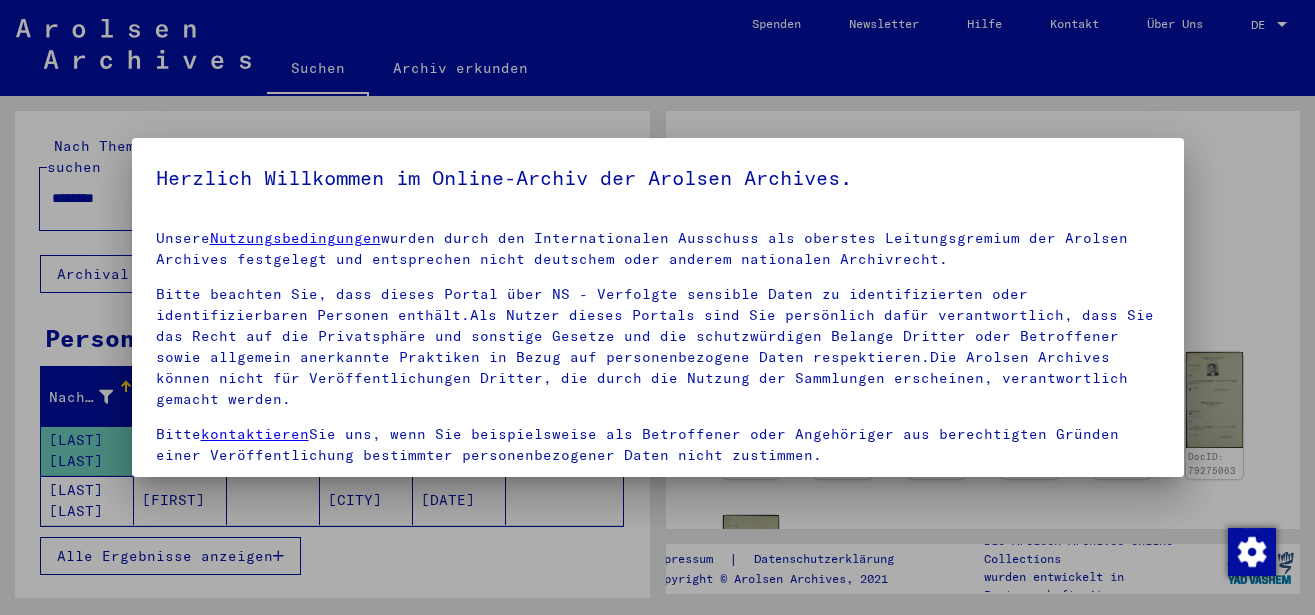 scroll, scrollTop: 0, scrollLeft: 0, axis: both 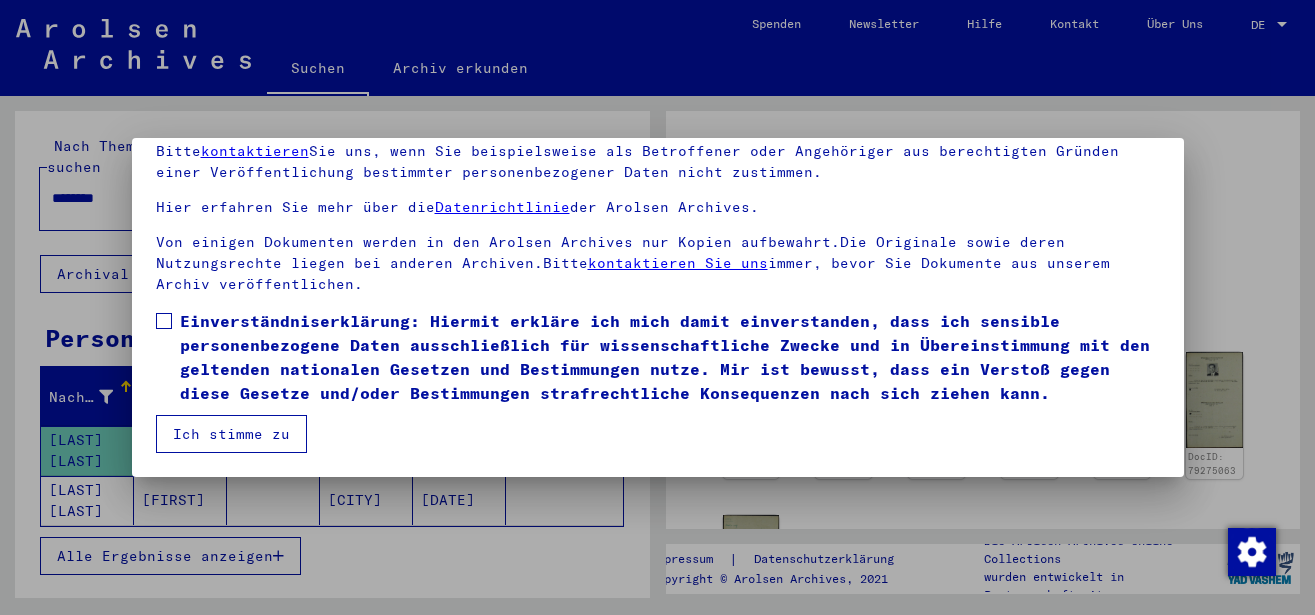 click at bounding box center [164, 321] 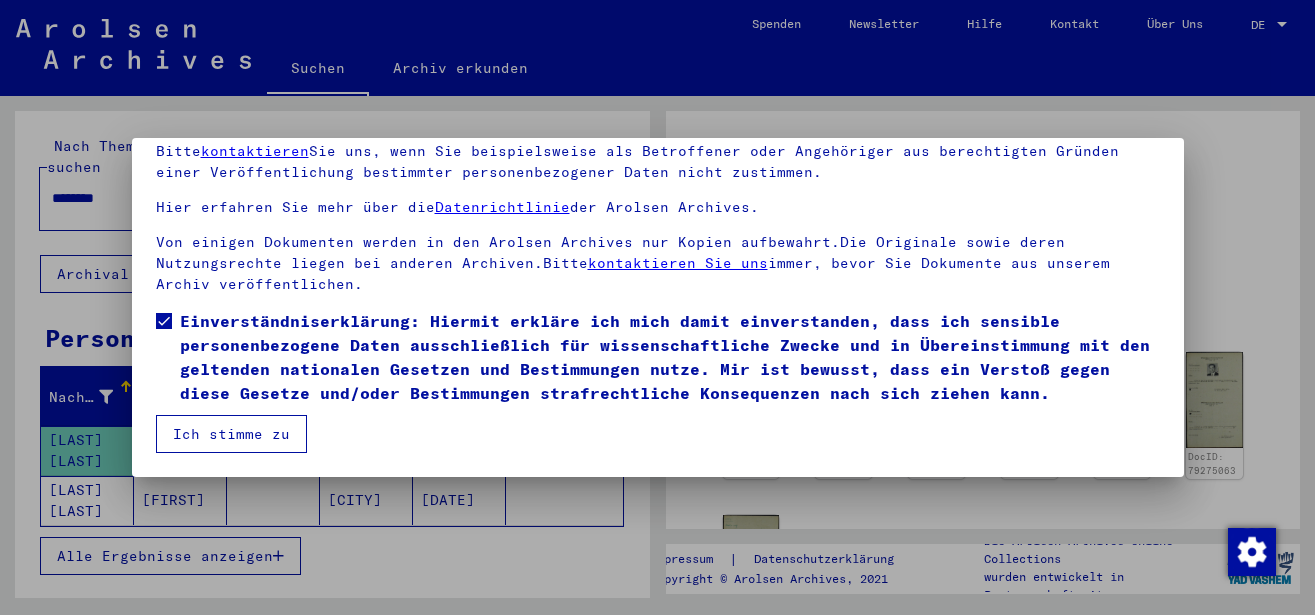 click on "Ich stimme zu" at bounding box center (231, 434) 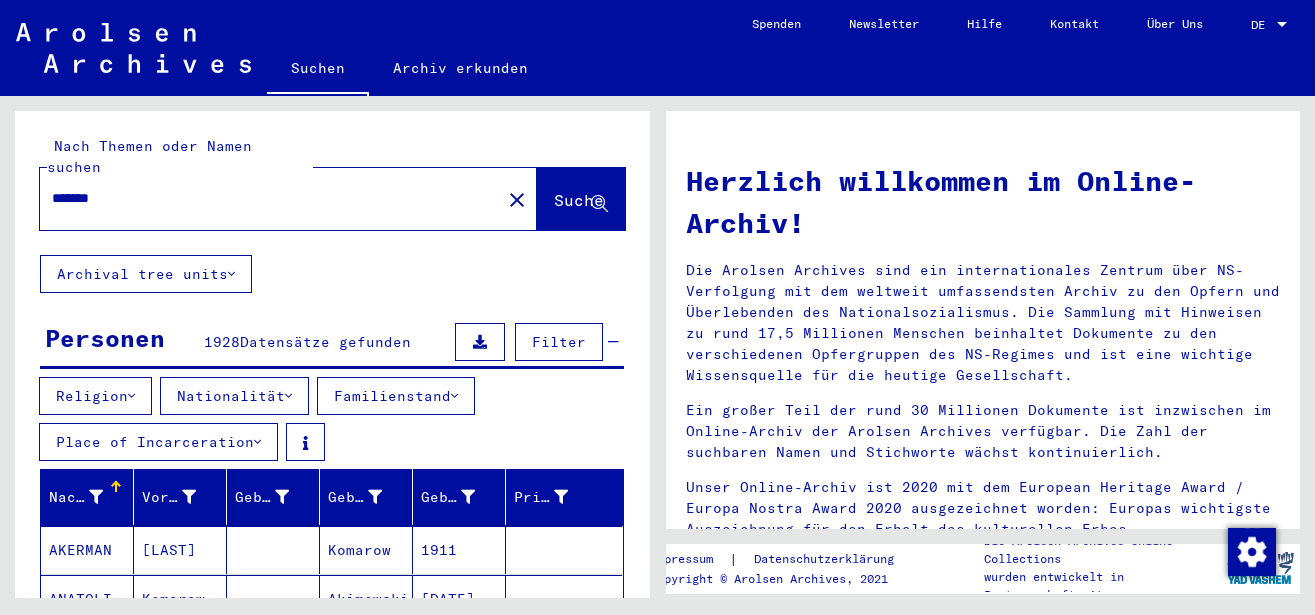 scroll, scrollTop: 0, scrollLeft: 0, axis: both 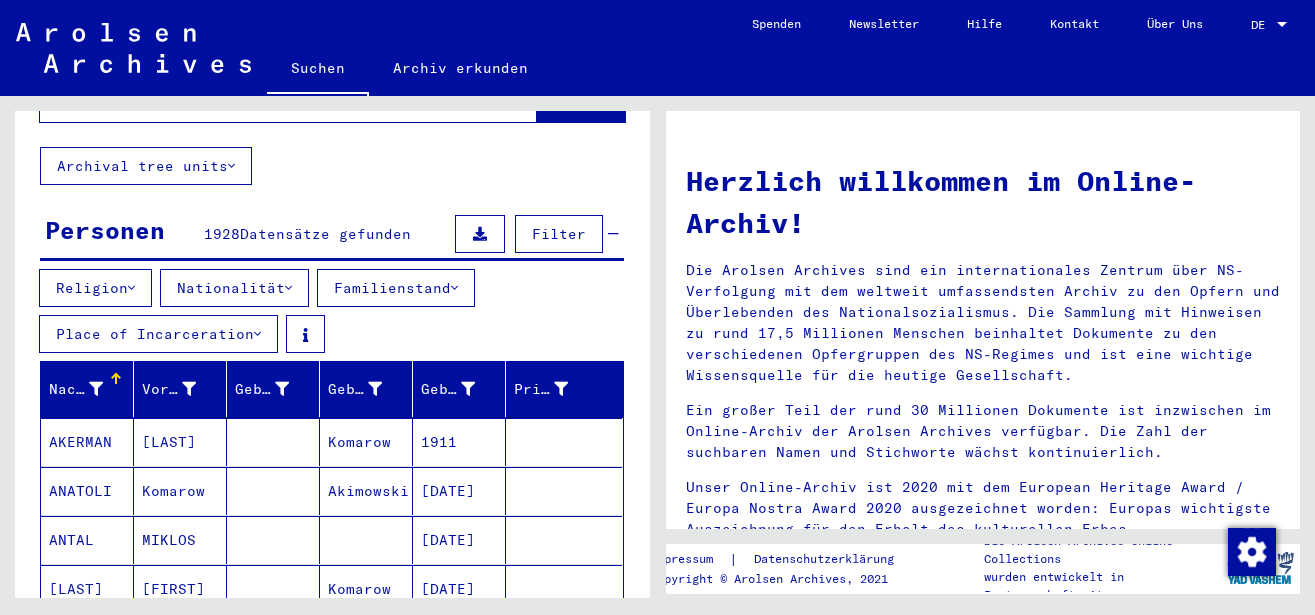 click on "Nationalität" at bounding box center (234, 288) 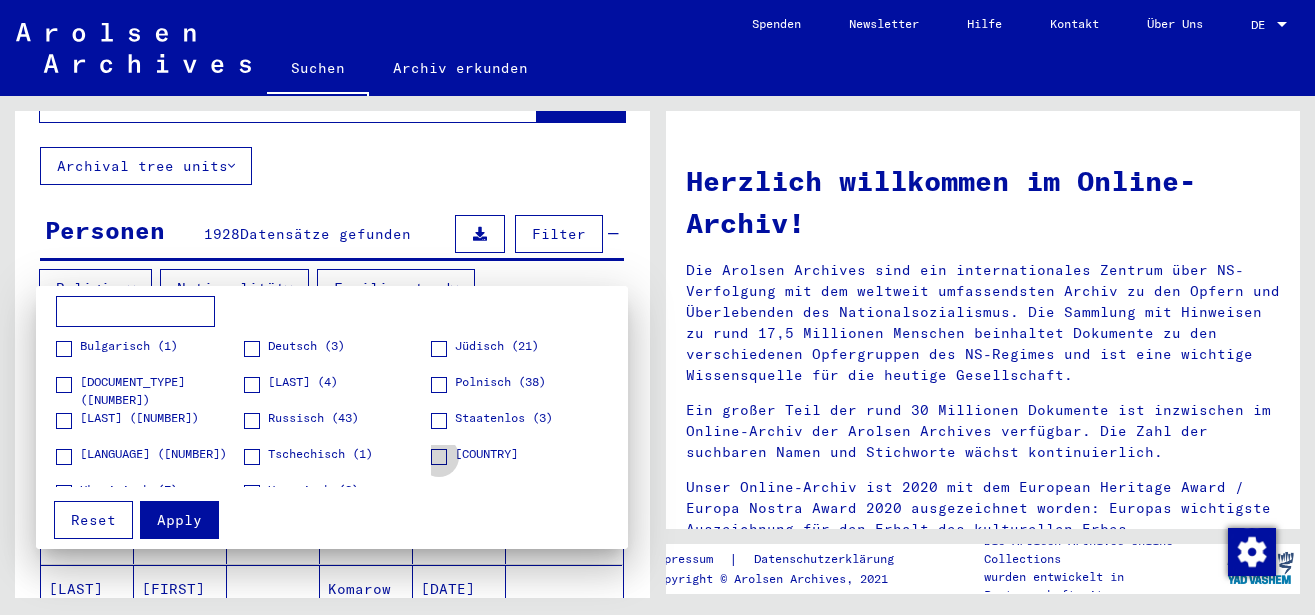 click at bounding box center [439, 457] 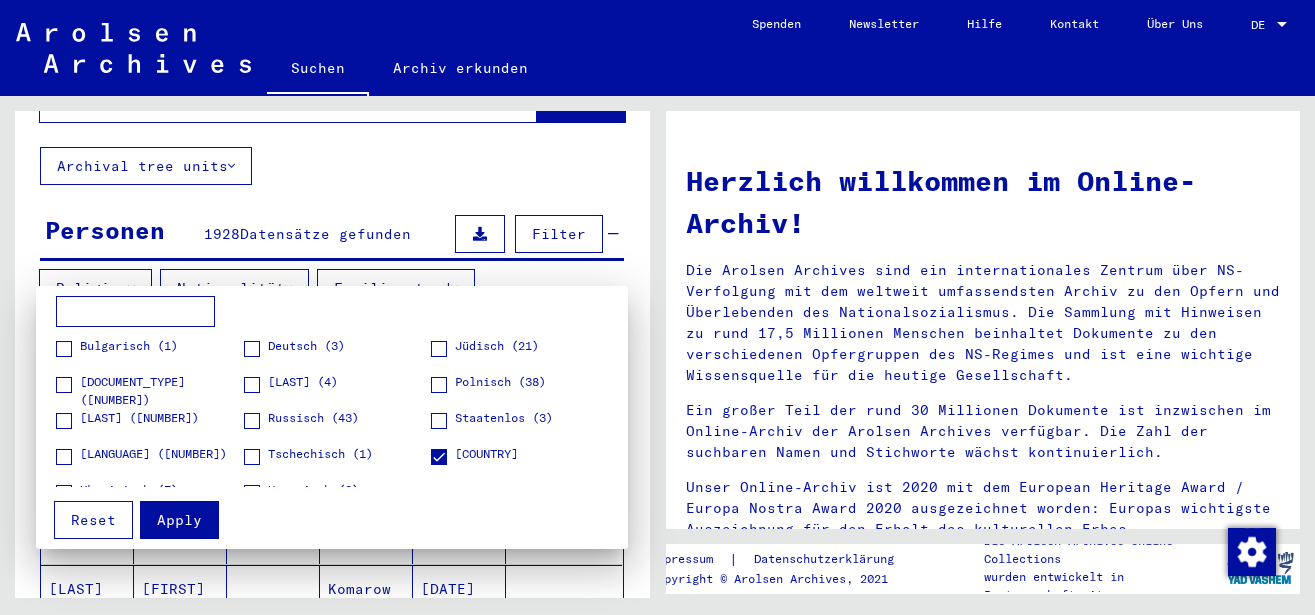 click at bounding box center [252, 421] 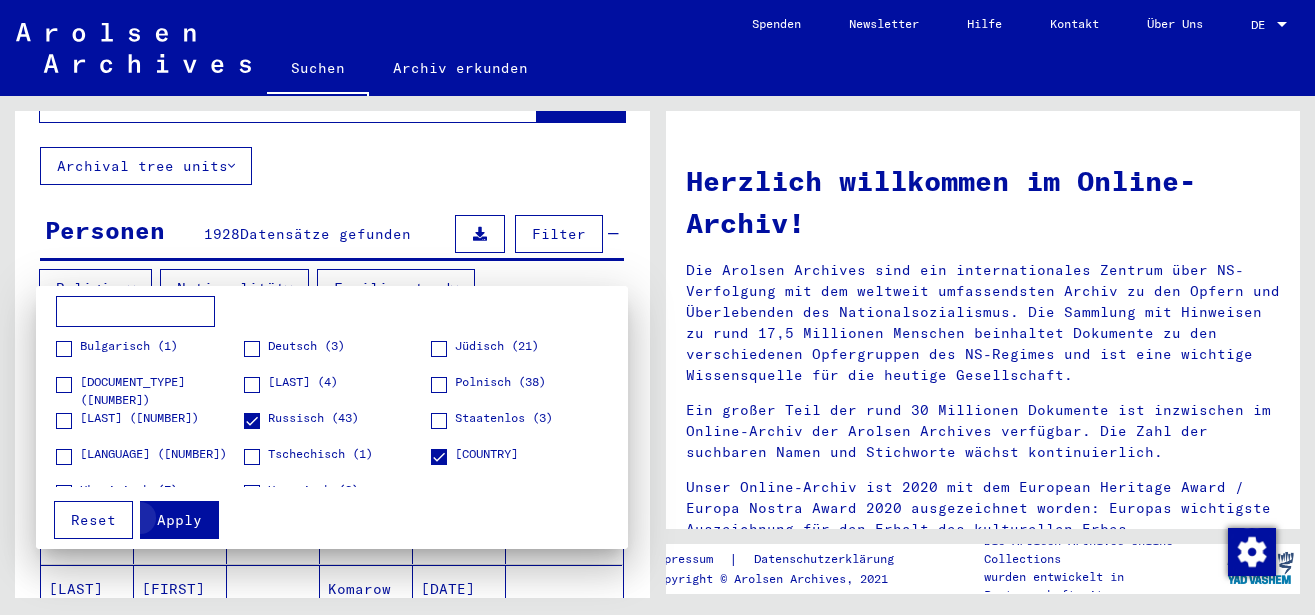 click on "Apply" at bounding box center (179, 520) 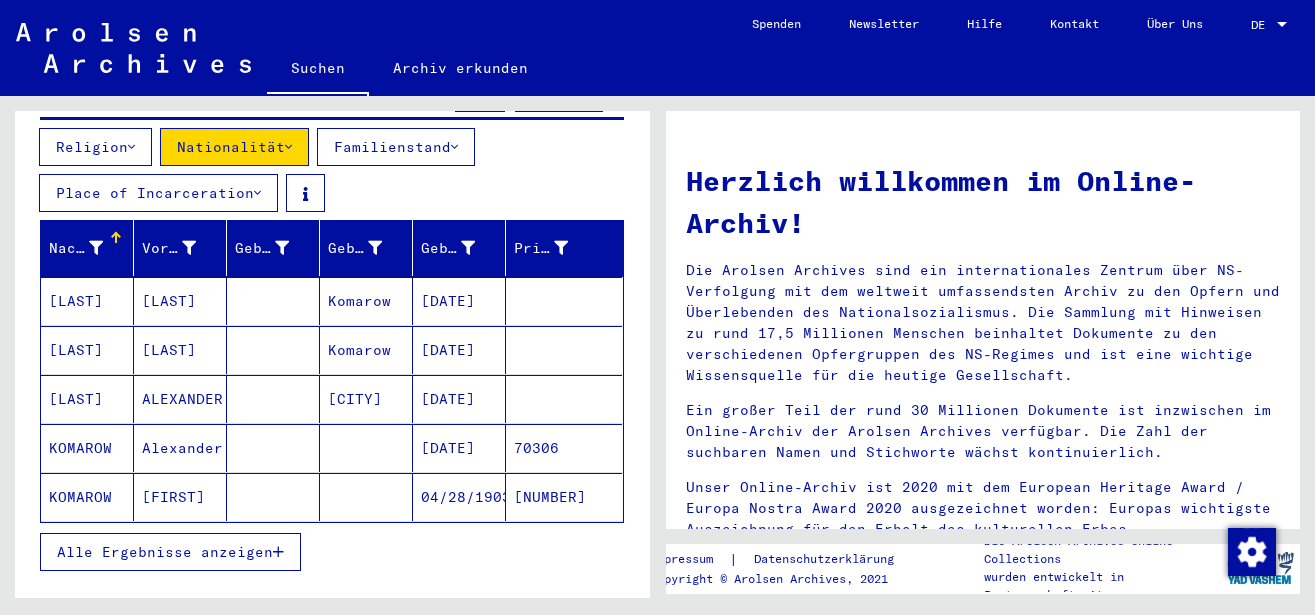 scroll, scrollTop: 324, scrollLeft: 0, axis: vertical 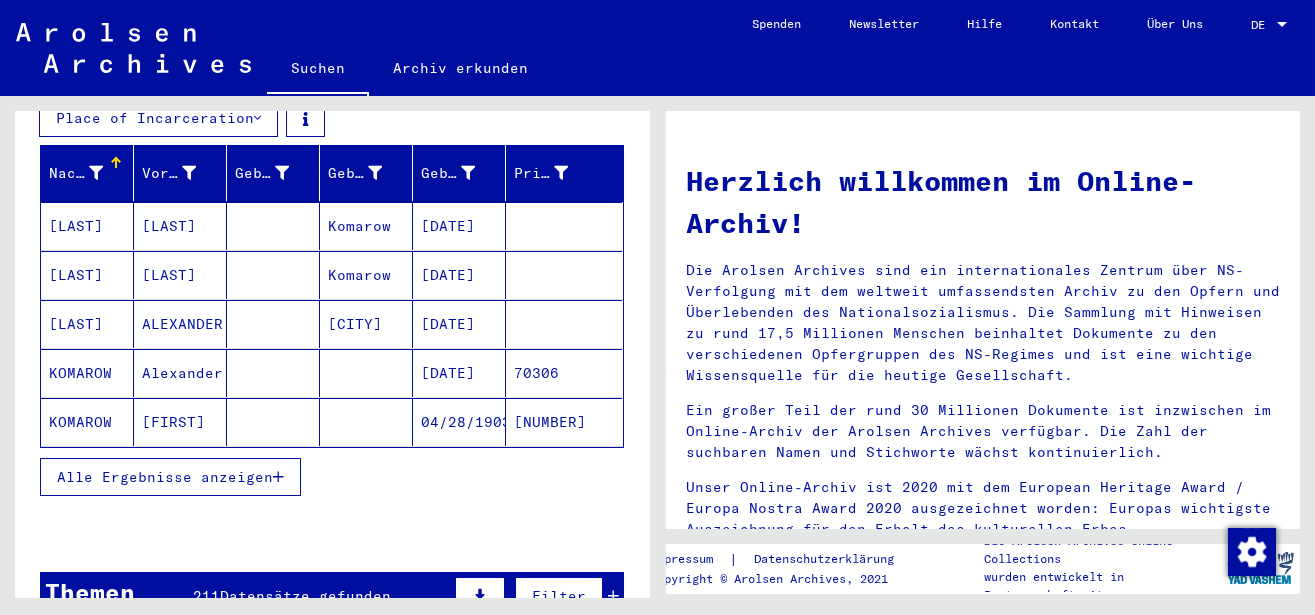 click on "Alle Ergebnisse anzeigen" at bounding box center [170, 477] 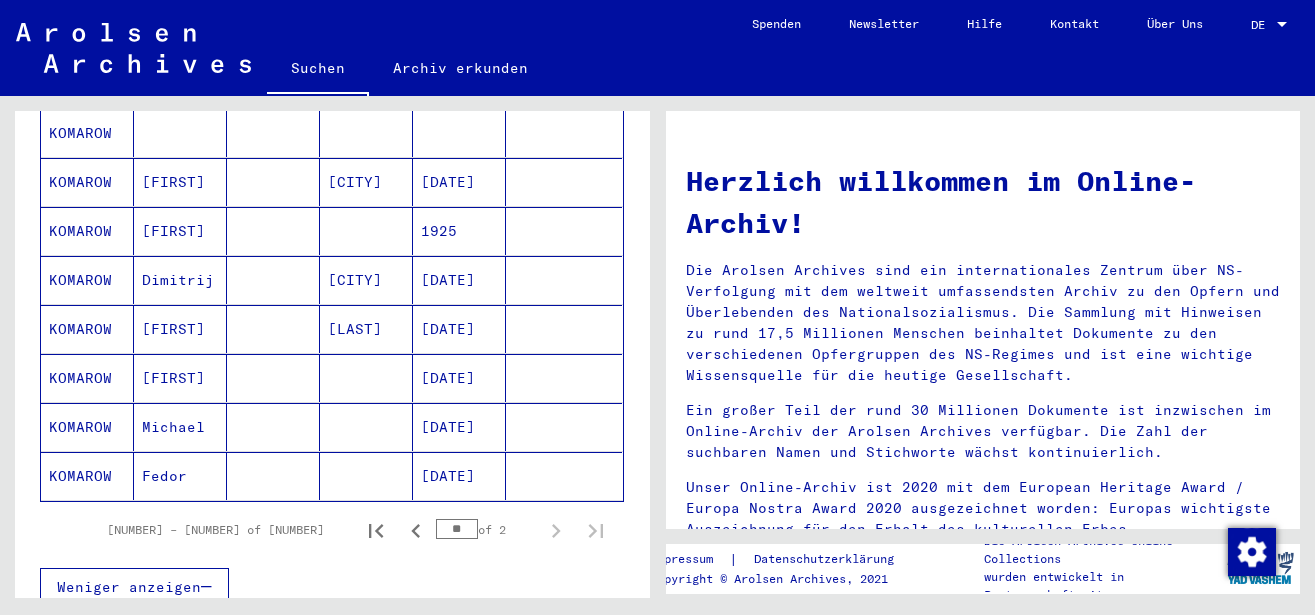 scroll, scrollTop: 1296, scrollLeft: 0, axis: vertical 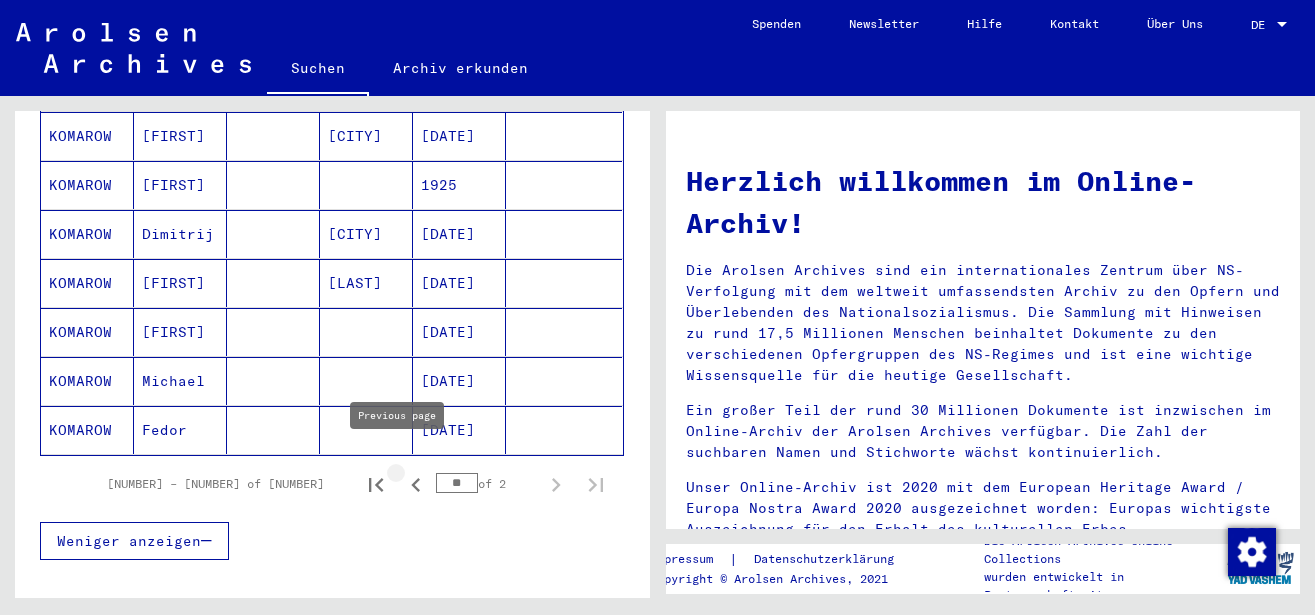 click 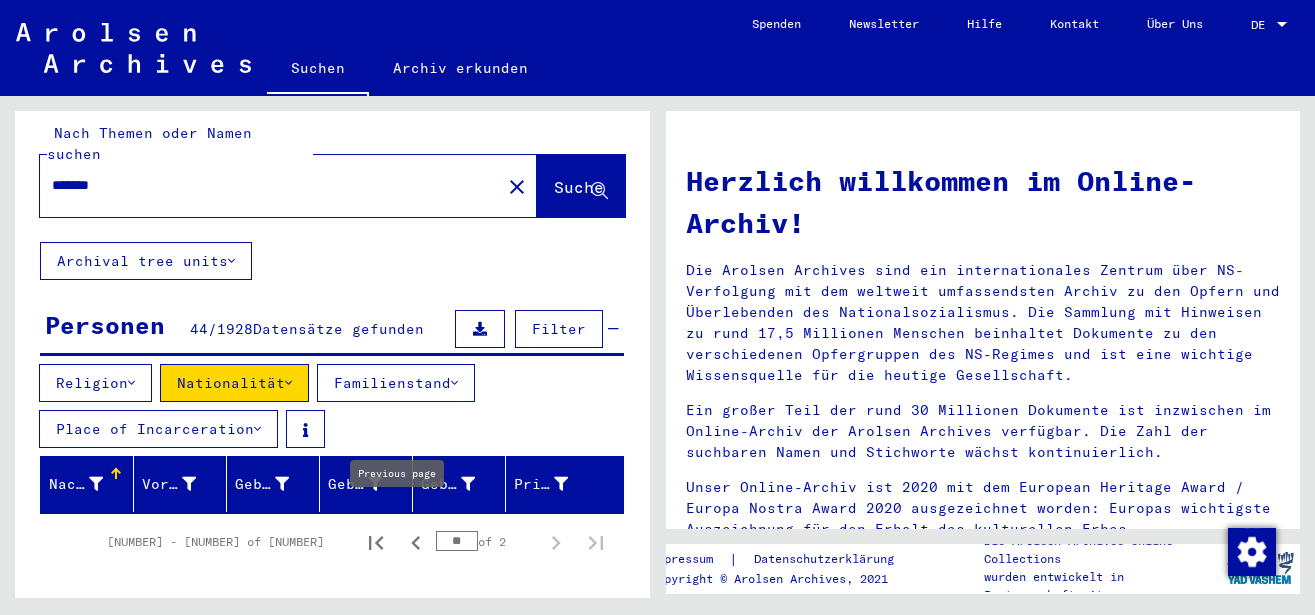 click 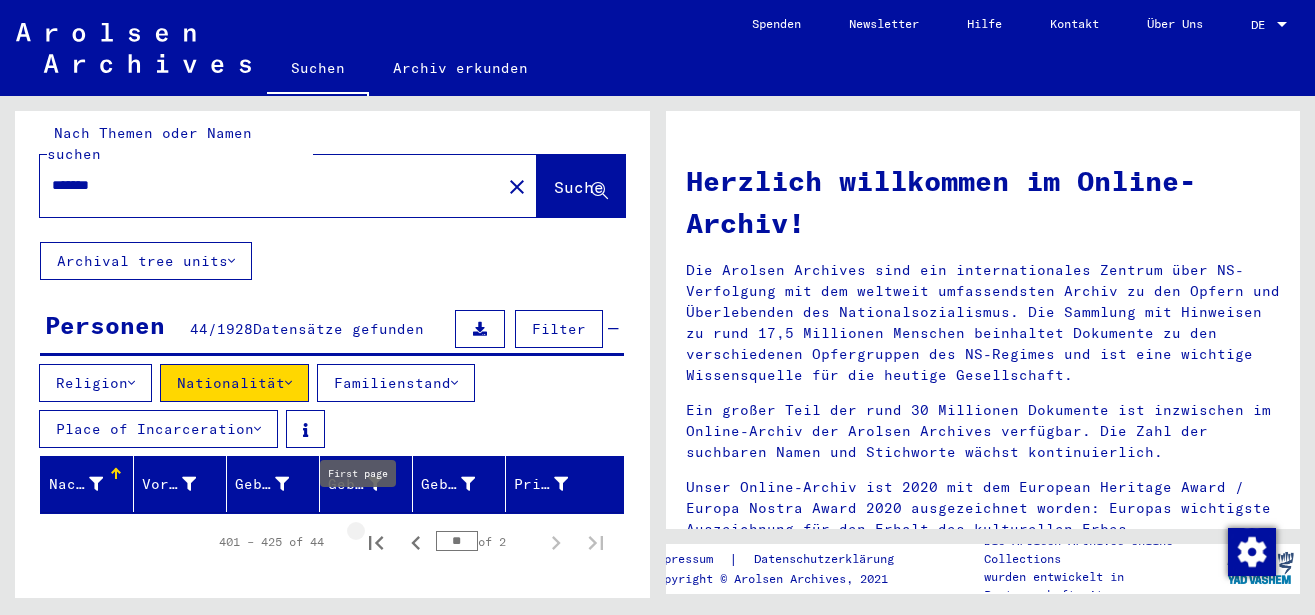 click 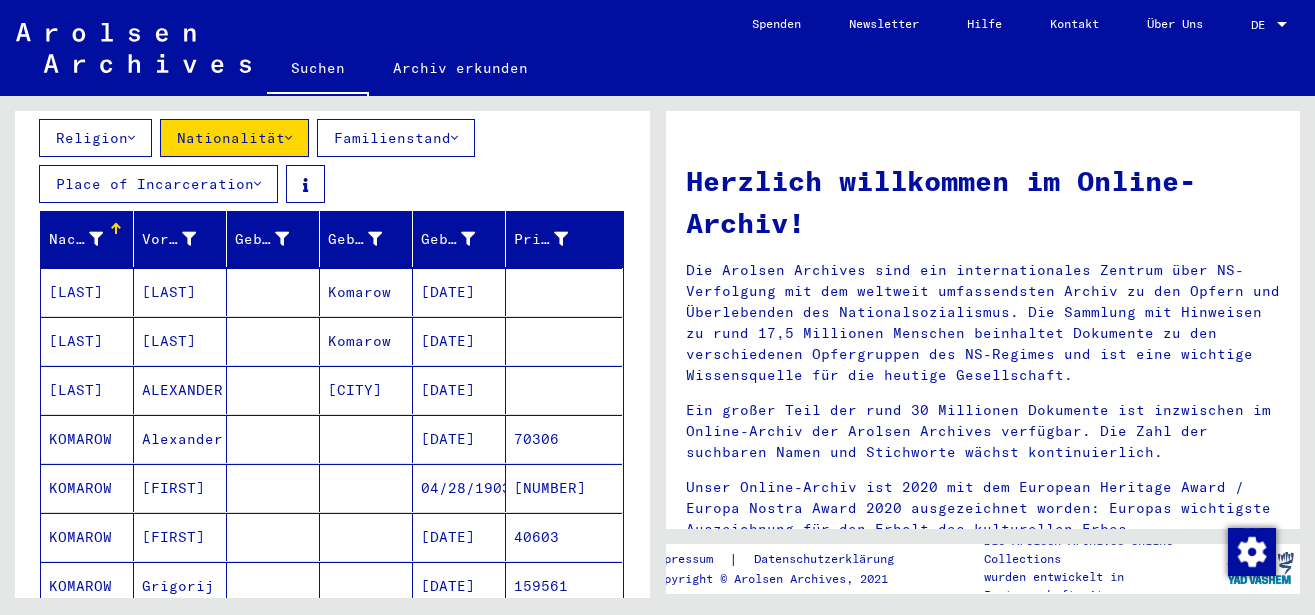 scroll, scrollTop: 108, scrollLeft: 0, axis: vertical 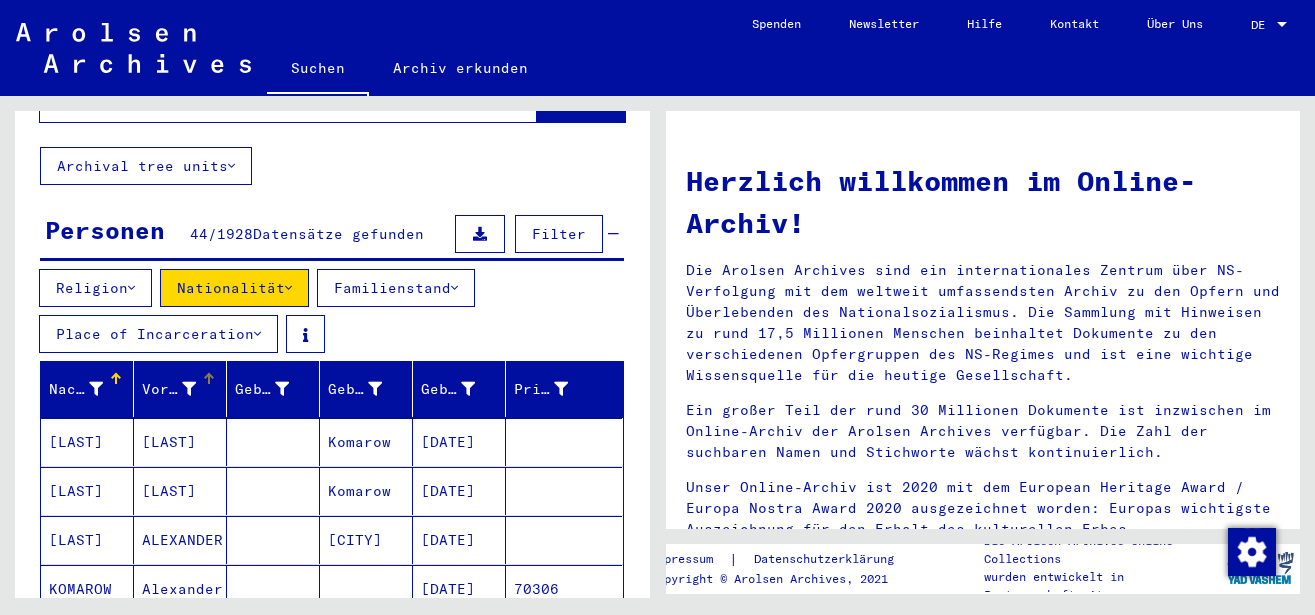 click on "Vorname" at bounding box center [169, 389] 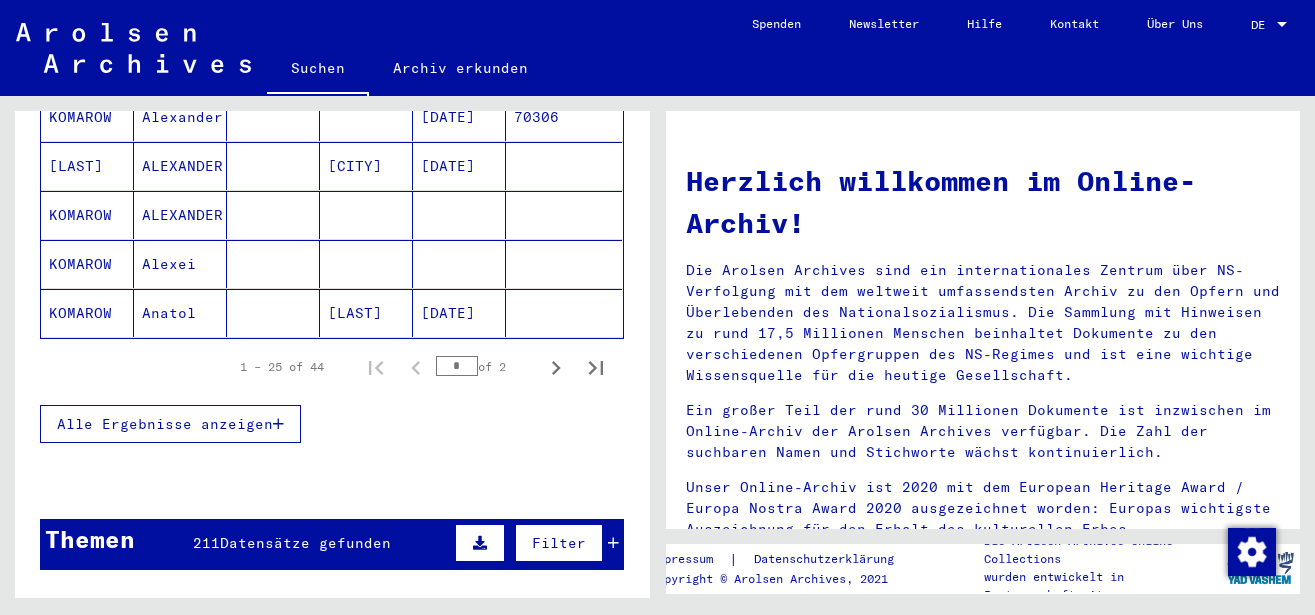 scroll, scrollTop: 432, scrollLeft: 0, axis: vertical 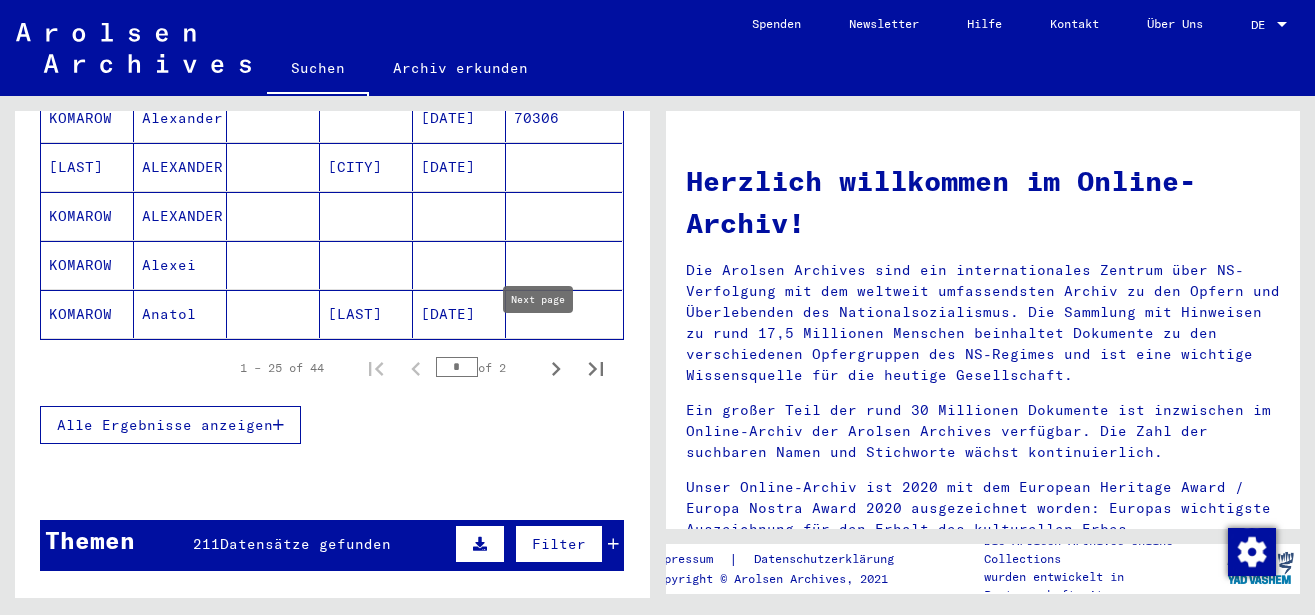 click 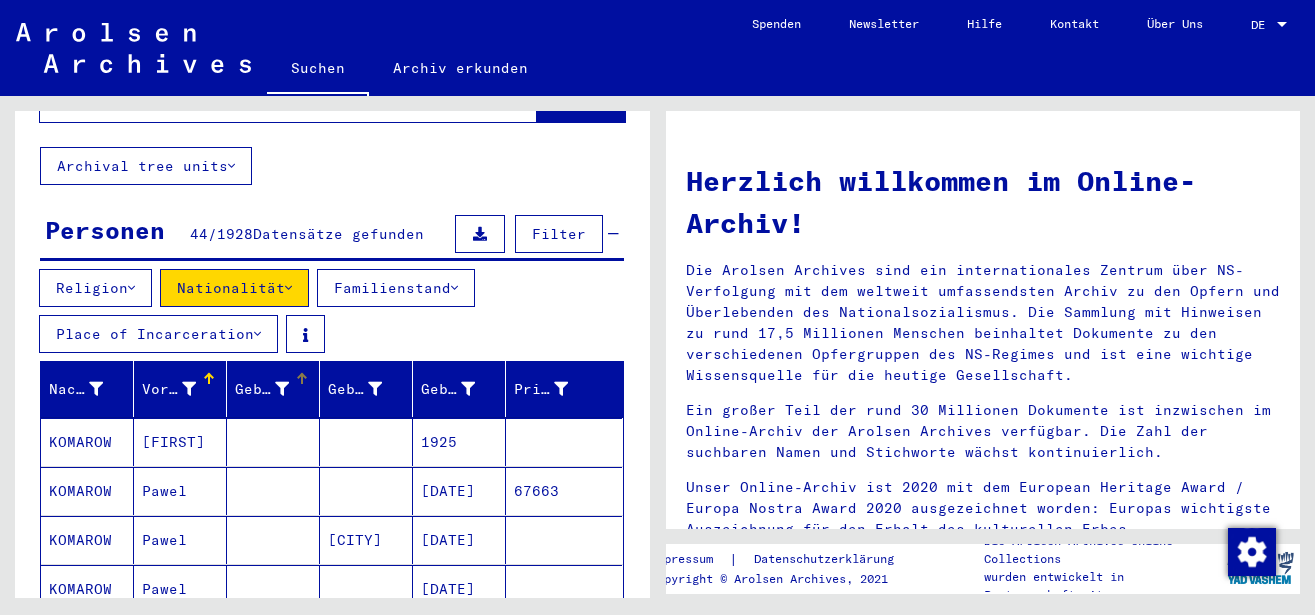 scroll, scrollTop: 0, scrollLeft: 0, axis: both 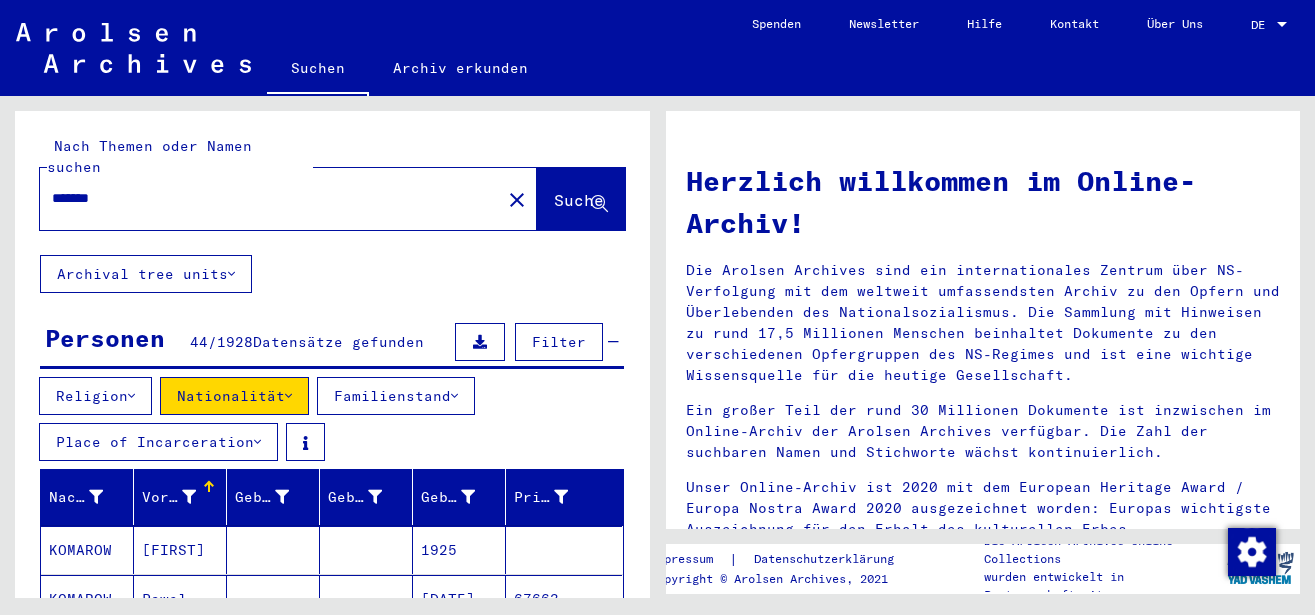 click on "*******" at bounding box center (264, 198) 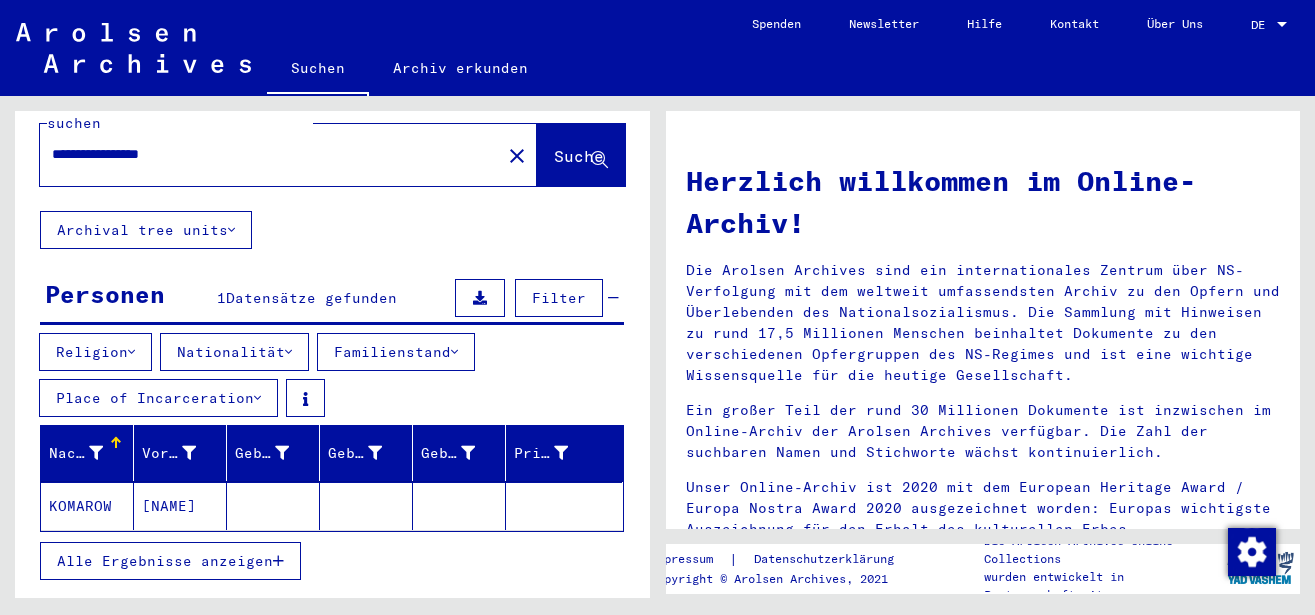 scroll, scrollTop: 0, scrollLeft: 0, axis: both 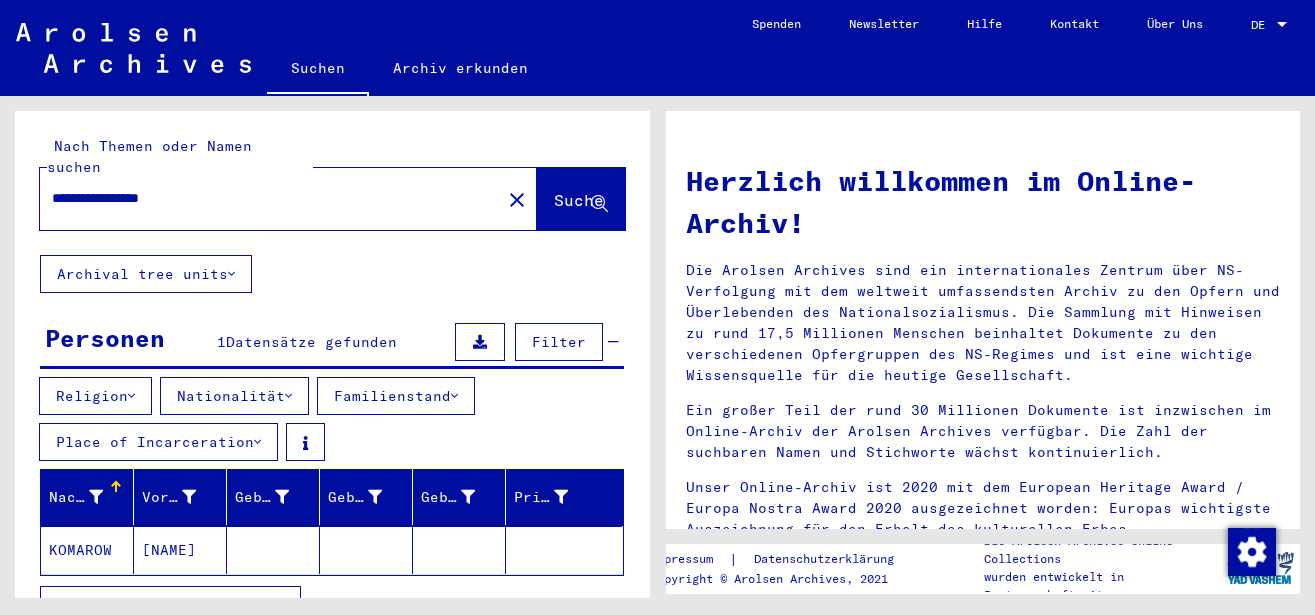 drag, startPoint x: 214, startPoint y: 176, endPoint x: 0, endPoint y: 177, distance: 214.00233 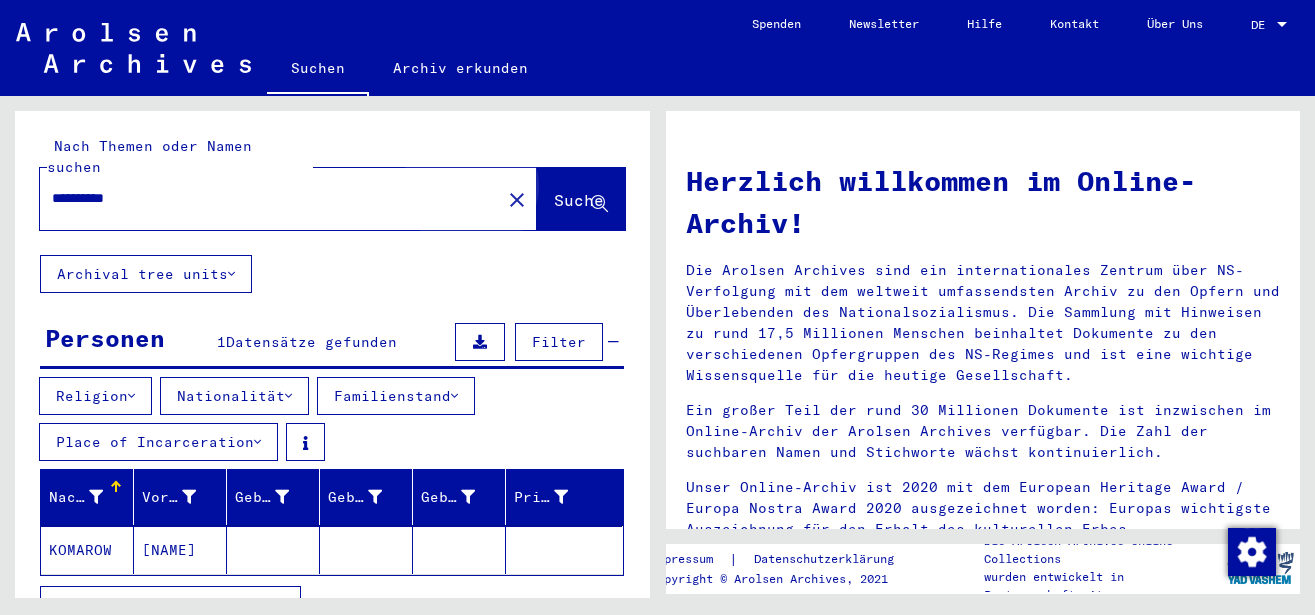 click on "Suche" 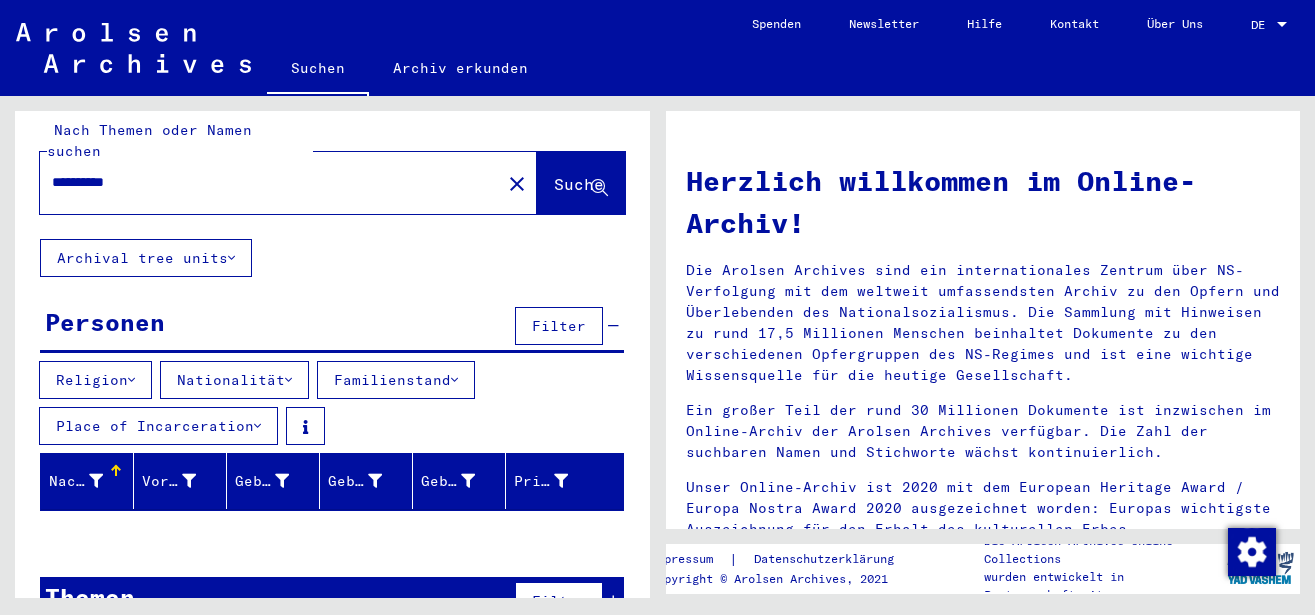 scroll, scrollTop: 0, scrollLeft: 0, axis: both 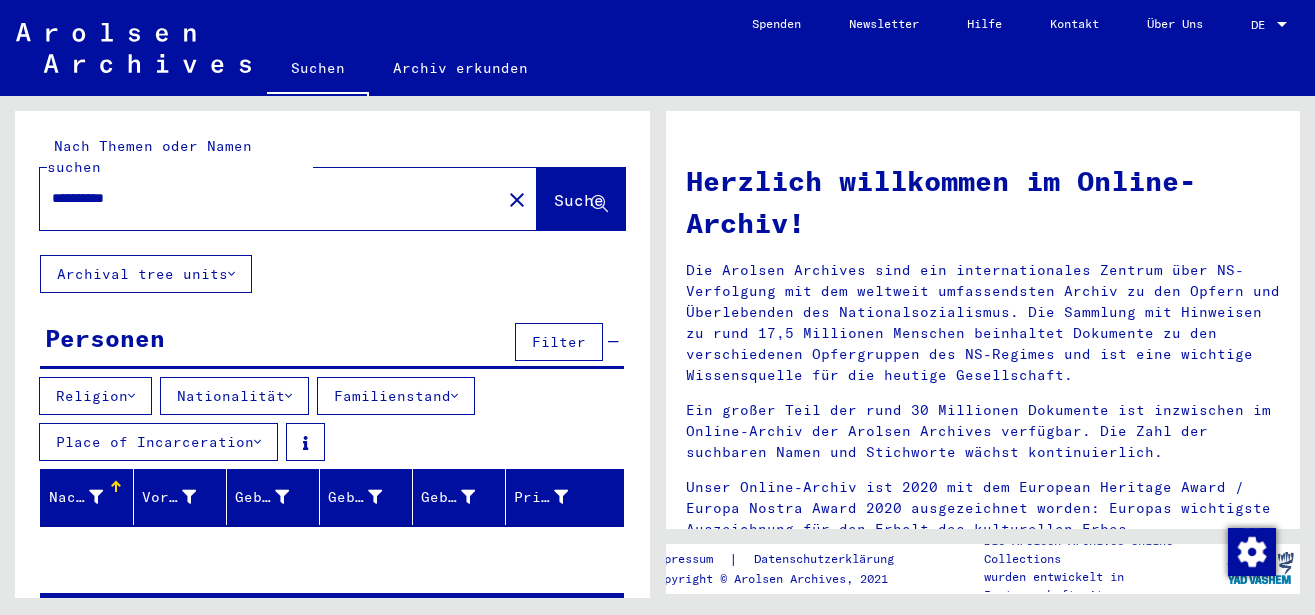 click on "**********" at bounding box center (264, 198) 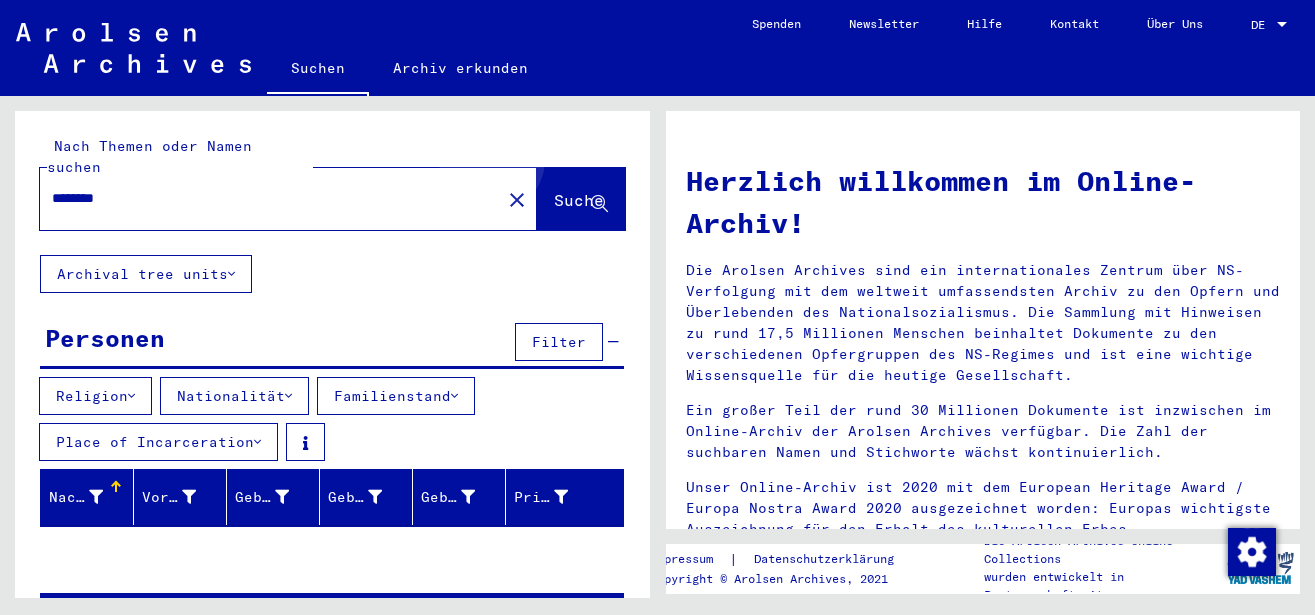 click on "Suche" 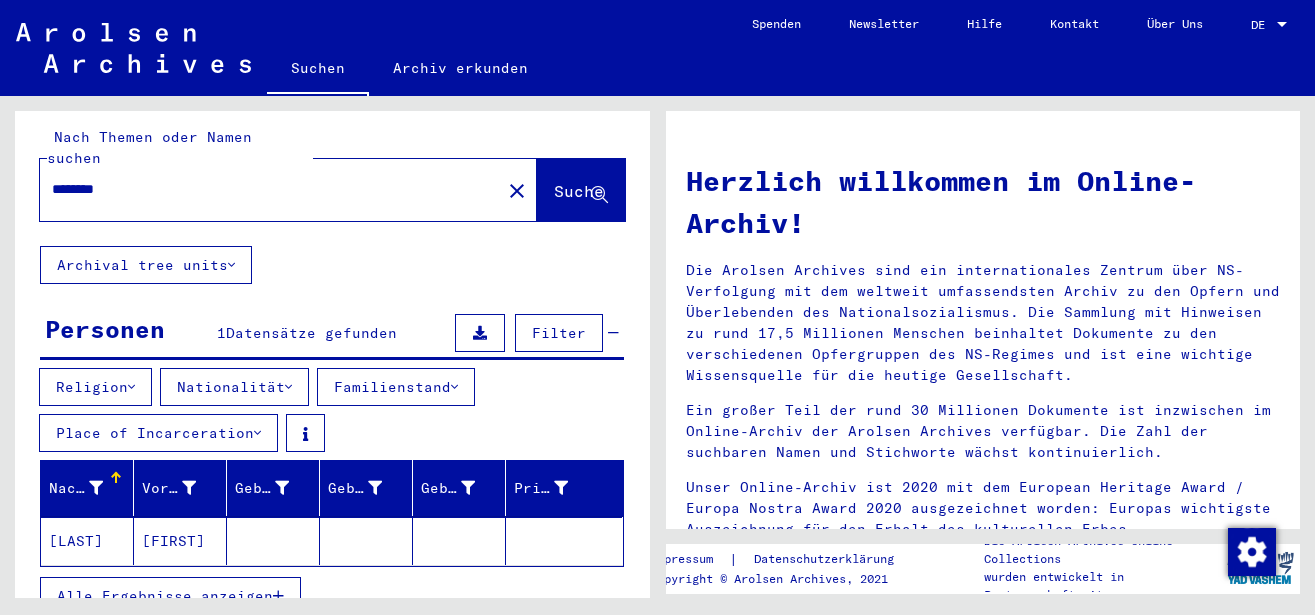 scroll, scrollTop: 0, scrollLeft: 0, axis: both 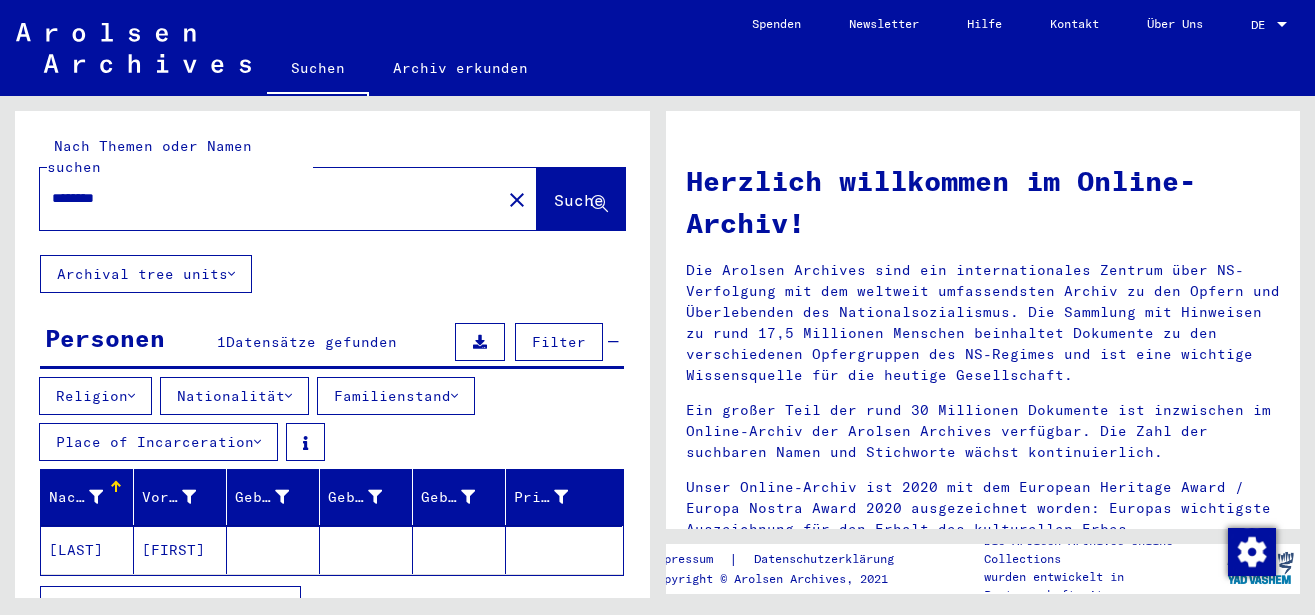 click on "********" at bounding box center [264, 198] 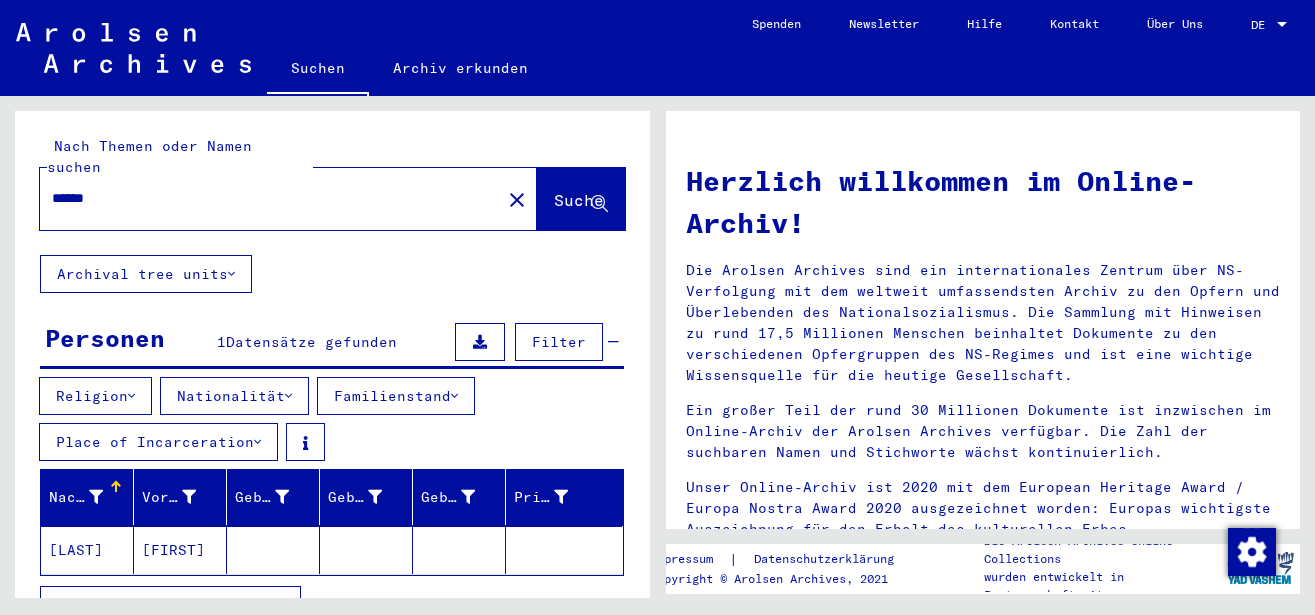 type on "******" 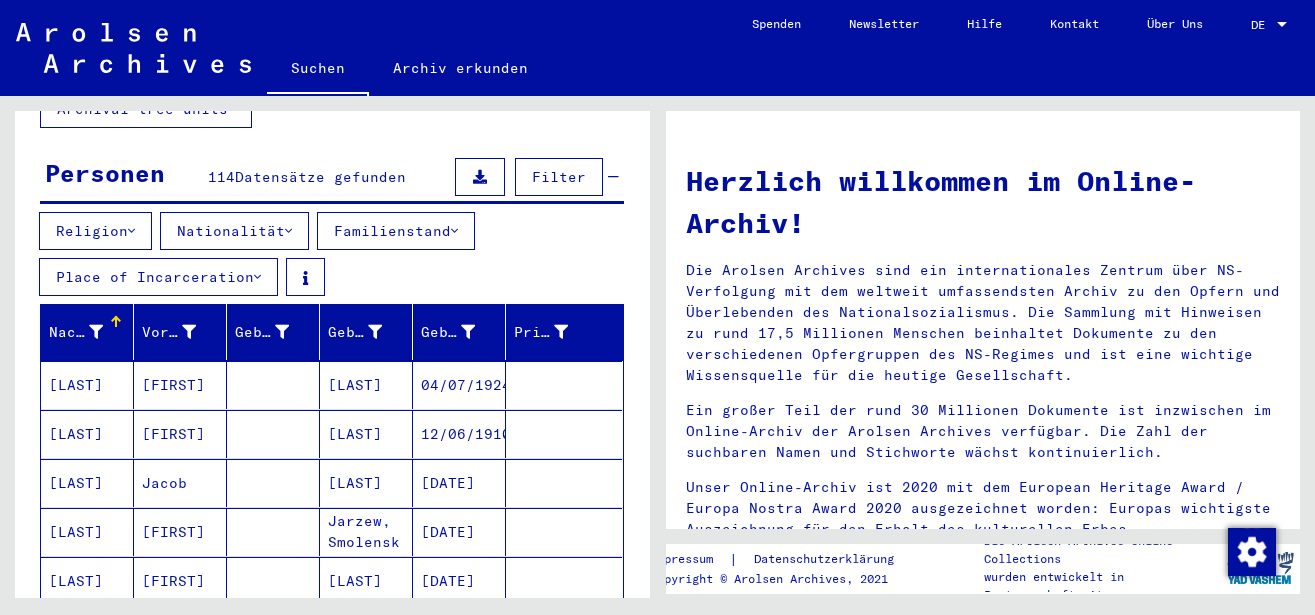 scroll, scrollTop: 216, scrollLeft: 0, axis: vertical 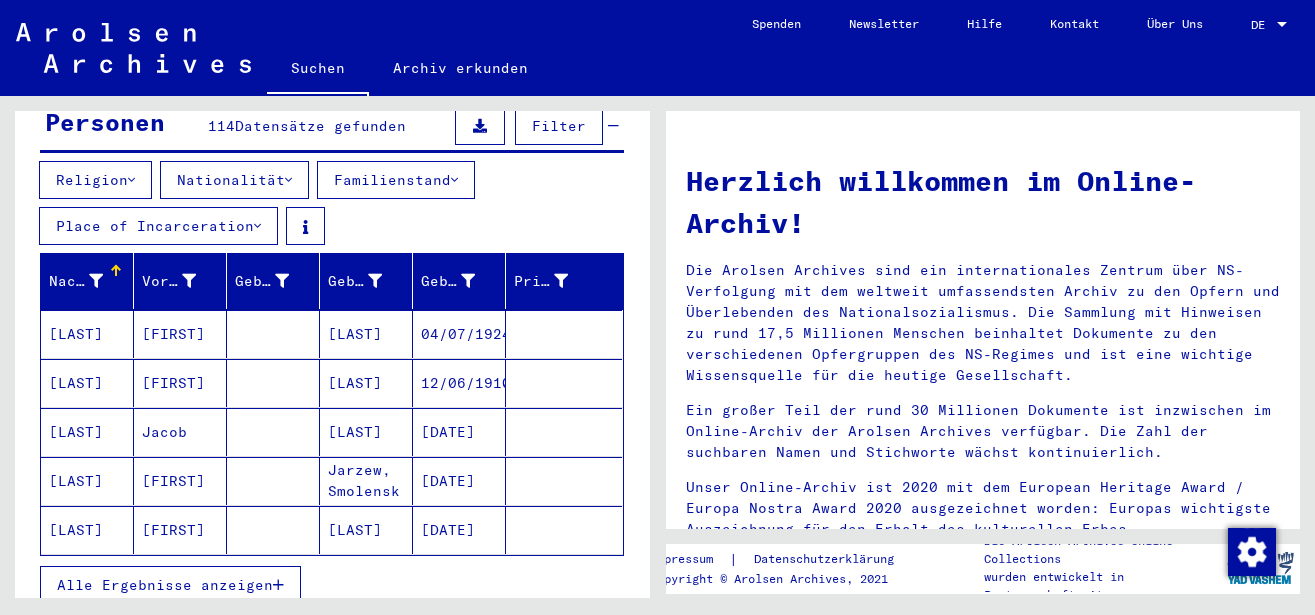 click at bounding box center [278, 585] 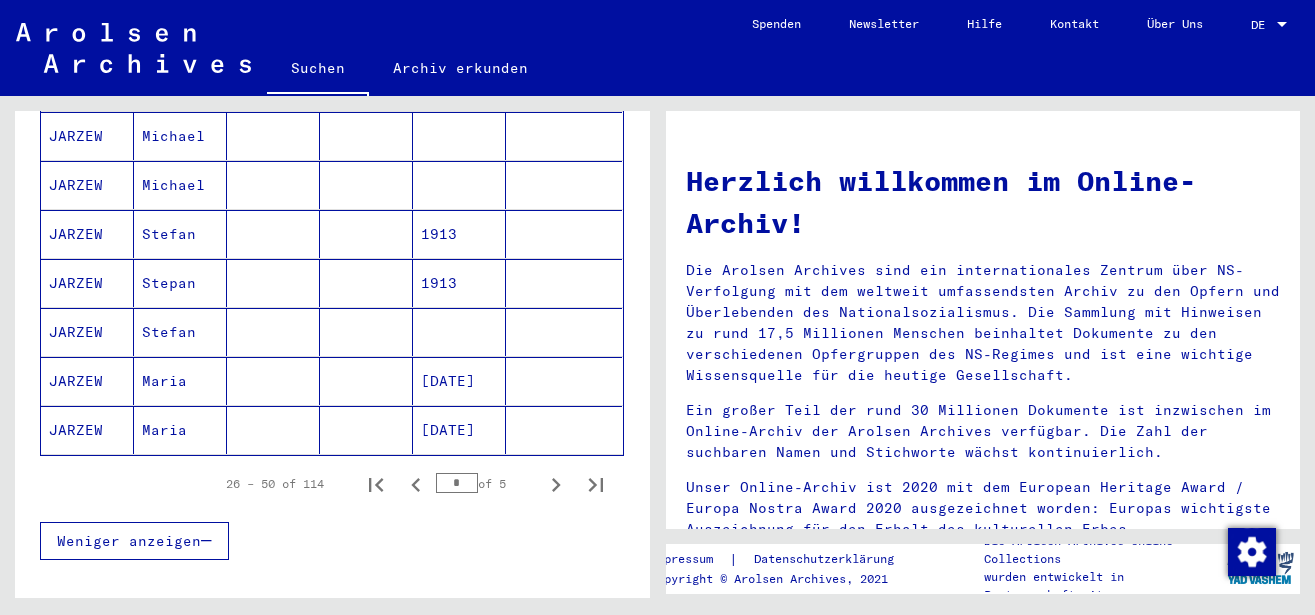 scroll, scrollTop: 1404, scrollLeft: 0, axis: vertical 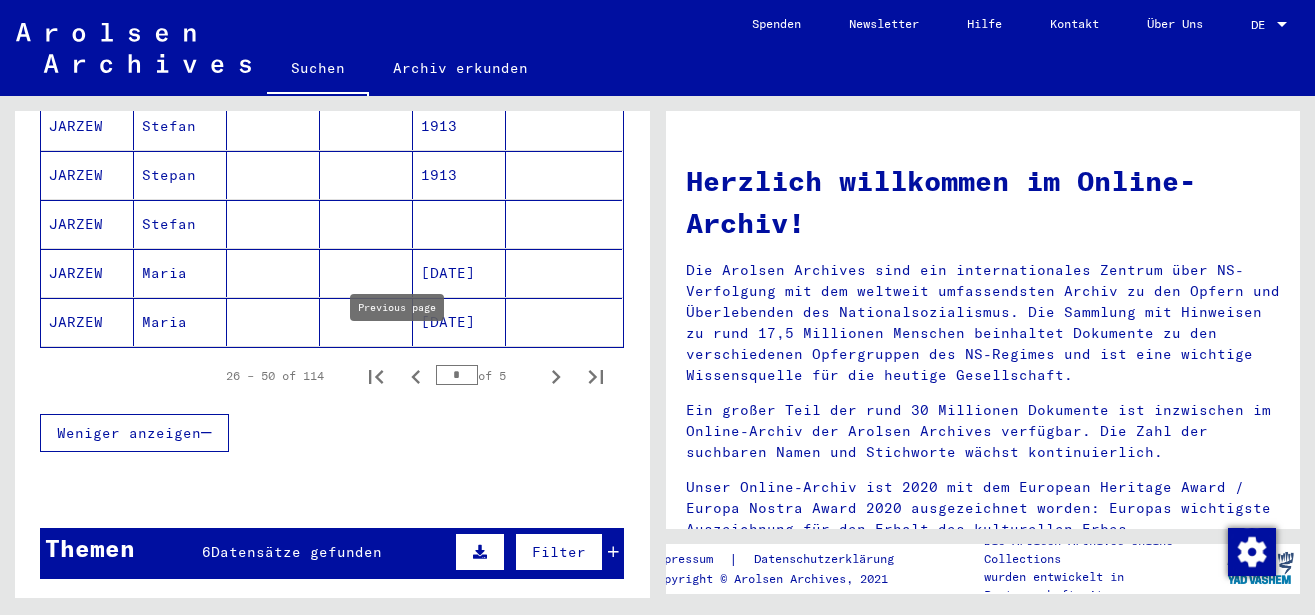 click 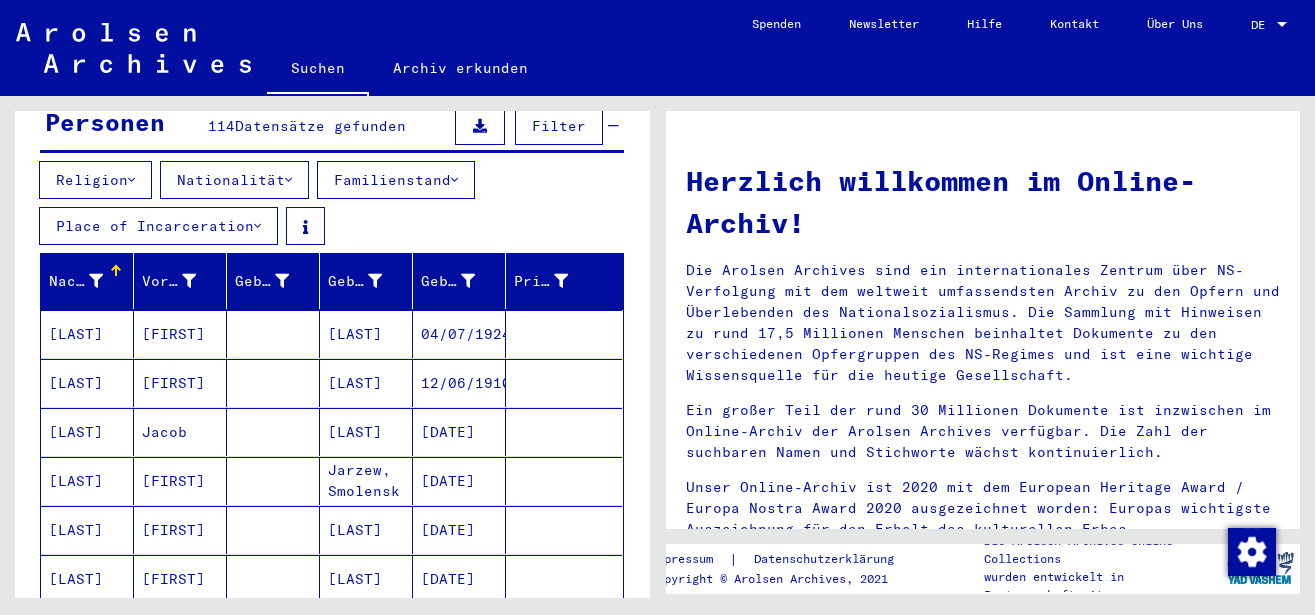 scroll, scrollTop: 0, scrollLeft: 0, axis: both 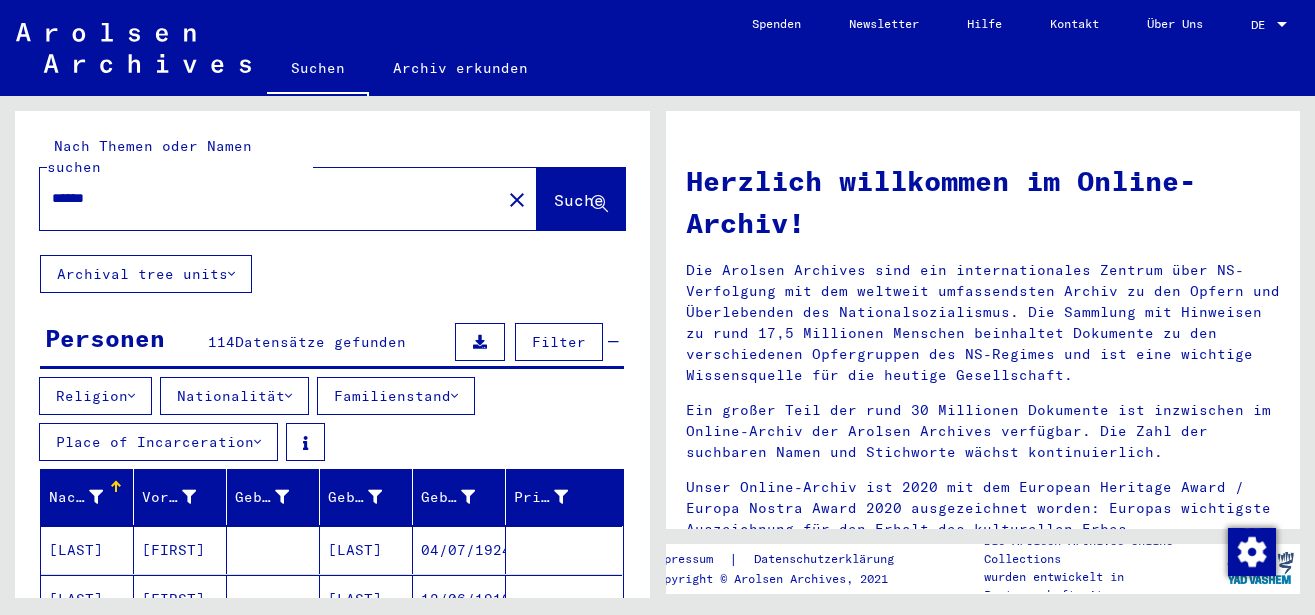 click on "******" at bounding box center (264, 198) 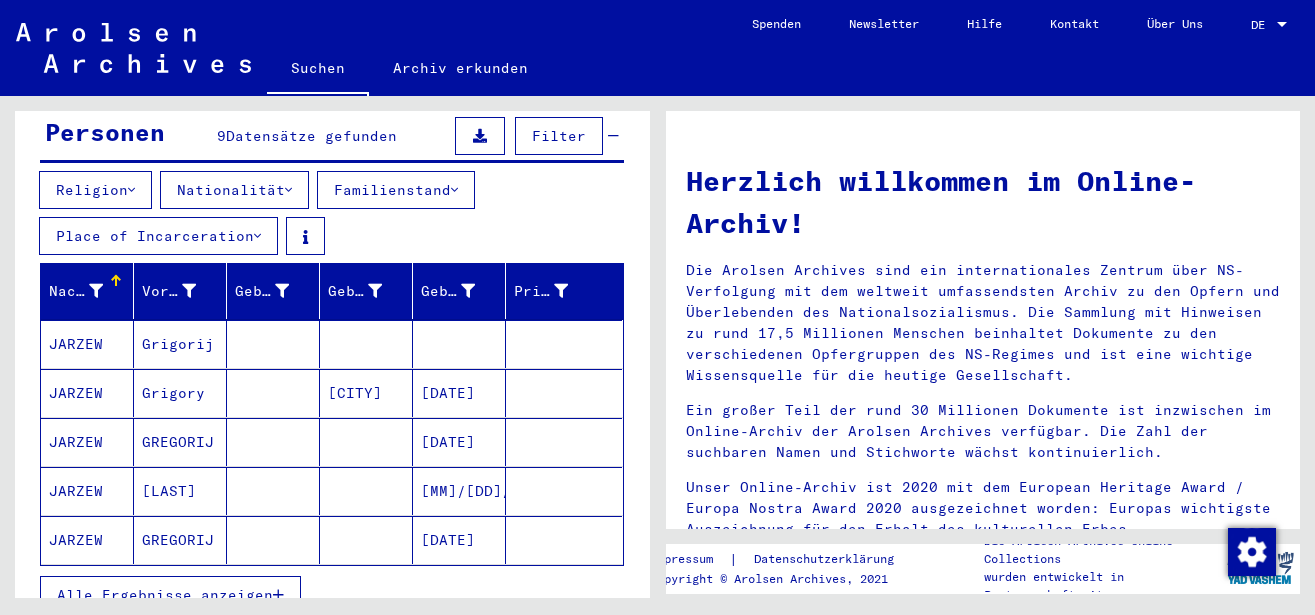 scroll, scrollTop: 216, scrollLeft: 0, axis: vertical 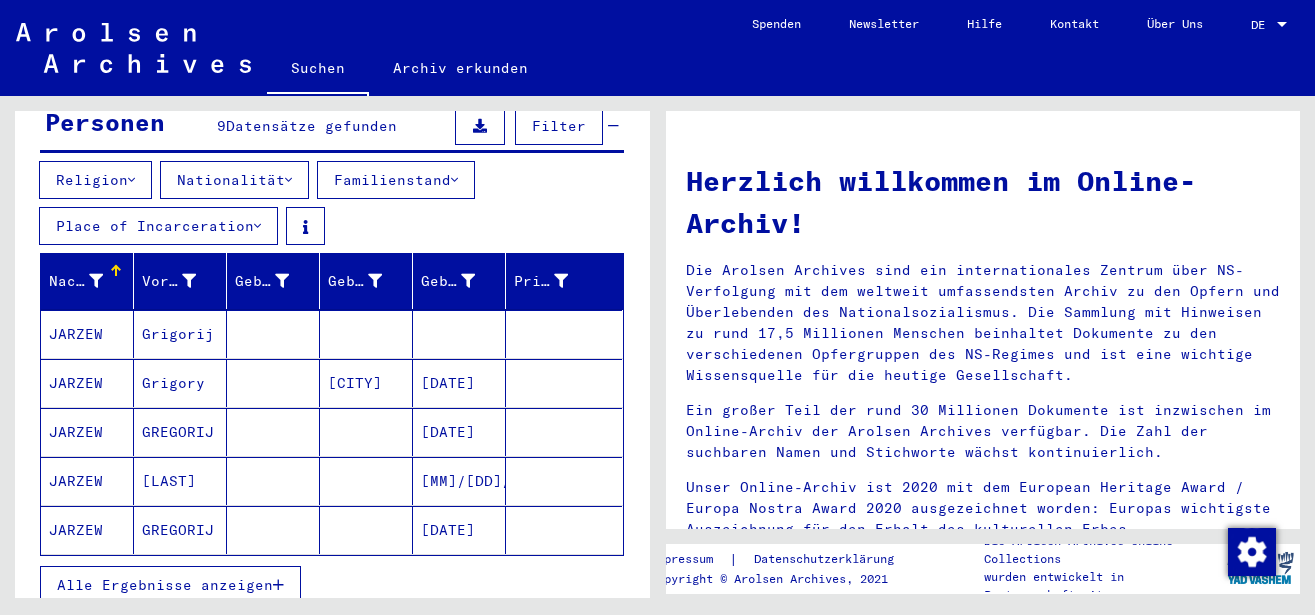 click on "GREGORIJ" 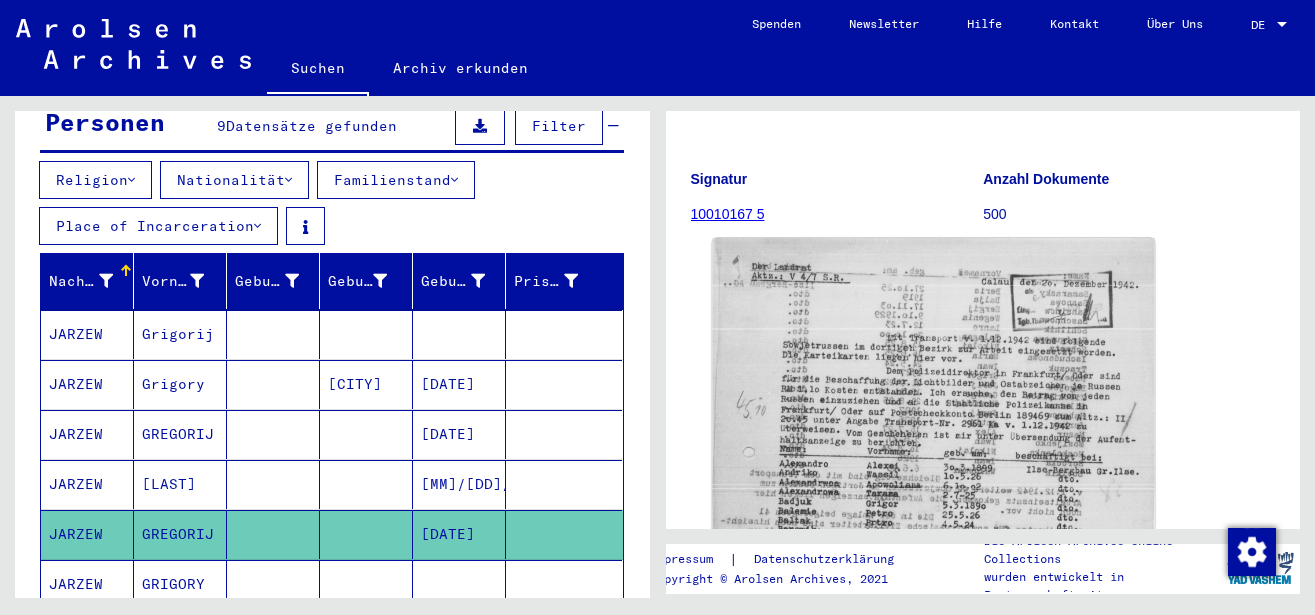 scroll, scrollTop: 324, scrollLeft: 0, axis: vertical 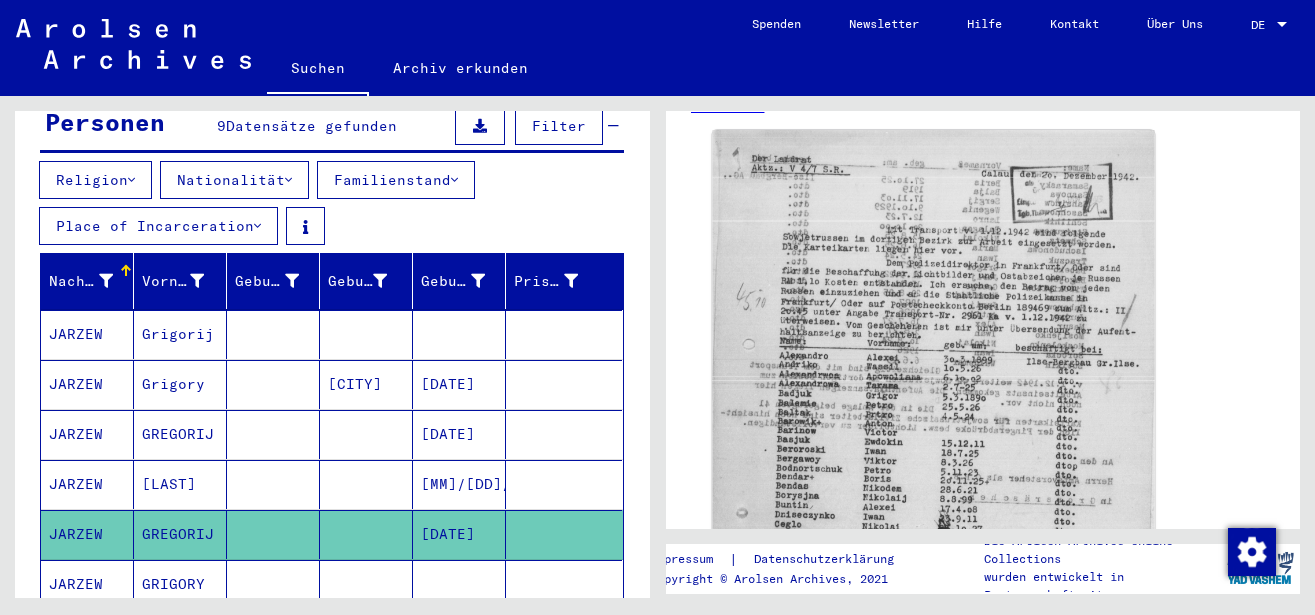 click 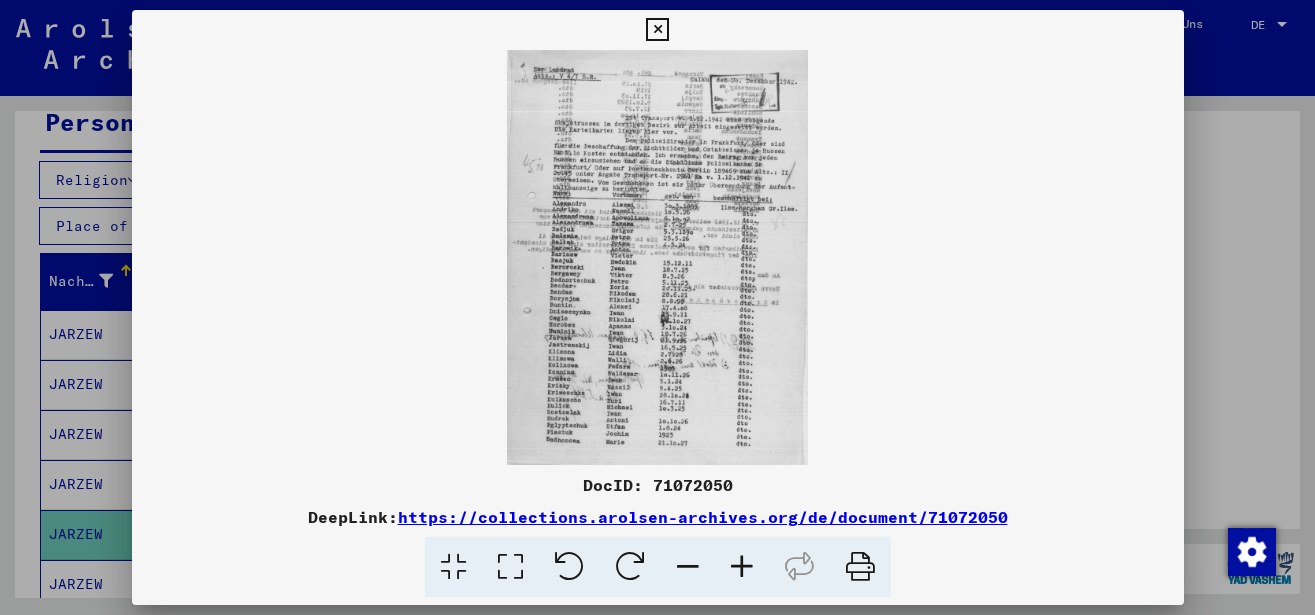 click at bounding box center (742, 567) 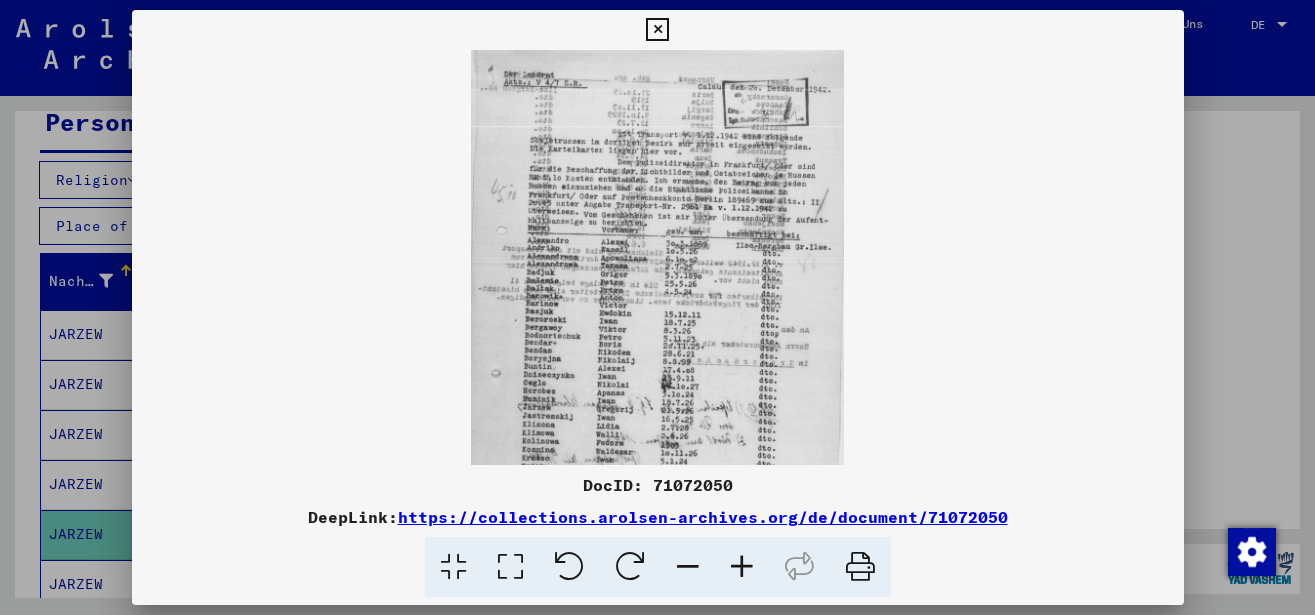 click at bounding box center [742, 567] 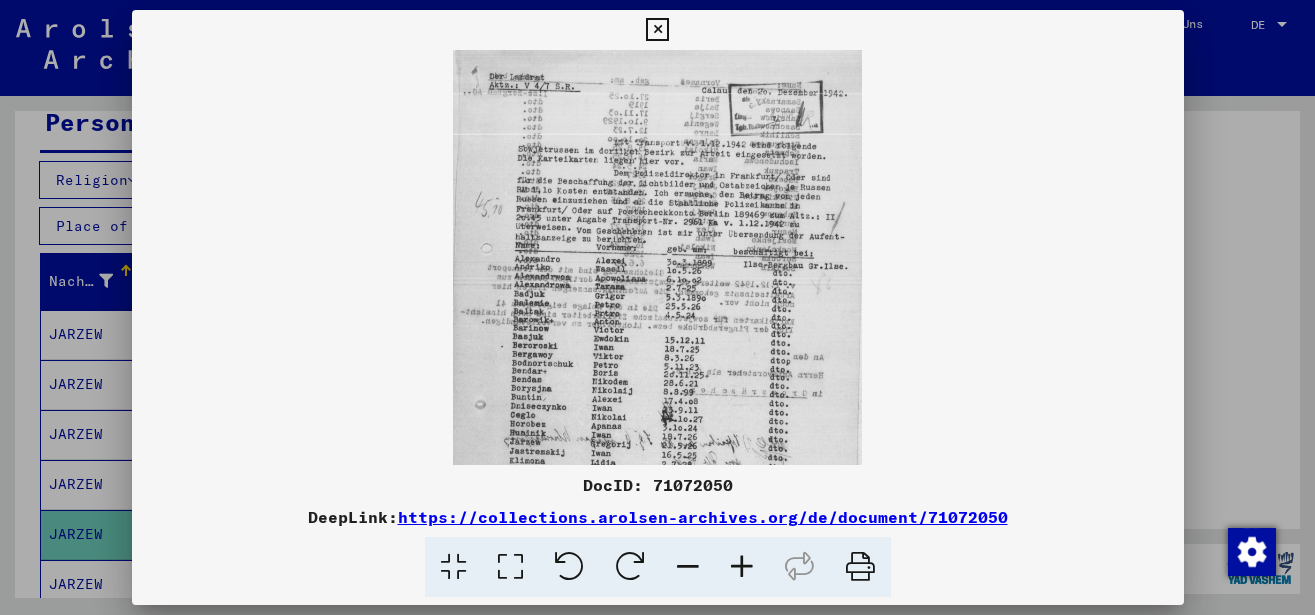 click at bounding box center [742, 567] 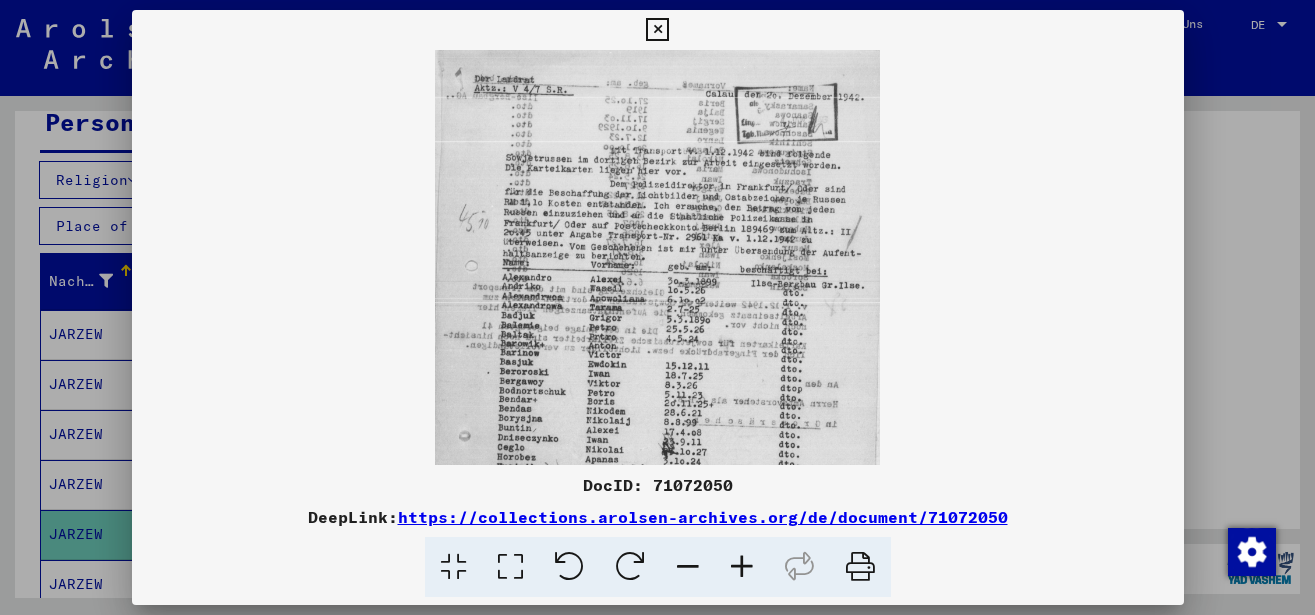 click at bounding box center [742, 567] 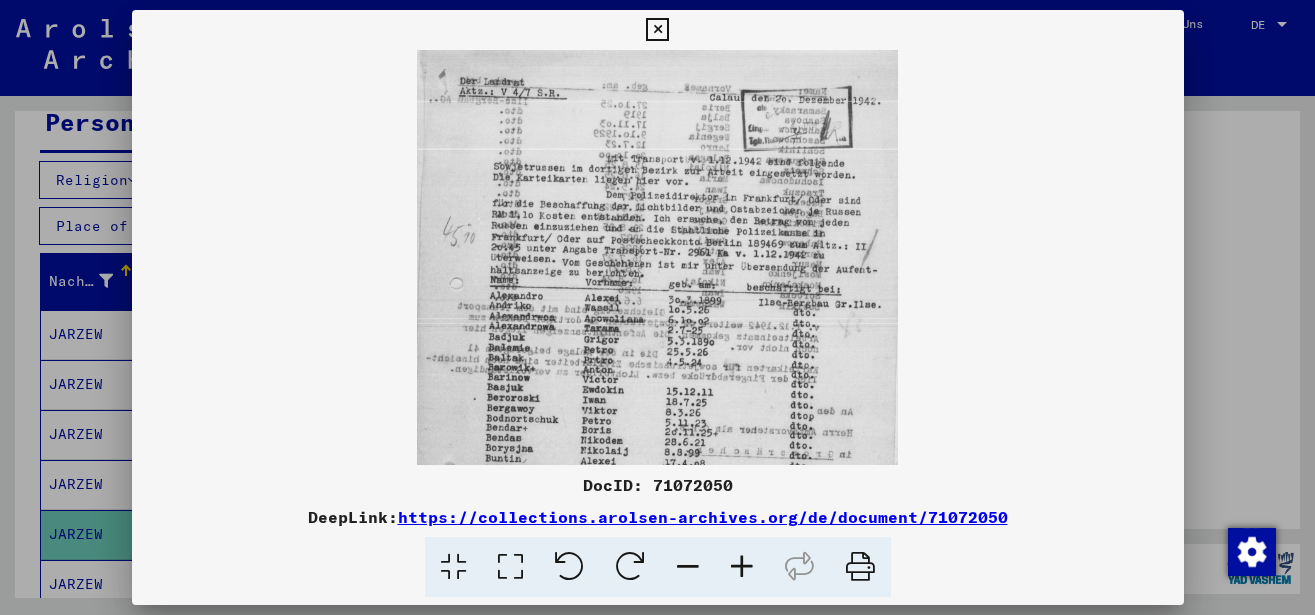 click at bounding box center (742, 567) 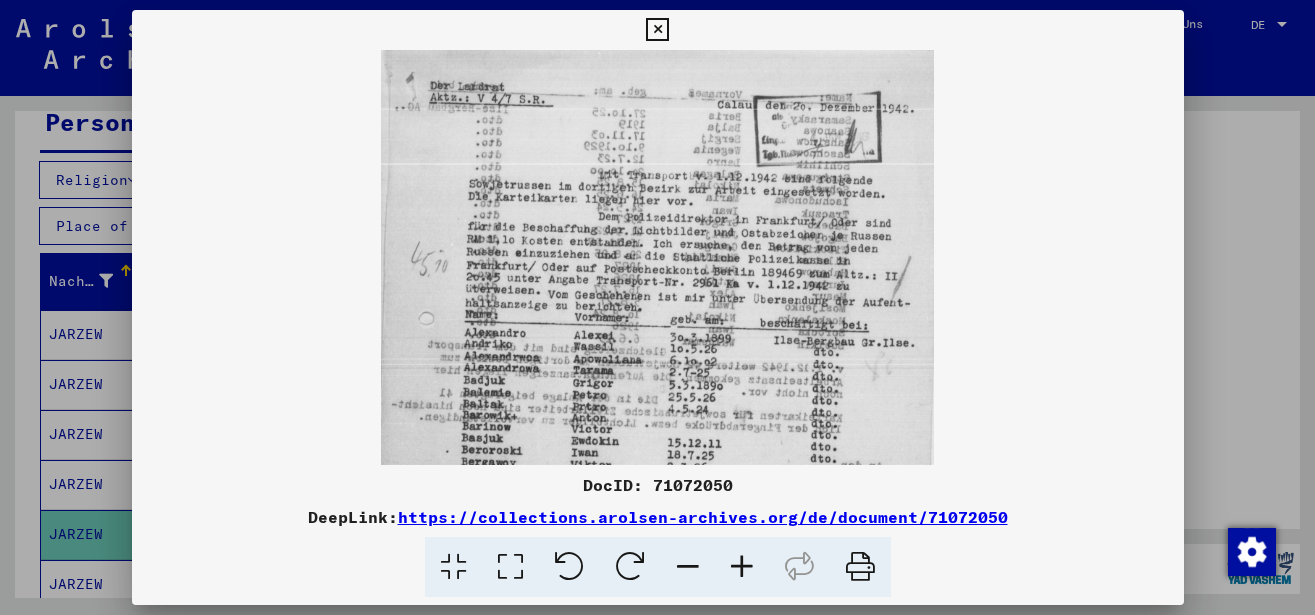 click at bounding box center [742, 567] 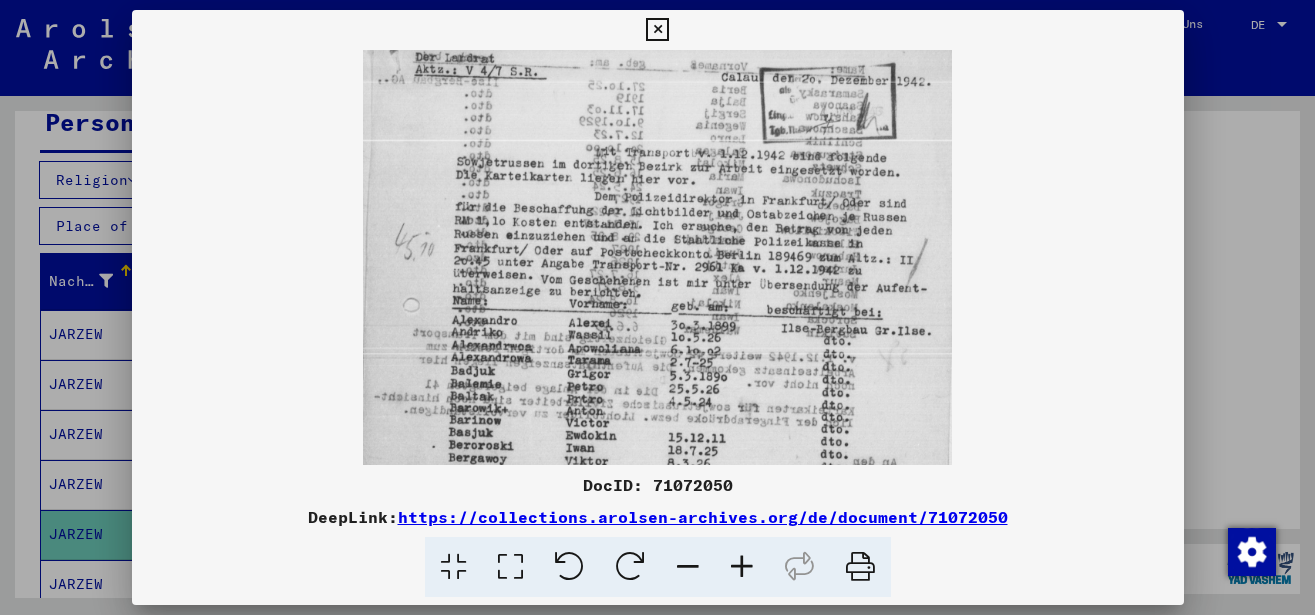 scroll, scrollTop: 14, scrollLeft: 0, axis: vertical 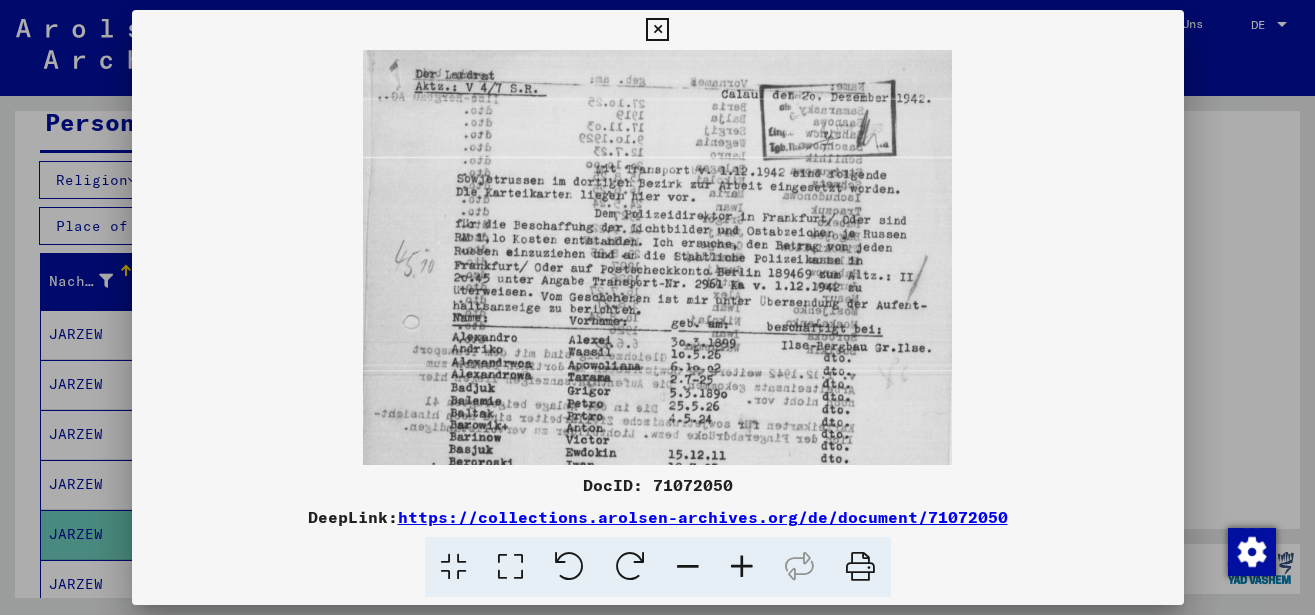 drag, startPoint x: 699, startPoint y: 394, endPoint x: 675, endPoint y: 382, distance: 26.832815 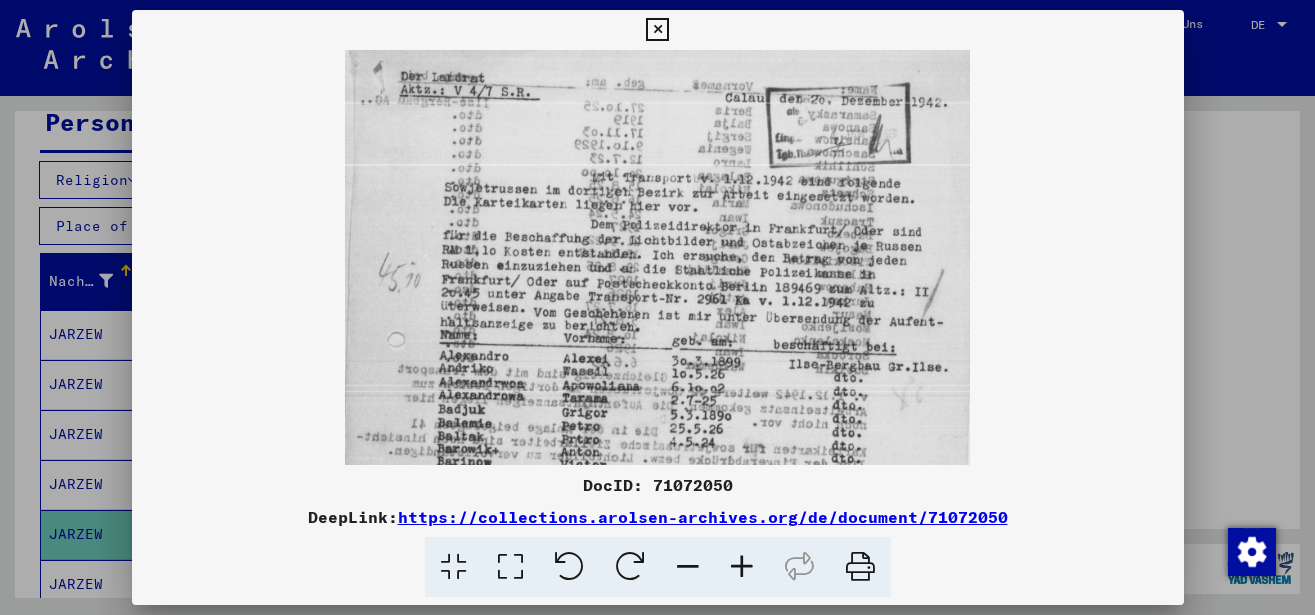 click at bounding box center [742, 567] 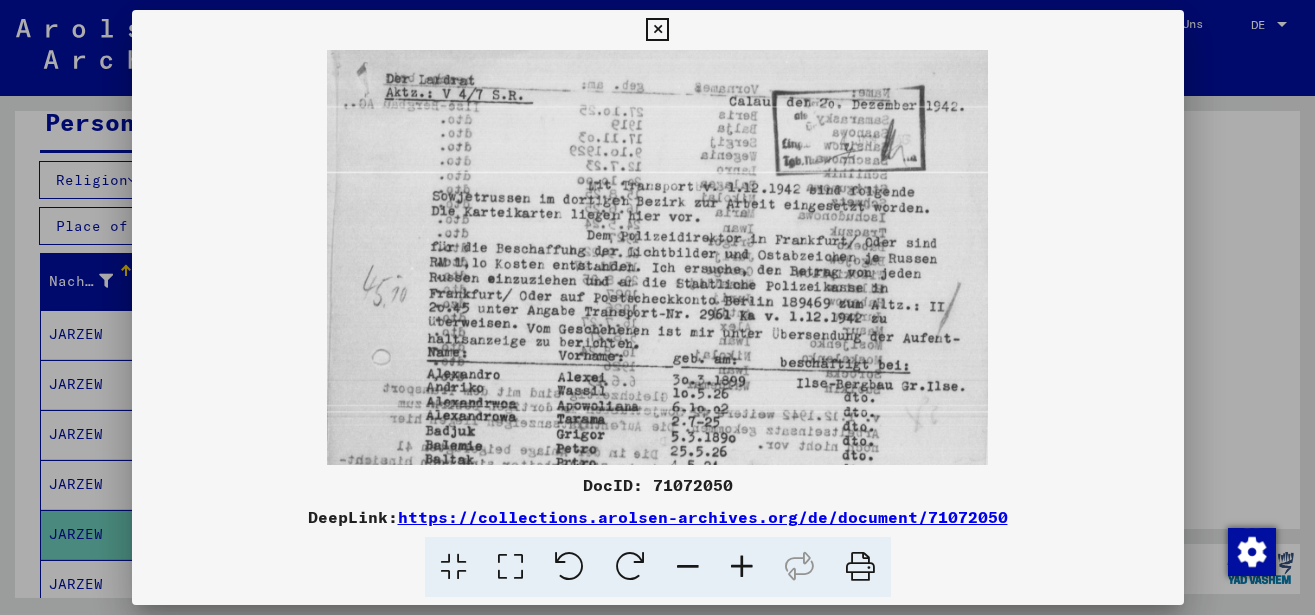 click at bounding box center (742, 567) 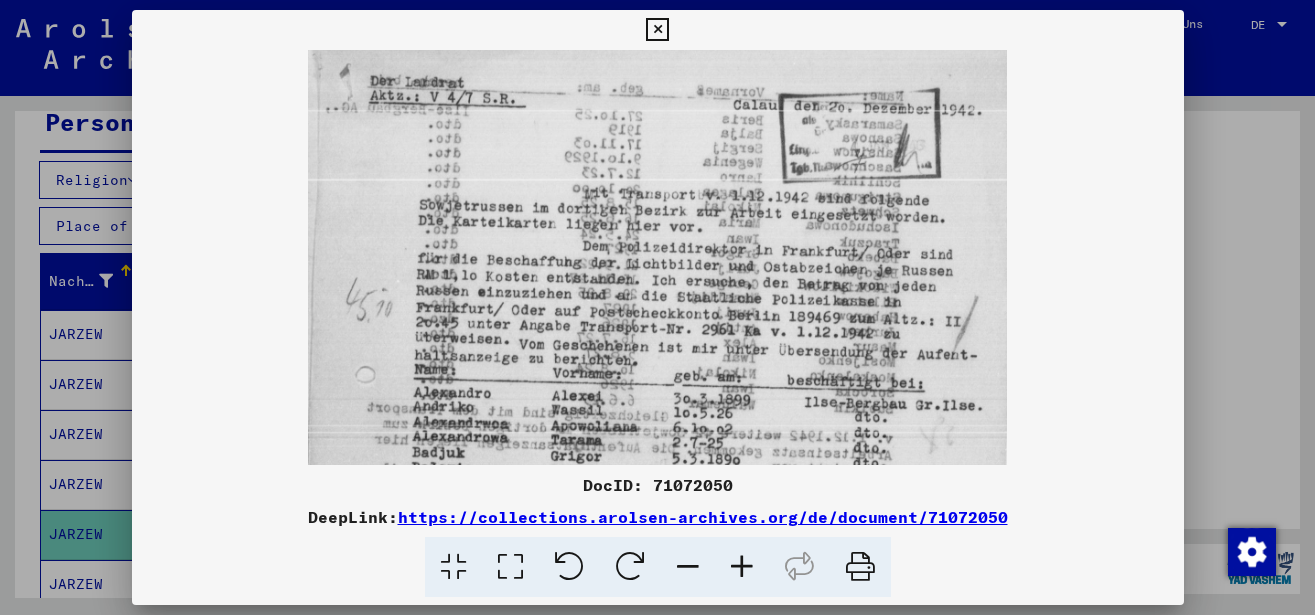 click at bounding box center [742, 567] 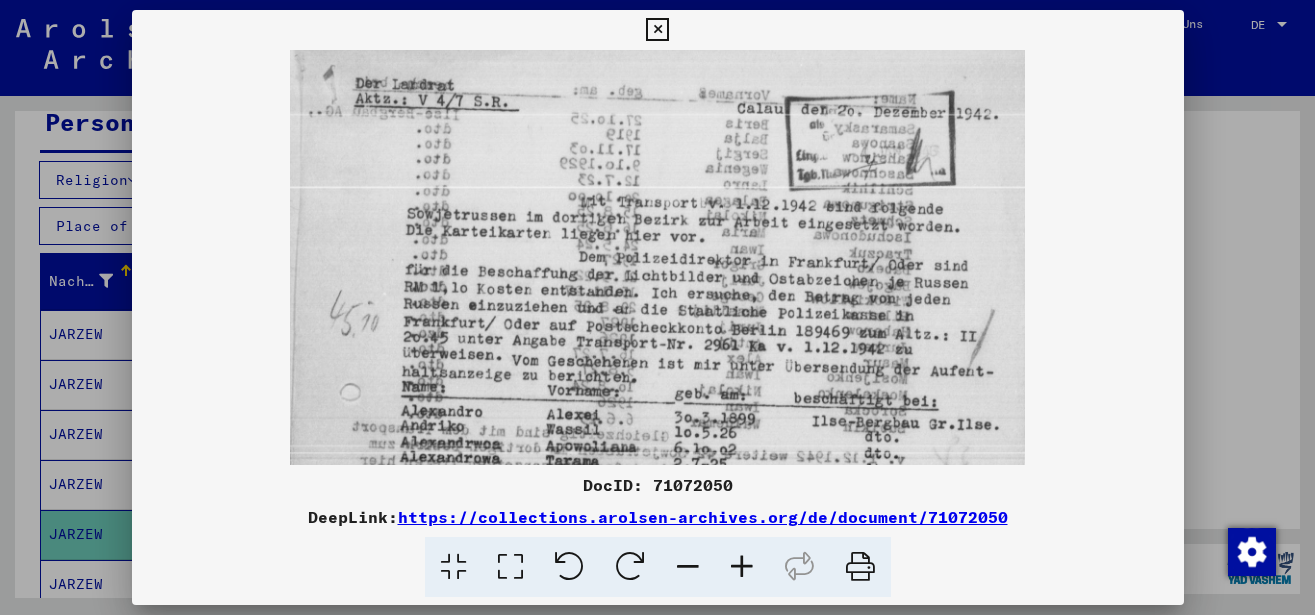 click at bounding box center (742, 567) 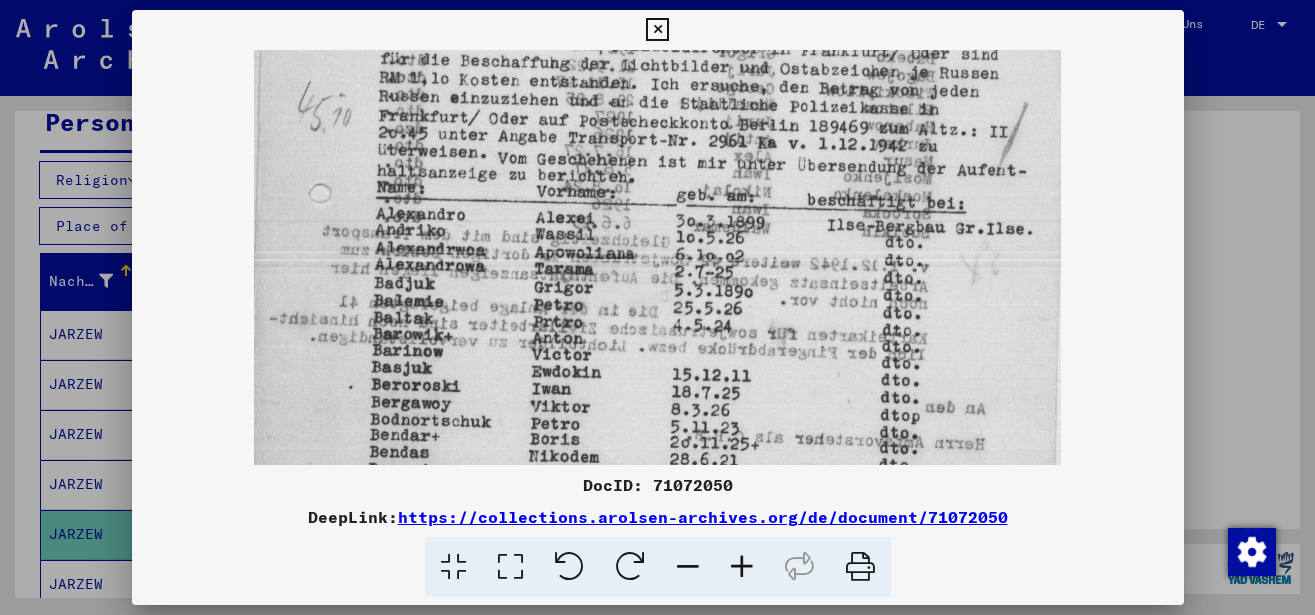 scroll, scrollTop: 273, scrollLeft: 0, axis: vertical 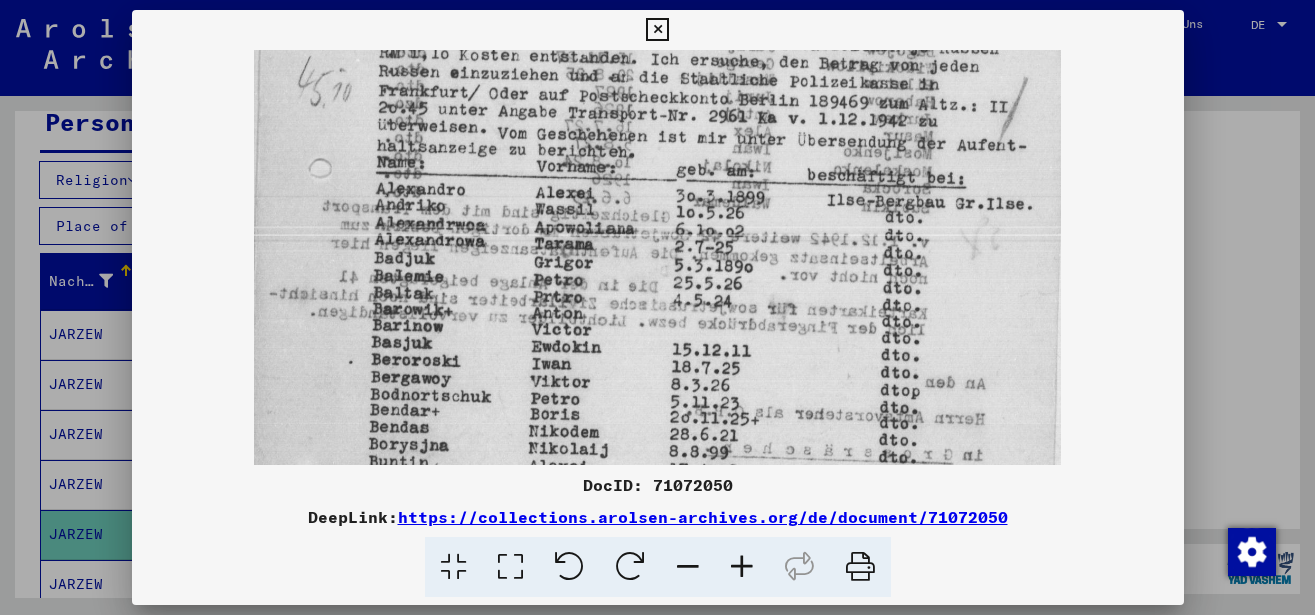drag, startPoint x: 690, startPoint y: 357, endPoint x: 700, endPoint y: 98, distance: 259.193 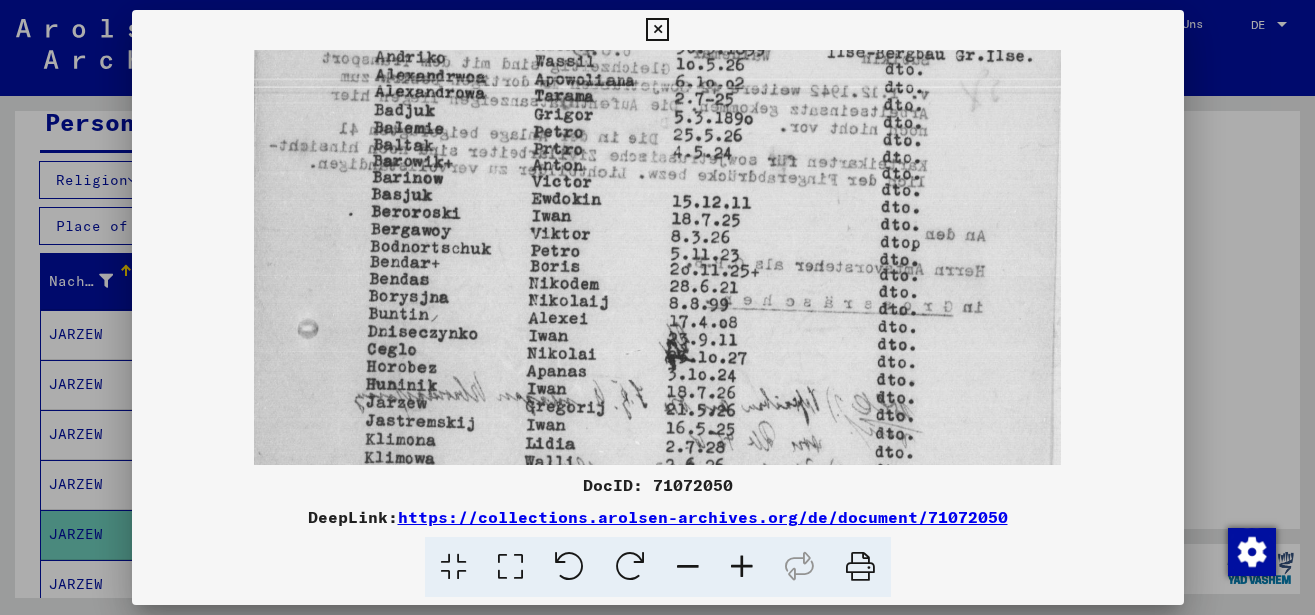 scroll, scrollTop: 444, scrollLeft: 0, axis: vertical 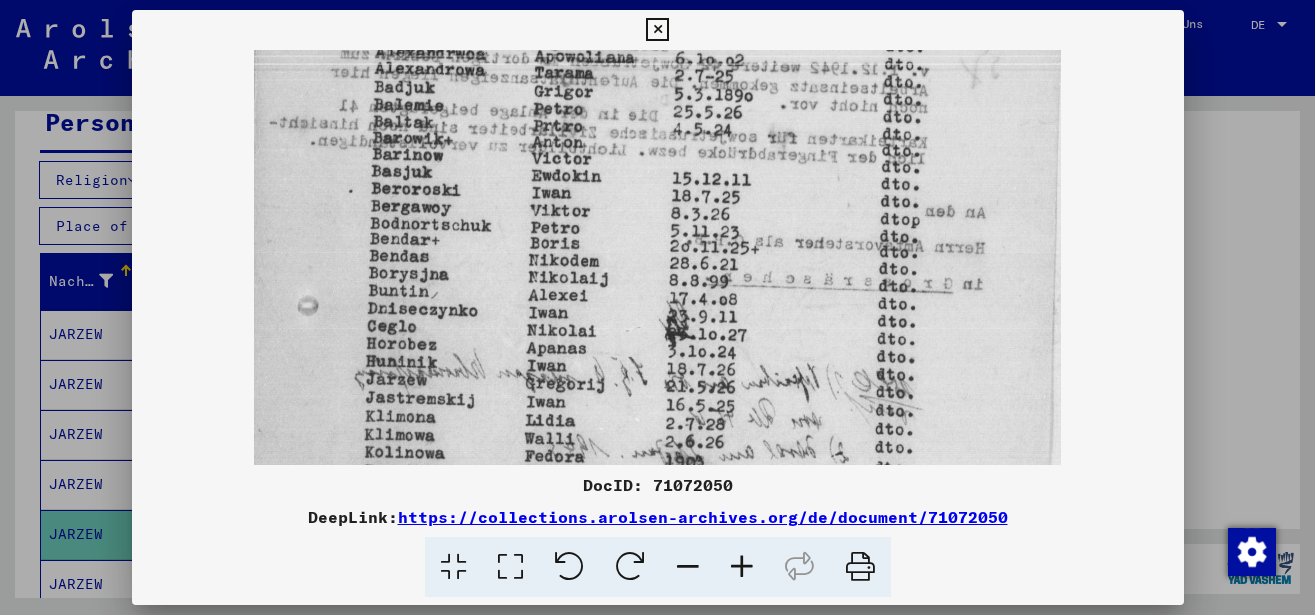 drag, startPoint x: 673, startPoint y: 268, endPoint x: 688, endPoint y: 97, distance: 171.65663 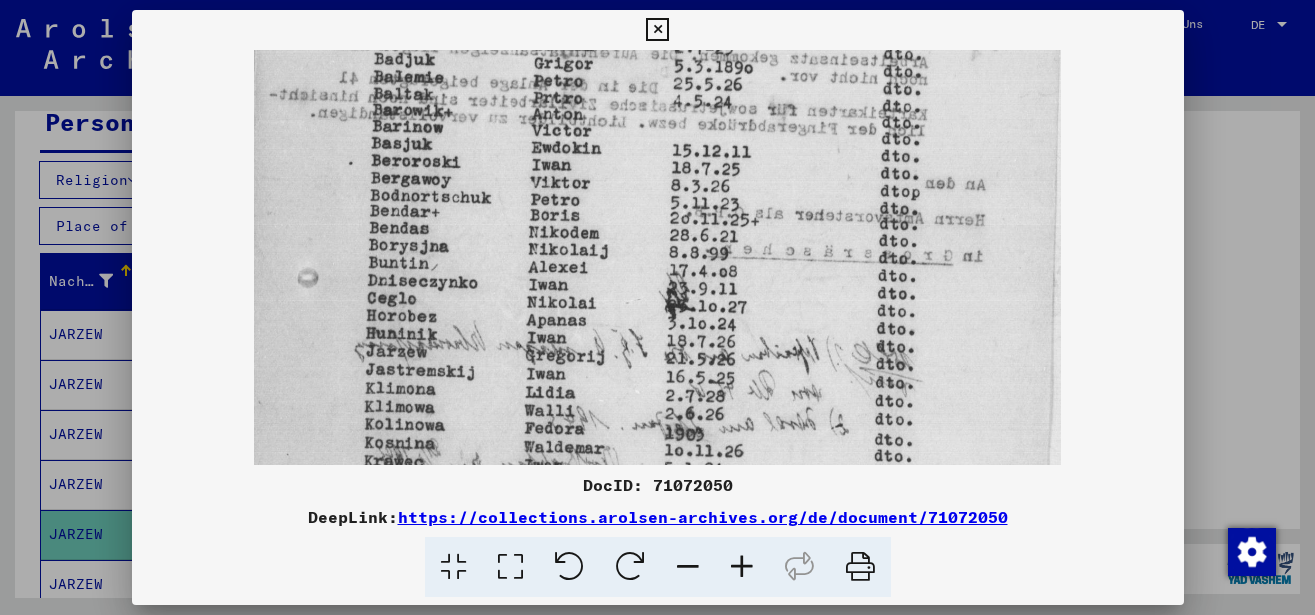 scroll, scrollTop: 482, scrollLeft: 0, axis: vertical 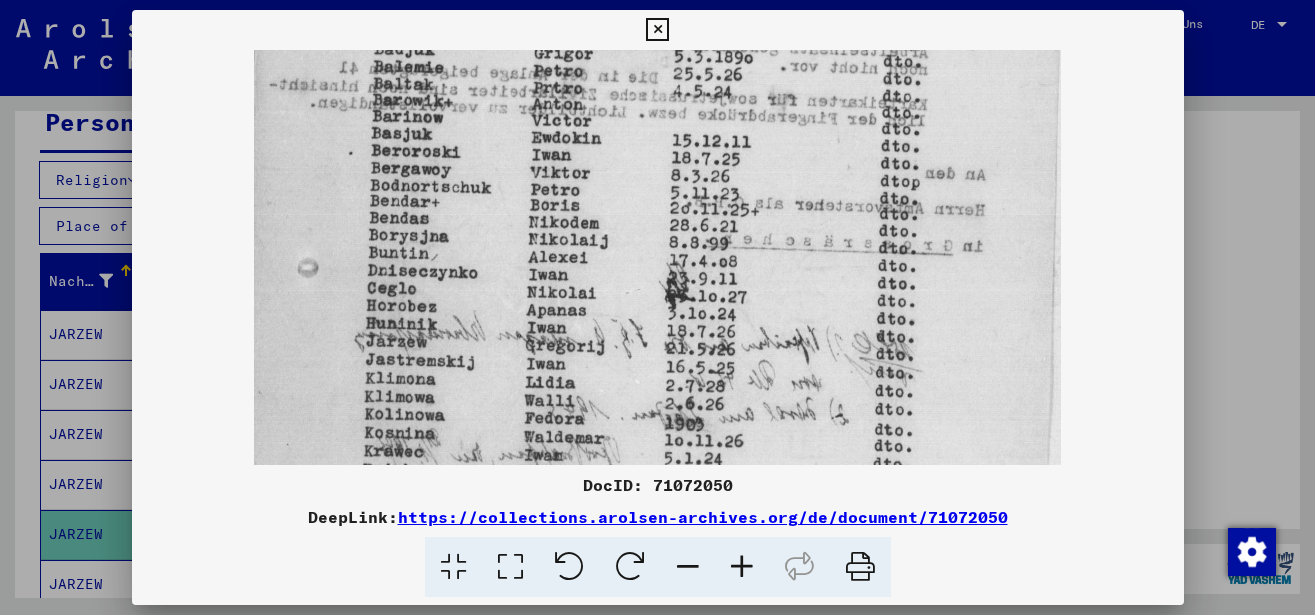 drag, startPoint x: 573, startPoint y: 393, endPoint x: 584, endPoint y: 355, distance: 39.56008 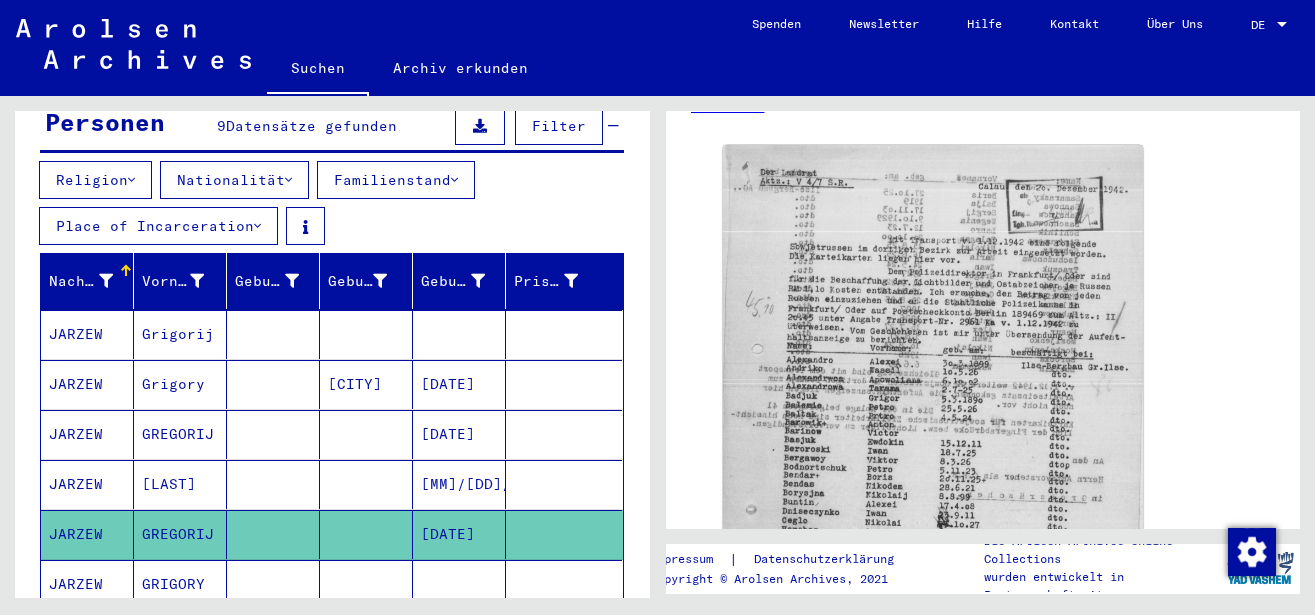 click at bounding box center (273, 534) 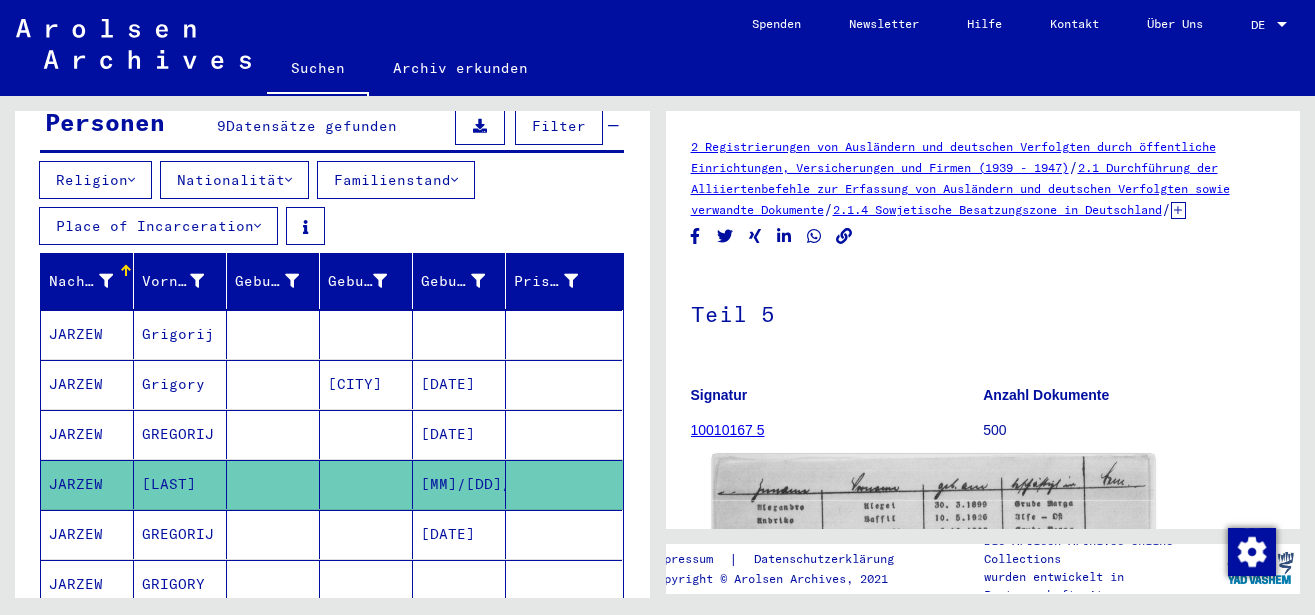 scroll, scrollTop: 324, scrollLeft: 0, axis: vertical 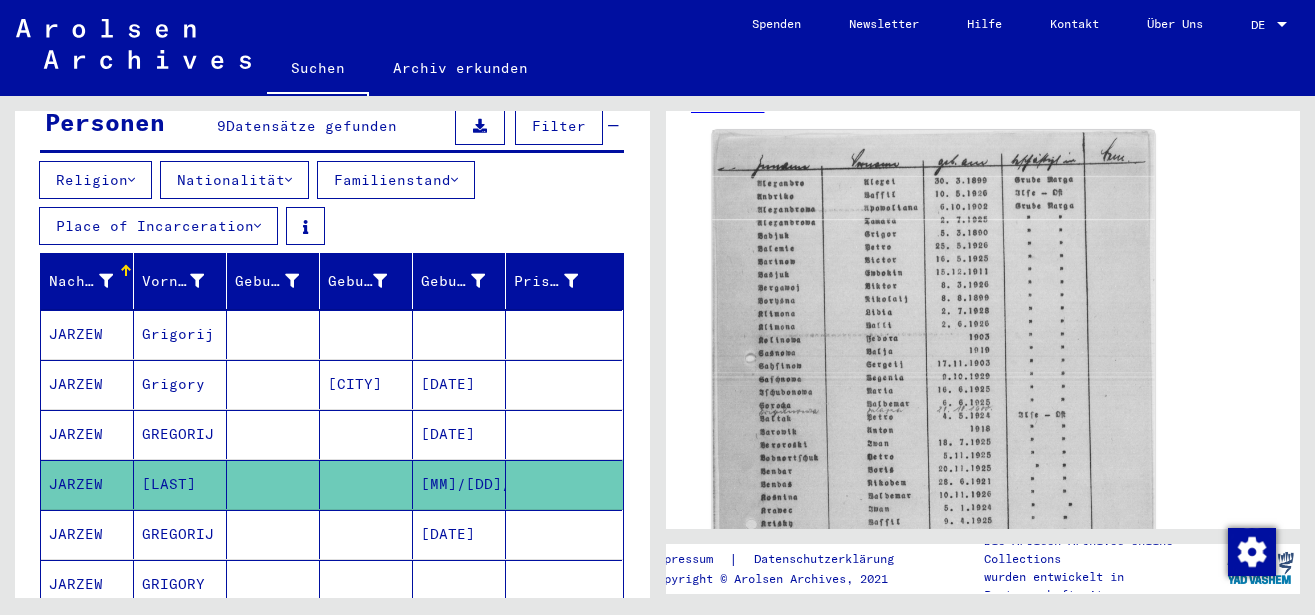 click 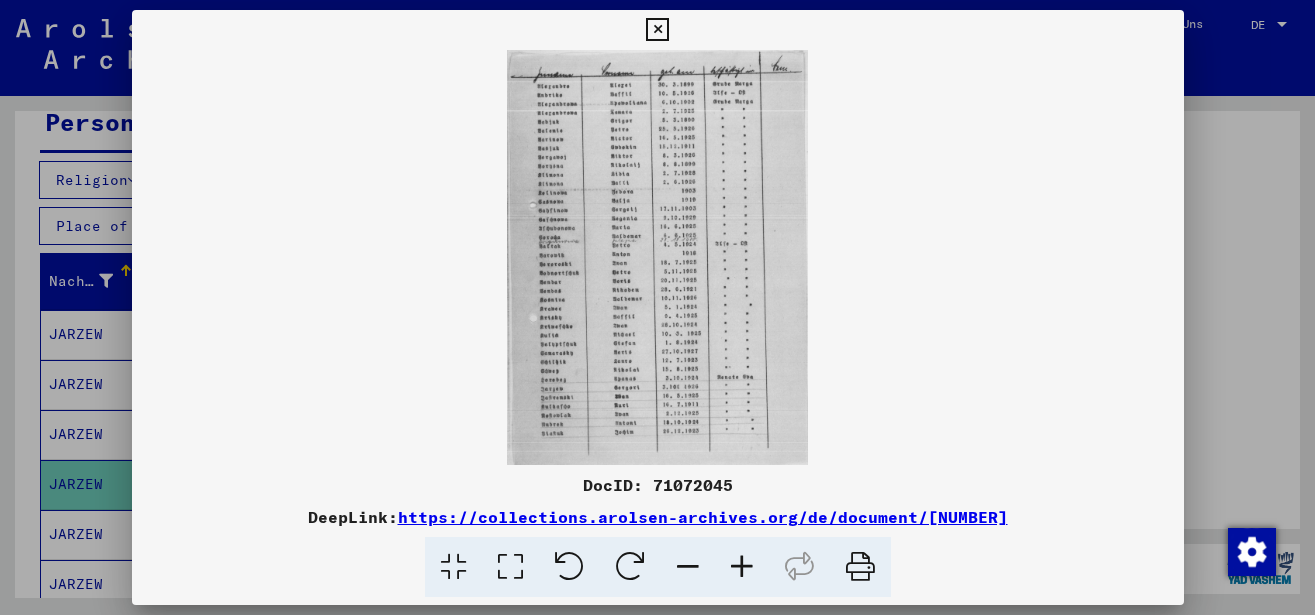 click at bounding box center (742, 567) 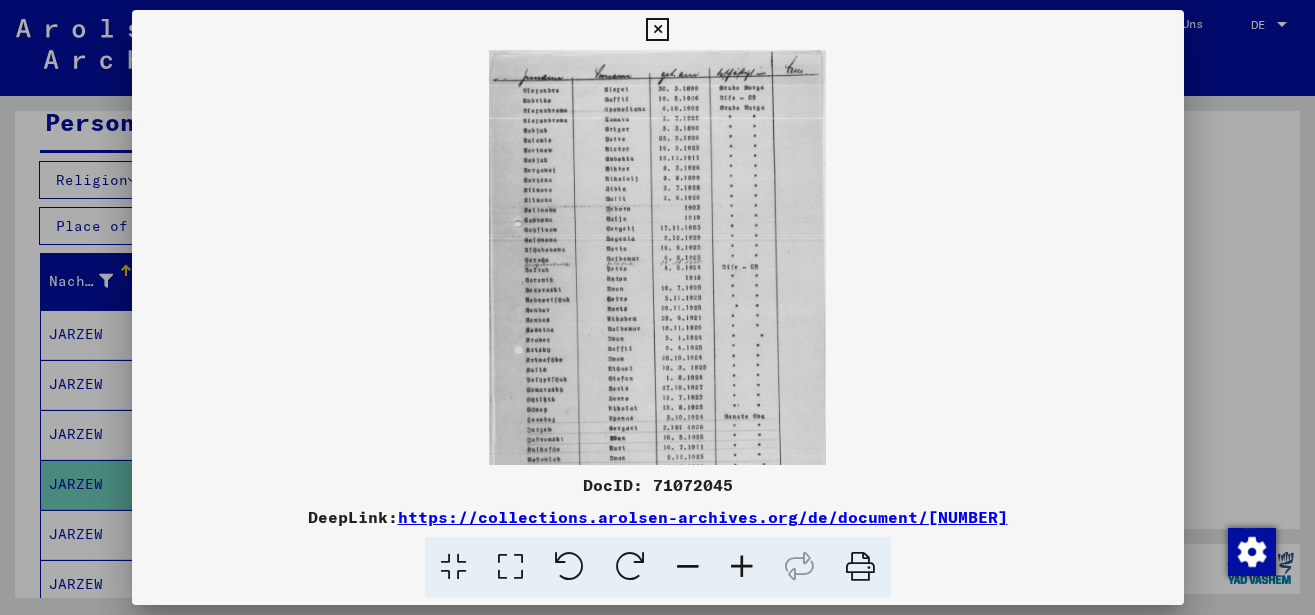 click at bounding box center [742, 567] 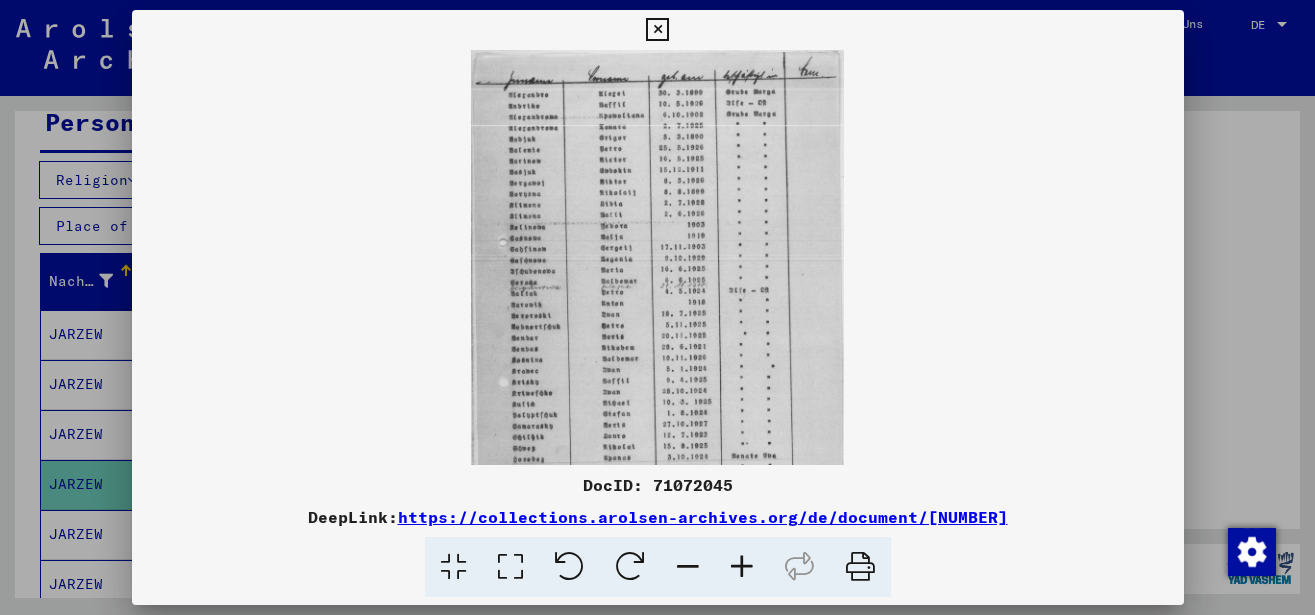 click at bounding box center (742, 567) 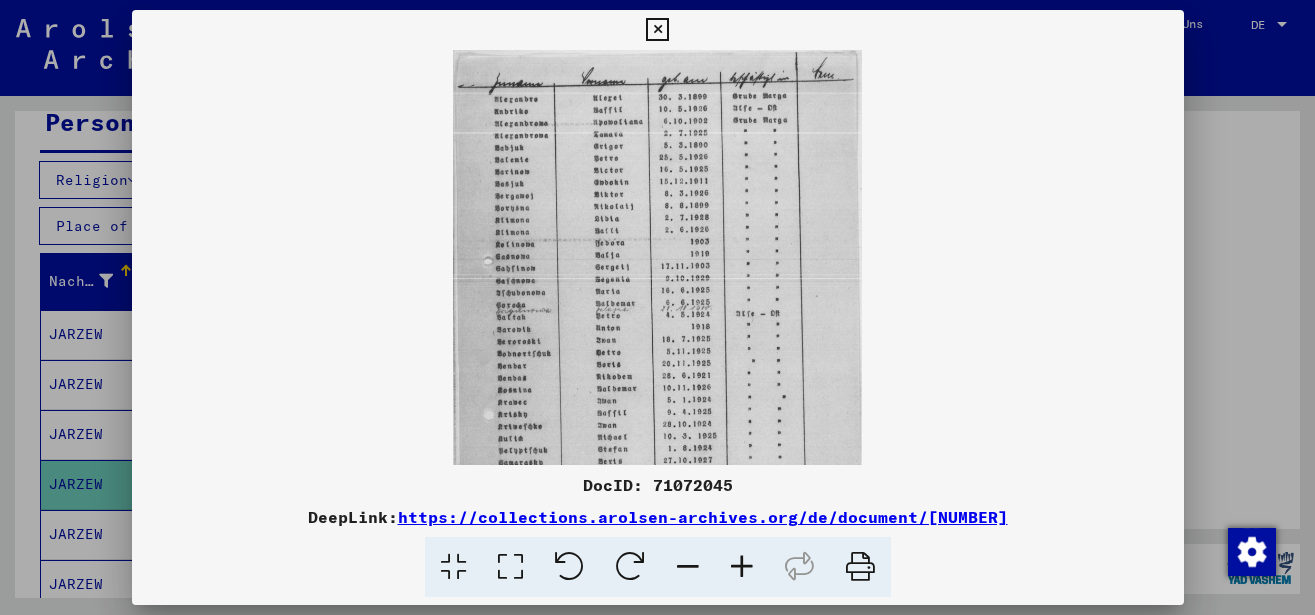 click at bounding box center (742, 567) 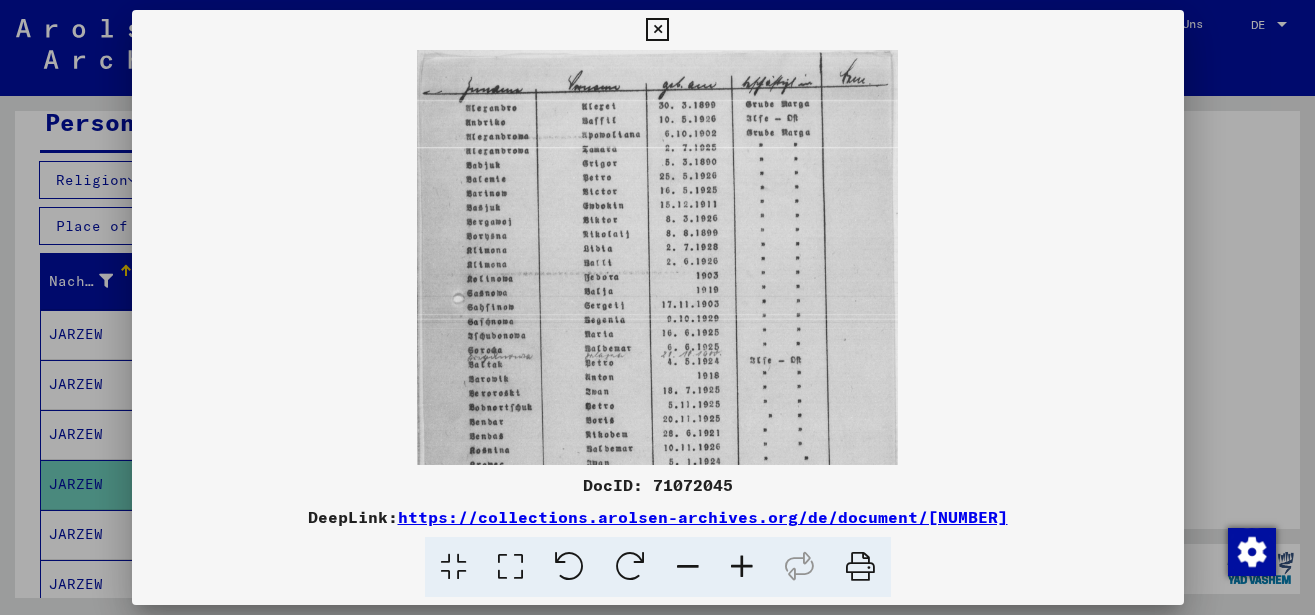 click at bounding box center (742, 567) 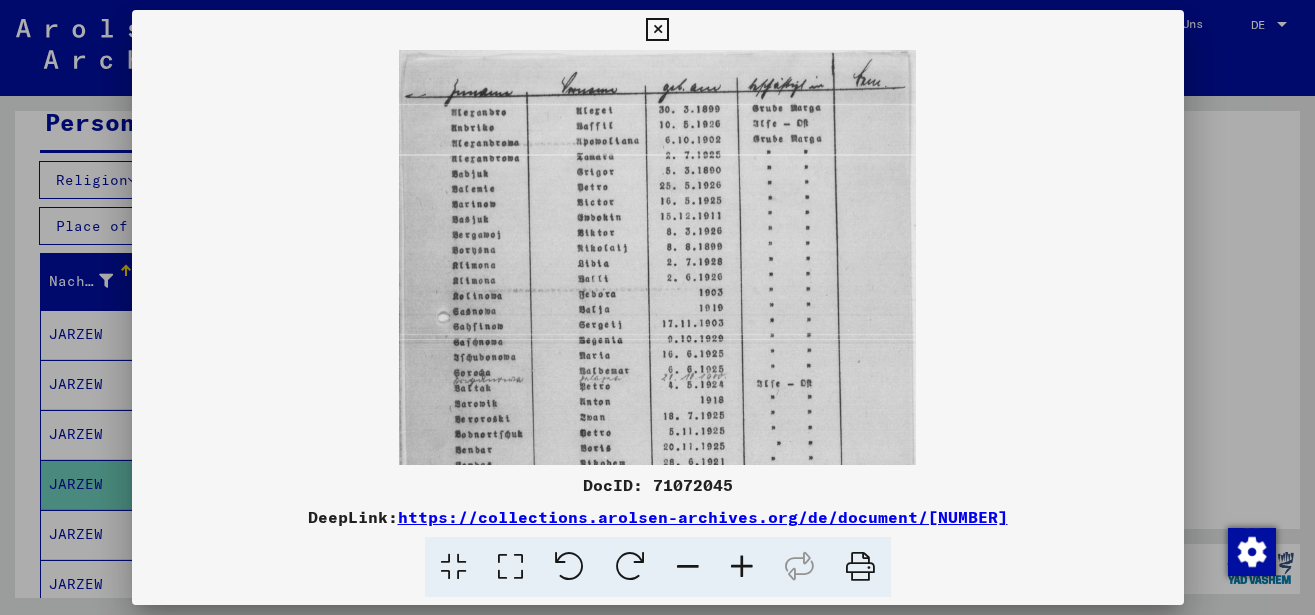 click at bounding box center (742, 567) 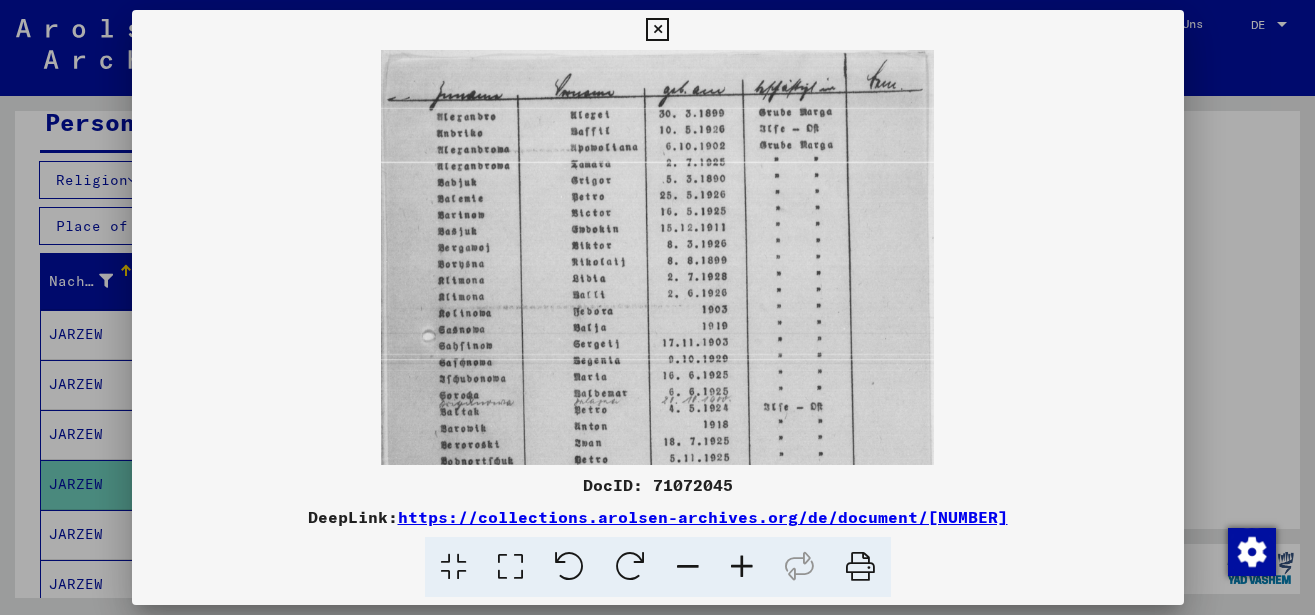 click at bounding box center [742, 567] 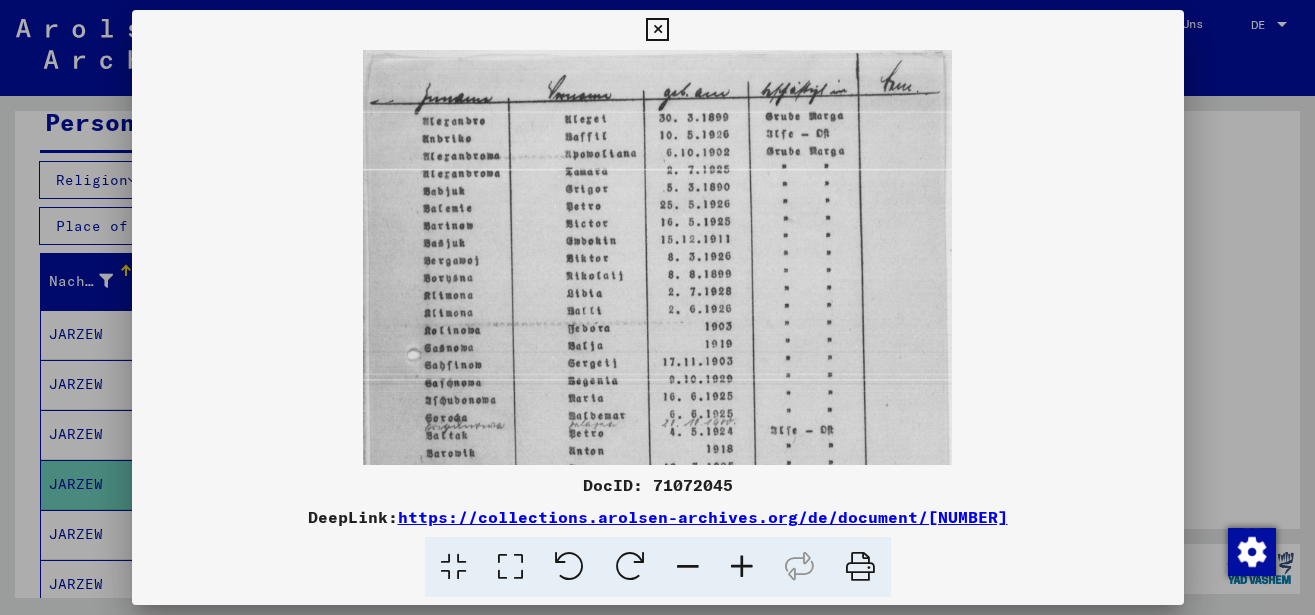 click at bounding box center [742, 567] 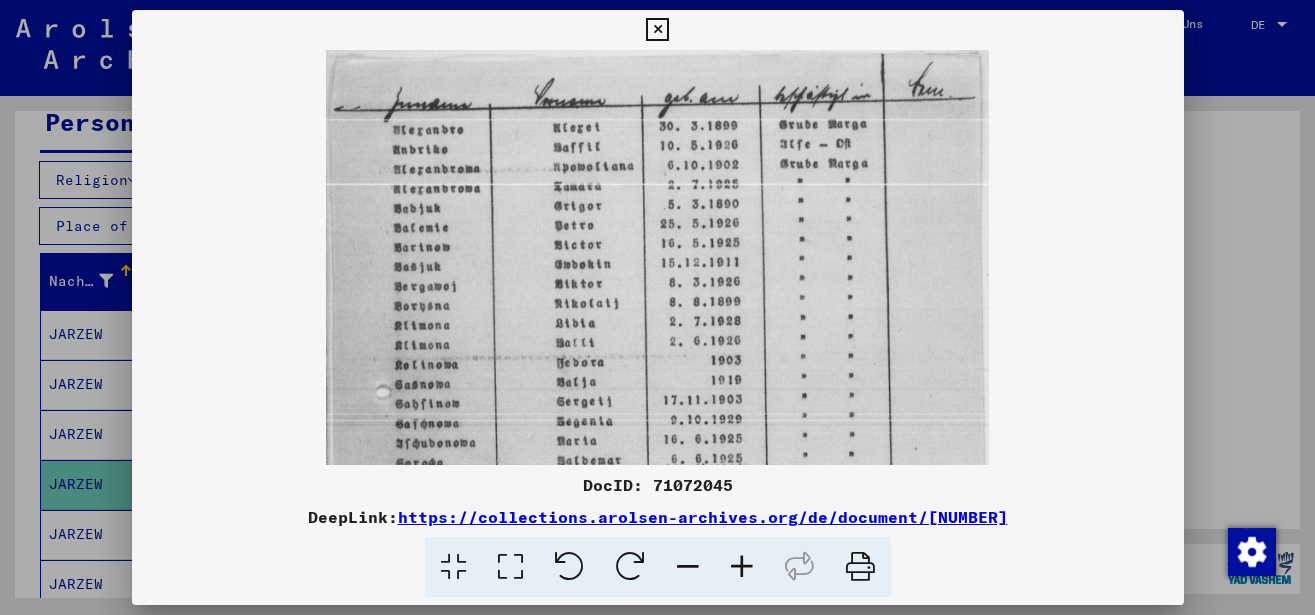 click at bounding box center (742, 567) 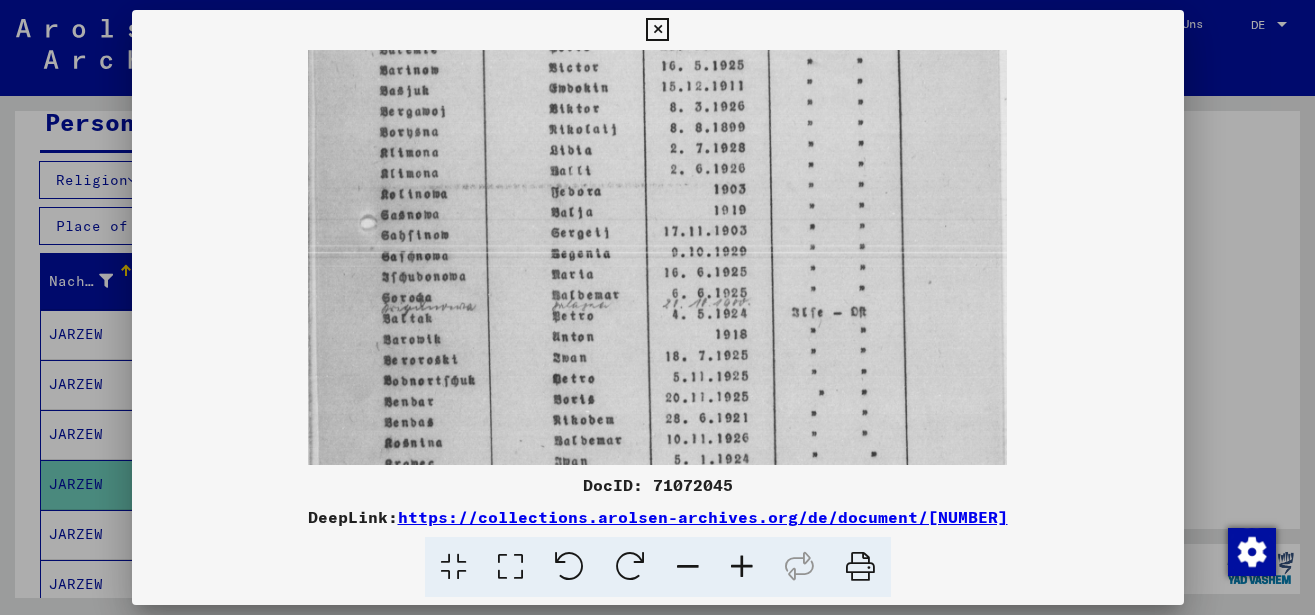 drag, startPoint x: 612, startPoint y: 330, endPoint x: 640, endPoint y: 141, distance: 191.06282 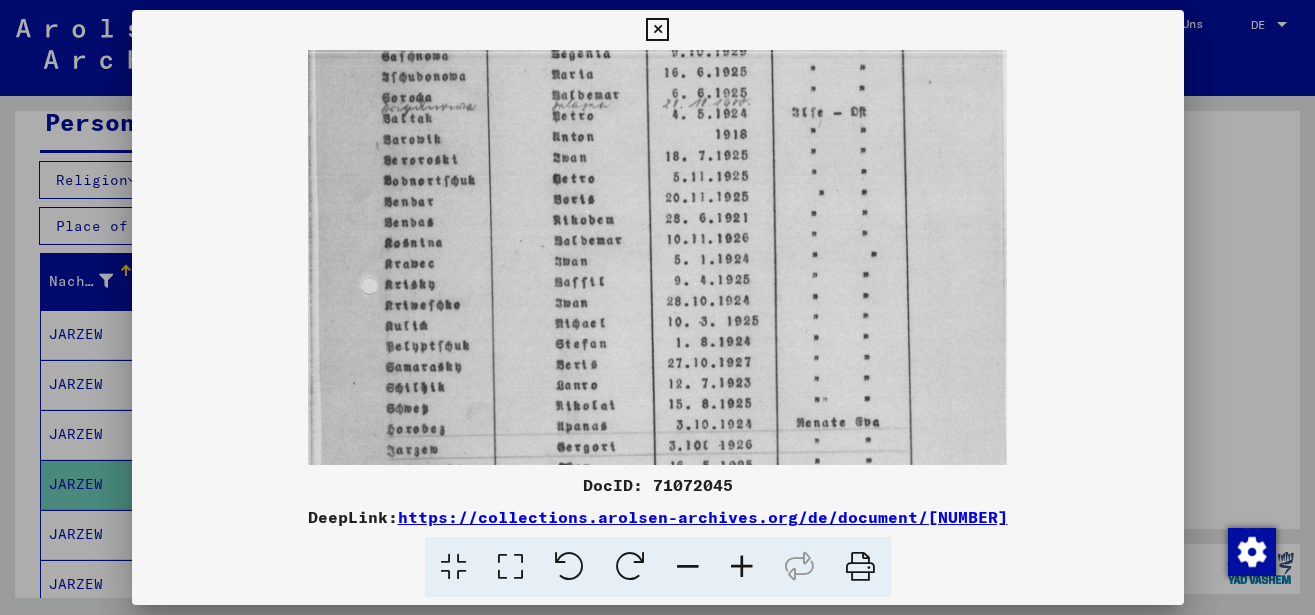 scroll, scrollTop: 418, scrollLeft: 0, axis: vertical 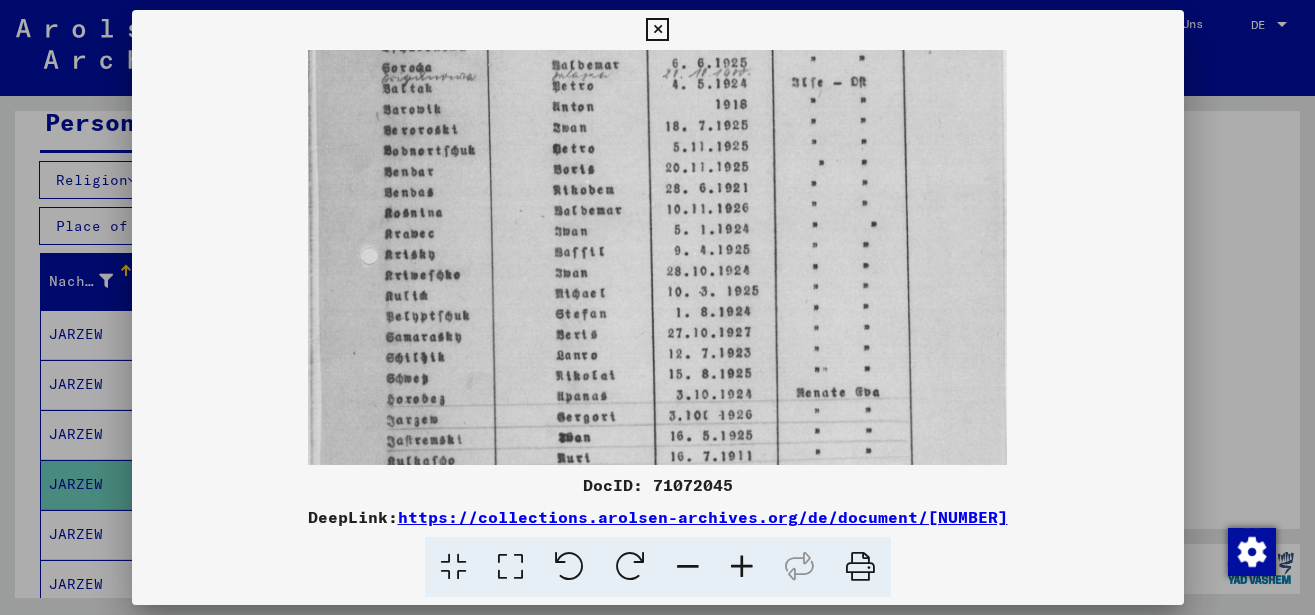 drag, startPoint x: 603, startPoint y: 327, endPoint x: 639, endPoint y: 98, distance: 231.81242 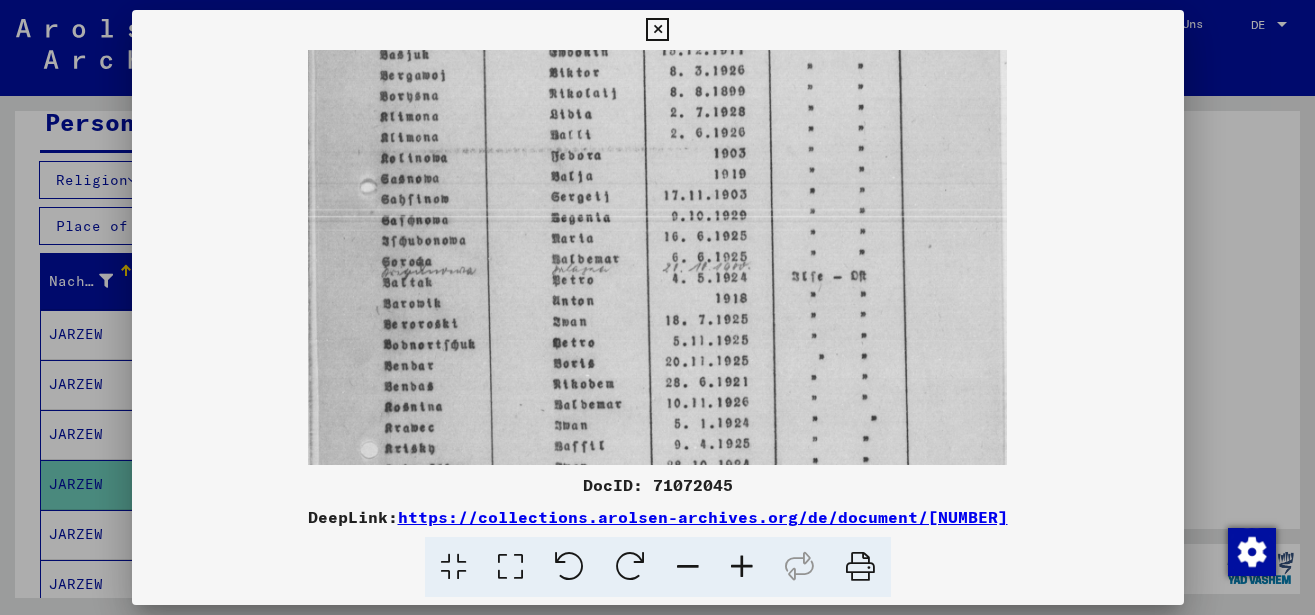 drag, startPoint x: 604, startPoint y: 303, endPoint x: 590, endPoint y: 497, distance: 194.5045 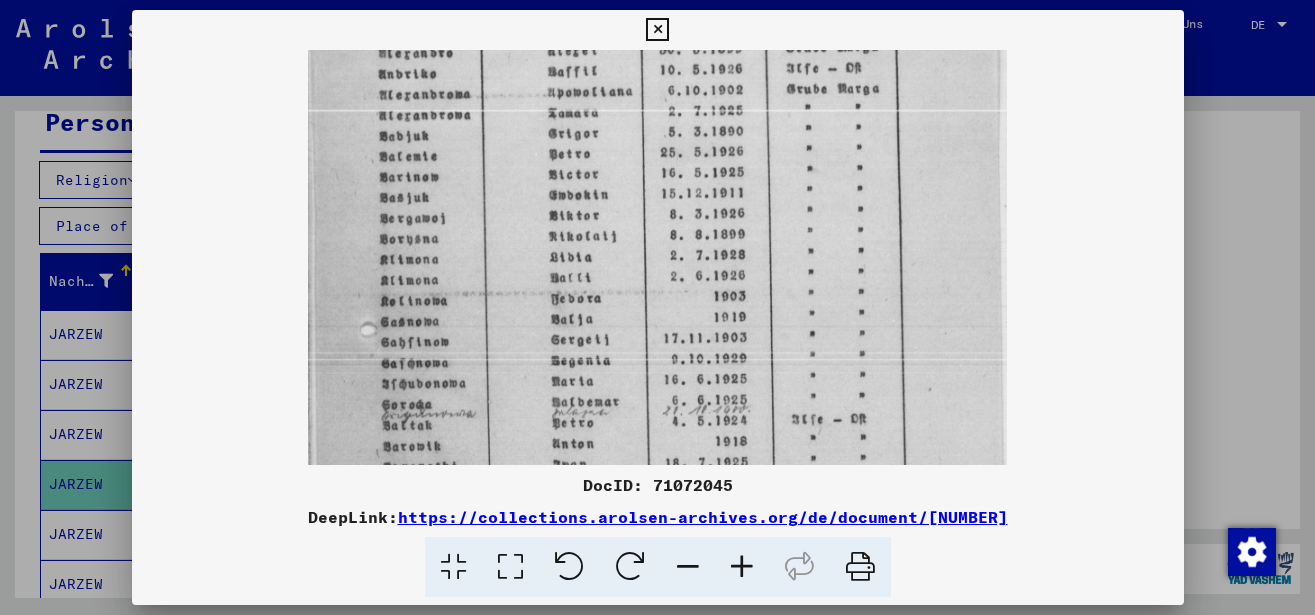 scroll, scrollTop: 68, scrollLeft: 0, axis: vertical 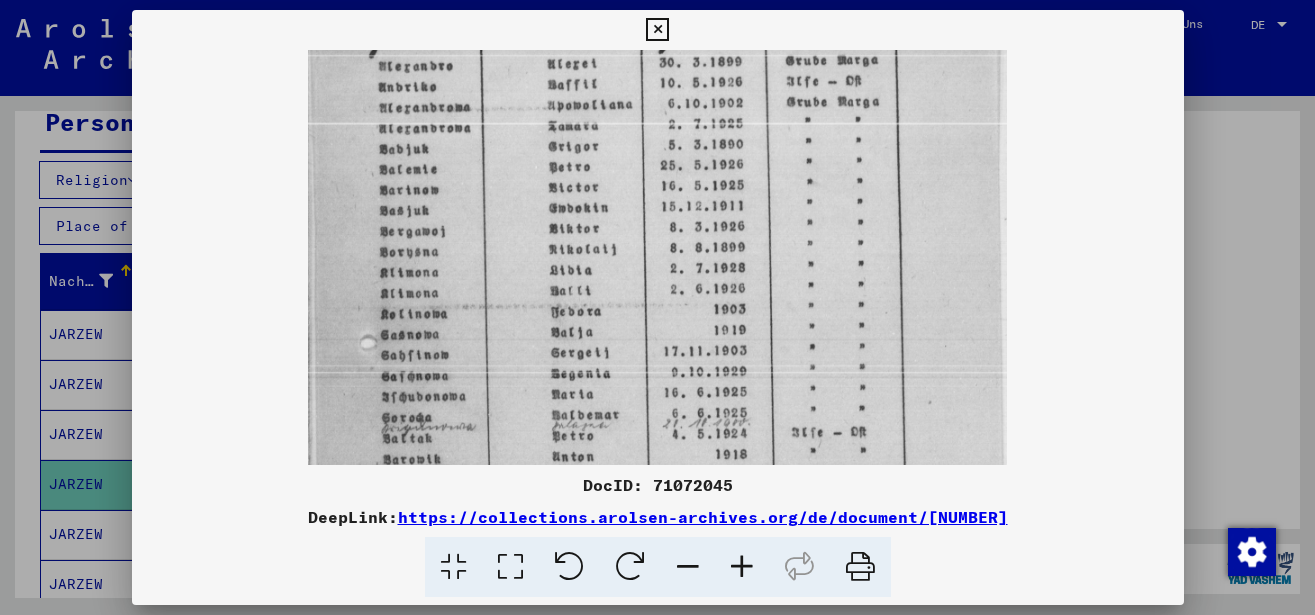 drag, startPoint x: 600, startPoint y: 384, endPoint x: 600, endPoint y: 445, distance: 61 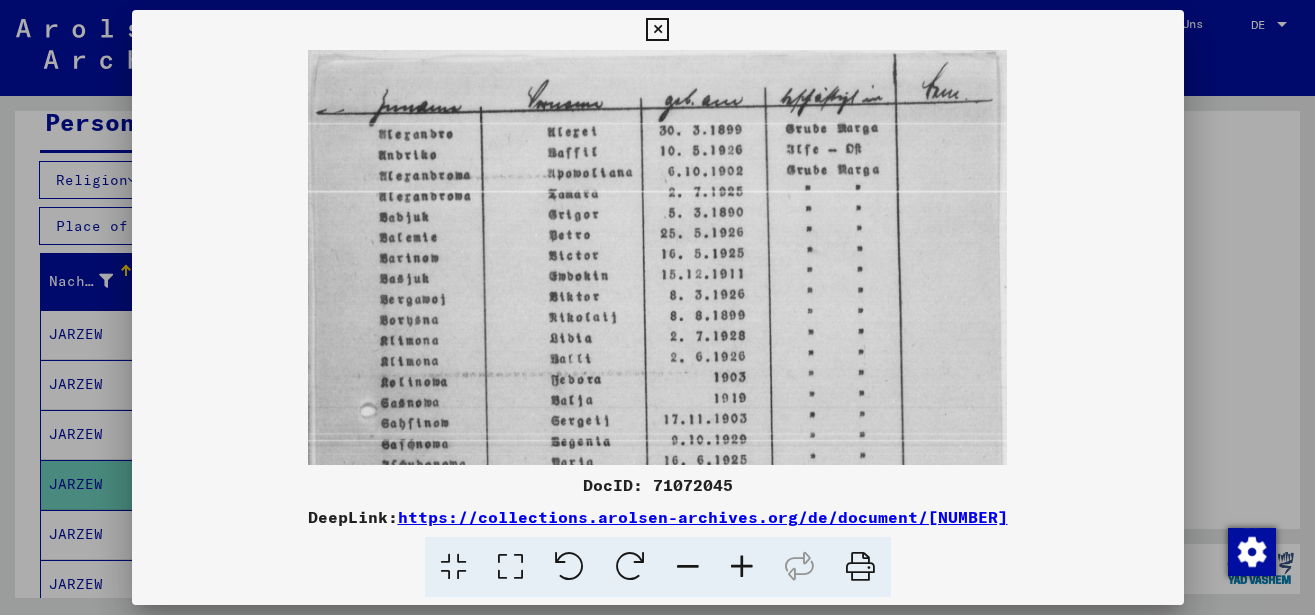 drag, startPoint x: 608, startPoint y: 401, endPoint x: 608, endPoint y: 417, distance: 16 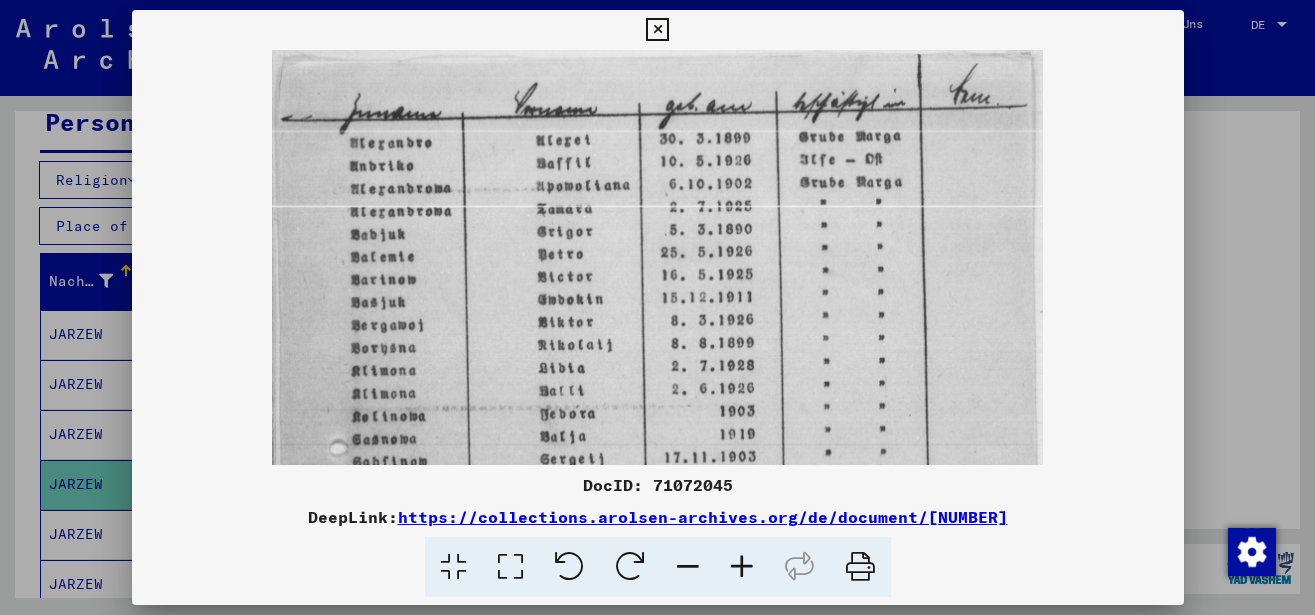 click at bounding box center (742, 567) 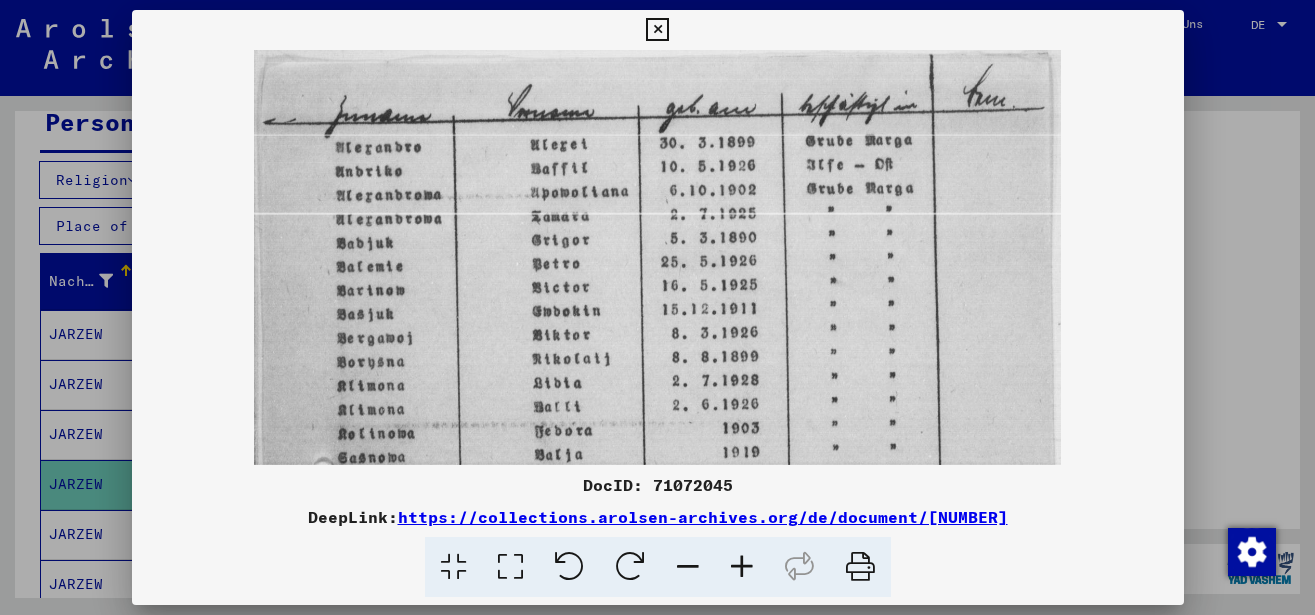 click at bounding box center [742, 567] 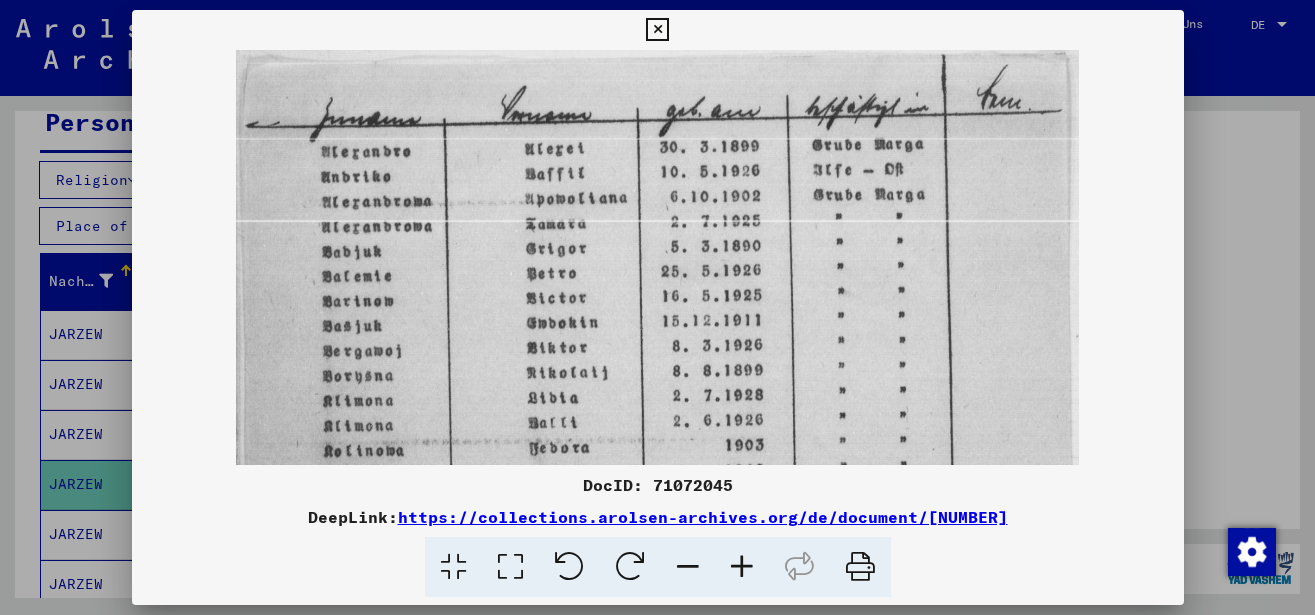 click at bounding box center (742, 567) 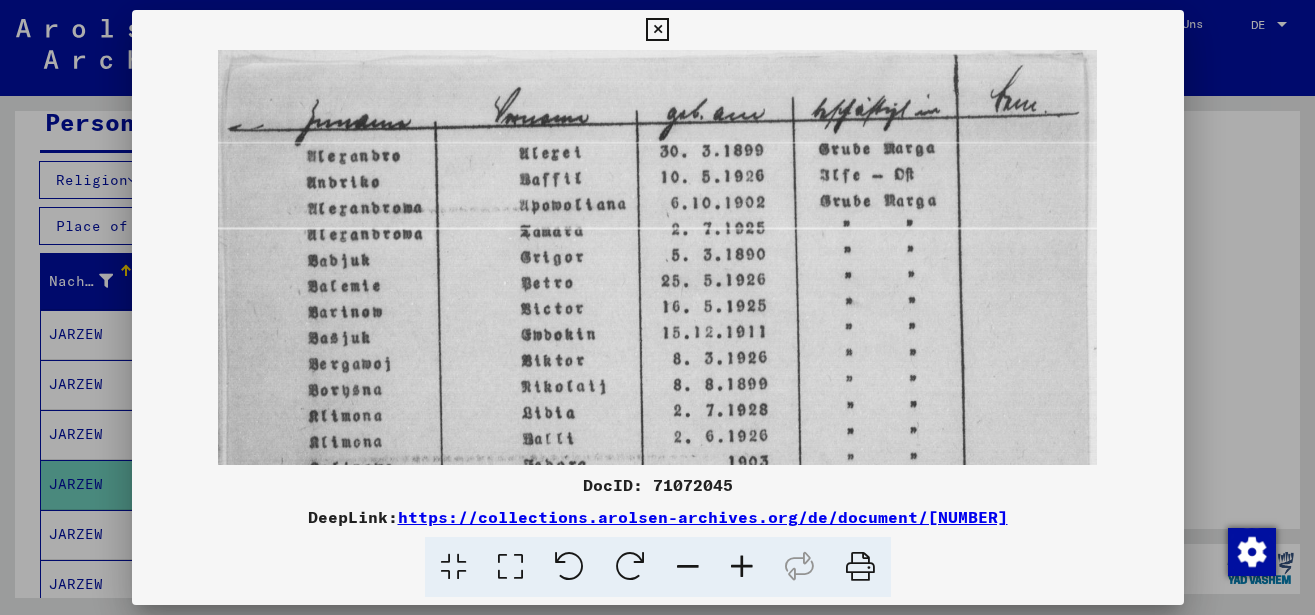 click at bounding box center [742, 567] 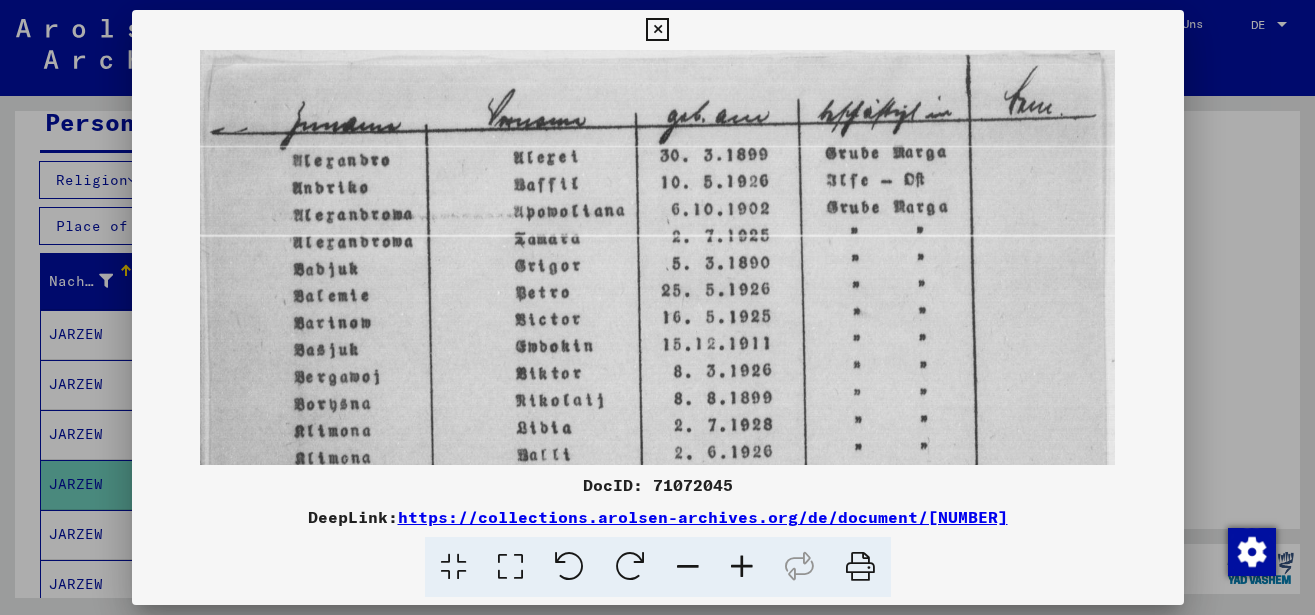 click at bounding box center (742, 567) 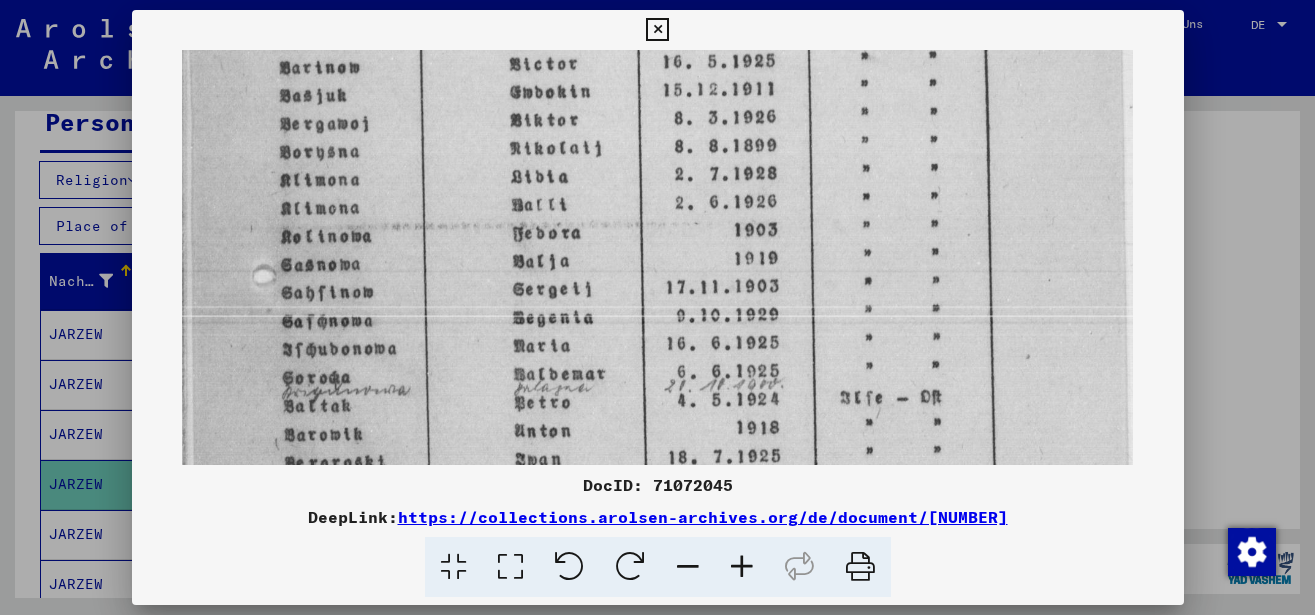 drag, startPoint x: 643, startPoint y: 393, endPoint x: 649, endPoint y: 127, distance: 266.06766 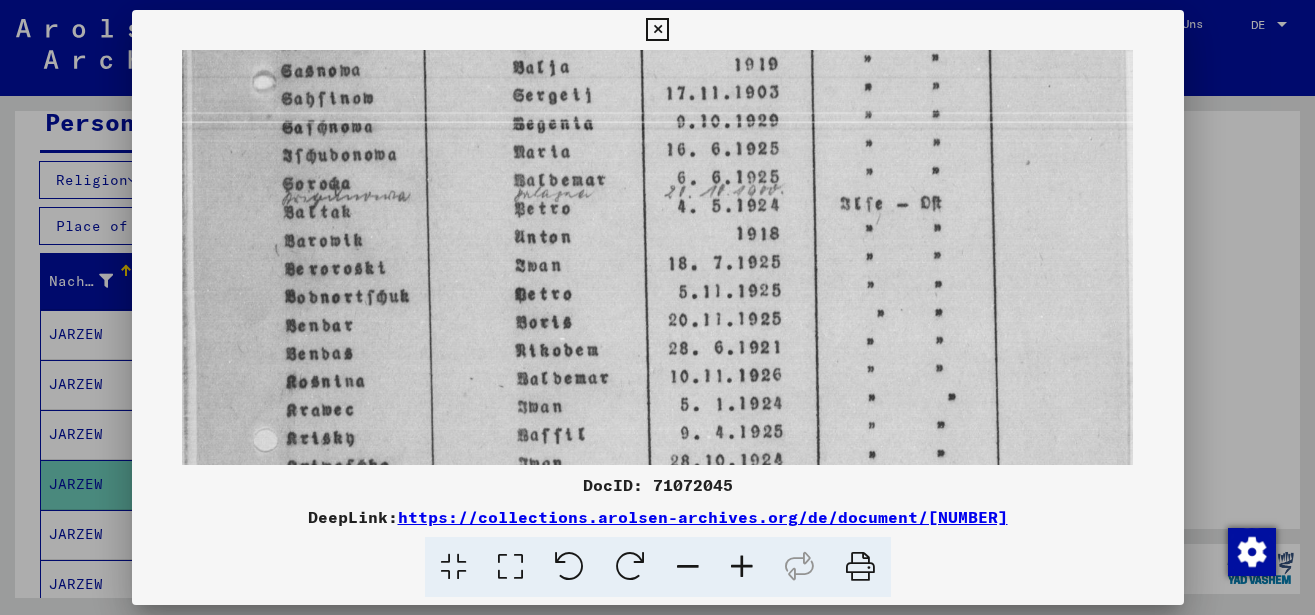 drag, startPoint x: 639, startPoint y: 322, endPoint x: 639, endPoint y: 128, distance: 194 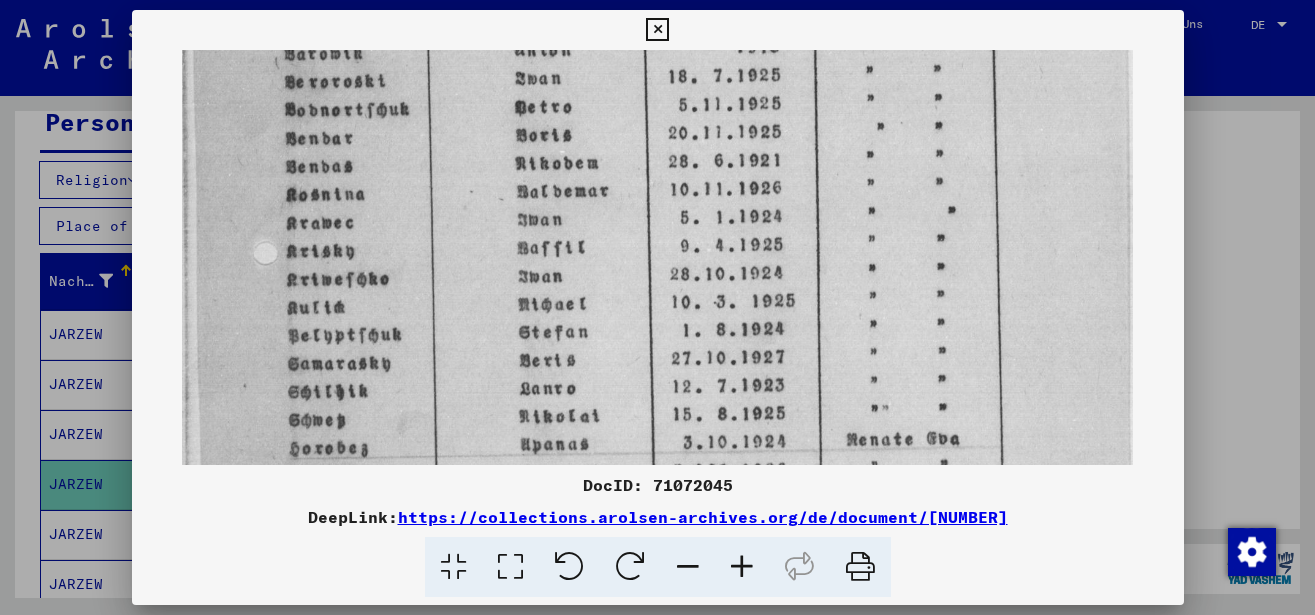 scroll, scrollTop: 701, scrollLeft: 0, axis: vertical 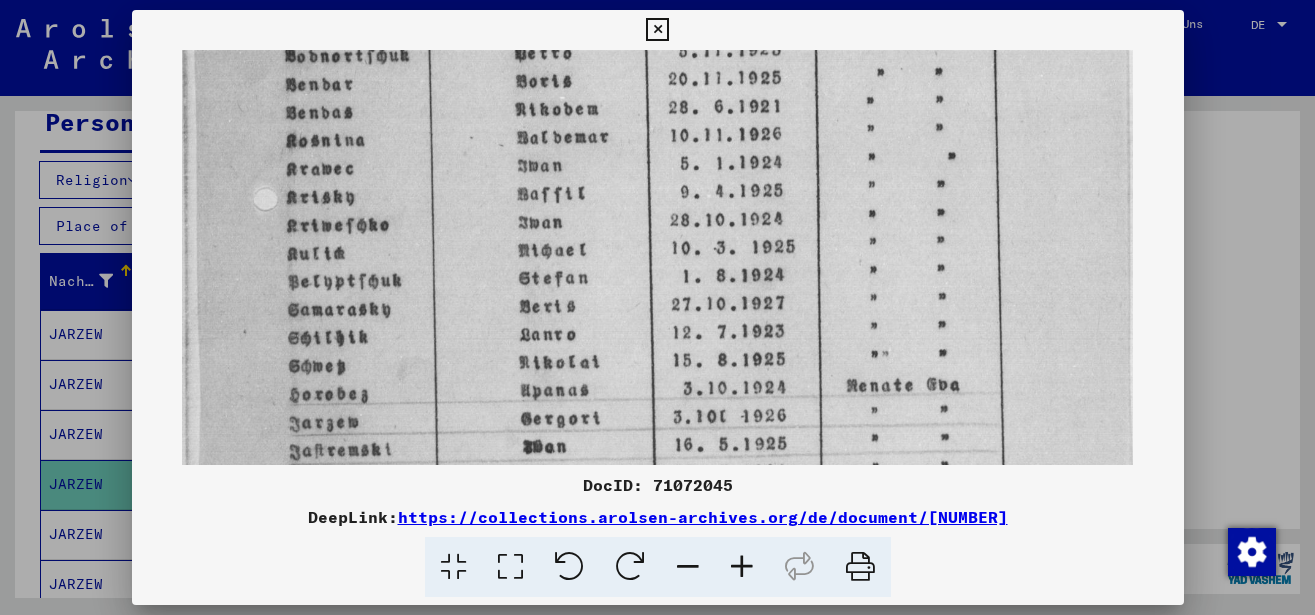 drag, startPoint x: 602, startPoint y: 339, endPoint x: 614, endPoint y: 98, distance: 241.29857 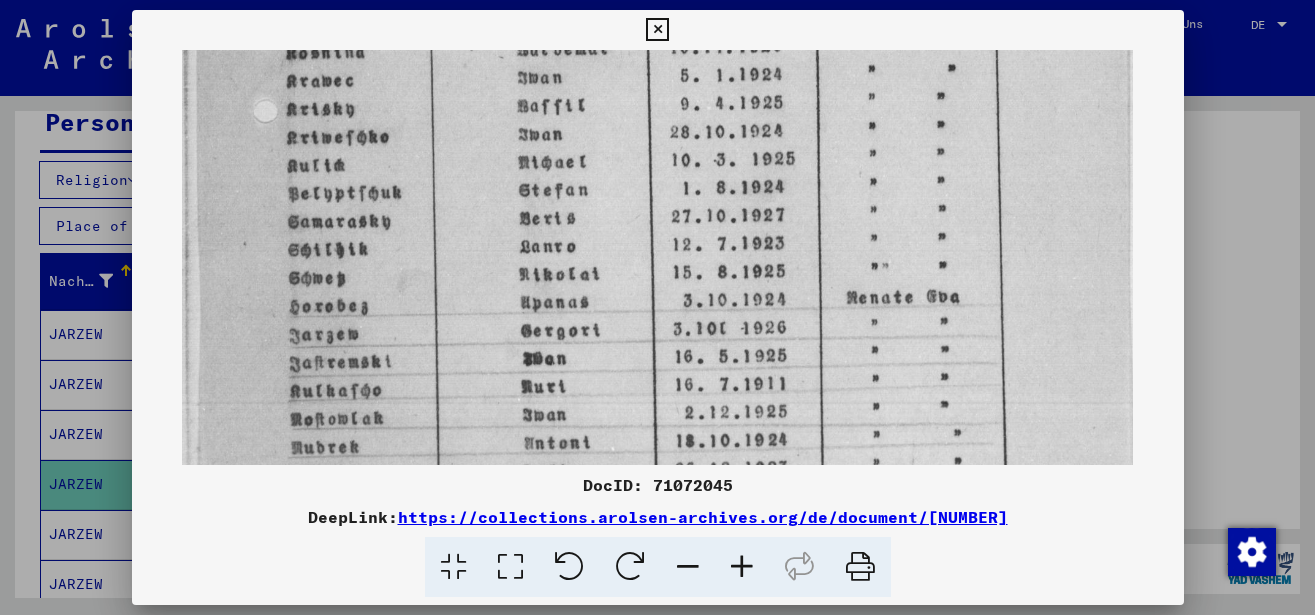 scroll, scrollTop: 811, scrollLeft: 0, axis: vertical 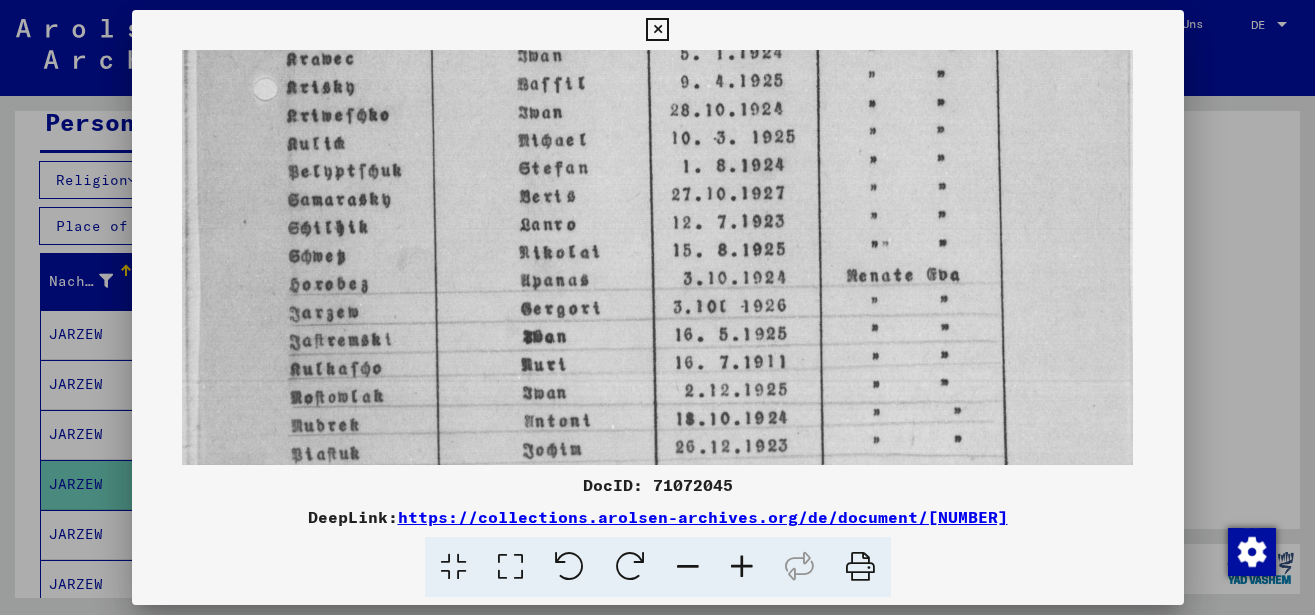 drag, startPoint x: 583, startPoint y: 302, endPoint x: 587, endPoint y: 192, distance: 110.0727 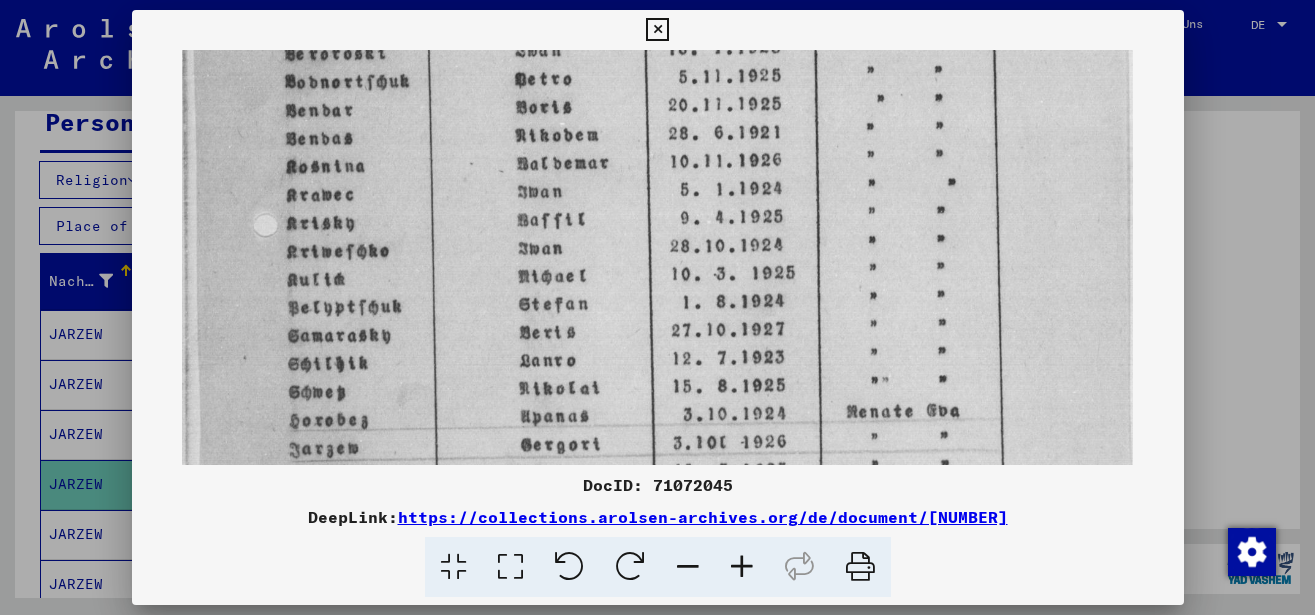 drag, startPoint x: 758, startPoint y: 270, endPoint x: 762, endPoint y: 394, distance: 124.0645 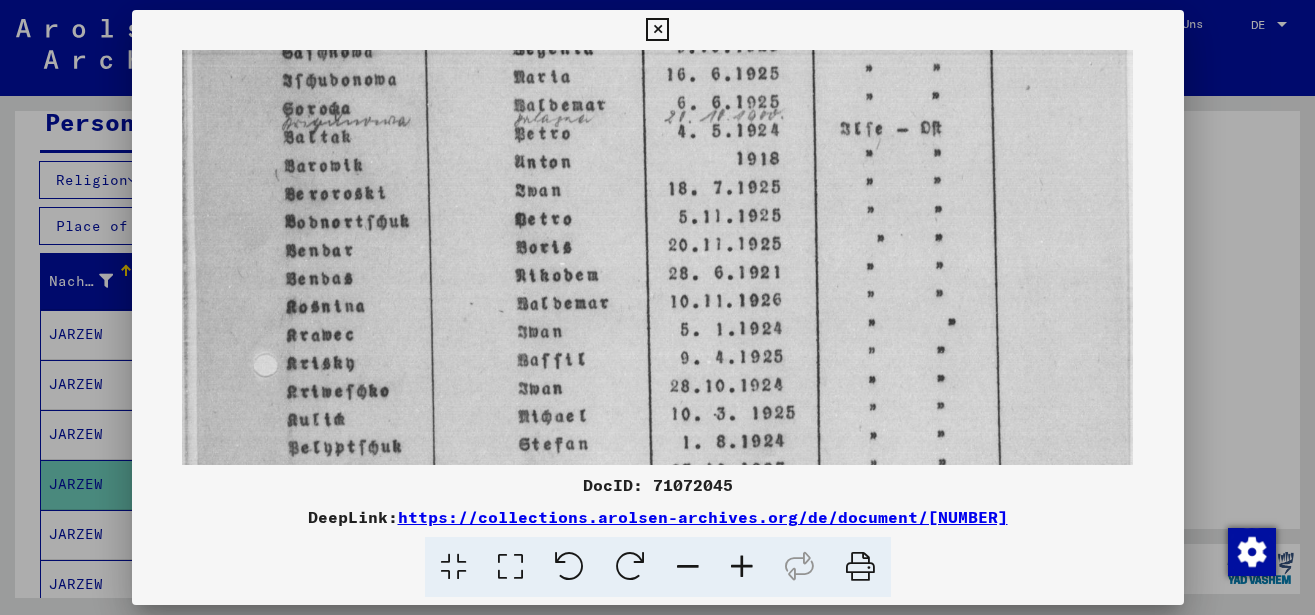 drag, startPoint x: 758, startPoint y: 285, endPoint x: 760, endPoint y: 401, distance: 116.01724 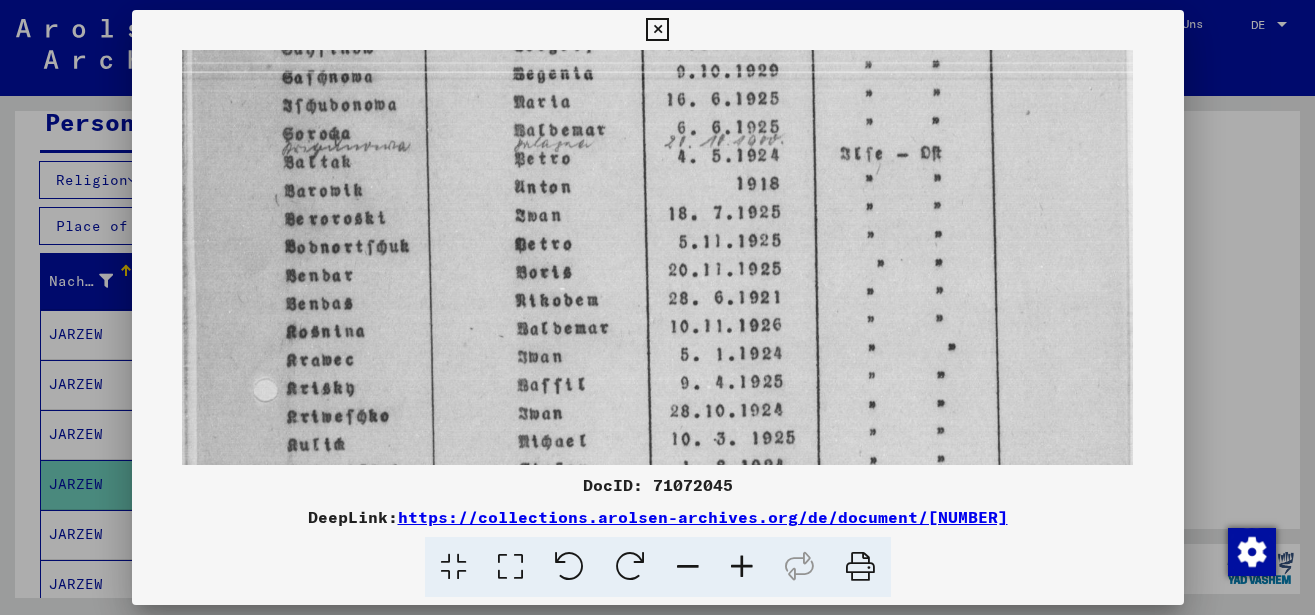 click at bounding box center [658, 197] 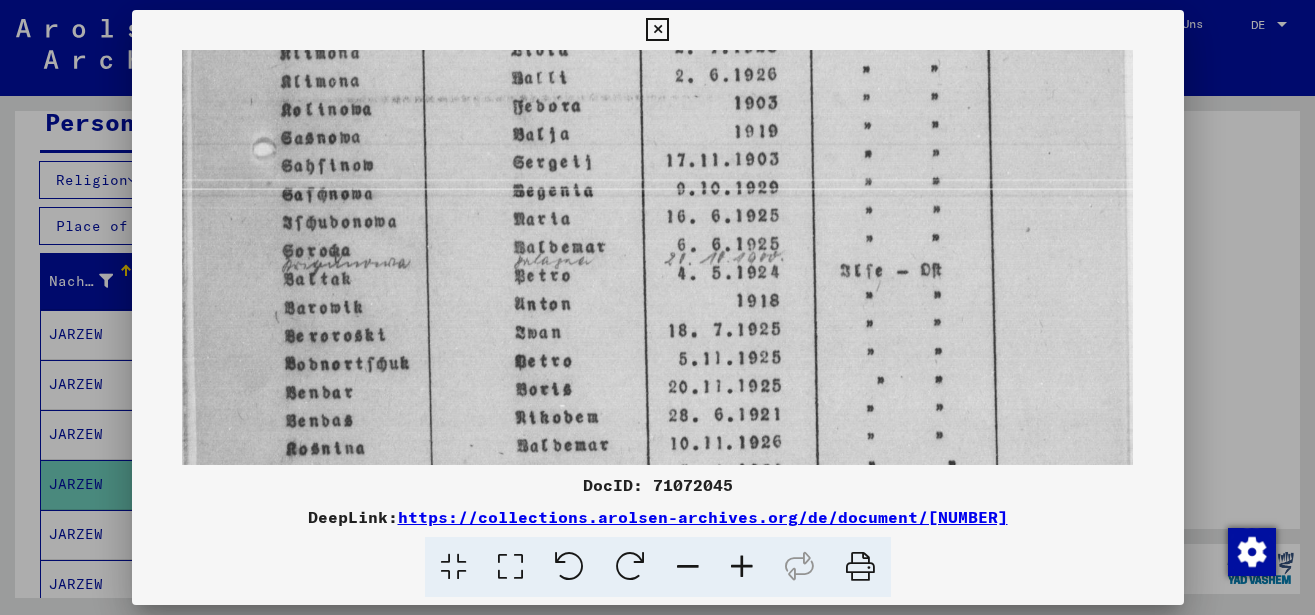 drag, startPoint x: 760, startPoint y: 300, endPoint x: 760, endPoint y: 373, distance: 73 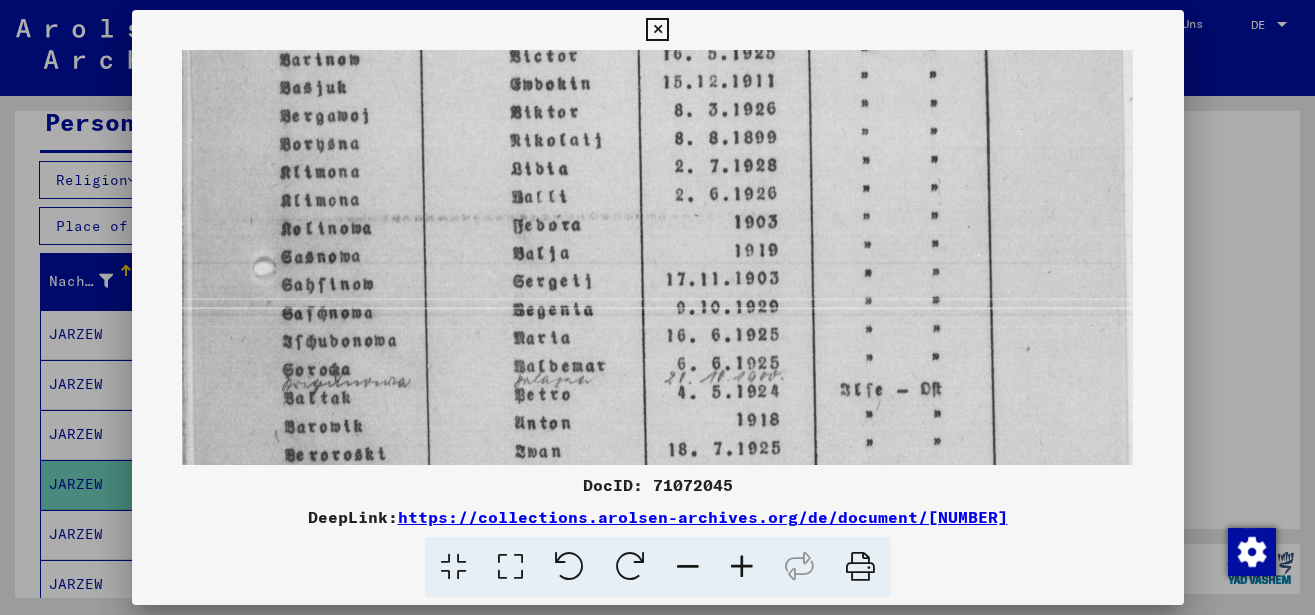 drag, startPoint x: 762, startPoint y: 340, endPoint x: 762, endPoint y: 369, distance: 29 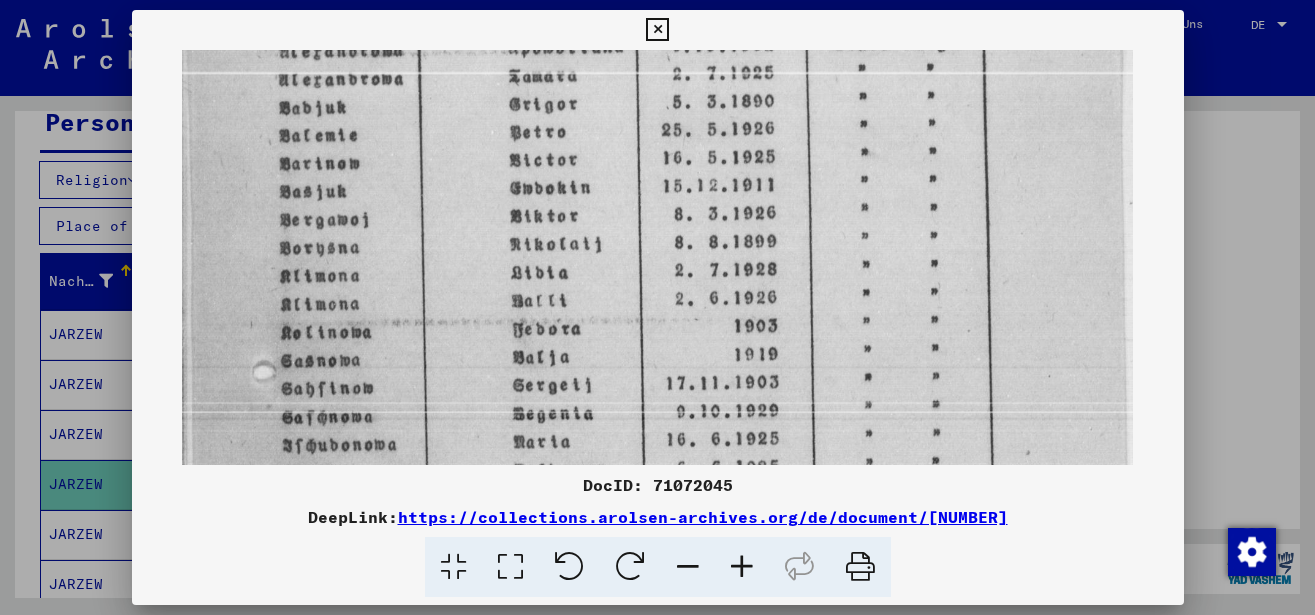 drag, startPoint x: 768, startPoint y: 342, endPoint x: 768, endPoint y: 362, distance: 20 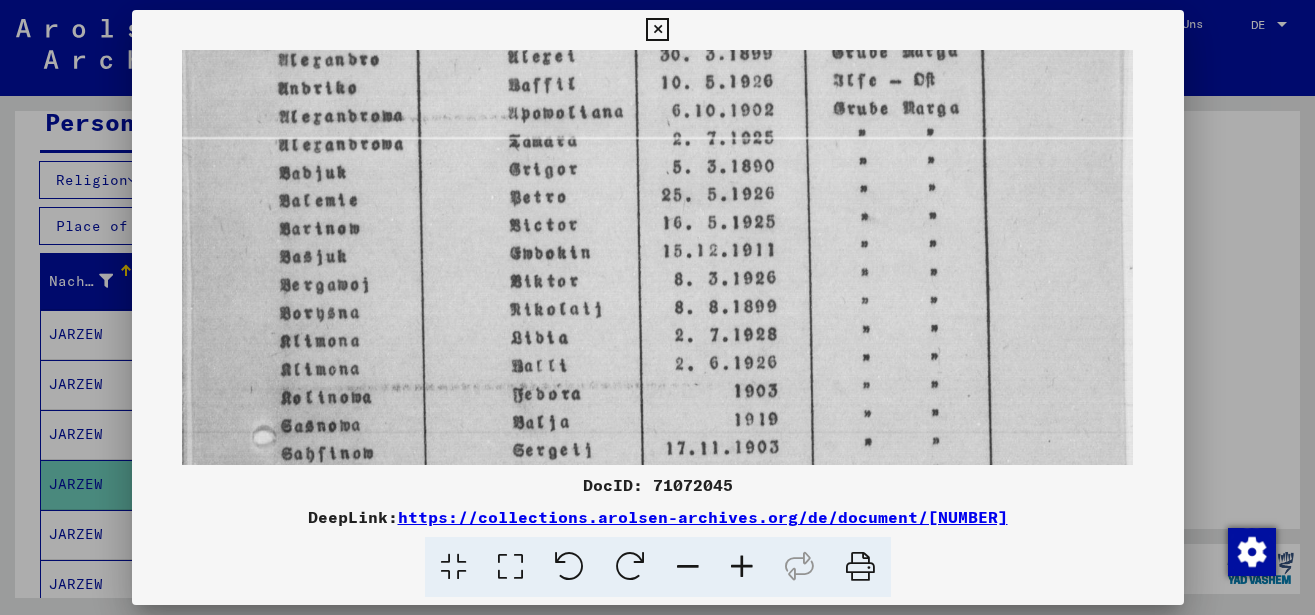 scroll, scrollTop: 46, scrollLeft: 0, axis: vertical 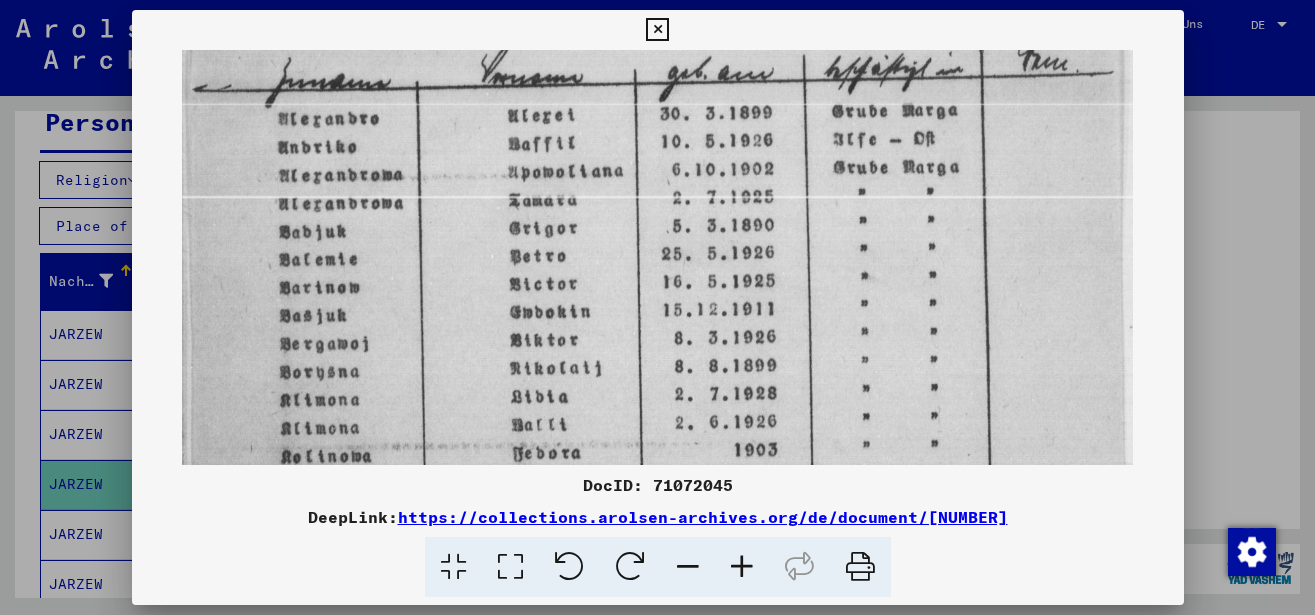 drag, startPoint x: 762, startPoint y: 250, endPoint x: 776, endPoint y: 366, distance: 116.841774 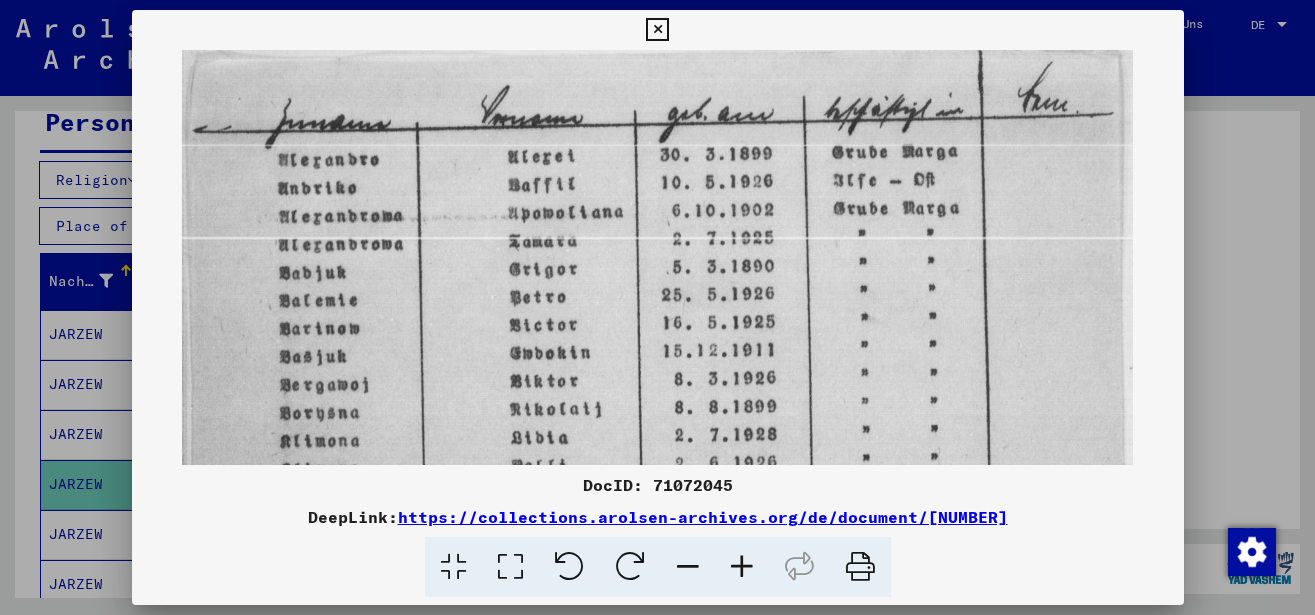 scroll, scrollTop: 0, scrollLeft: 0, axis: both 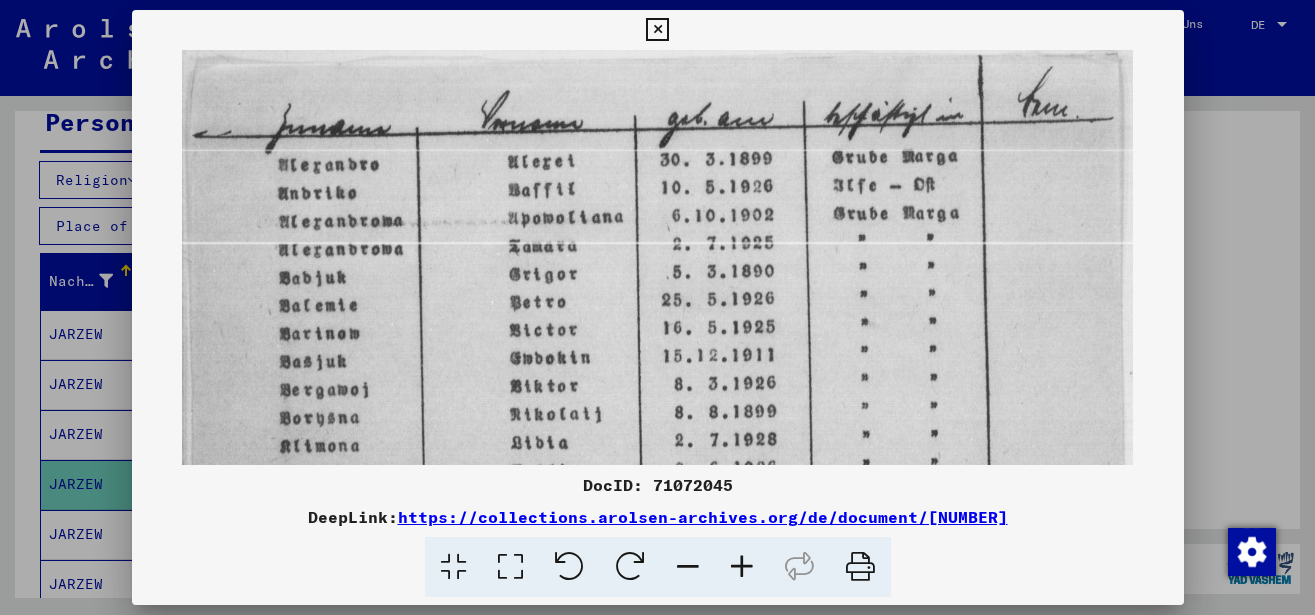 drag, startPoint x: 768, startPoint y: 278, endPoint x: 770, endPoint y: 323, distance: 45.044422 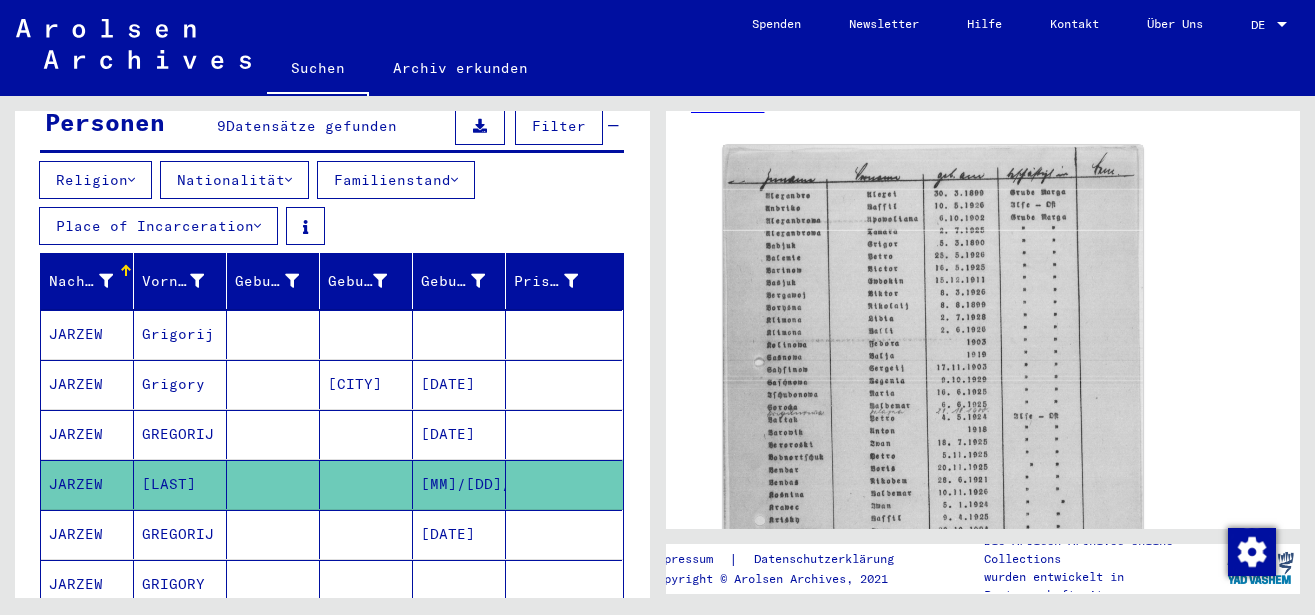 click at bounding box center [366, 484] 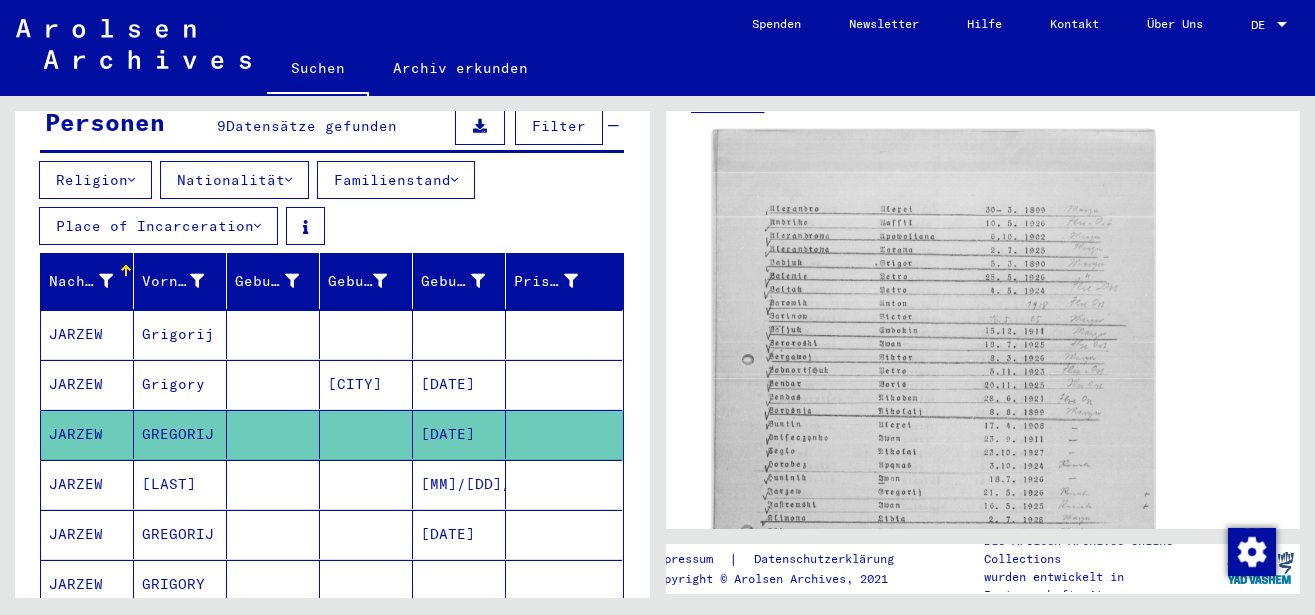 scroll, scrollTop: 0, scrollLeft: 0, axis: both 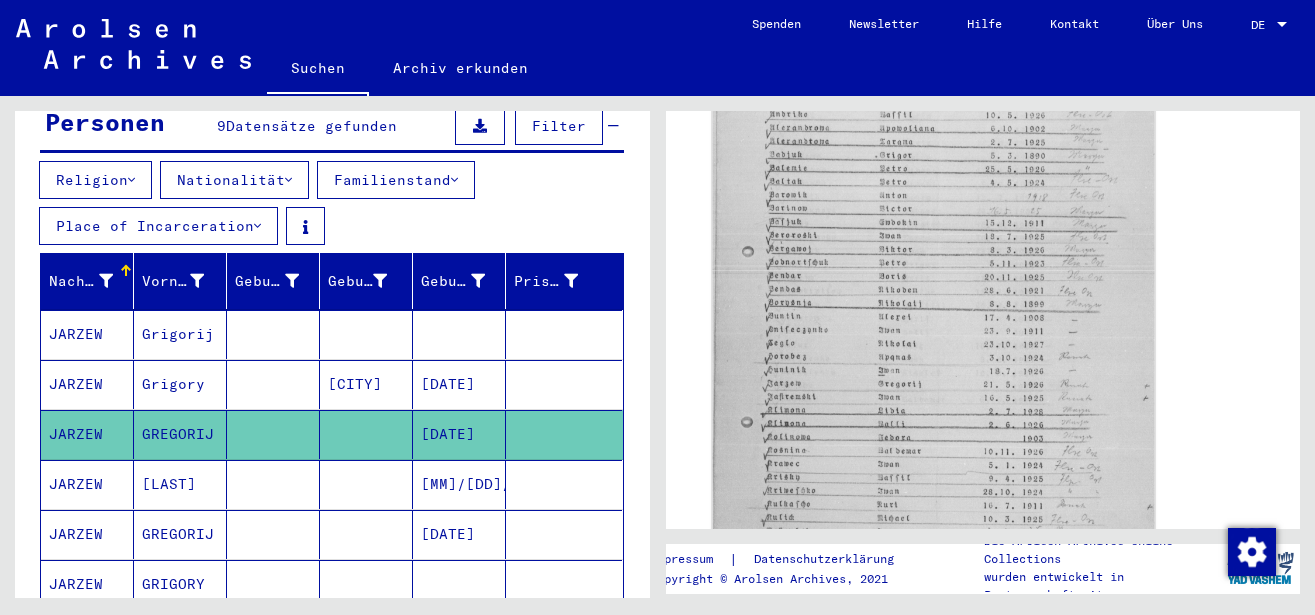 click 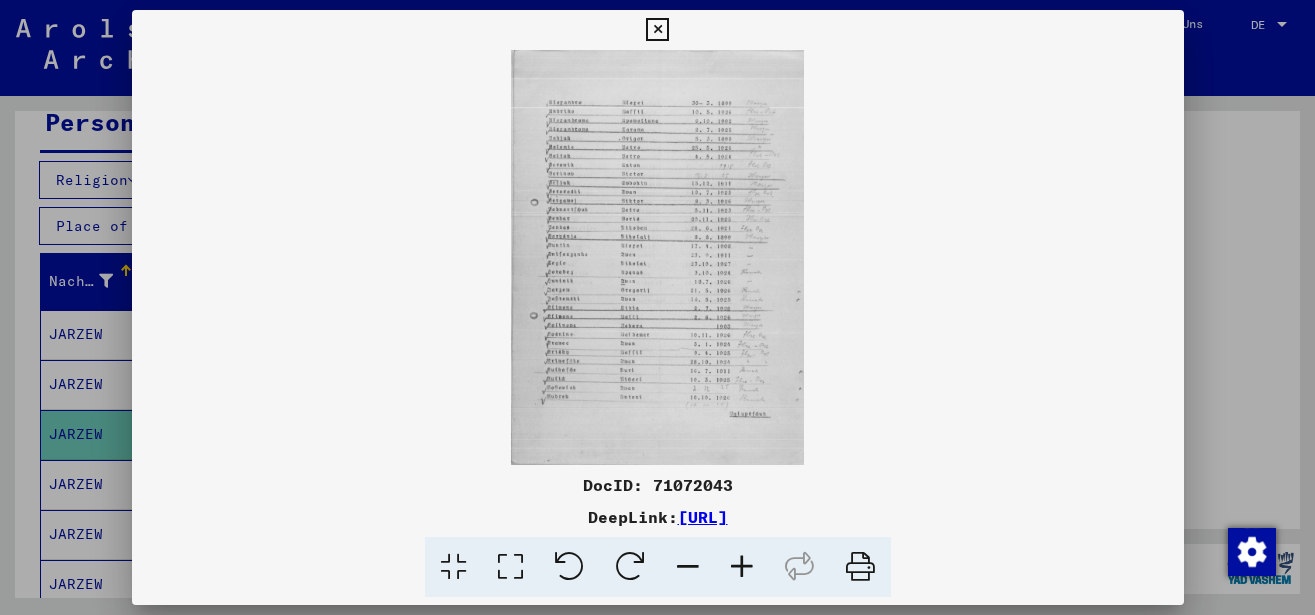 scroll, scrollTop: 432, scrollLeft: 0, axis: vertical 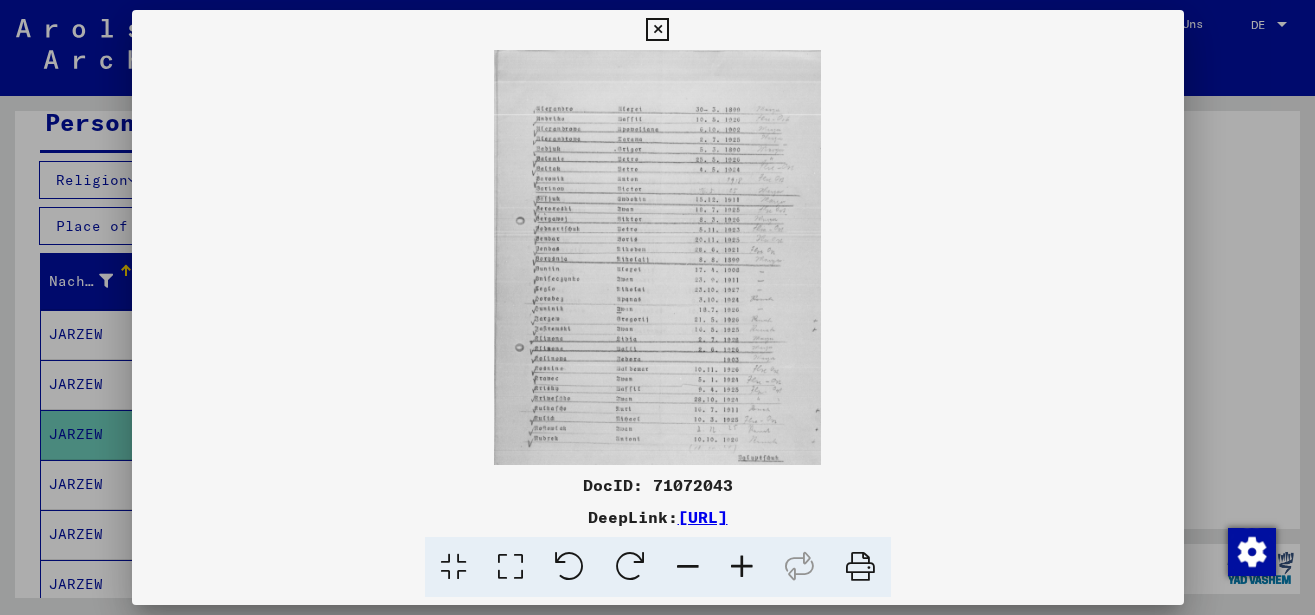 click at bounding box center [742, 567] 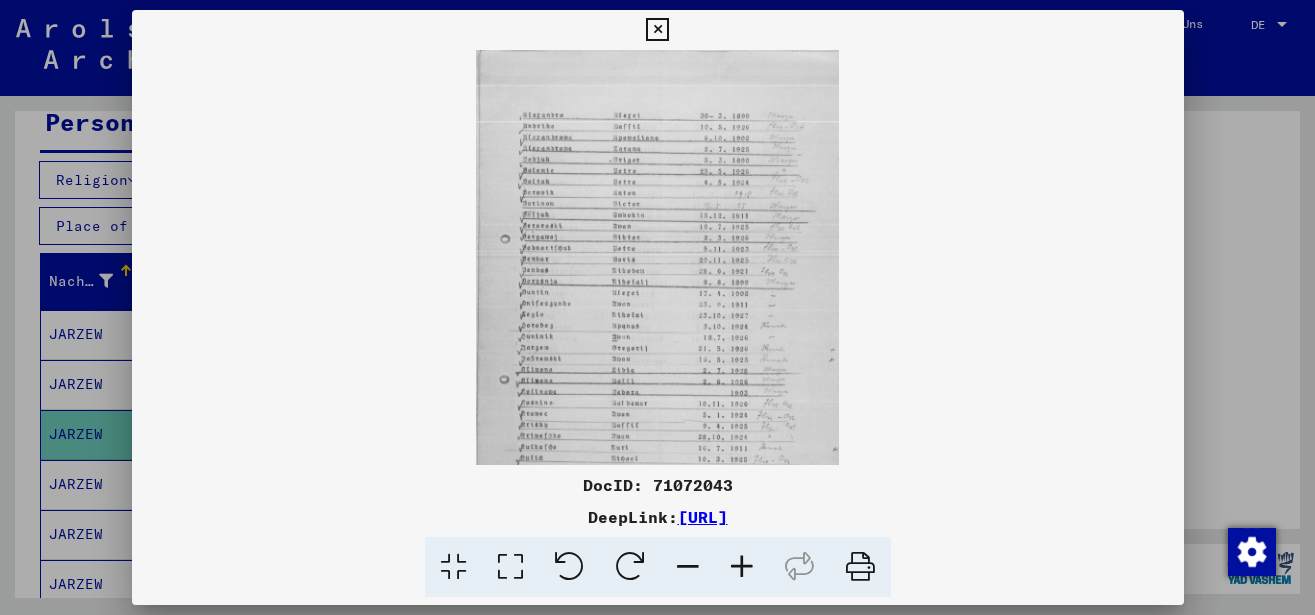 click at bounding box center (742, 567) 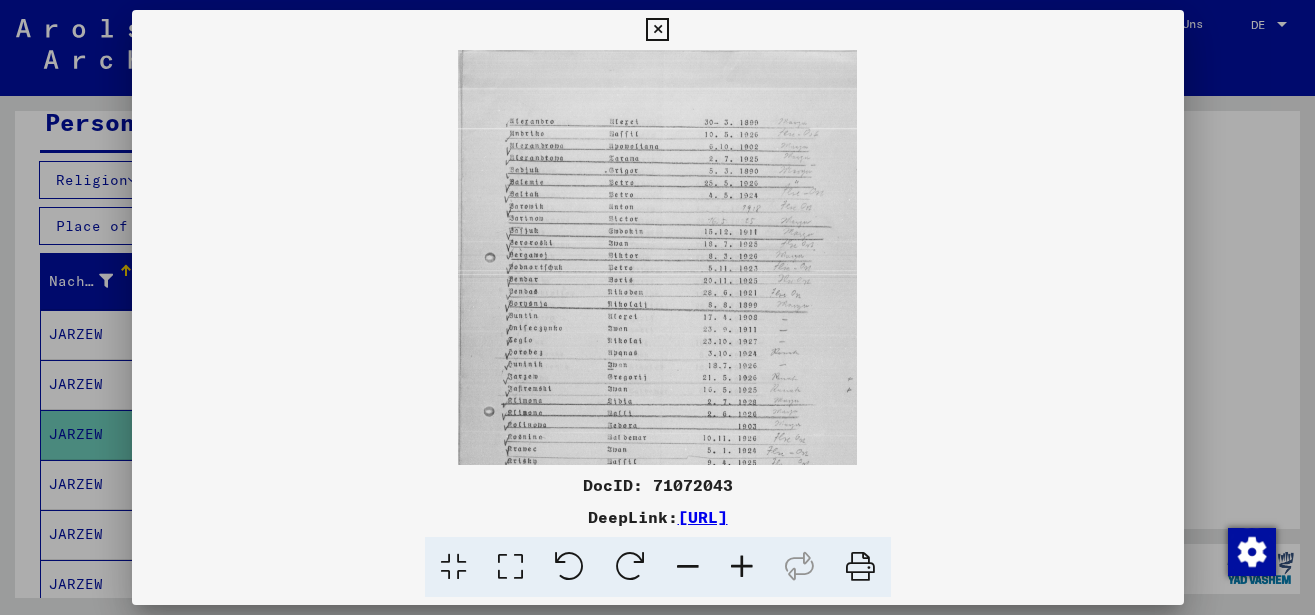 click at bounding box center (742, 567) 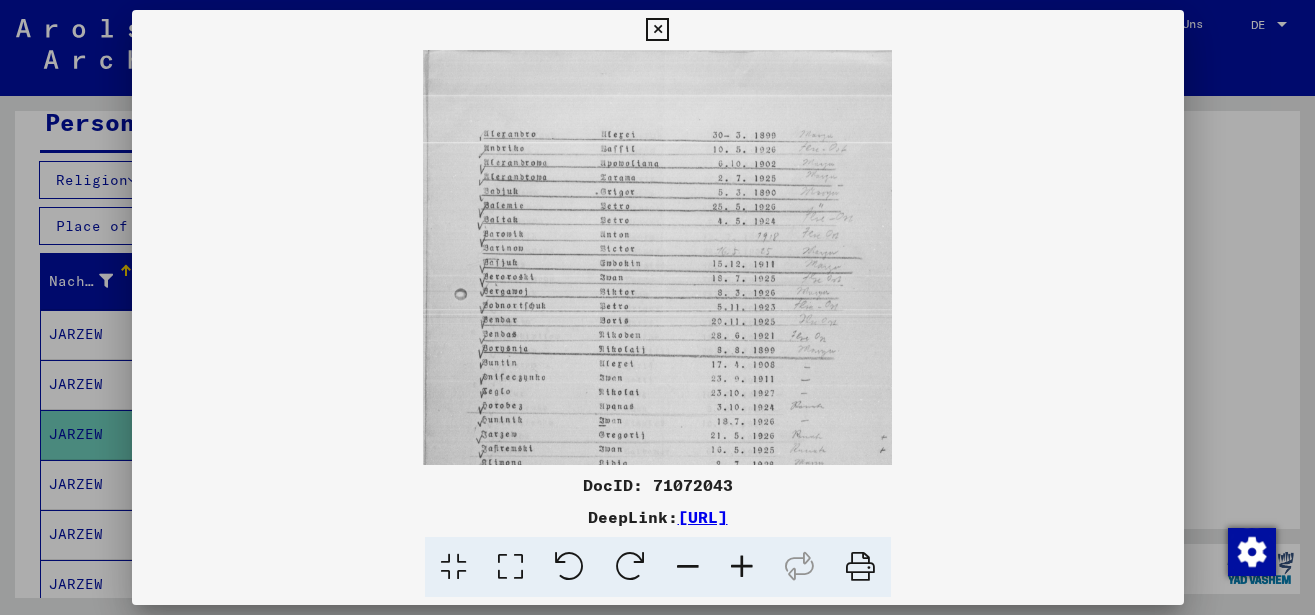 click at bounding box center (742, 567) 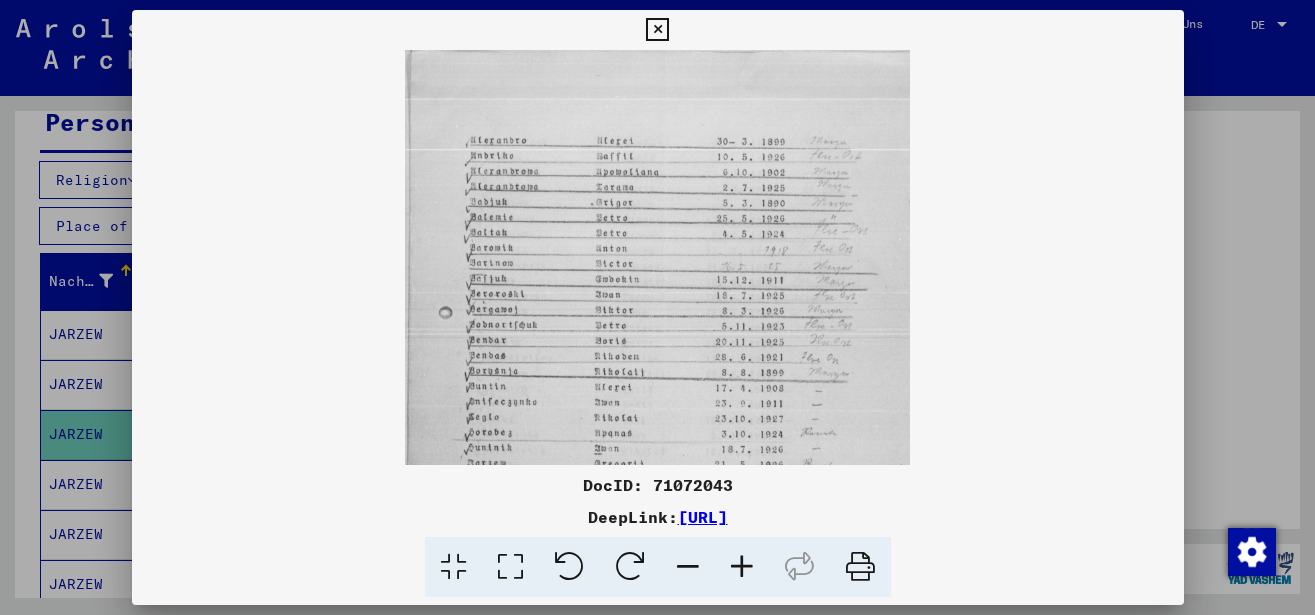 click at bounding box center [742, 567] 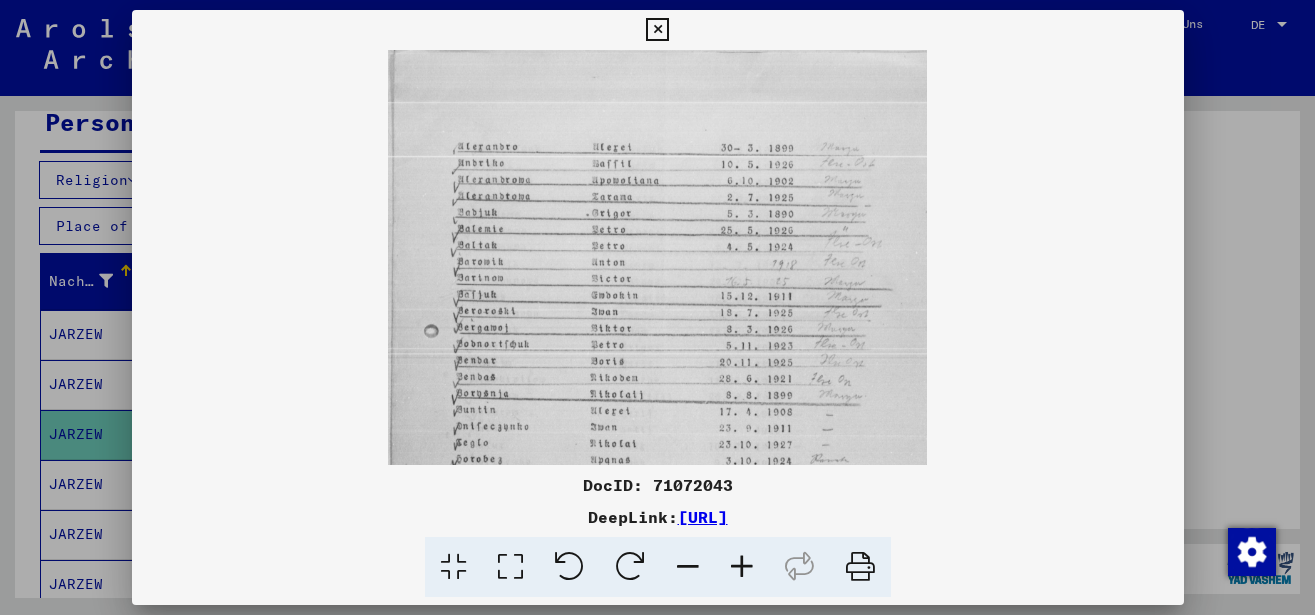 click at bounding box center (742, 567) 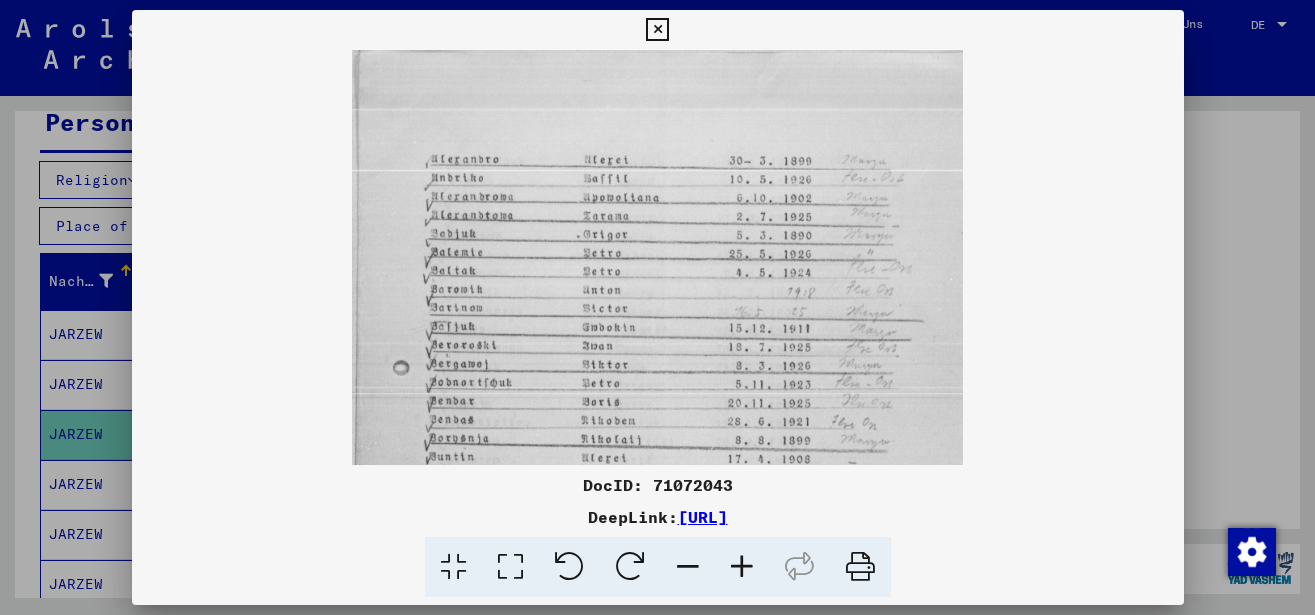 click at bounding box center (742, 567) 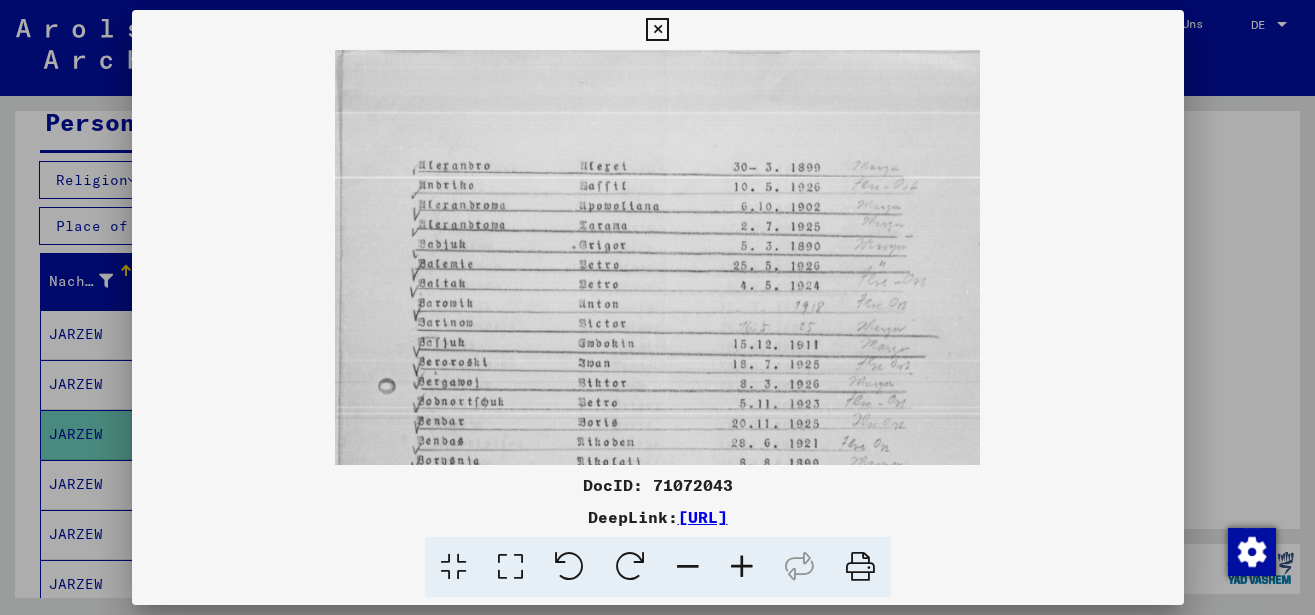 click at bounding box center (742, 567) 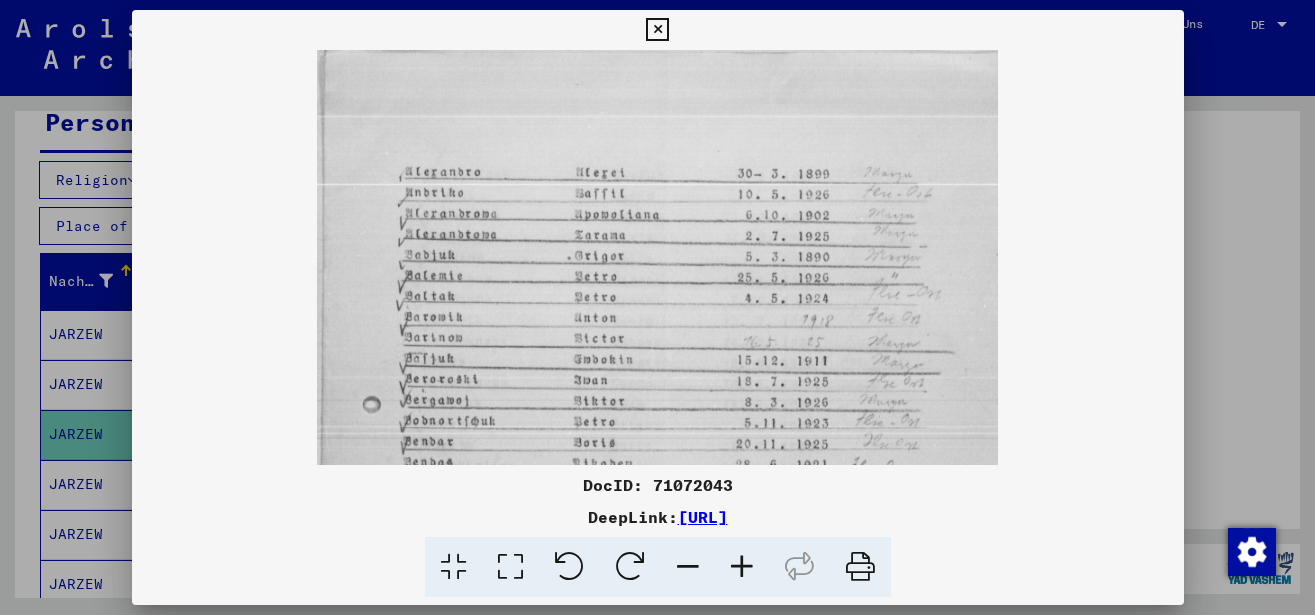 click at bounding box center [742, 567] 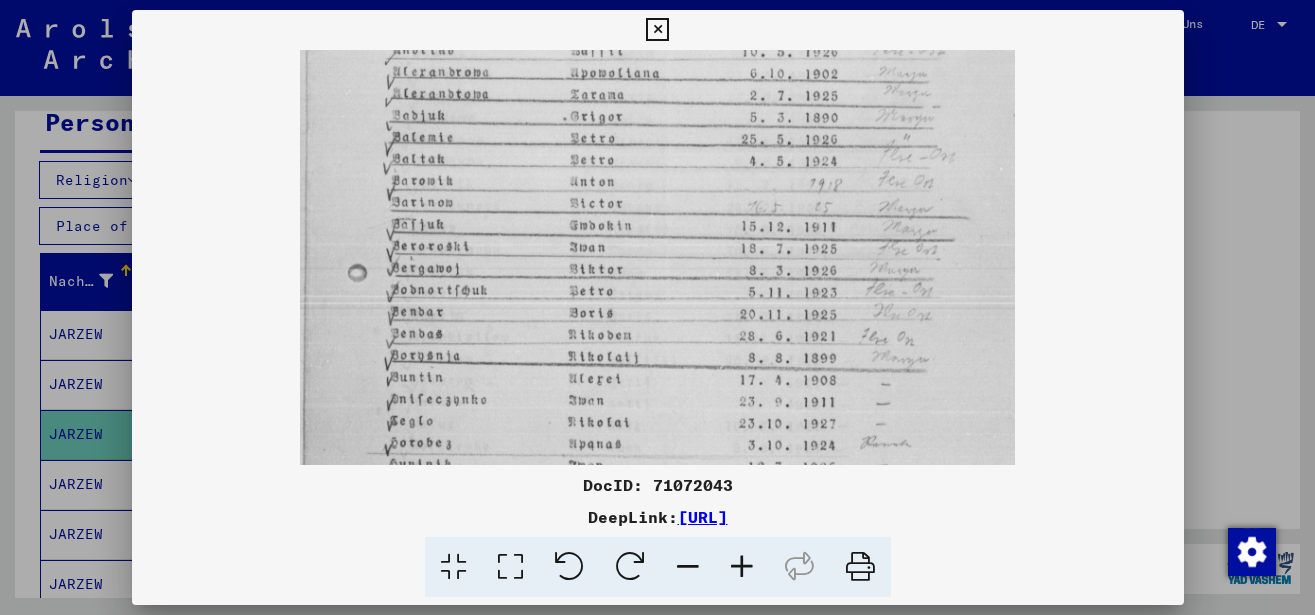 scroll, scrollTop: 174, scrollLeft: 0, axis: vertical 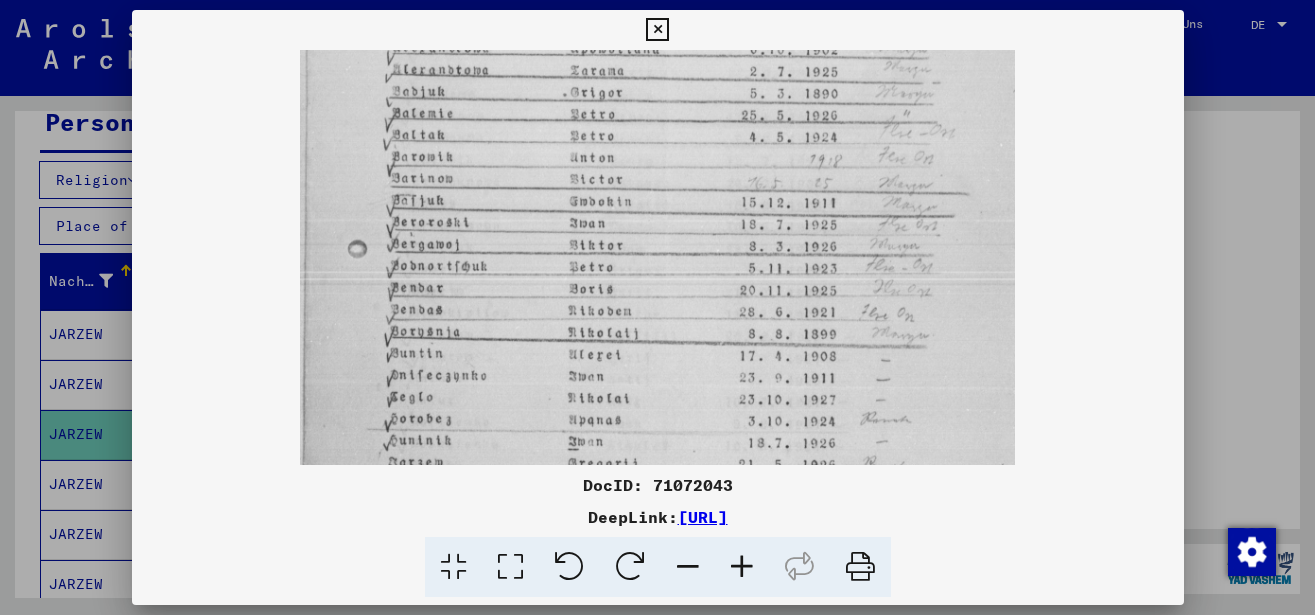 drag, startPoint x: 709, startPoint y: 383, endPoint x: 707, endPoint y: 209, distance: 174.01149 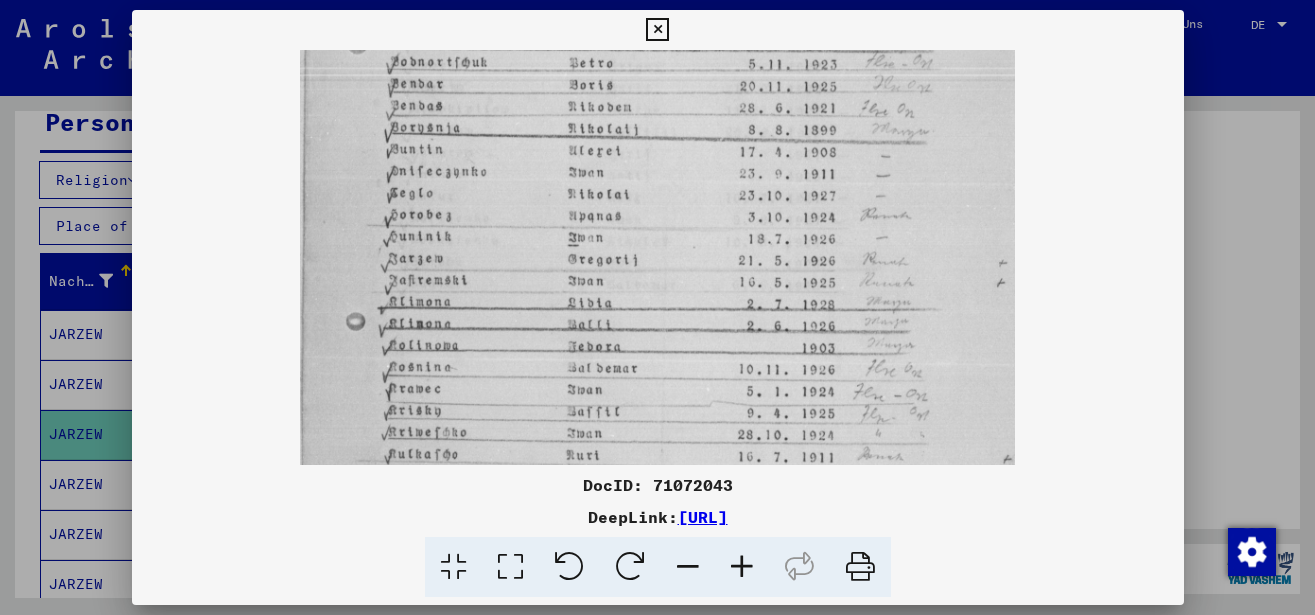 drag, startPoint x: 713, startPoint y: 313, endPoint x: 729, endPoint y: 109, distance: 204.6265 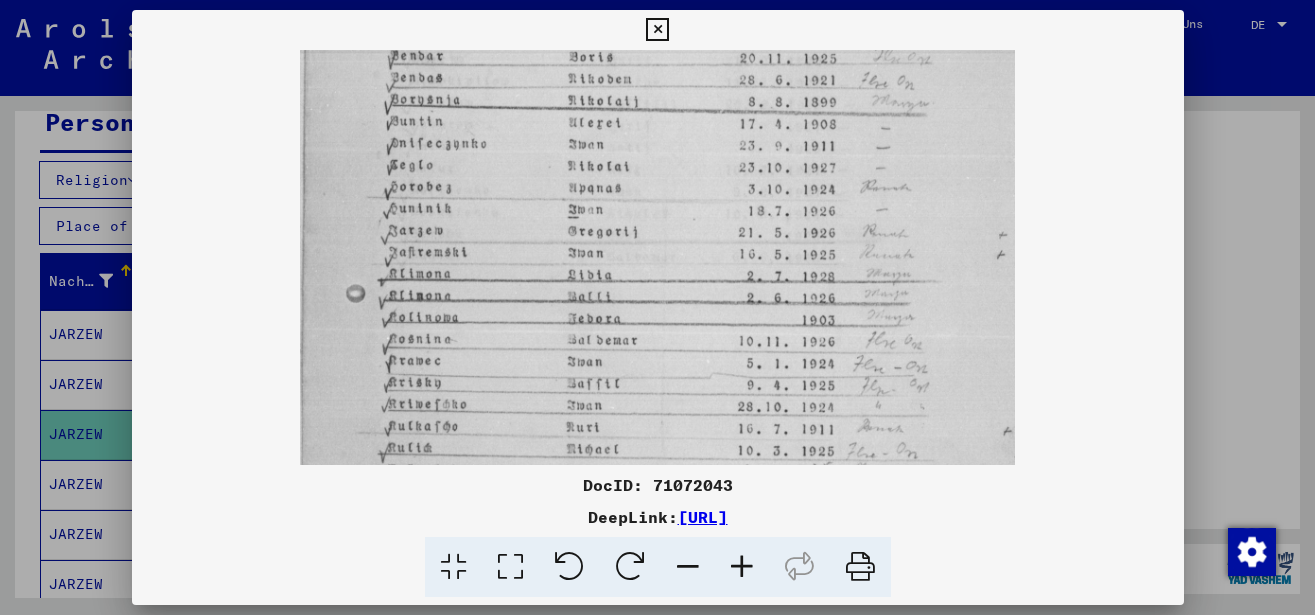 scroll, scrollTop: 493, scrollLeft: 0, axis: vertical 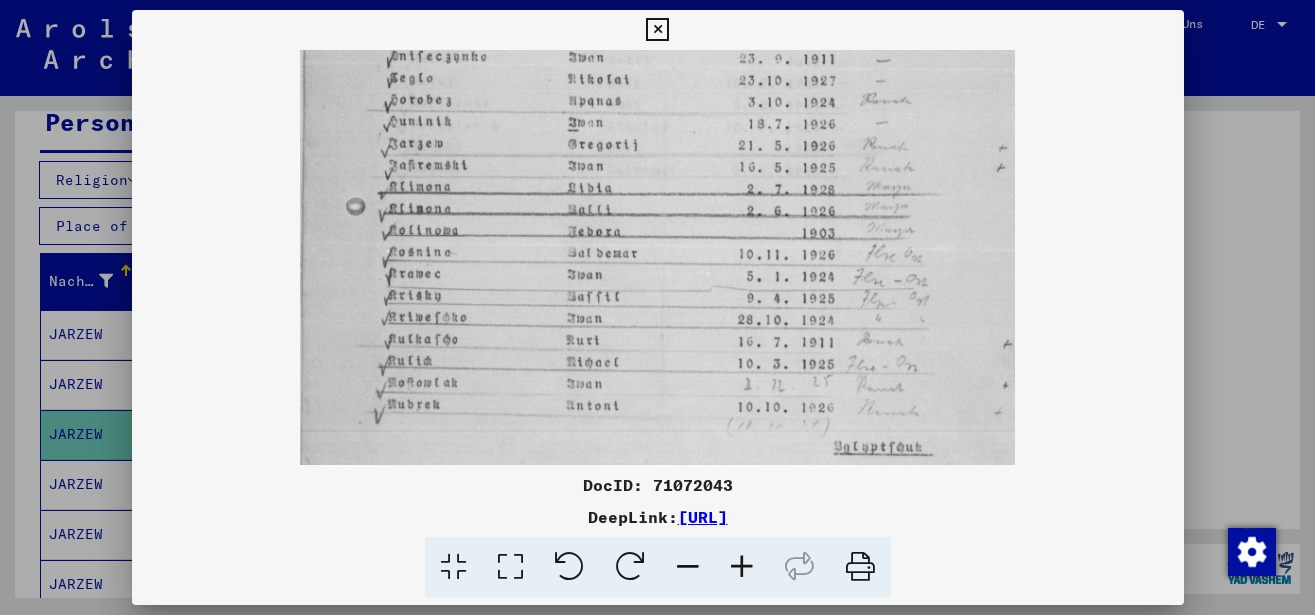 drag, startPoint x: 700, startPoint y: 287, endPoint x: 714, endPoint y: 172, distance: 115.84904 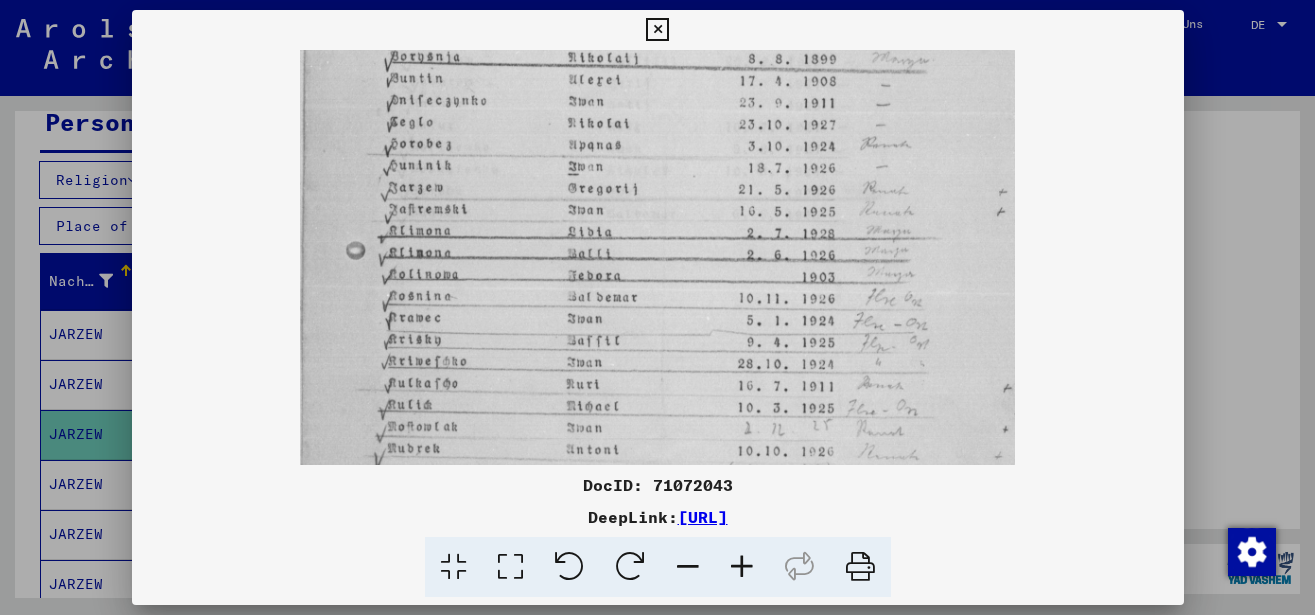 drag, startPoint x: 694, startPoint y: 214, endPoint x: 681, endPoint y: 260, distance: 47.801674 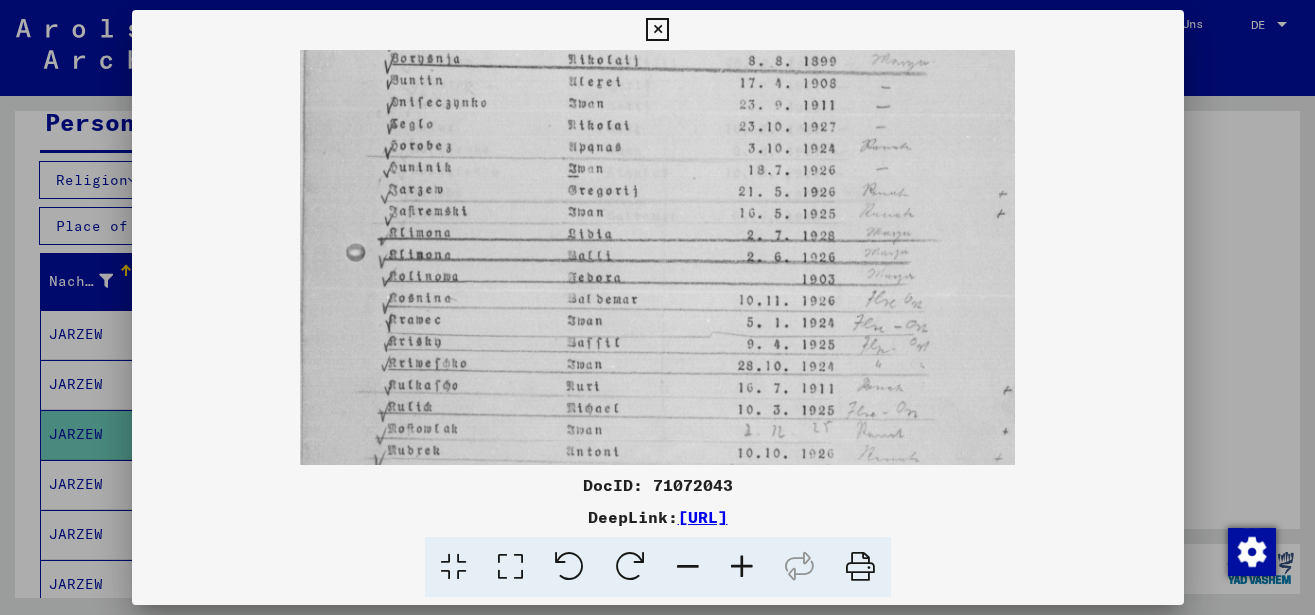 click at bounding box center [657, 30] 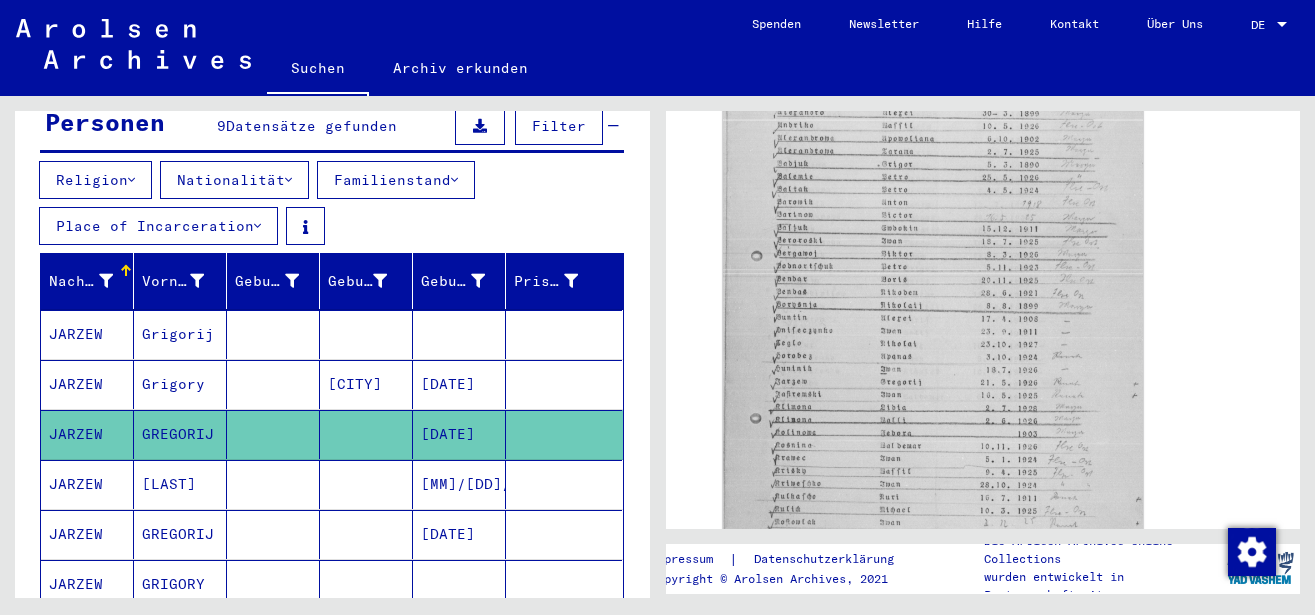 click at bounding box center [273, 384] 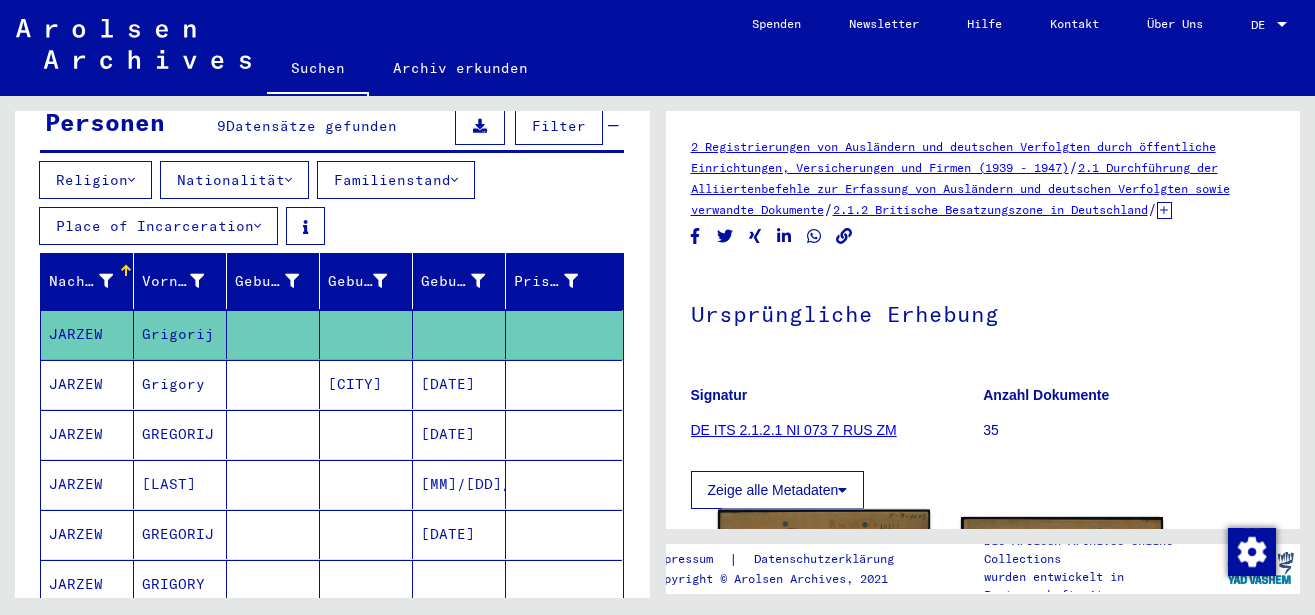 scroll, scrollTop: 324, scrollLeft: 0, axis: vertical 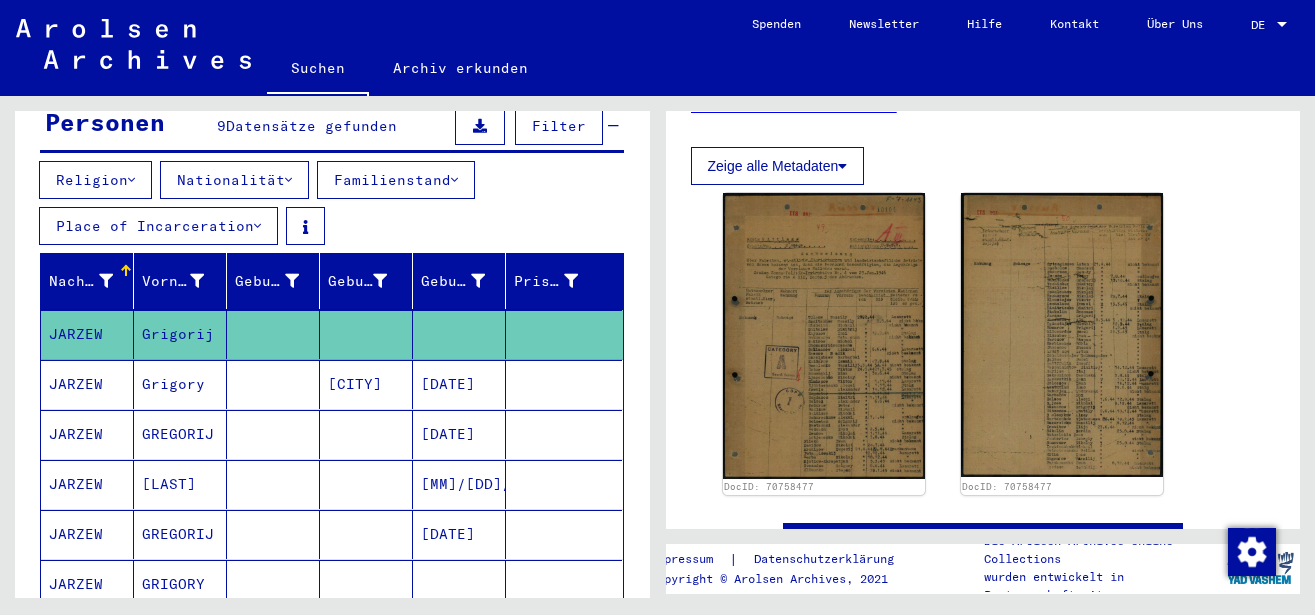 click at bounding box center [273, 434] 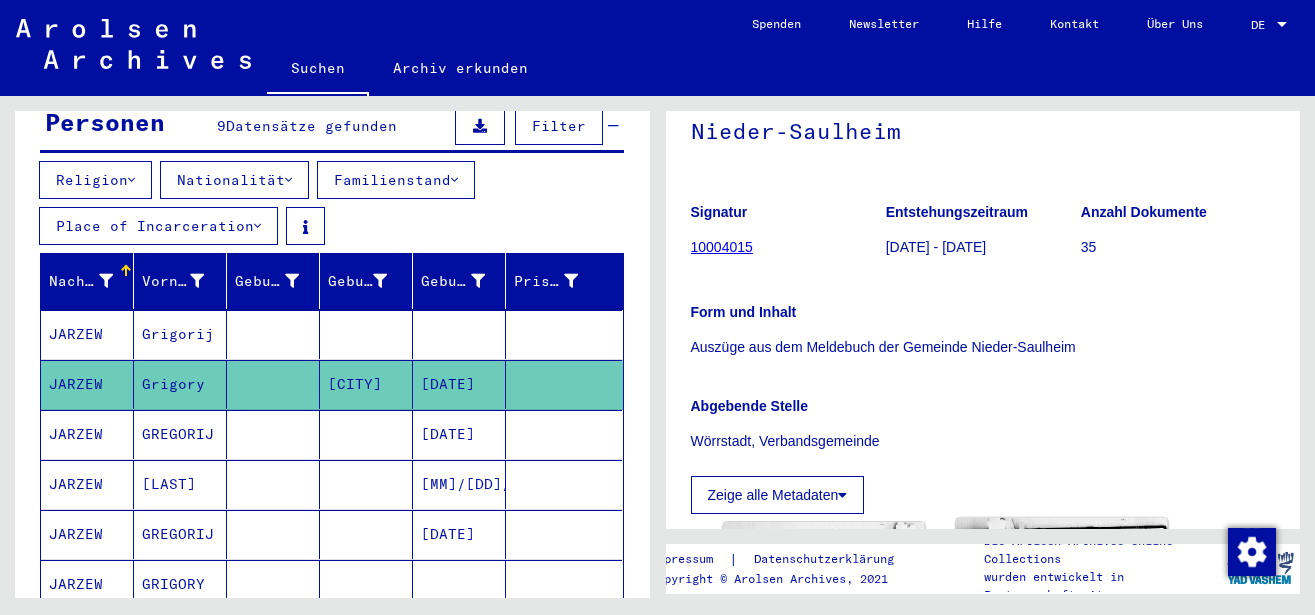 scroll, scrollTop: 432, scrollLeft: 0, axis: vertical 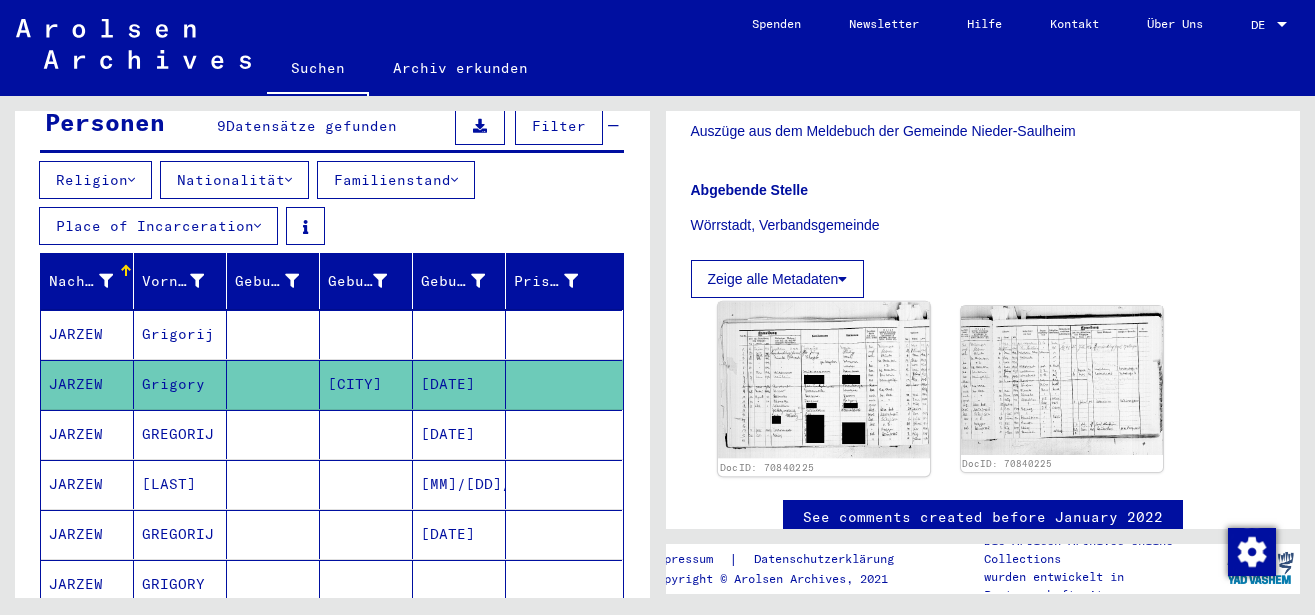 click 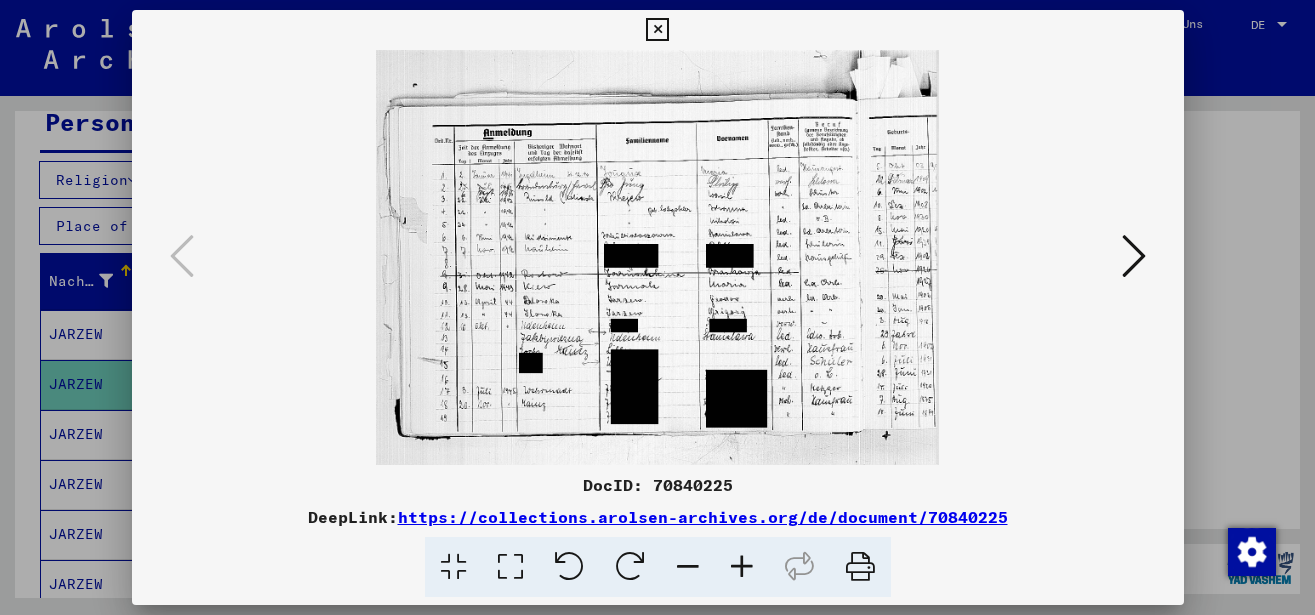 click at bounding box center (742, 567) 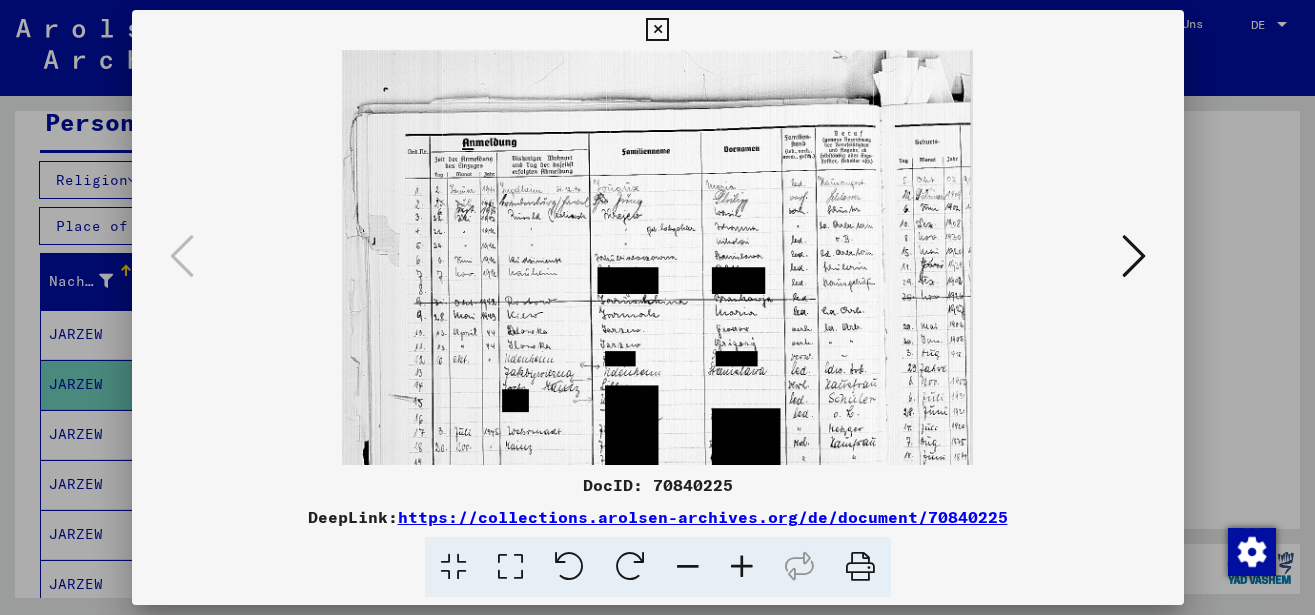 click at bounding box center (742, 567) 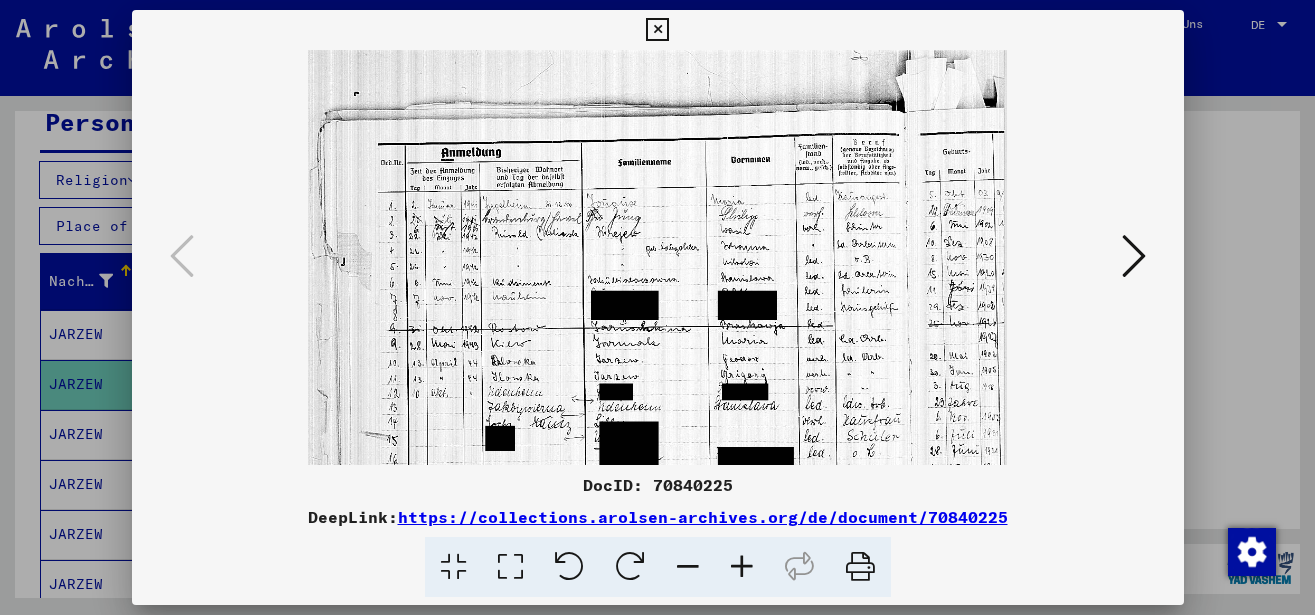 click at bounding box center (742, 567) 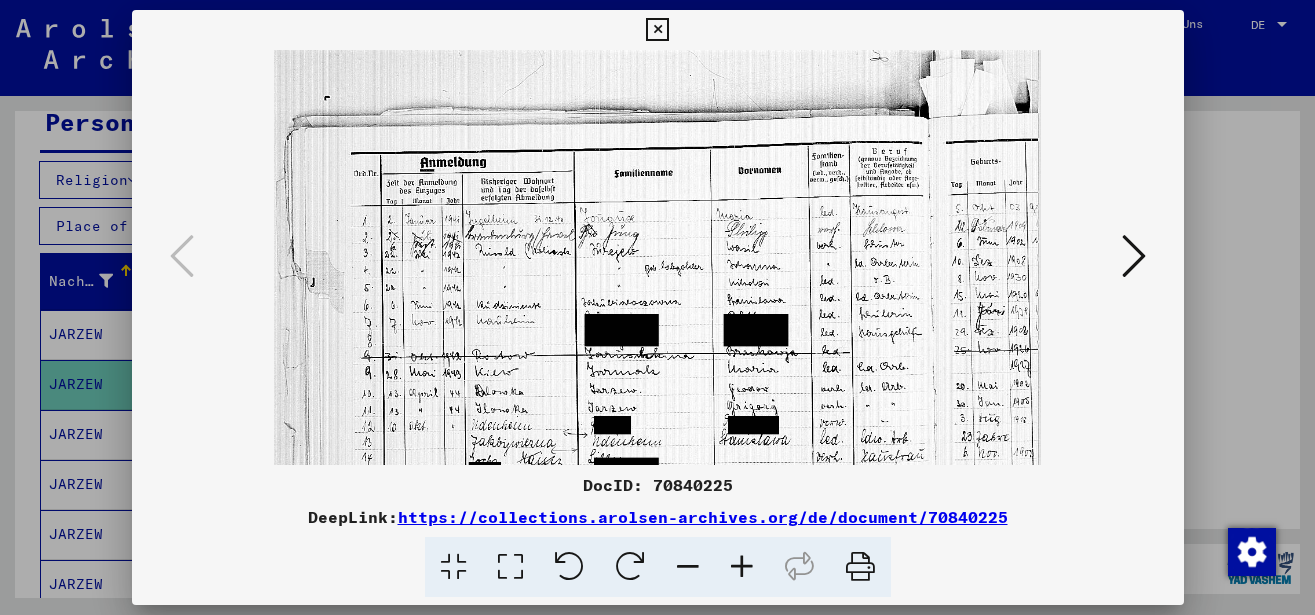 click at bounding box center [742, 567] 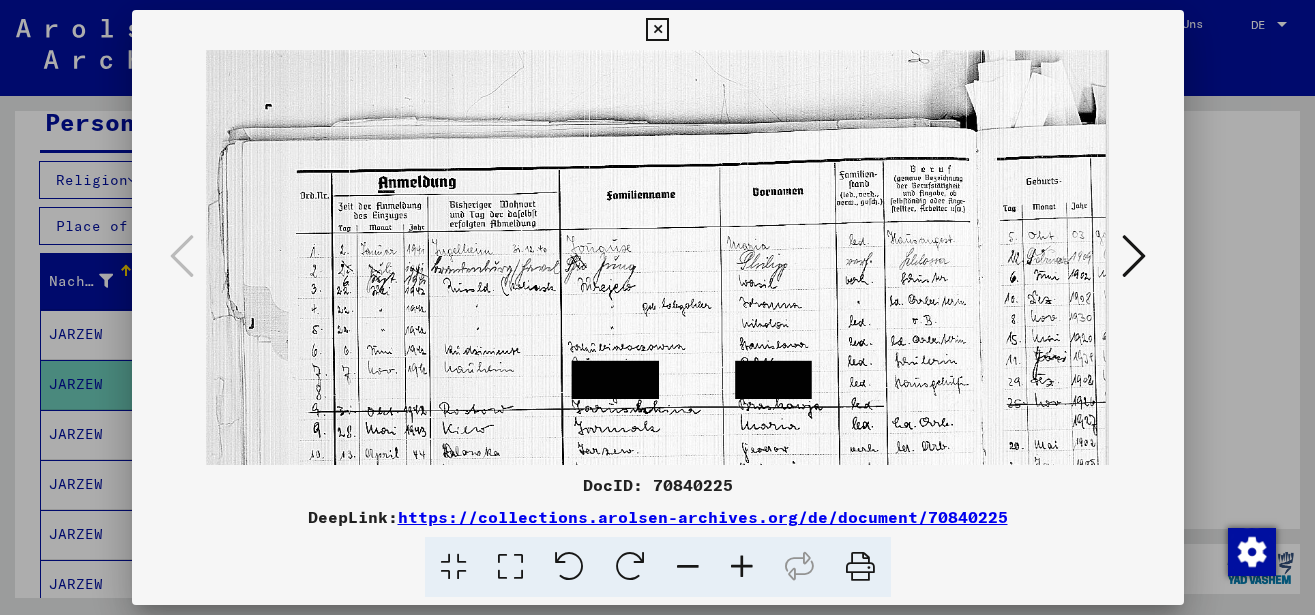 click at bounding box center (742, 567) 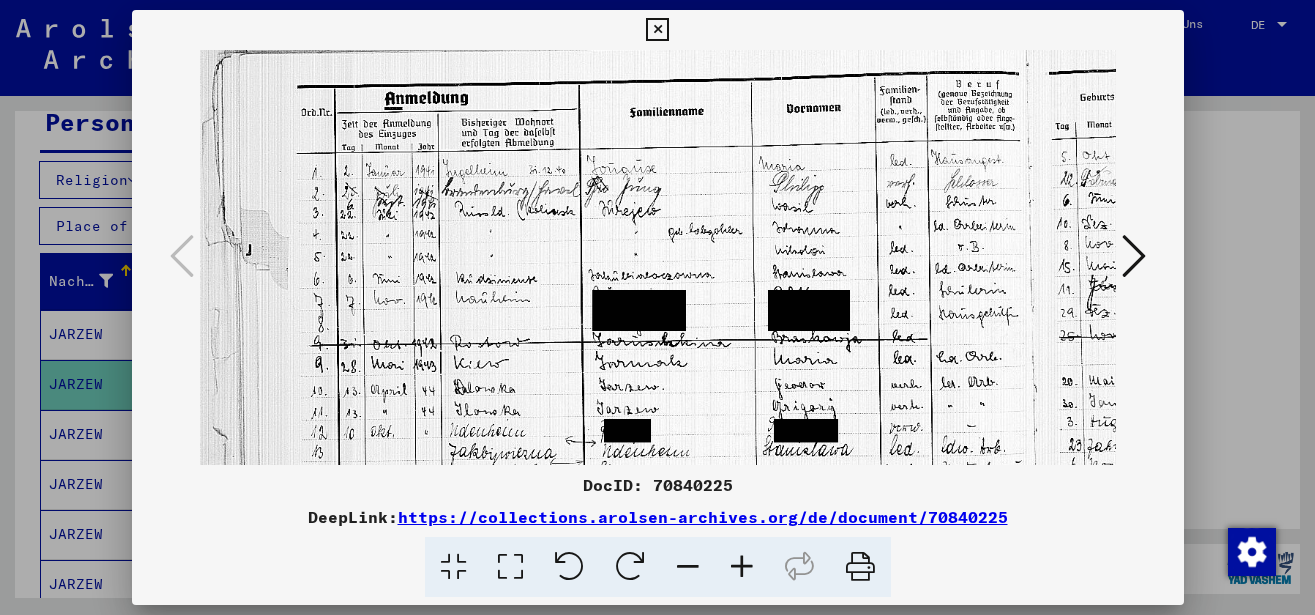 scroll, scrollTop: 121, scrollLeft: 0, axis: vertical 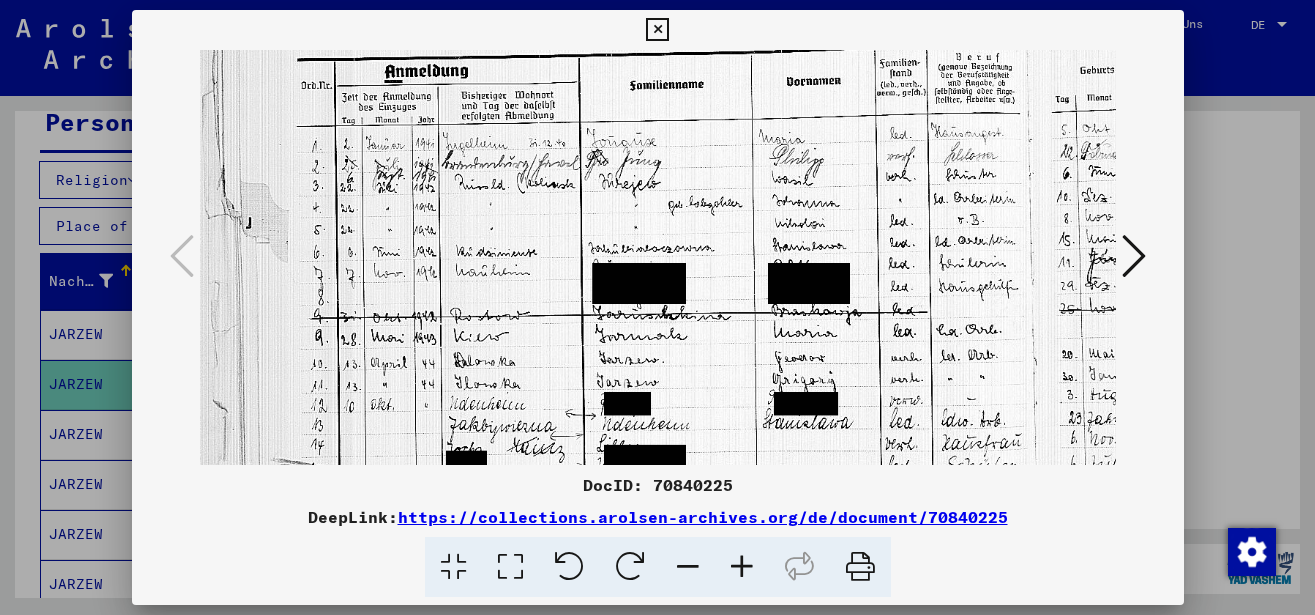drag, startPoint x: 745, startPoint y: 414, endPoint x: 763, endPoint y: 293, distance: 122.33152 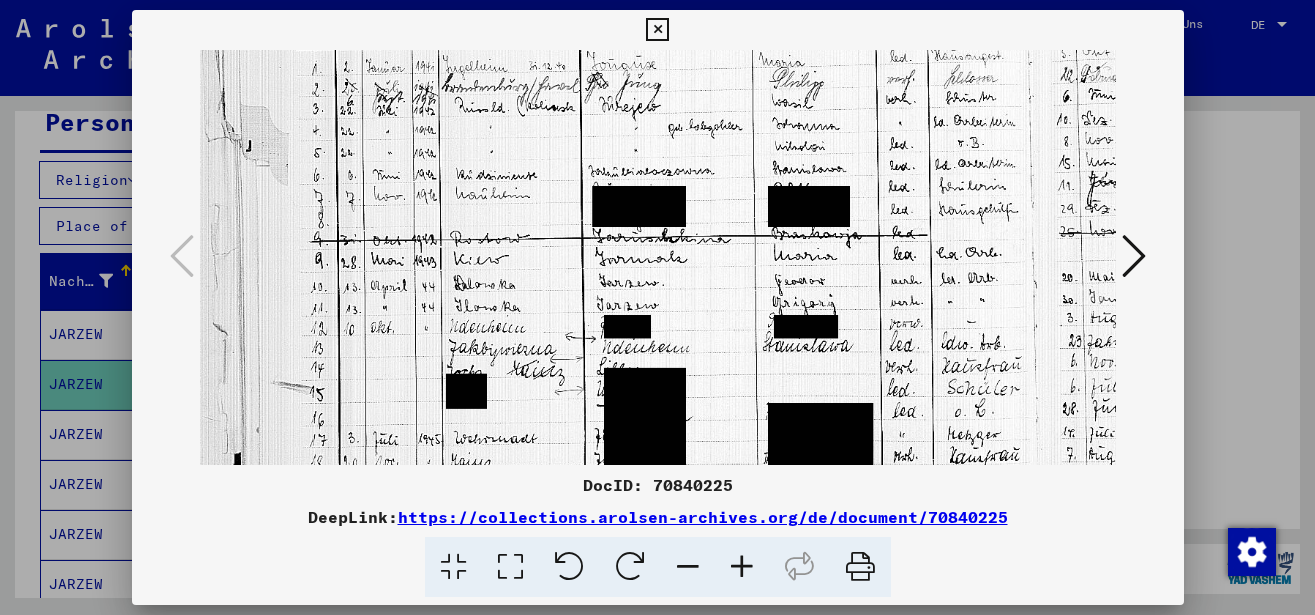 scroll, scrollTop: 201, scrollLeft: 0, axis: vertical 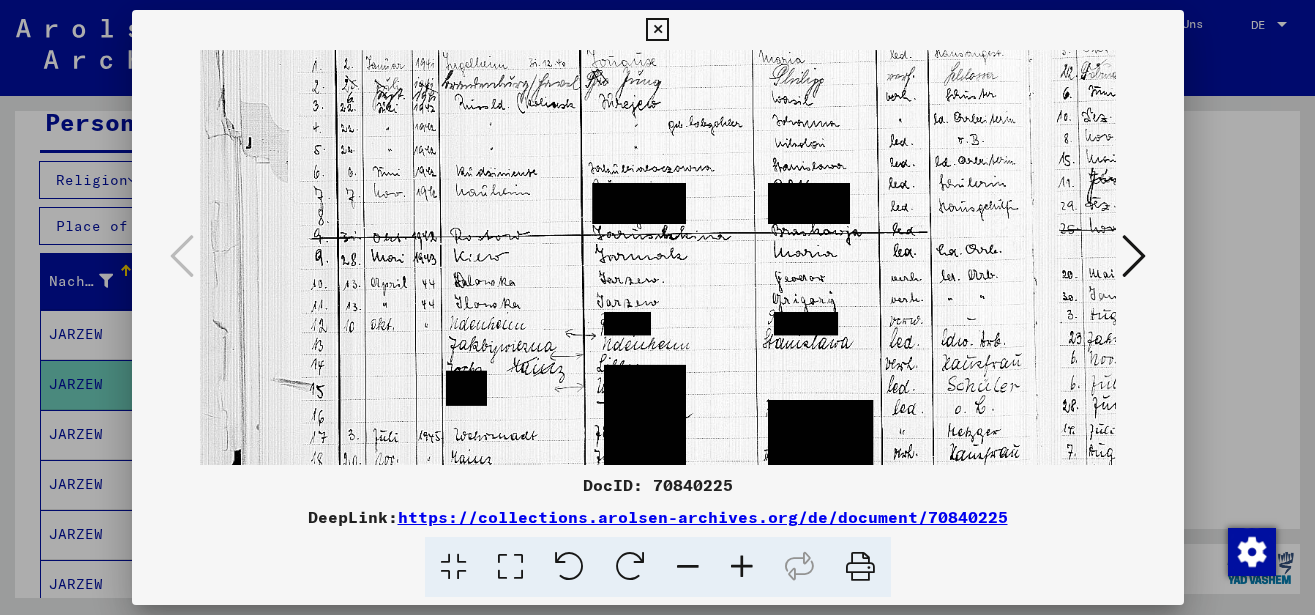drag, startPoint x: 757, startPoint y: 331, endPoint x: 773, endPoint y: 251, distance: 81.58431 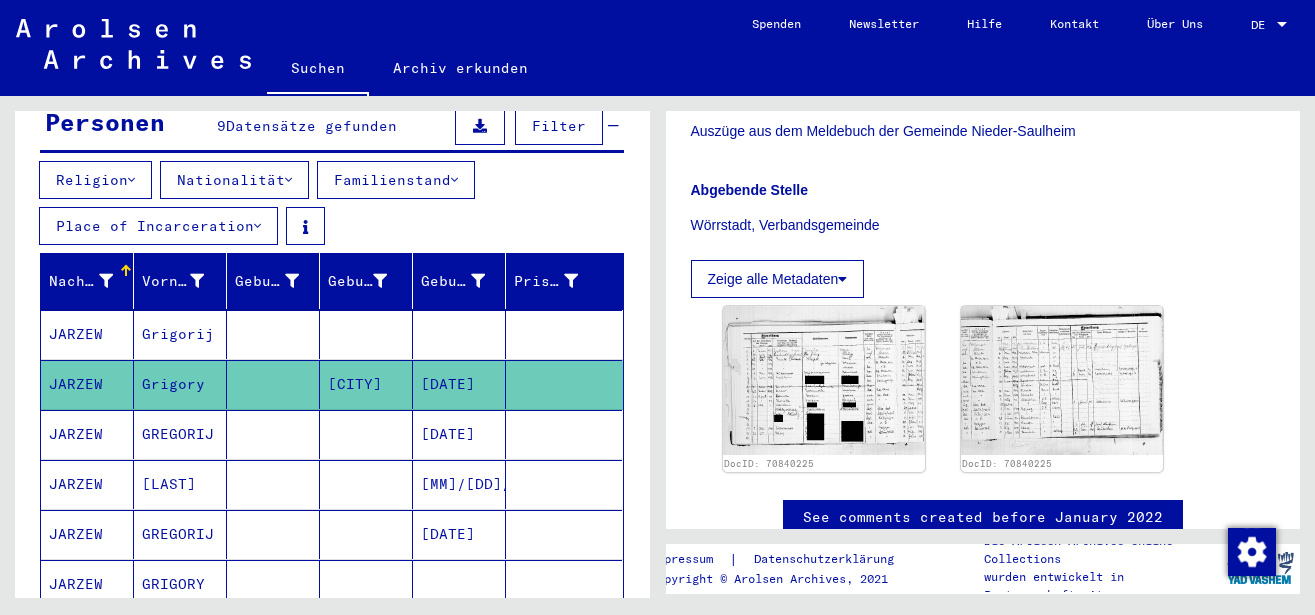 click at bounding box center [564, 484] 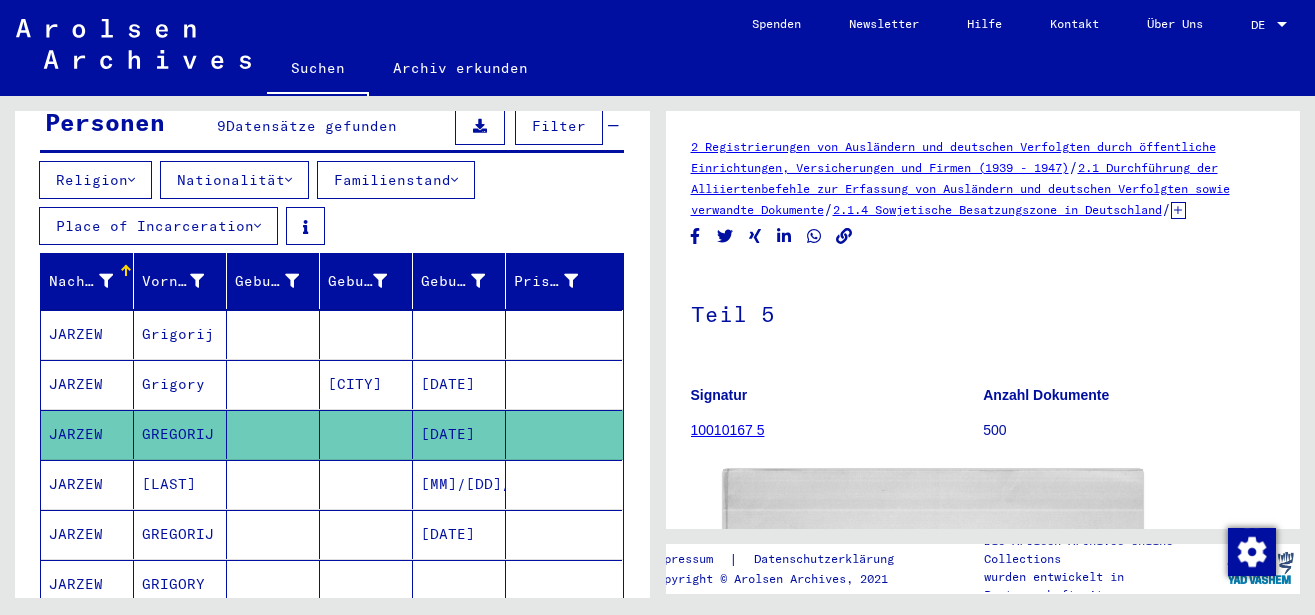 scroll, scrollTop: 324, scrollLeft: 0, axis: vertical 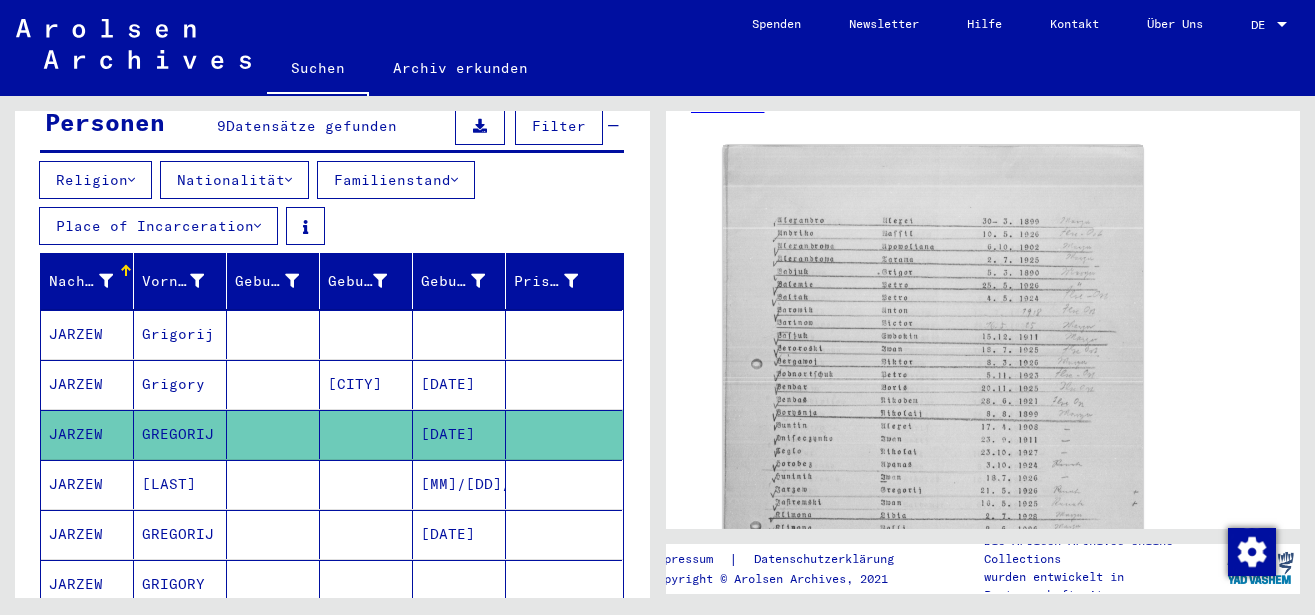 click at bounding box center (564, 584) 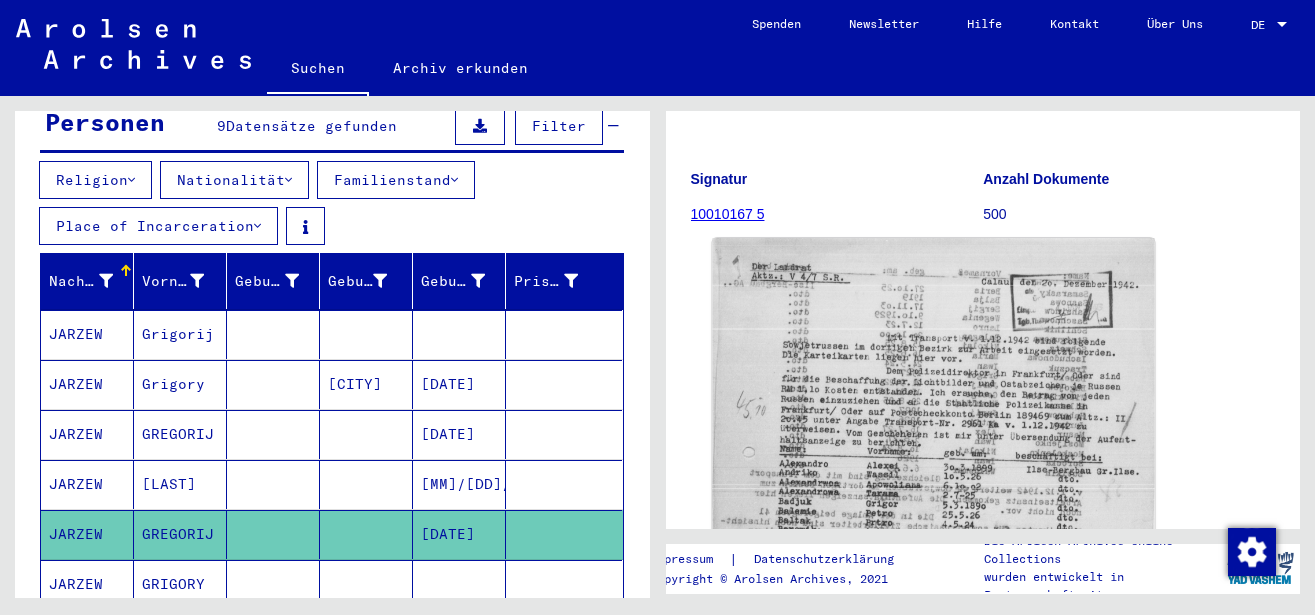 scroll, scrollTop: 432, scrollLeft: 0, axis: vertical 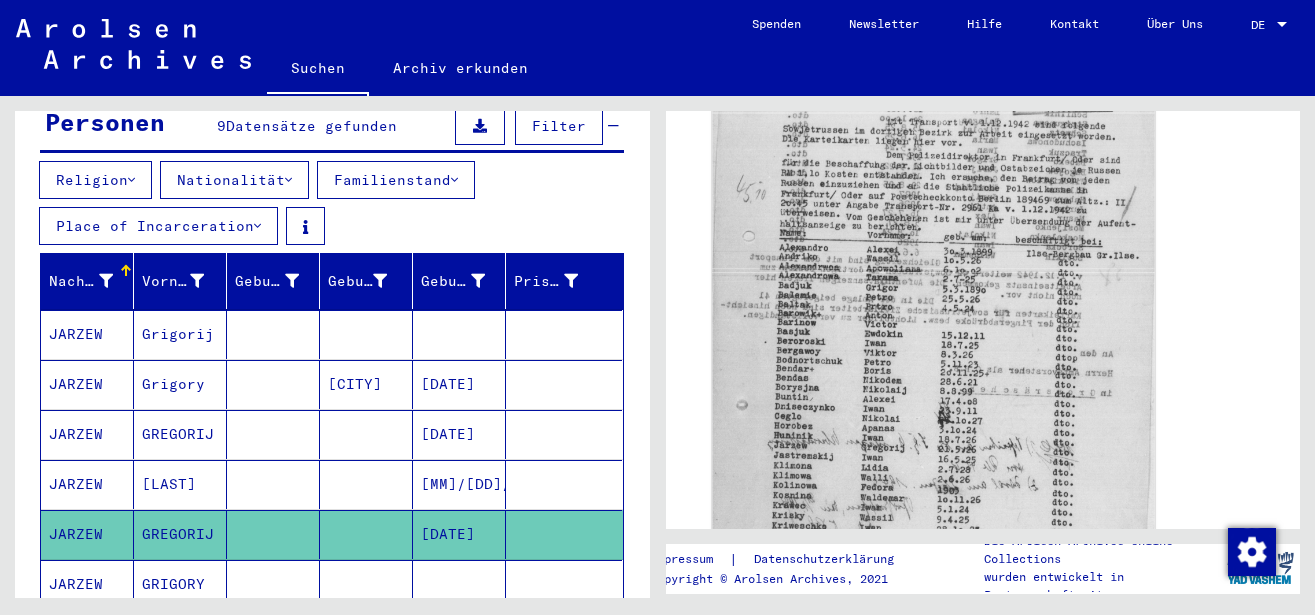 click 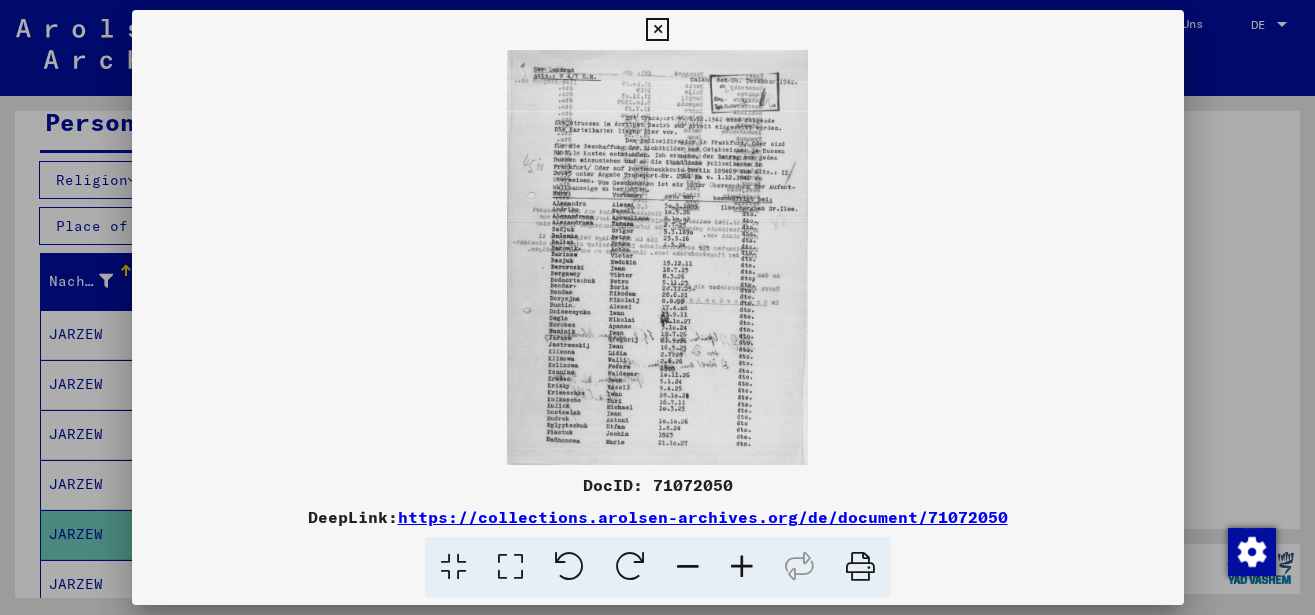 scroll, scrollTop: 432, scrollLeft: 0, axis: vertical 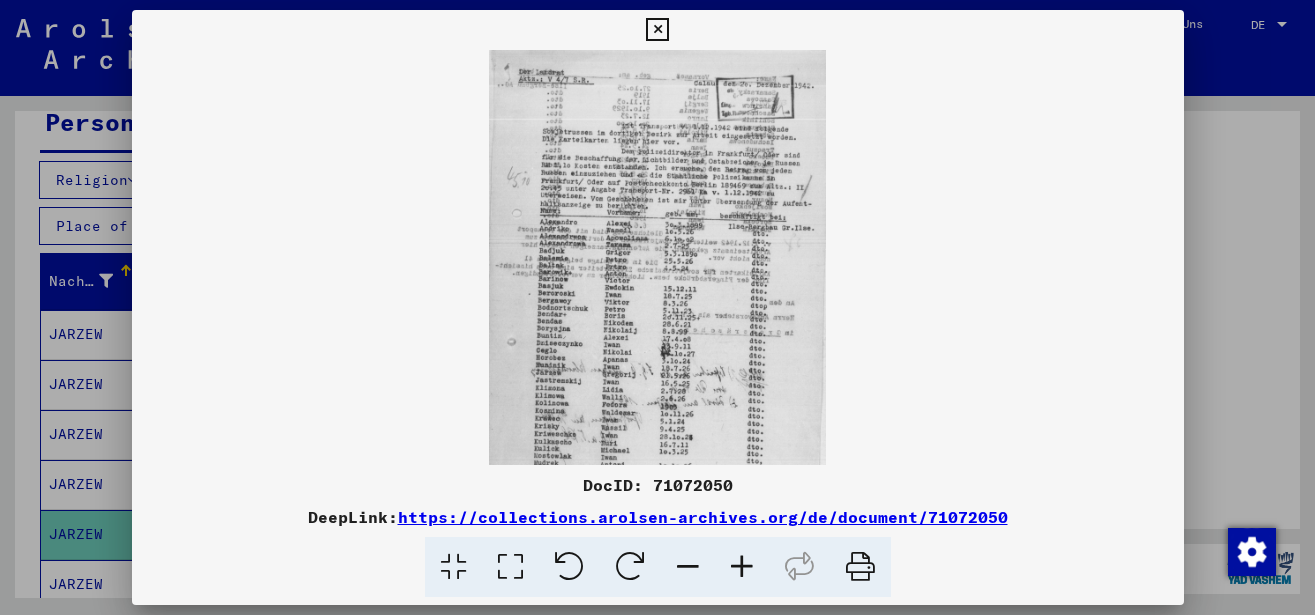 click at bounding box center [742, 567] 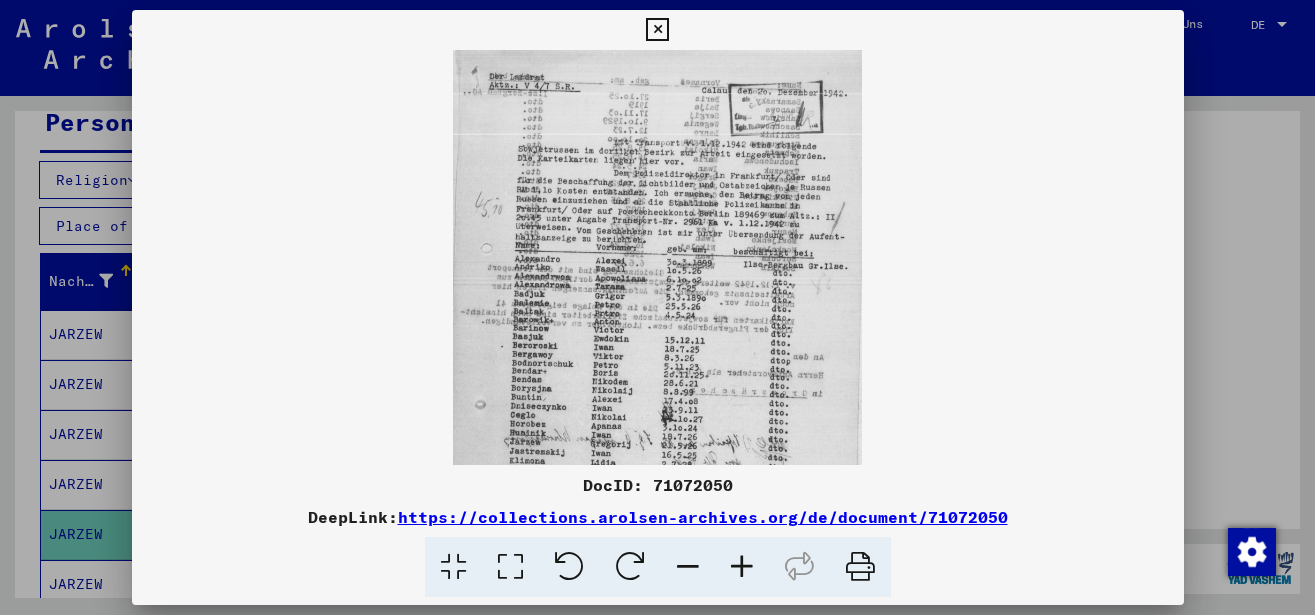 click at bounding box center (742, 567) 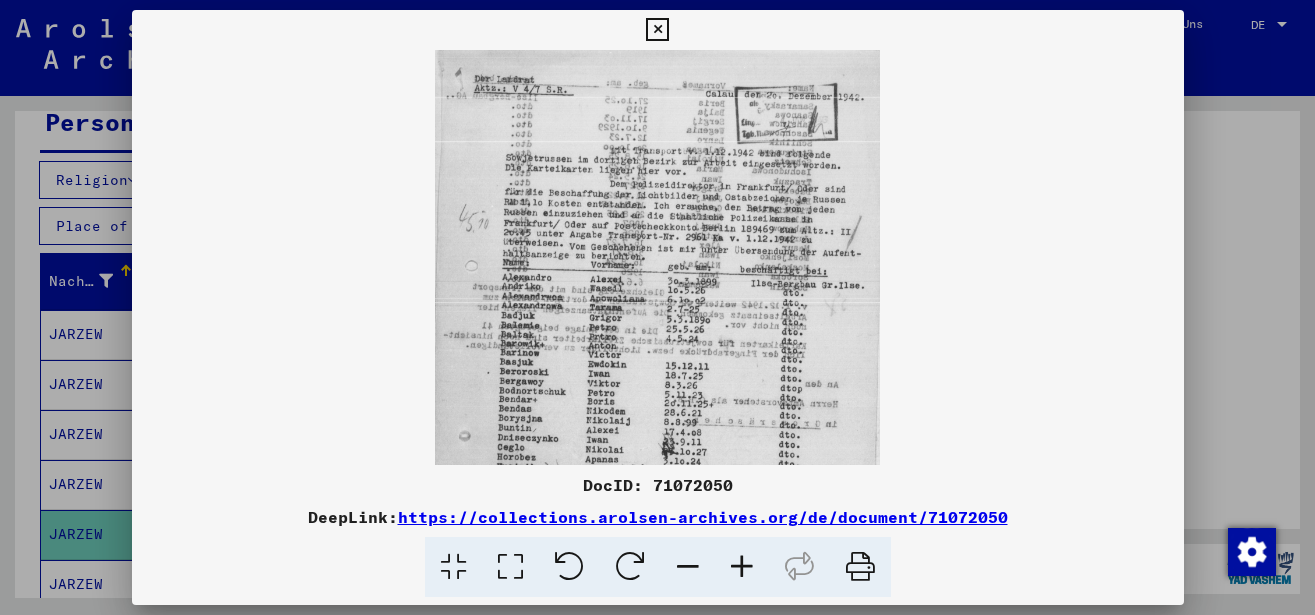 click at bounding box center [742, 567] 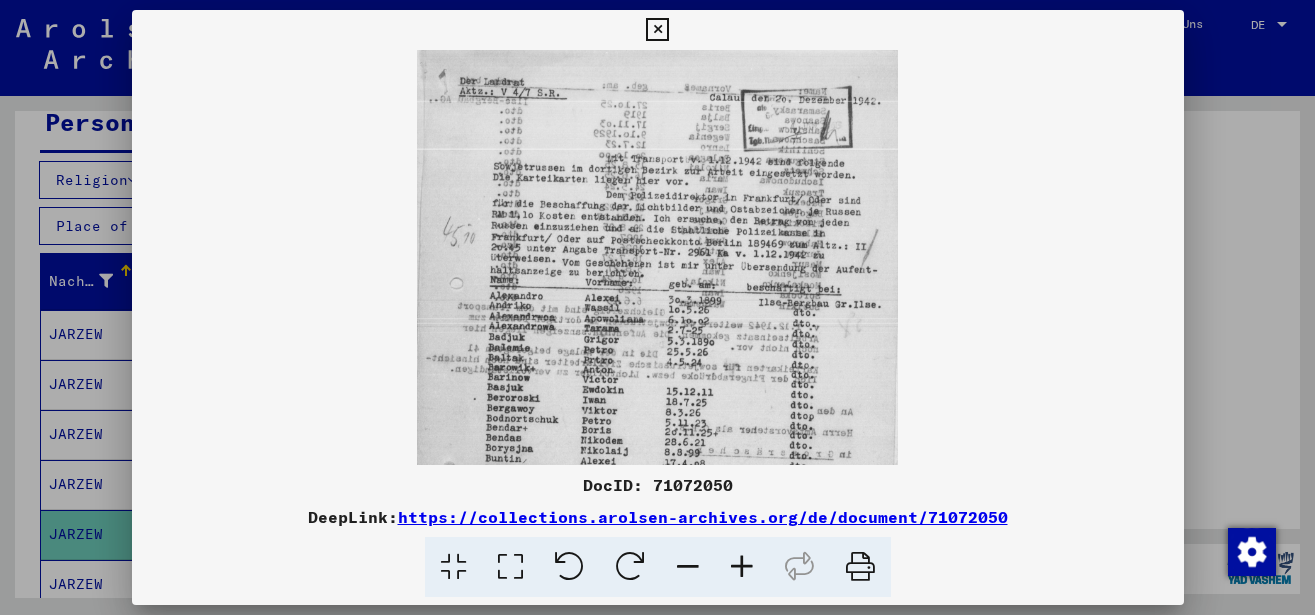 click at bounding box center [742, 567] 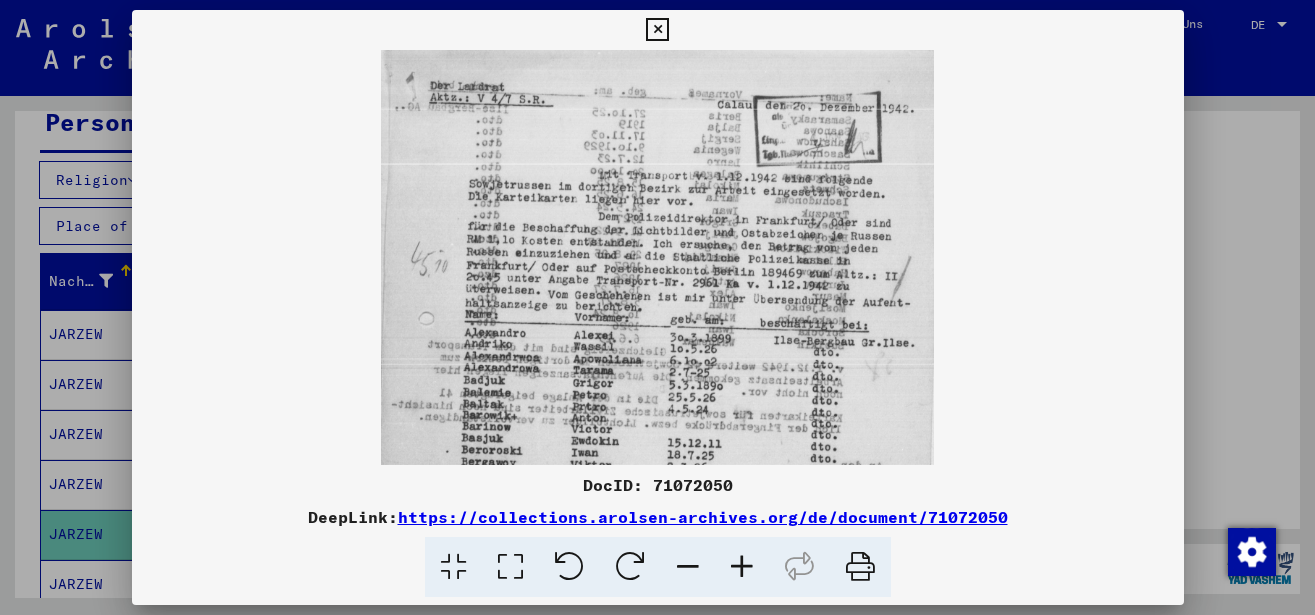 click at bounding box center (742, 567) 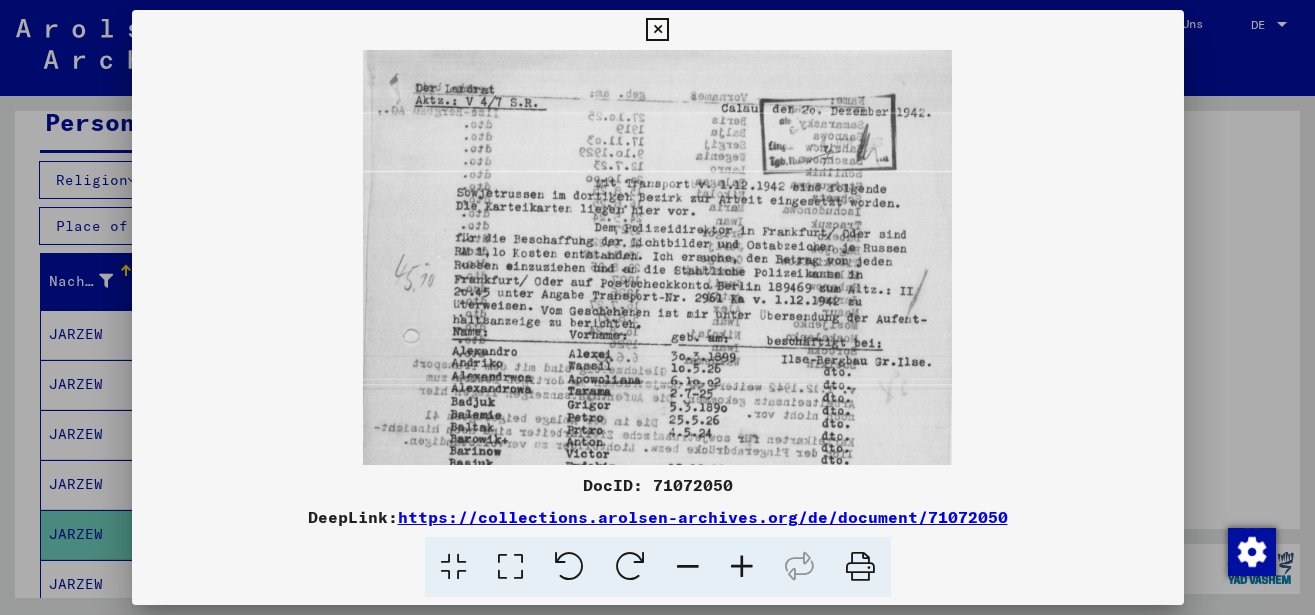 click at bounding box center (742, 567) 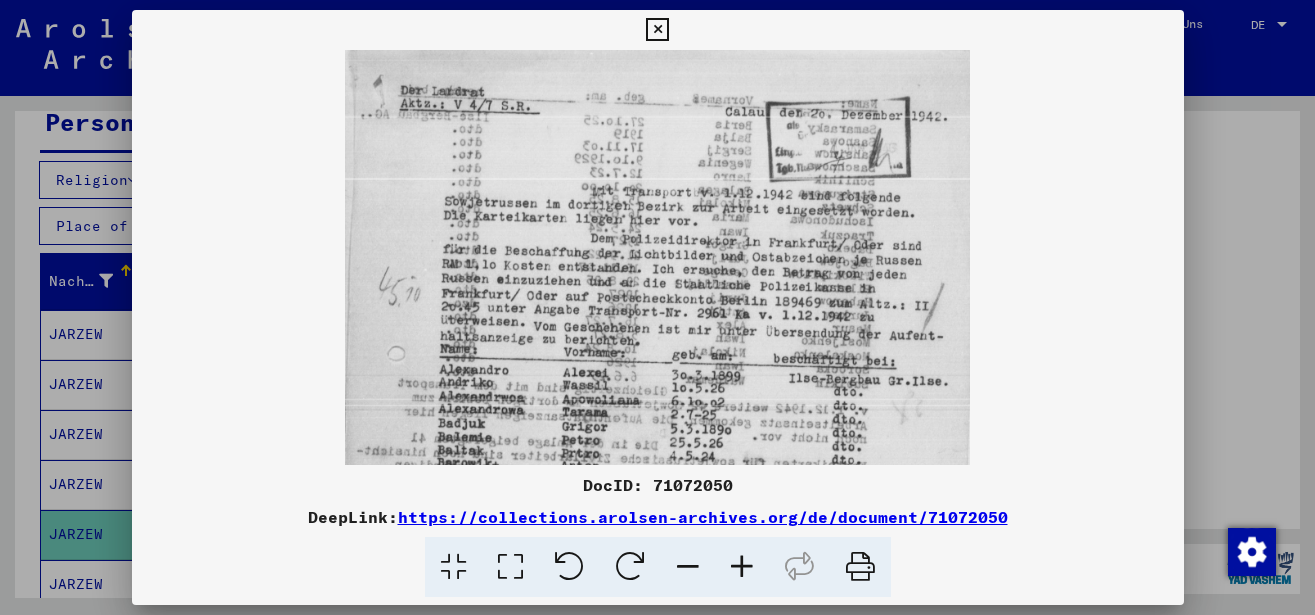 click at bounding box center (742, 567) 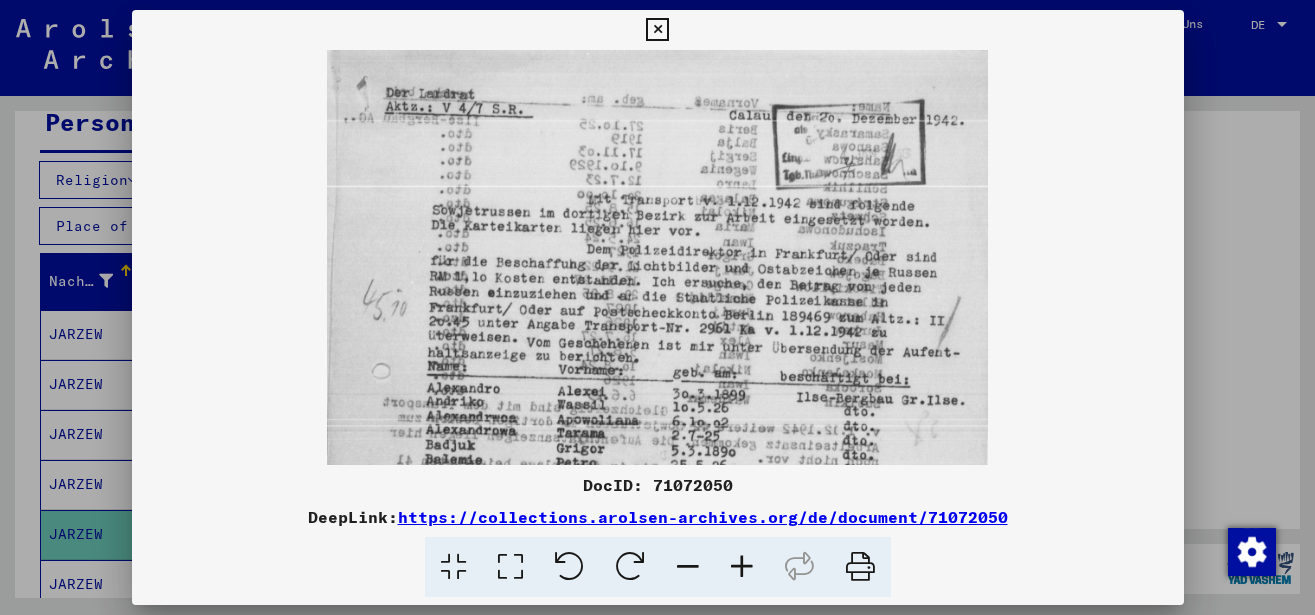 click at bounding box center [742, 567] 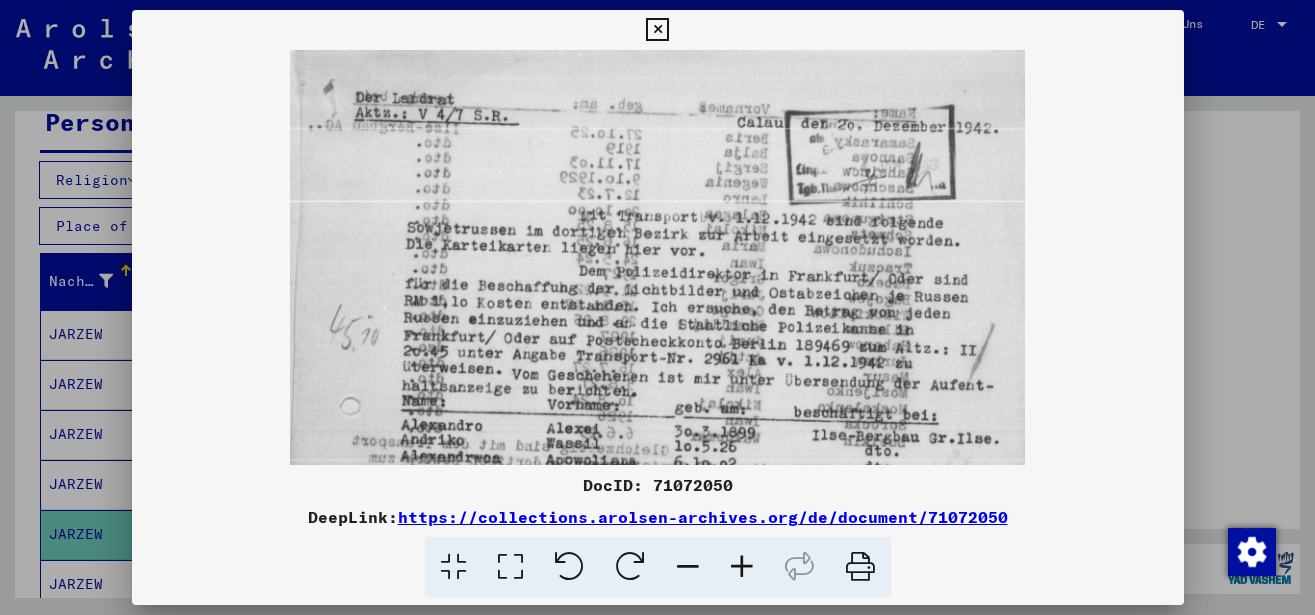 click at bounding box center [742, 567] 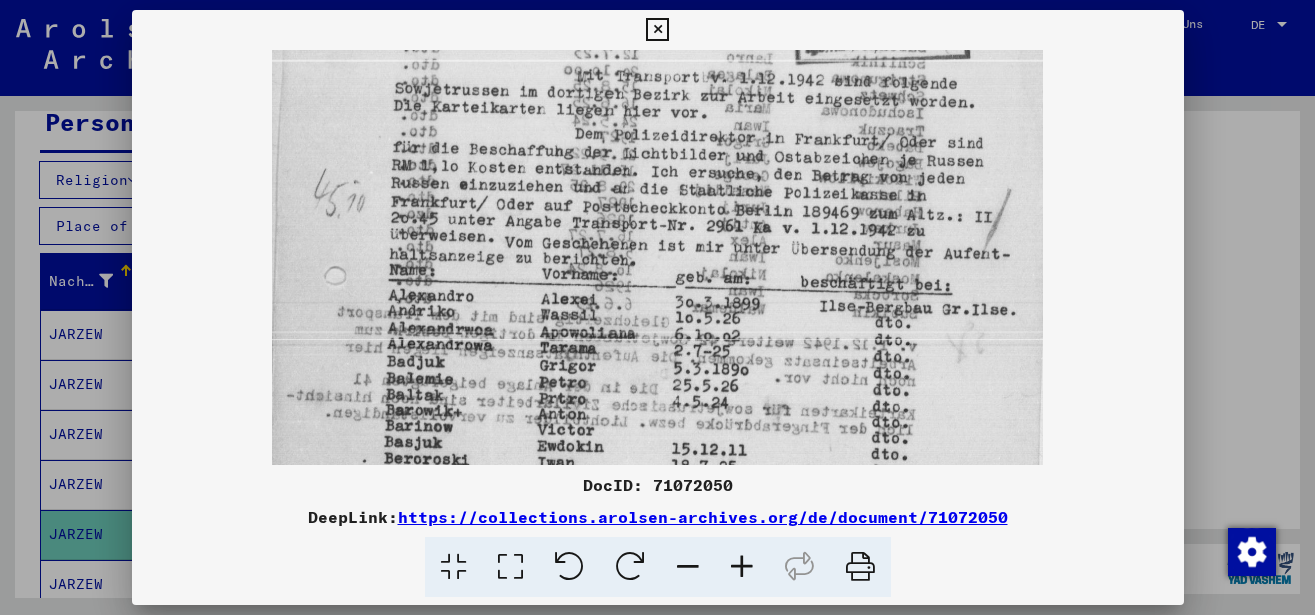 scroll, scrollTop: 145, scrollLeft: 0, axis: vertical 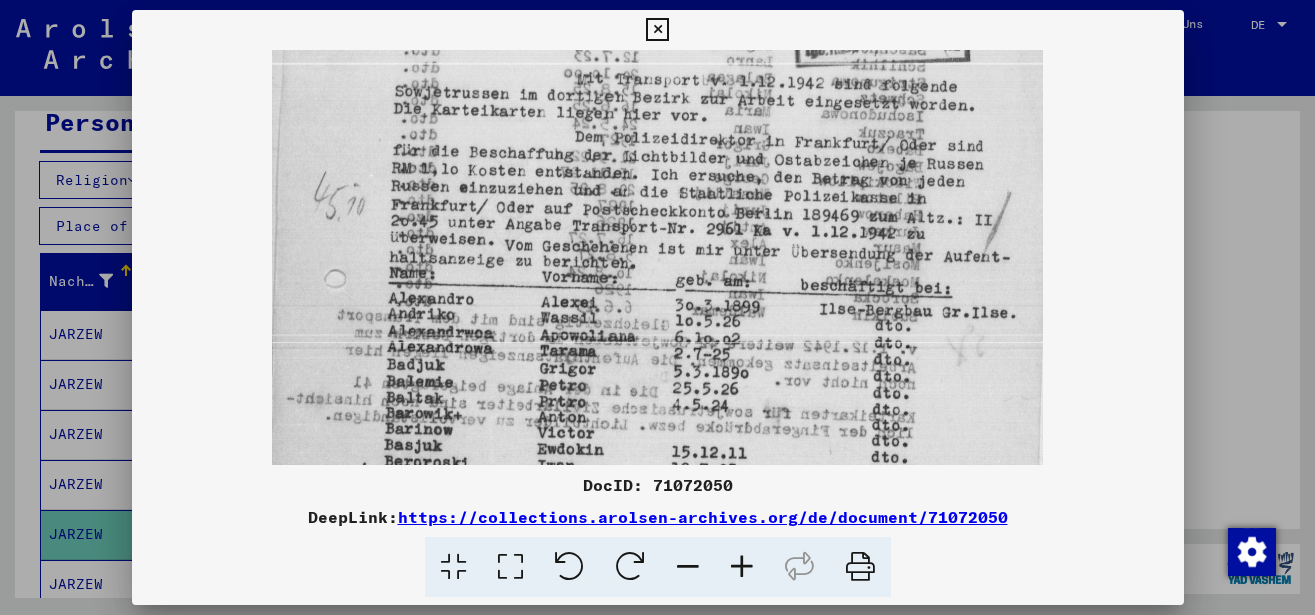 drag, startPoint x: 780, startPoint y: 382, endPoint x: 799, endPoint y: 237, distance: 146.23953 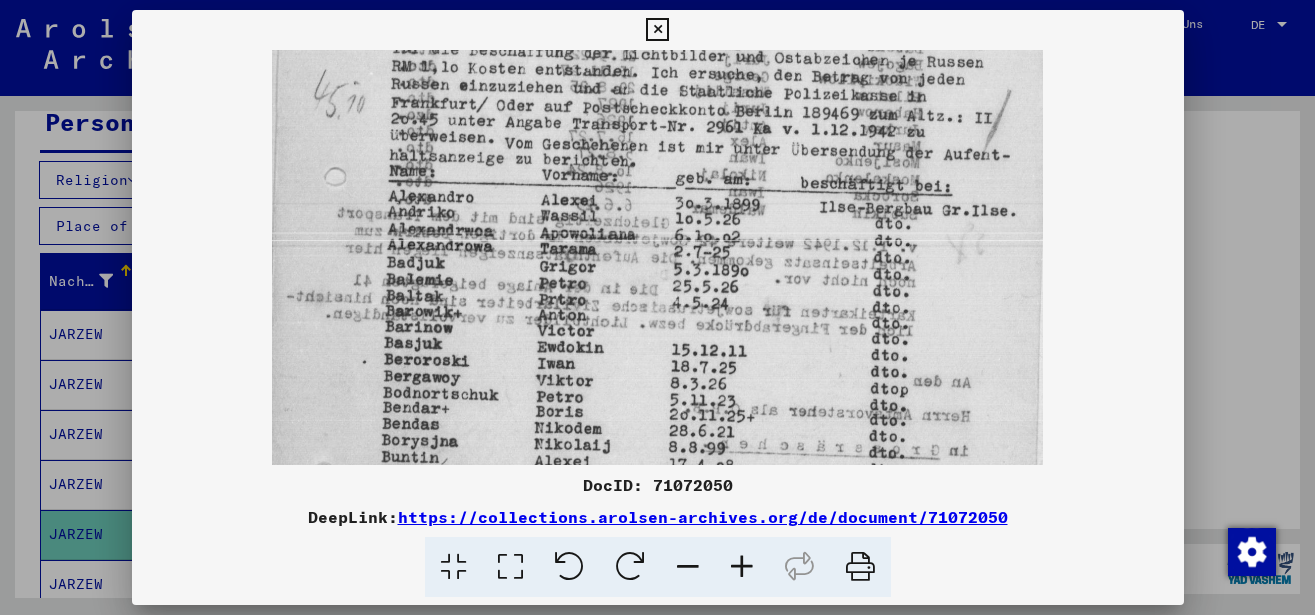scroll, scrollTop: 261, scrollLeft: 0, axis: vertical 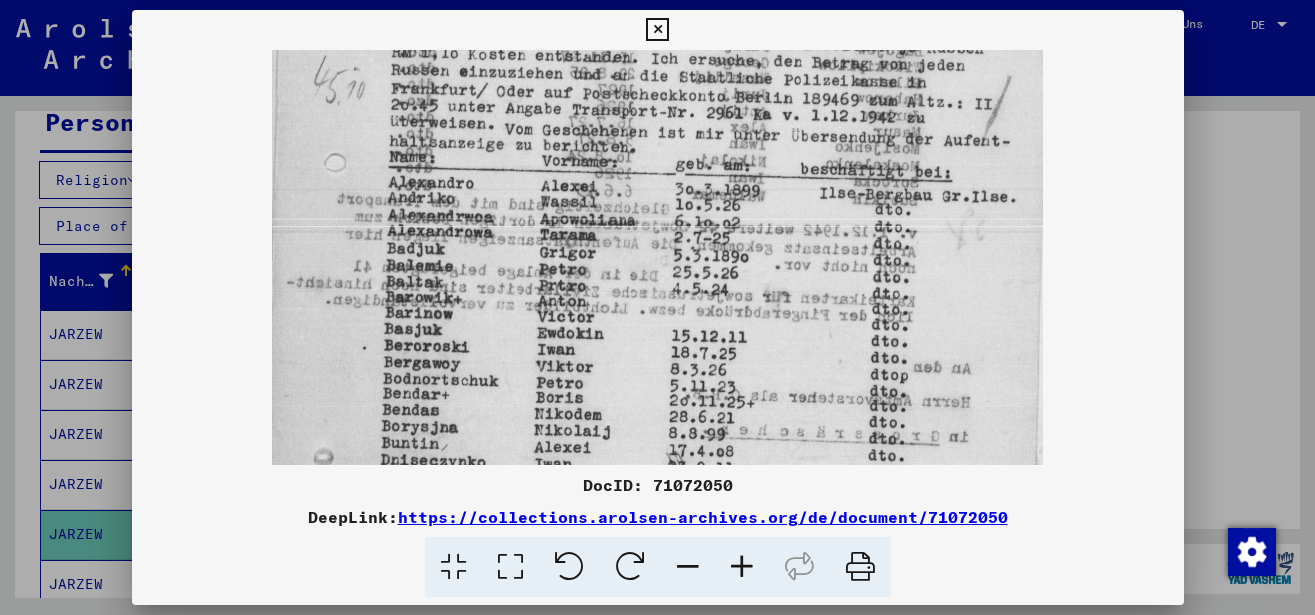 drag, startPoint x: 804, startPoint y: 273, endPoint x: 820, endPoint y: 157, distance: 117.09825 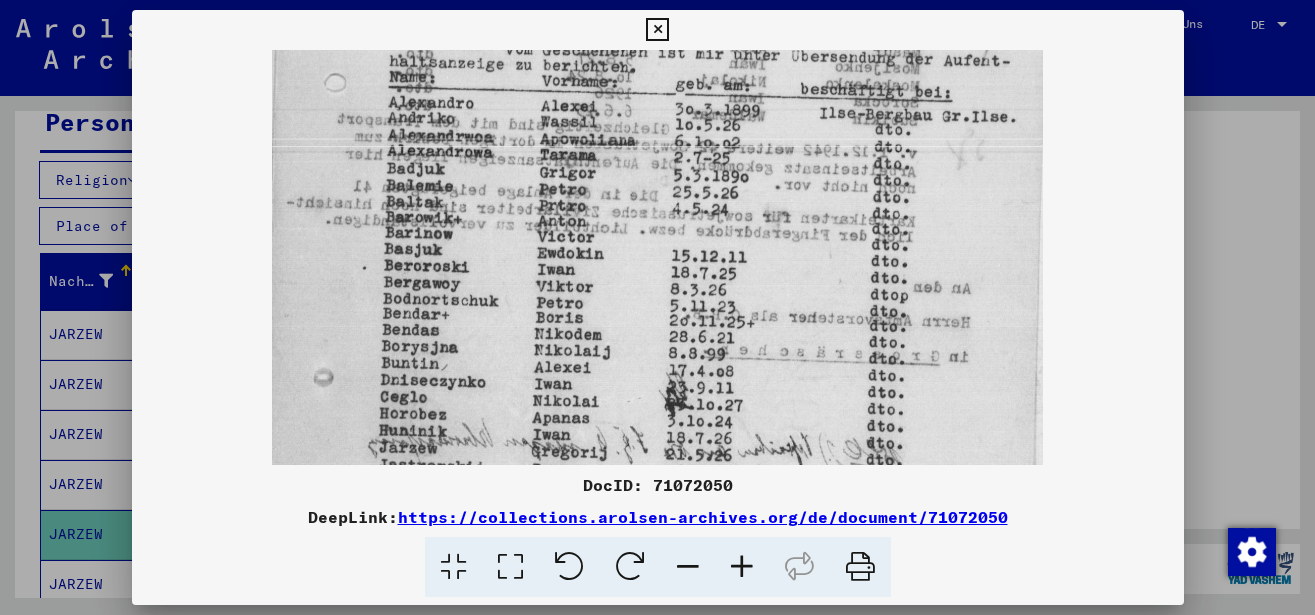 scroll, scrollTop: 369, scrollLeft: 0, axis: vertical 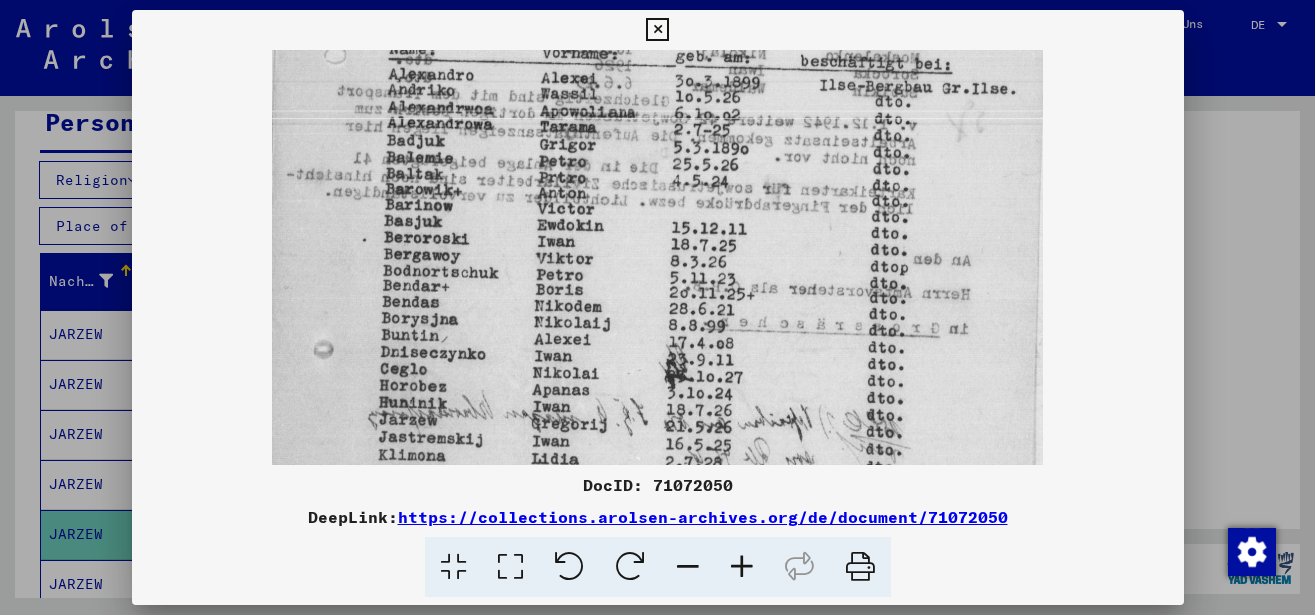drag, startPoint x: 797, startPoint y: 290, endPoint x: 824, endPoint y: 182, distance: 111.32385 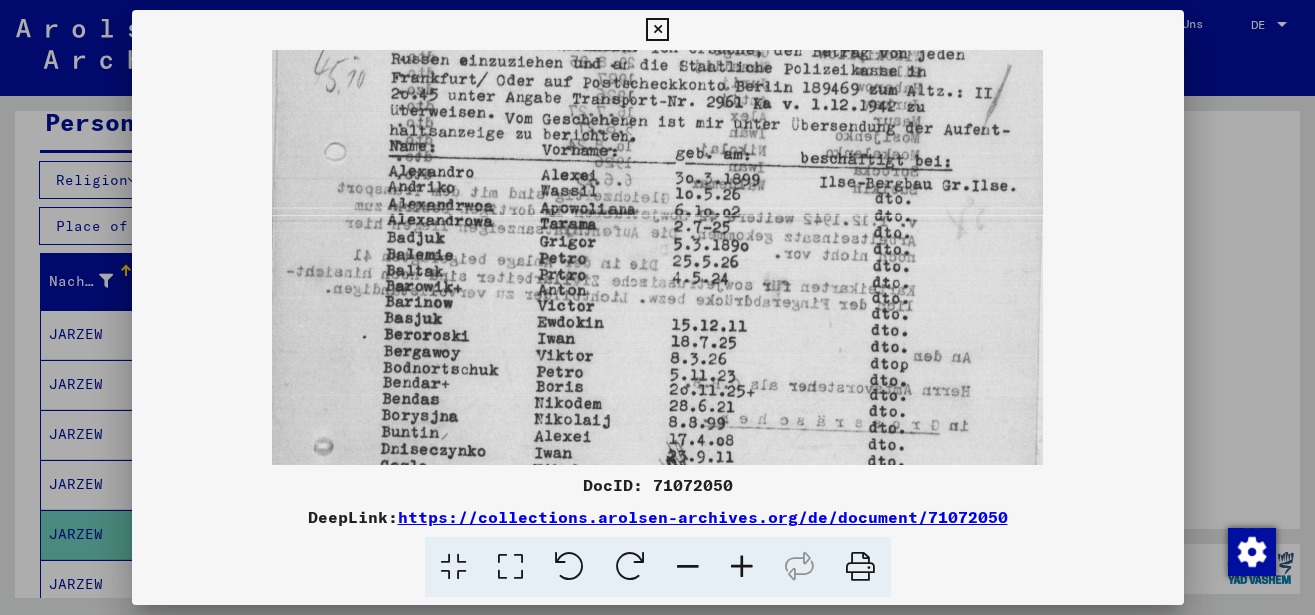 scroll, scrollTop: 264, scrollLeft: 0, axis: vertical 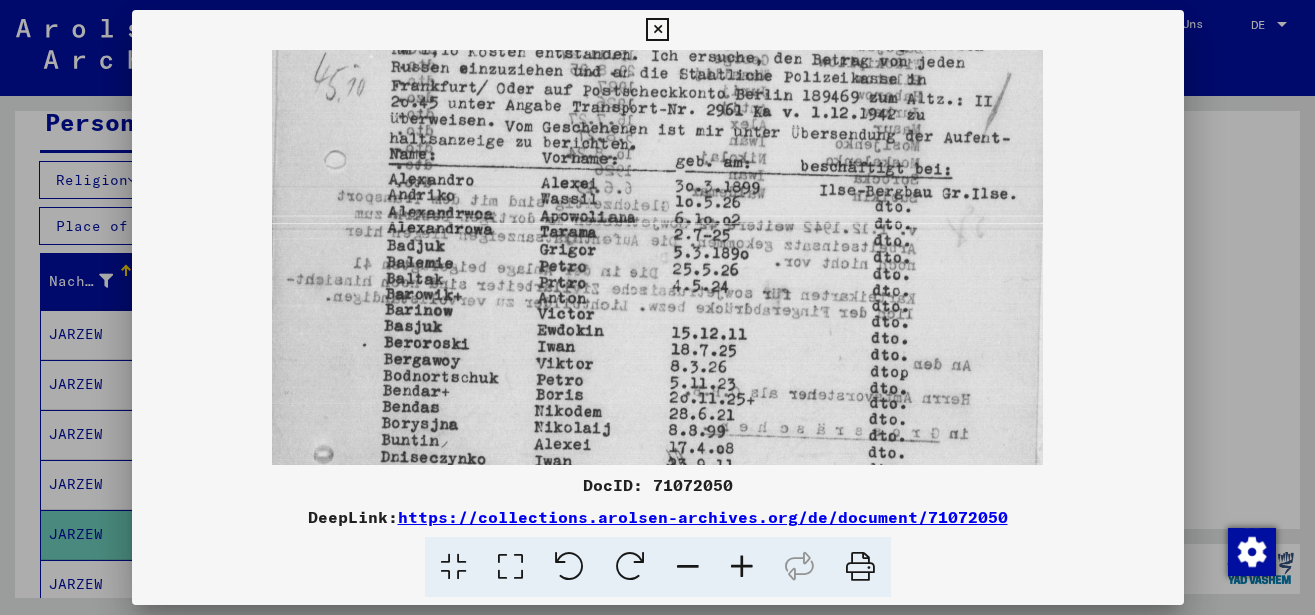 drag, startPoint x: 822, startPoint y: 234, endPoint x: 808, endPoint y: 339, distance: 105.92922 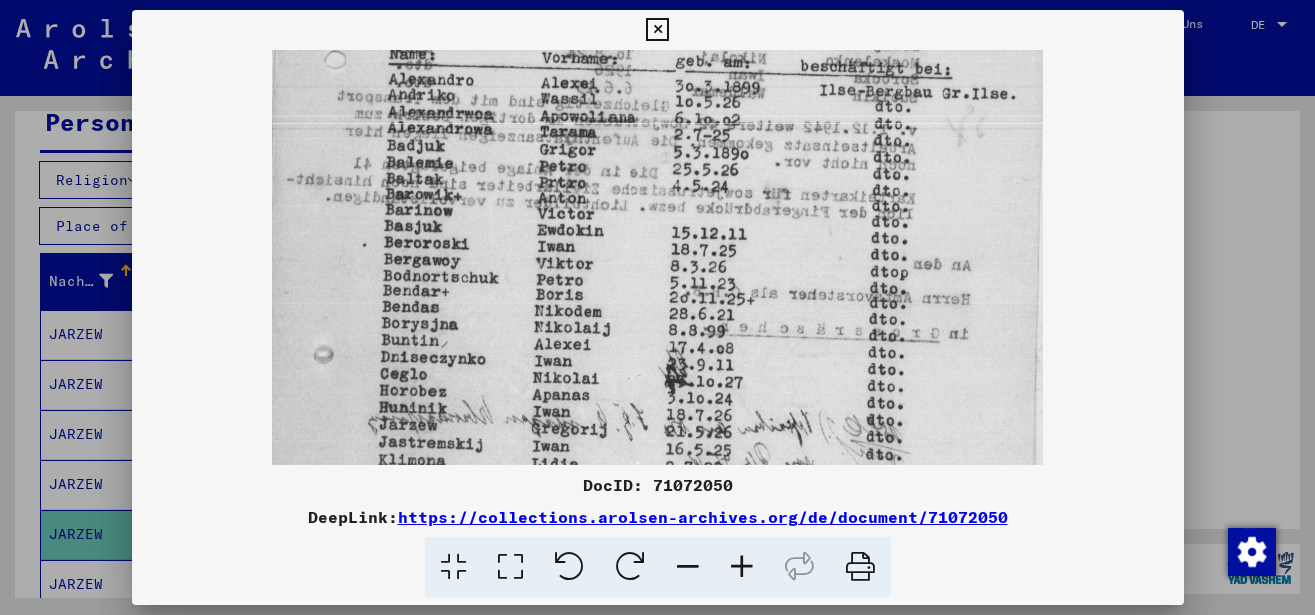 drag, startPoint x: 808, startPoint y: 339, endPoint x: 820, endPoint y: 239, distance: 100.71743 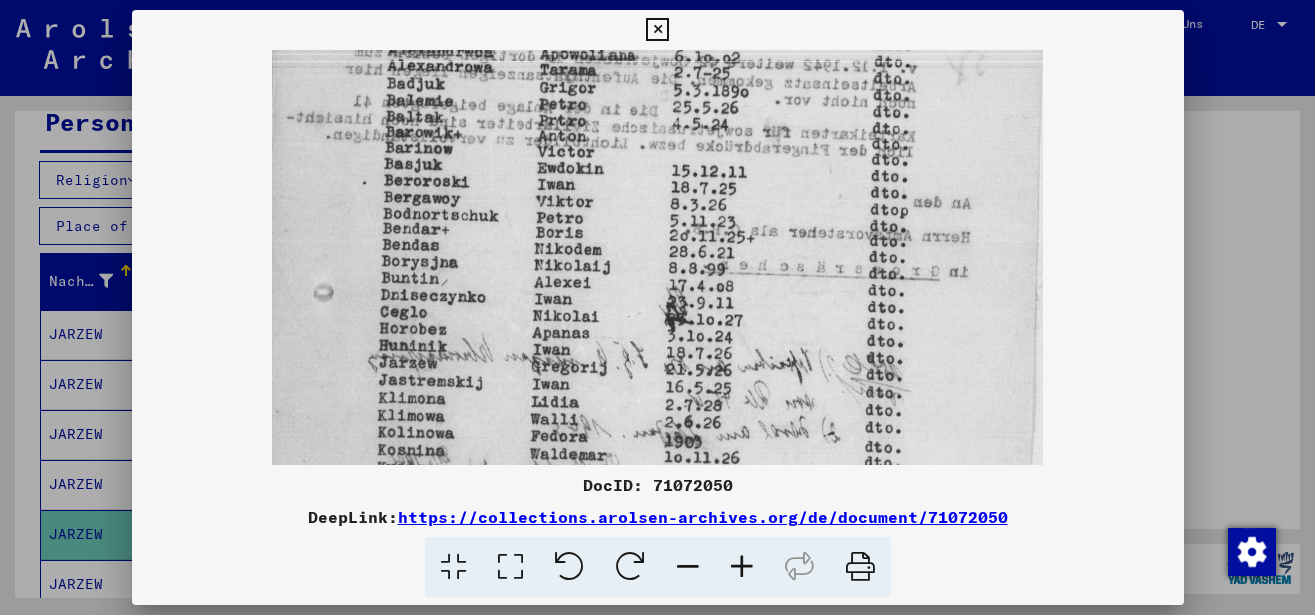 scroll, scrollTop: 406, scrollLeft: 0, axis: vertical 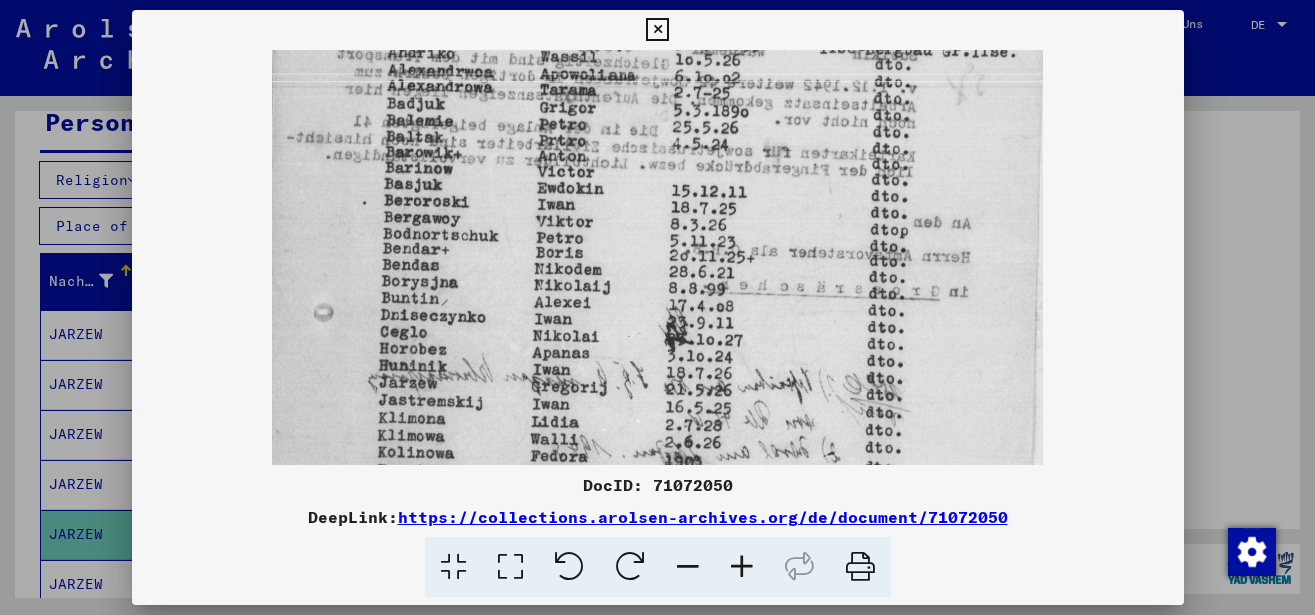 drag, startPoint x: 808, startPoint y: 298, endPoint x: 811, endPoint y: 256, distance: 42.107006 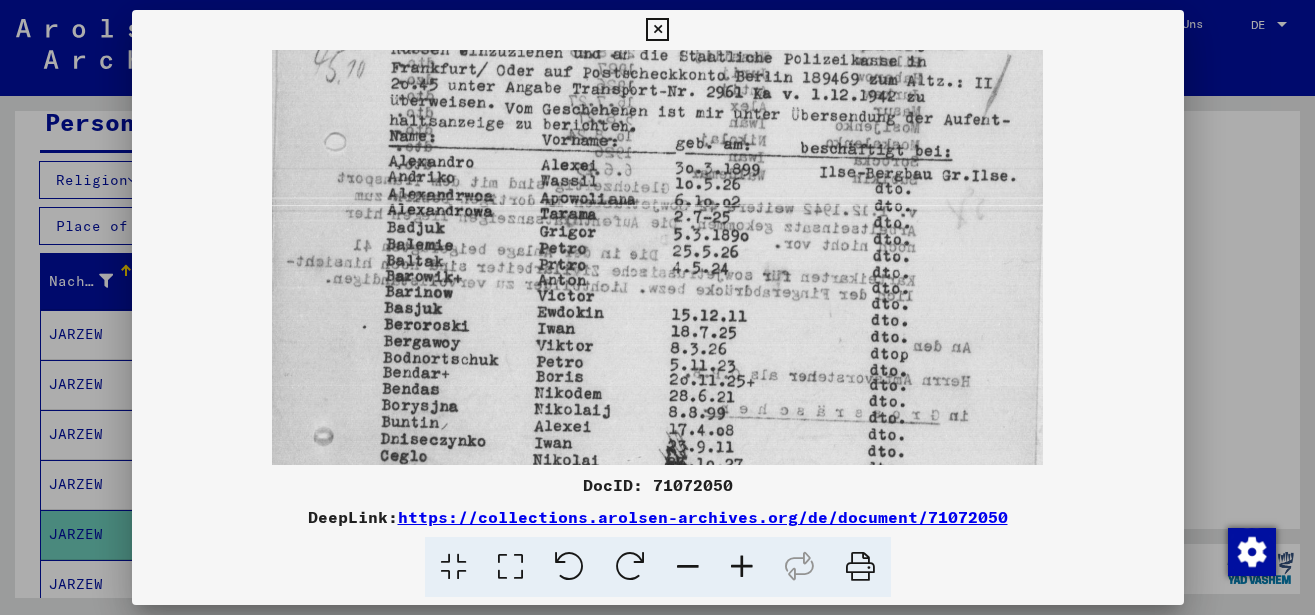 drag, startPoint x: 966, startPoint y: 217, endPoint x: 962, endPoint y: 276, distance: 59.135437 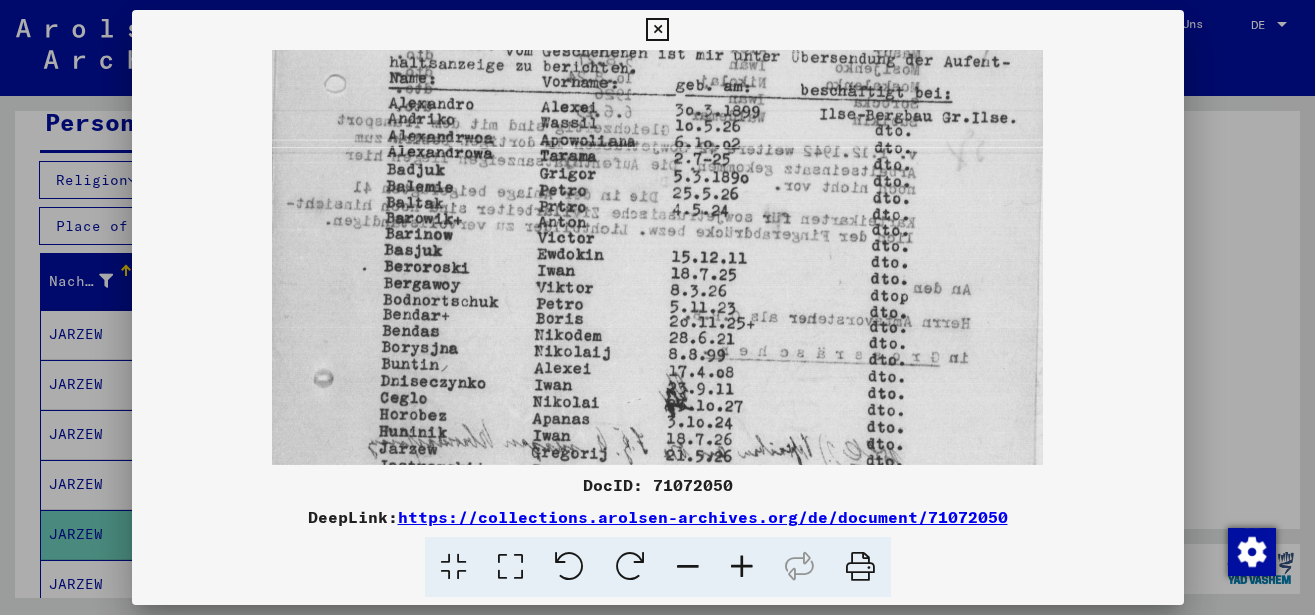 scroll, scrollTop: 369, scrollLeft: 0, axis: vertical 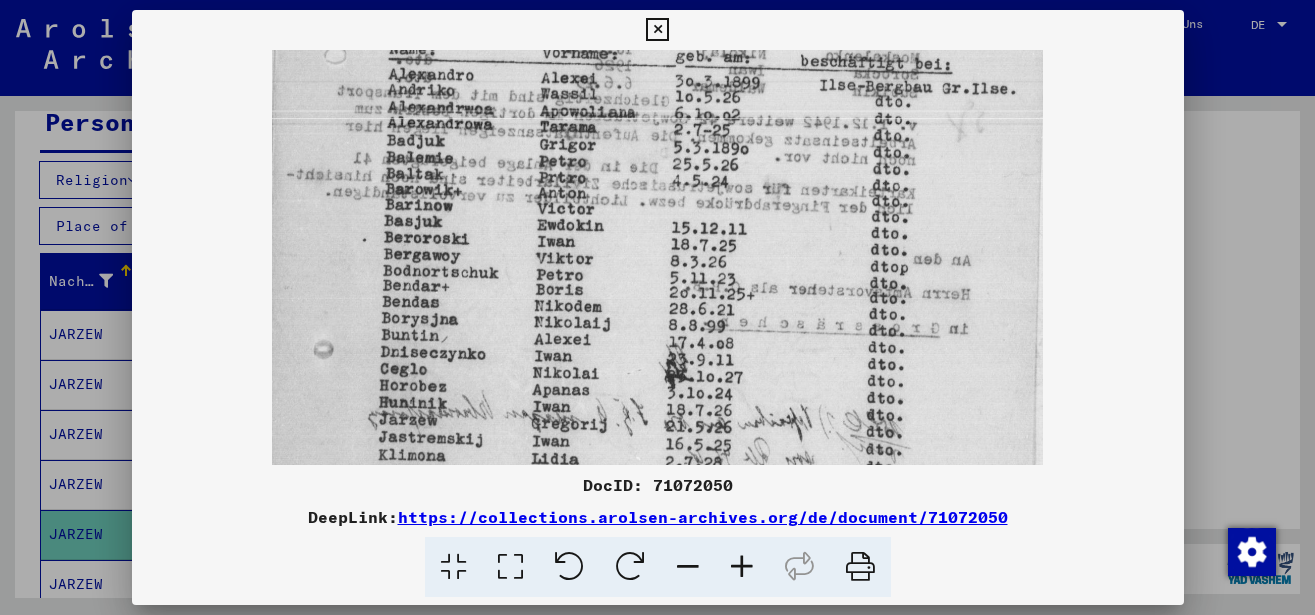 drag, startPoint x: 520, startPoint y: 325, endPoint x: 535, endPoint y: 238, distance: 88.28363 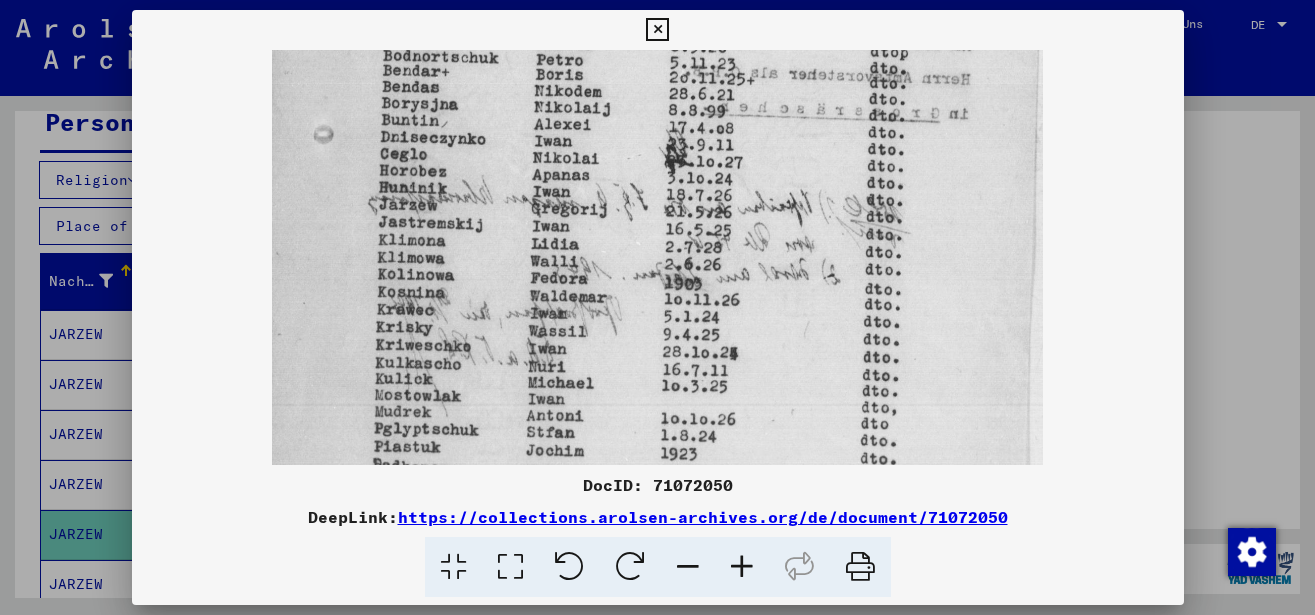 drag, startPoint x: 508, startPoint y: 291, endPoint x: 516, endPoint y: 76, distance: 215.14879 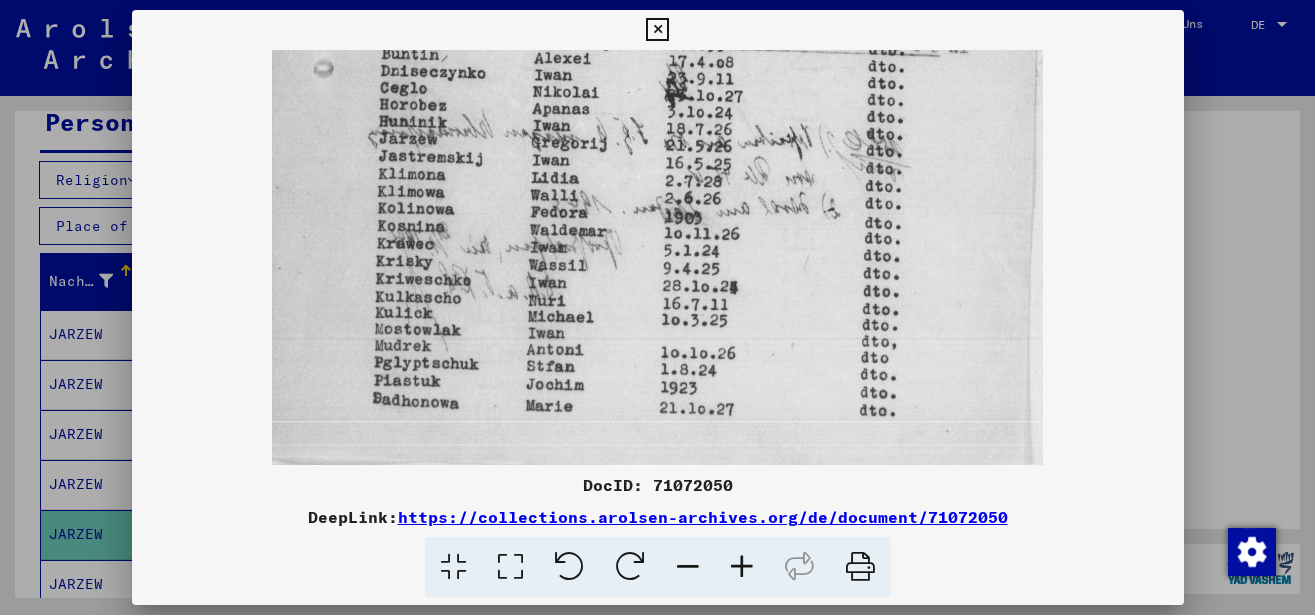 drag, startPoint x: 468, startPoint y: 245, endPoint x: 486, endPoint y: 98, distance: 148.09795 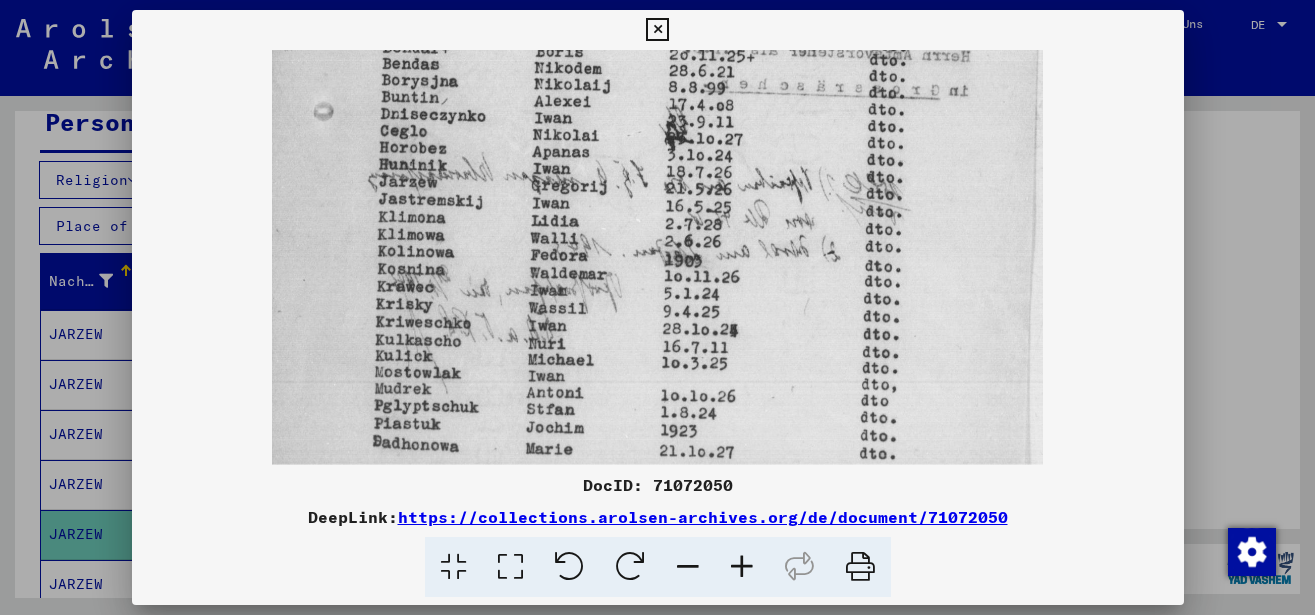 scroll, scrollTop: 601, scrollLeft: 0, axis: vertical 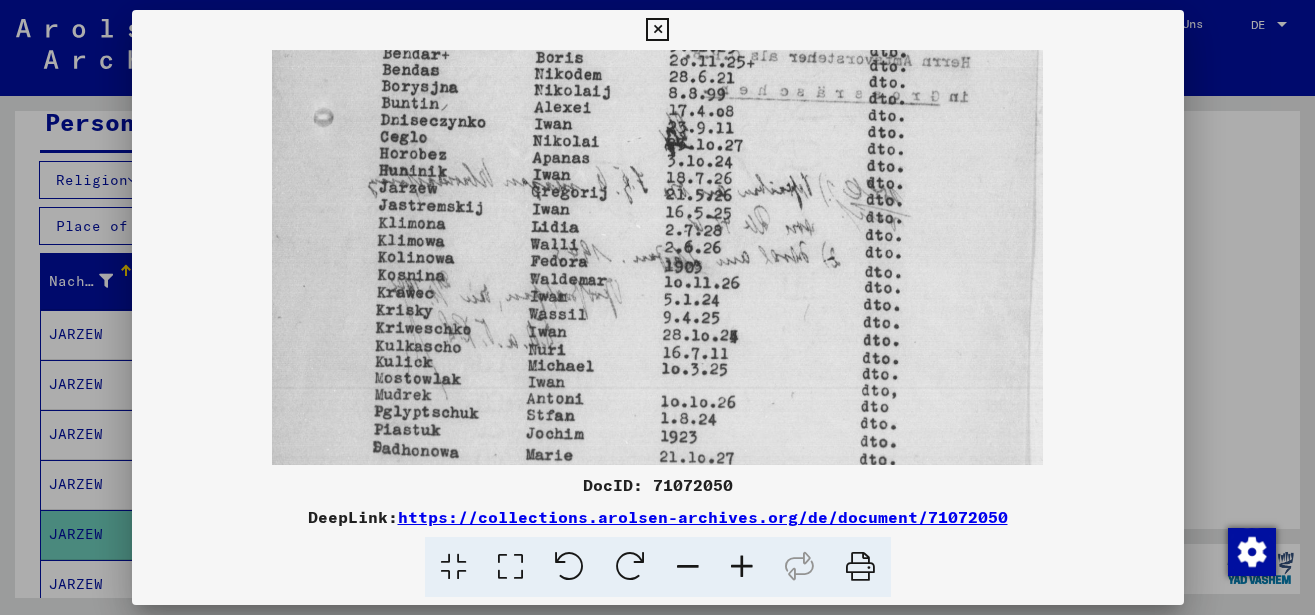 drag, startPoint x: 481, startPoint y: 128, endPoint x: 475, endPoint y: 177, distance: 49.365982 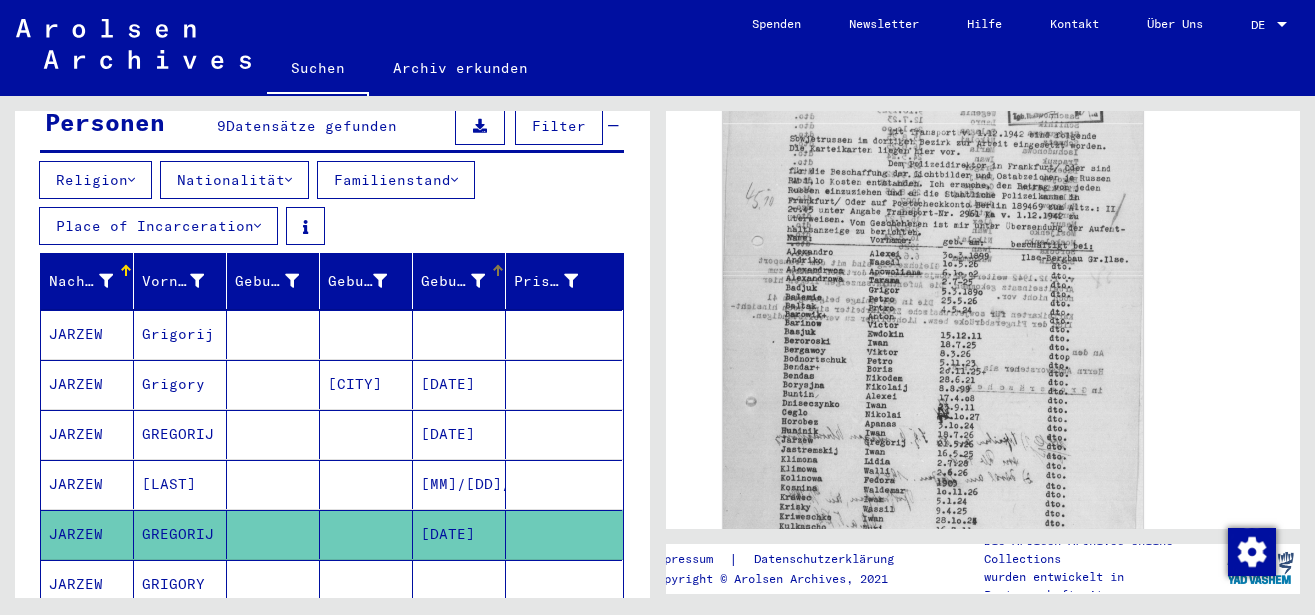 click on "Geburtsdatum" at bounding box center (455, 281) 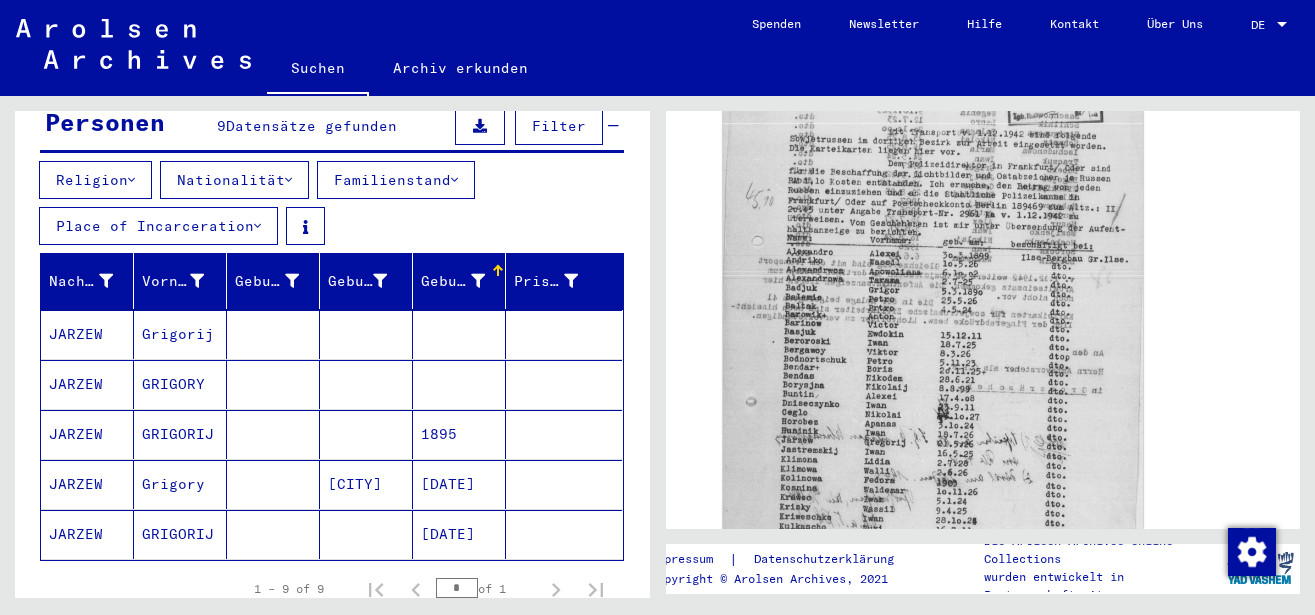 click on "1895" at bounding box center [459, 484] 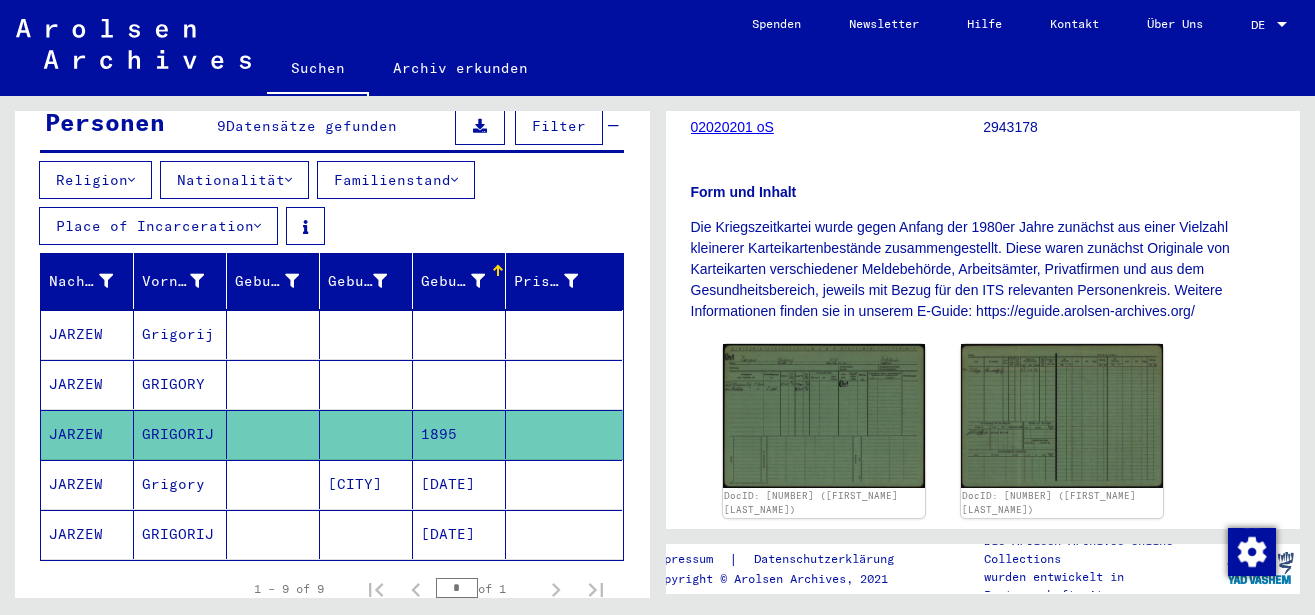scroll, scrollTop: 432, scrollLeft: 0, axis: vertical 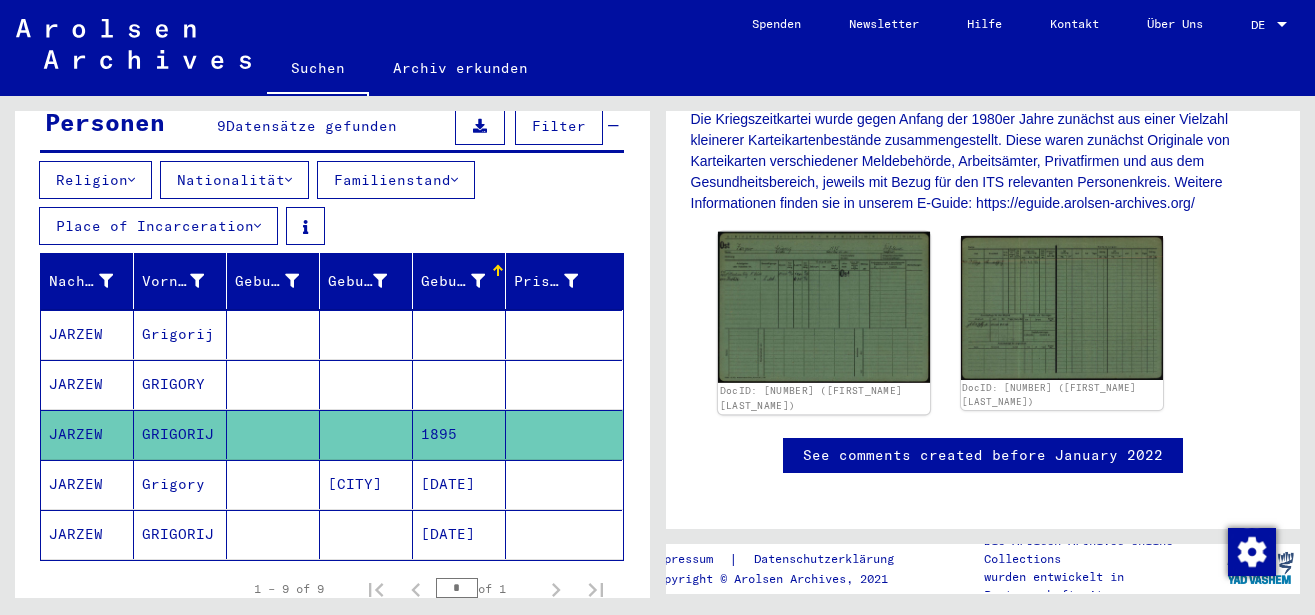 click 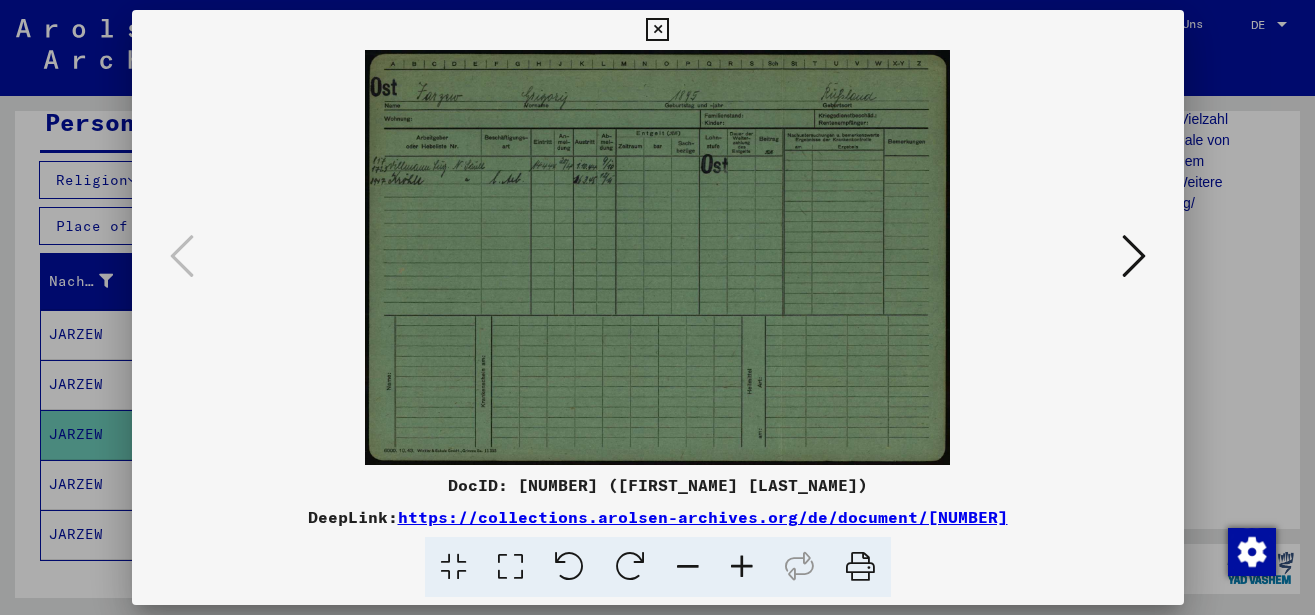click at bounding box center (742, 567) 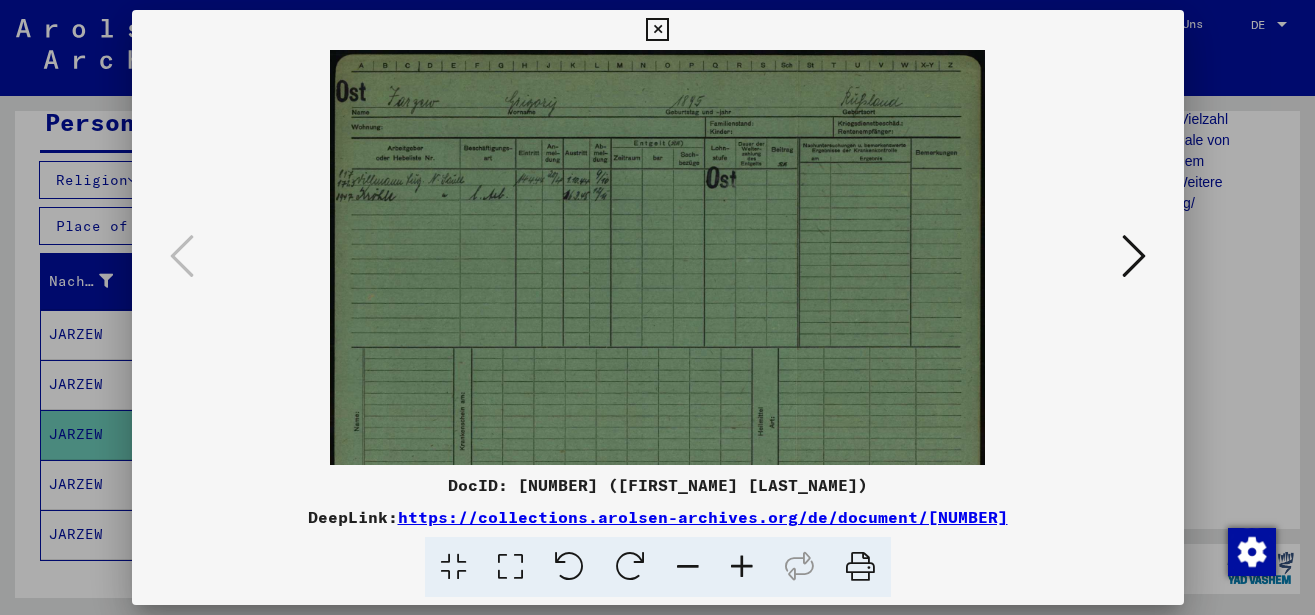 click at bounding box center (742, 567) 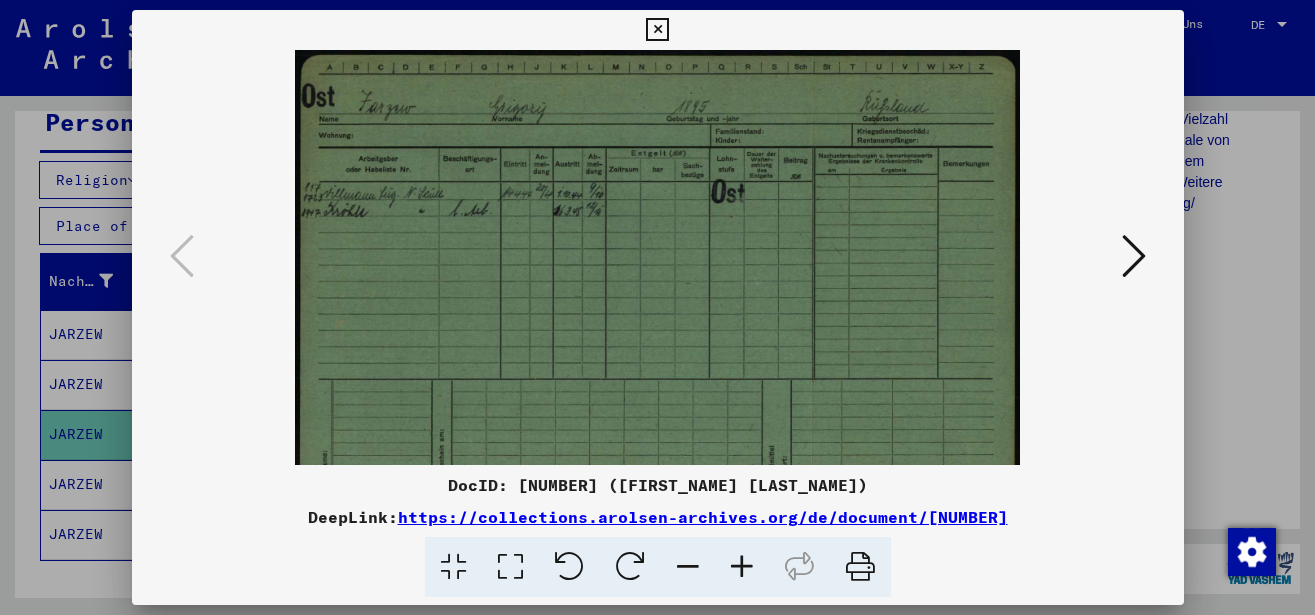 click at bounding box center (742, 567) 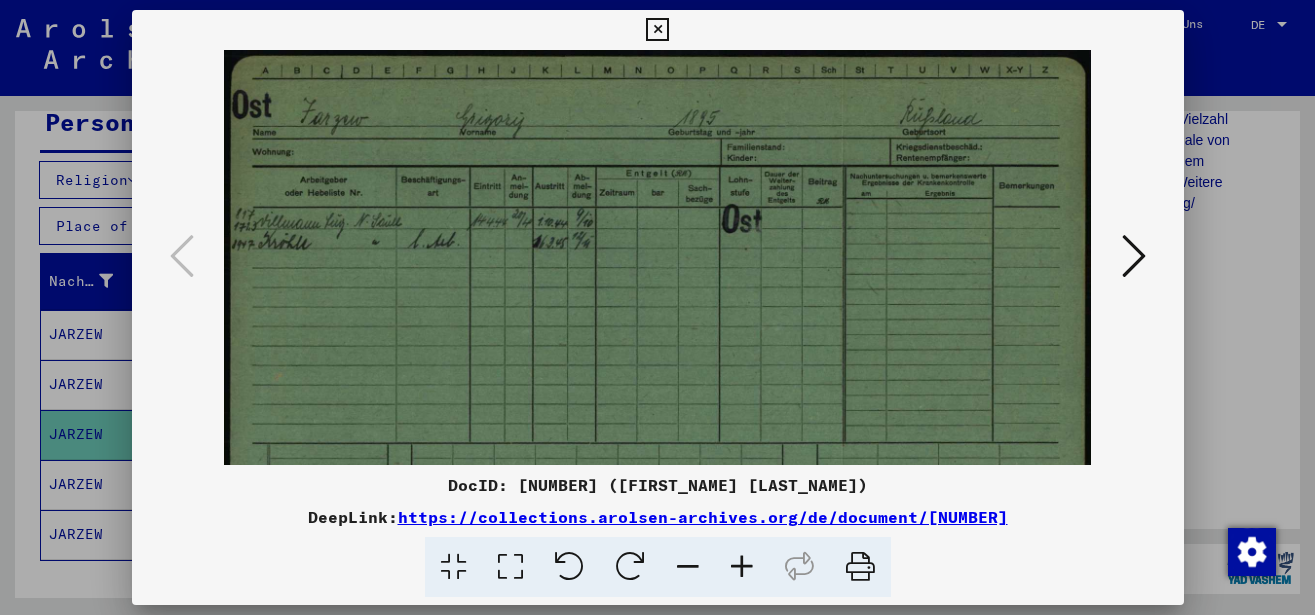click at bounding box center (742, 567) 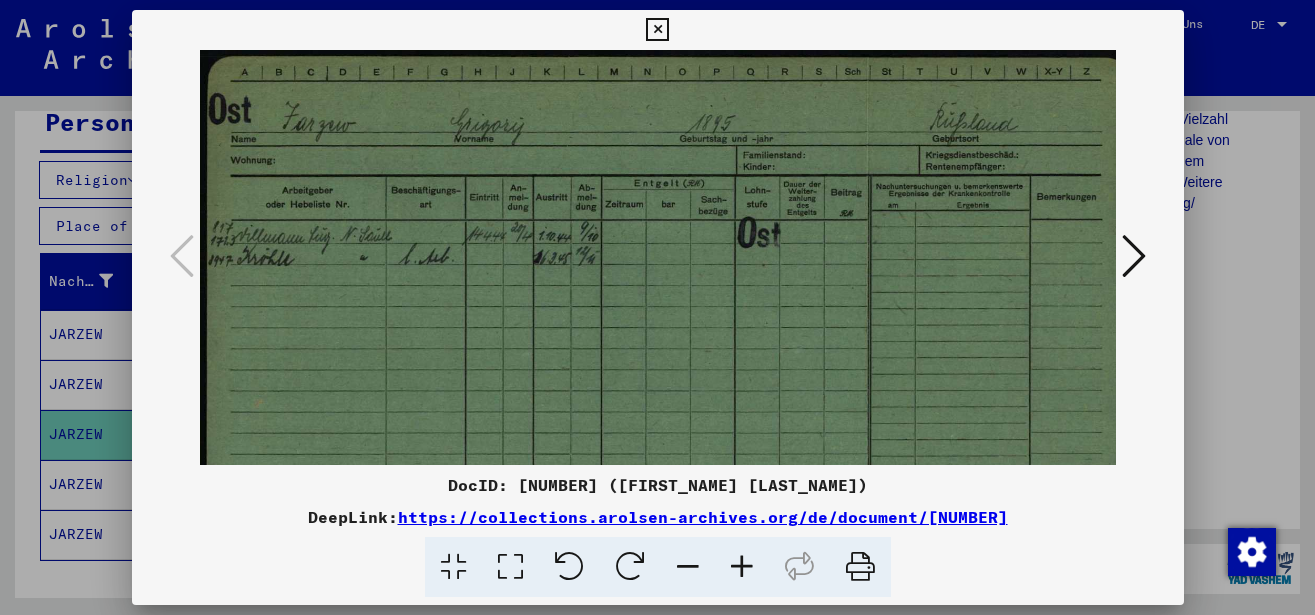 click at bounding box center (742, 567) 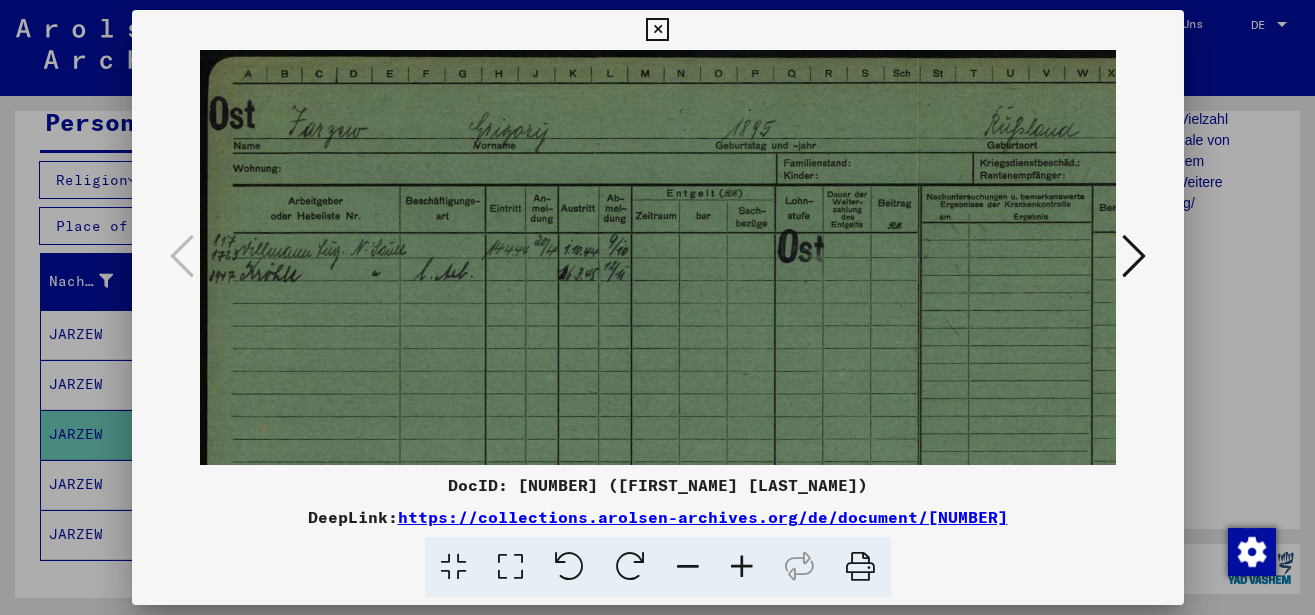 click at bounding box center [742, 567] 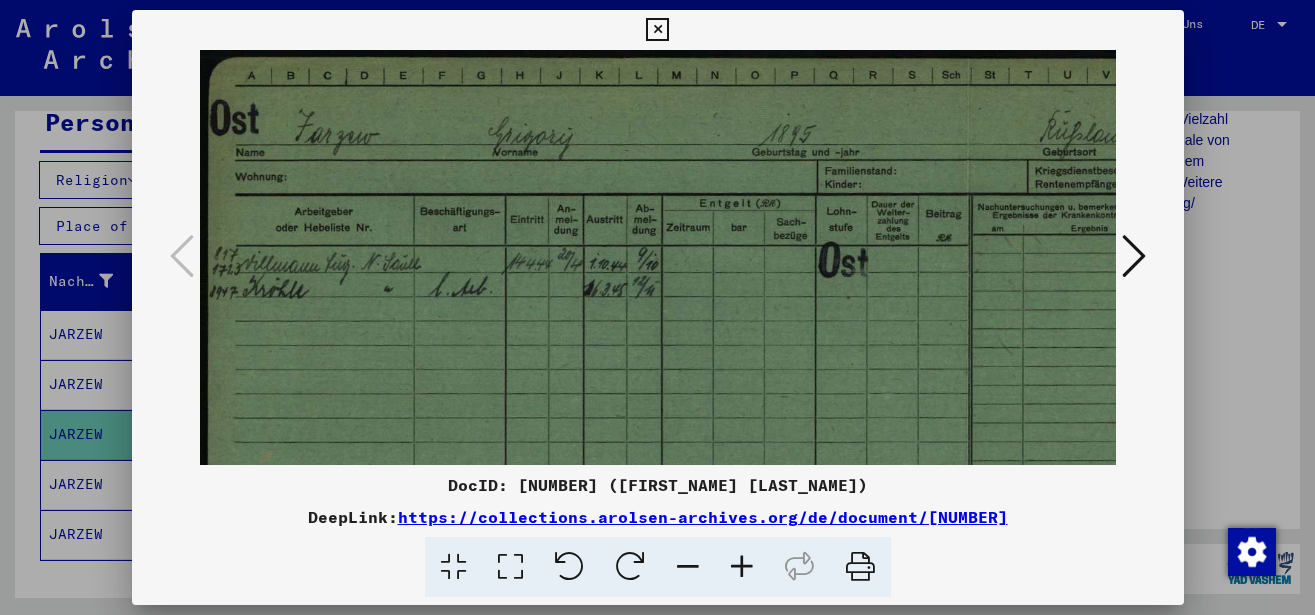 click at bounding box center (742, 567) 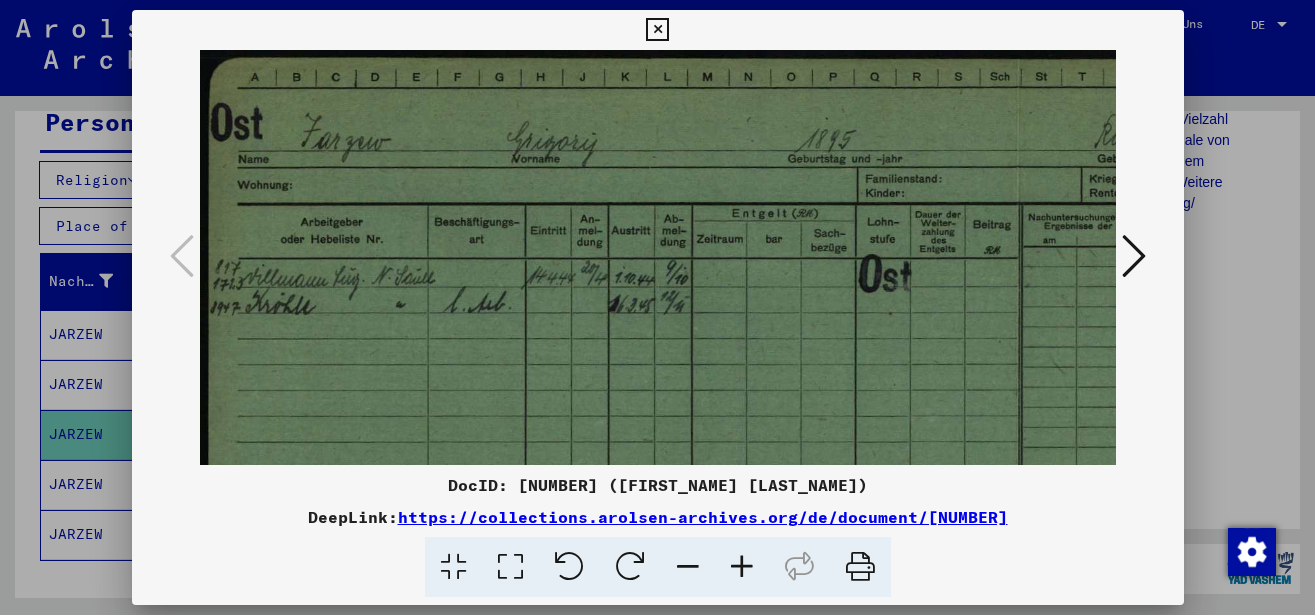 scroll, scrollTop: 36, scrollLeft: 0, axis: vertical 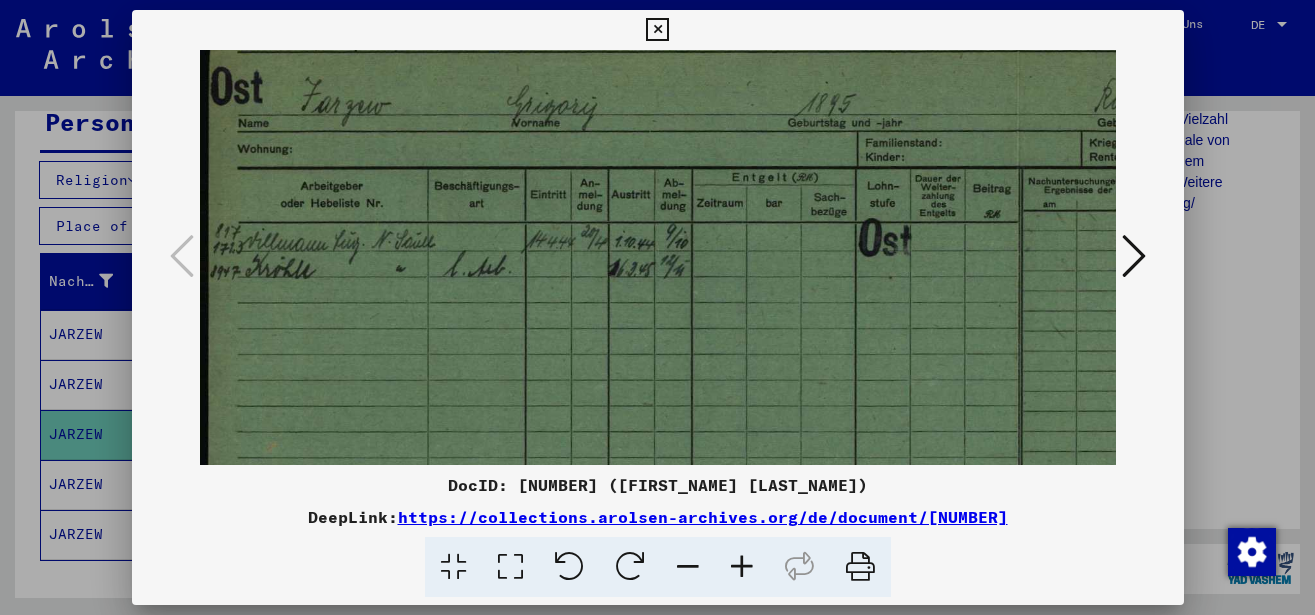 drag, startPoint x: 718, startPoint y: 376, endPoint x: 725, endPoint y: 340, distance: 36.67424 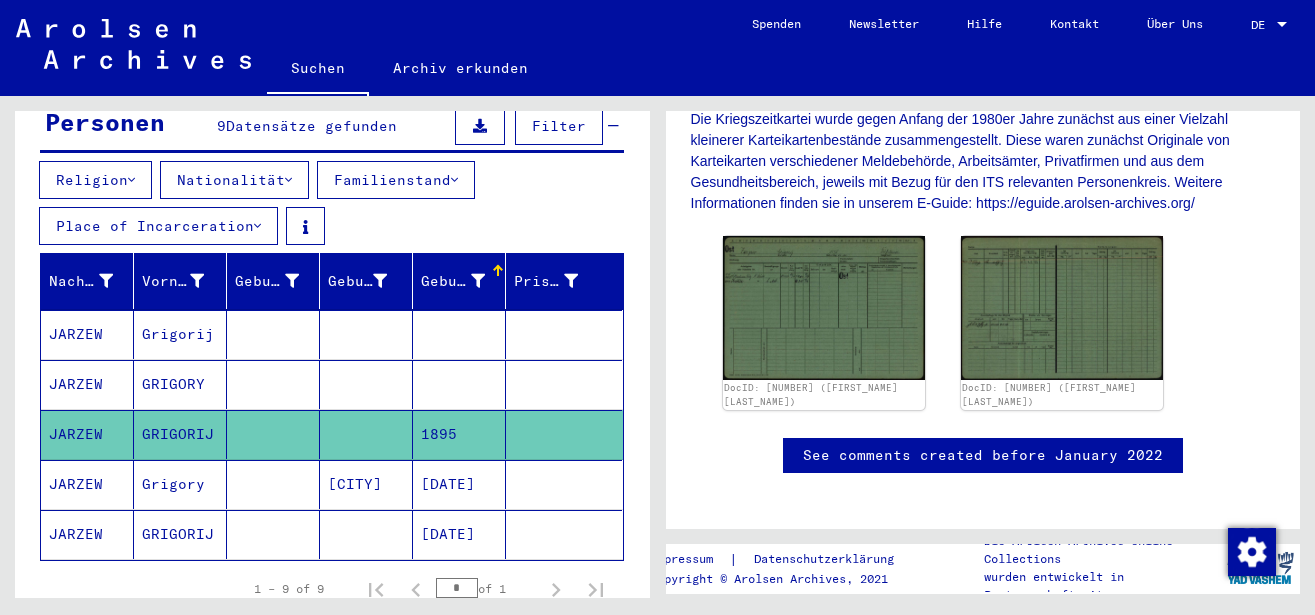 scroll, scrollTop: 324, scrollLeft: 0, axis: vertical 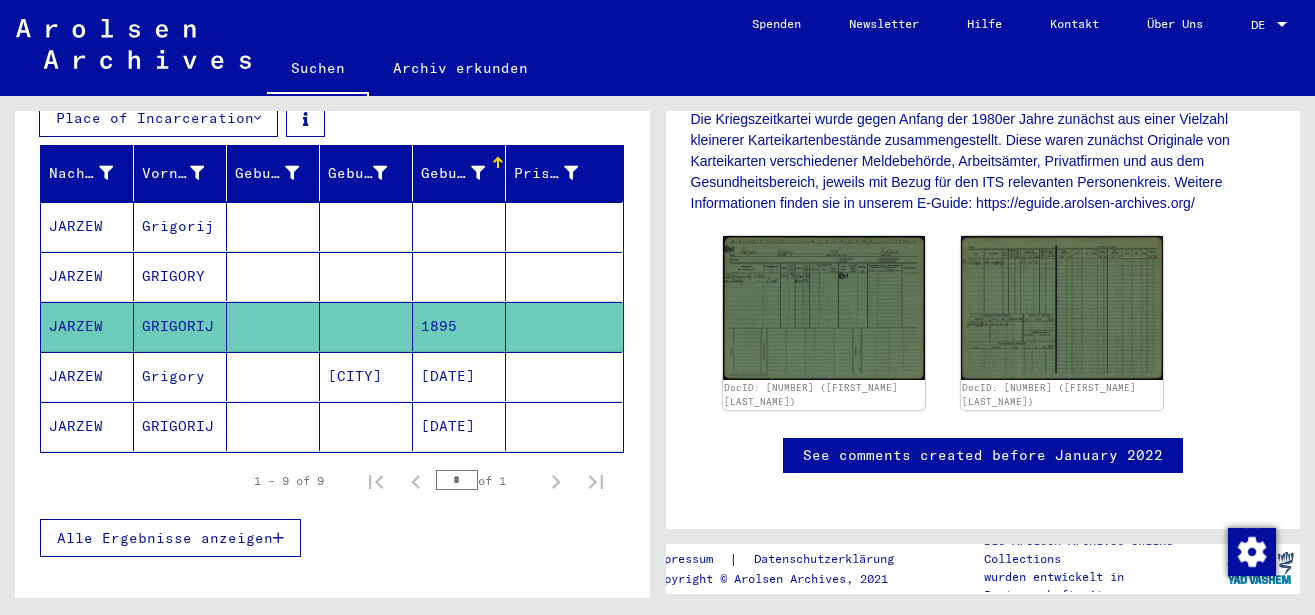 click on "[DATE]" 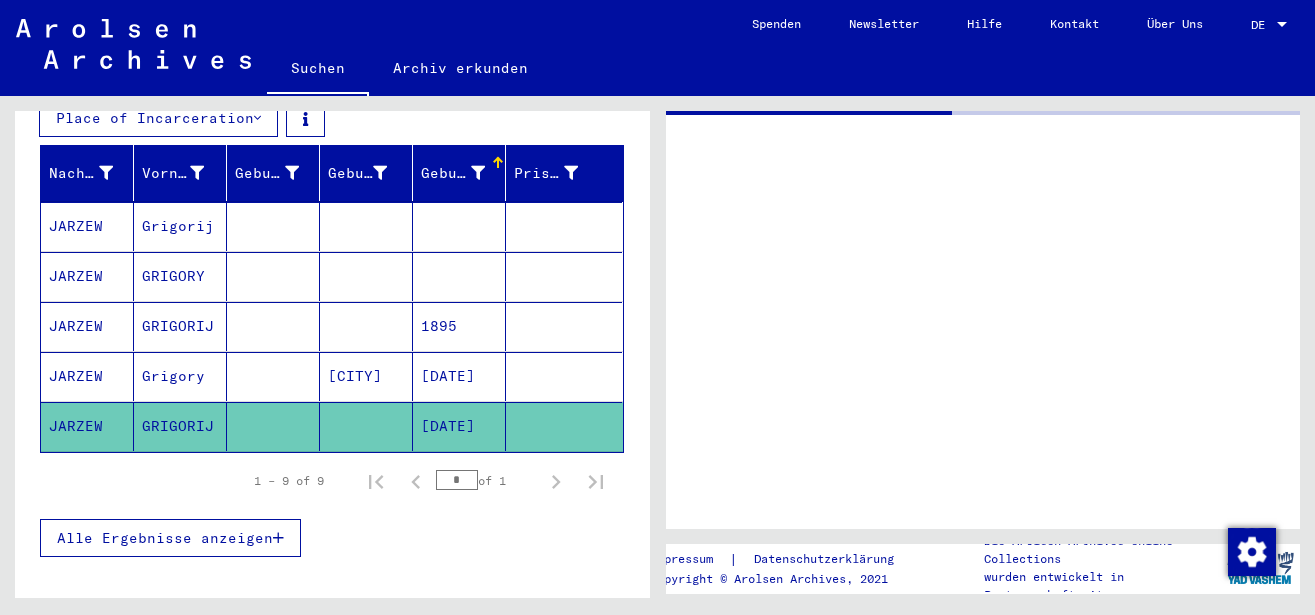 scroll, scrollTop: 0, scrollLeft: 0, axis: both 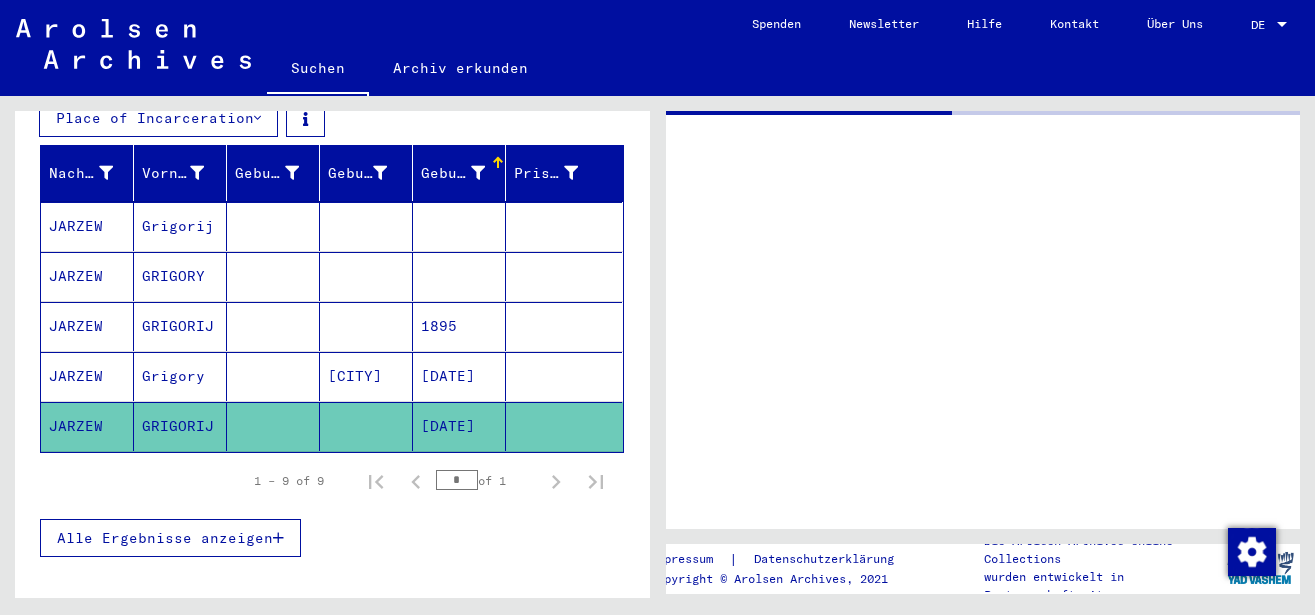 click on "JARZEW" at bounding box center [87, 276] 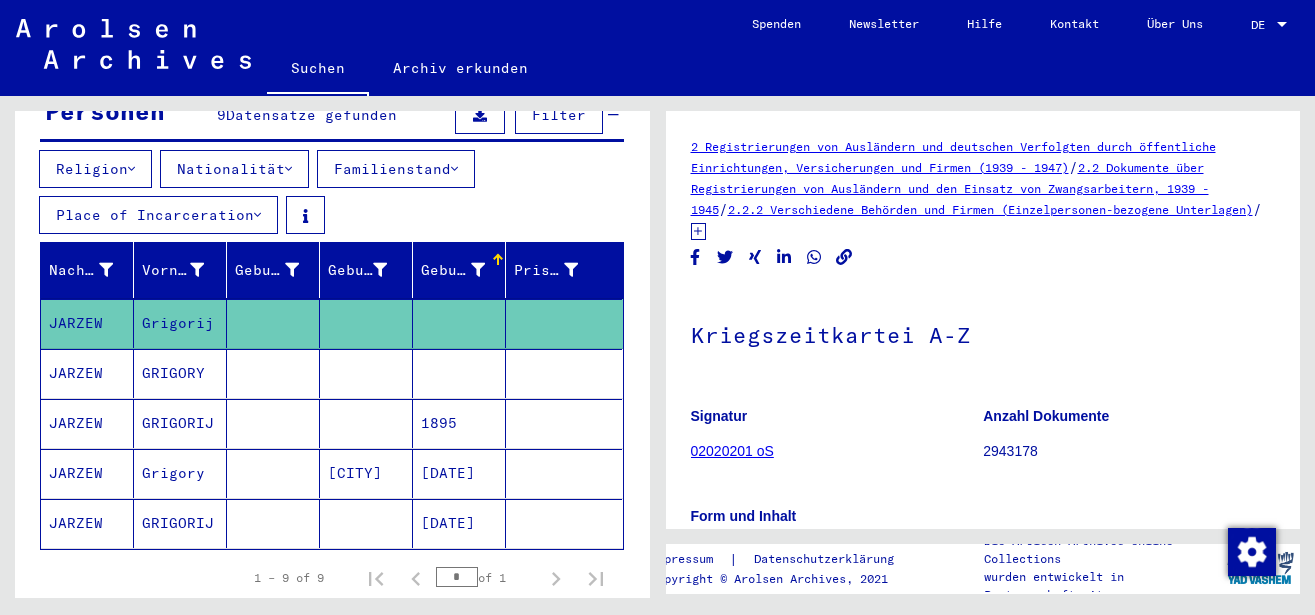 scroll, scrollTop: 108, scrollLeft: 0, axis: vertical 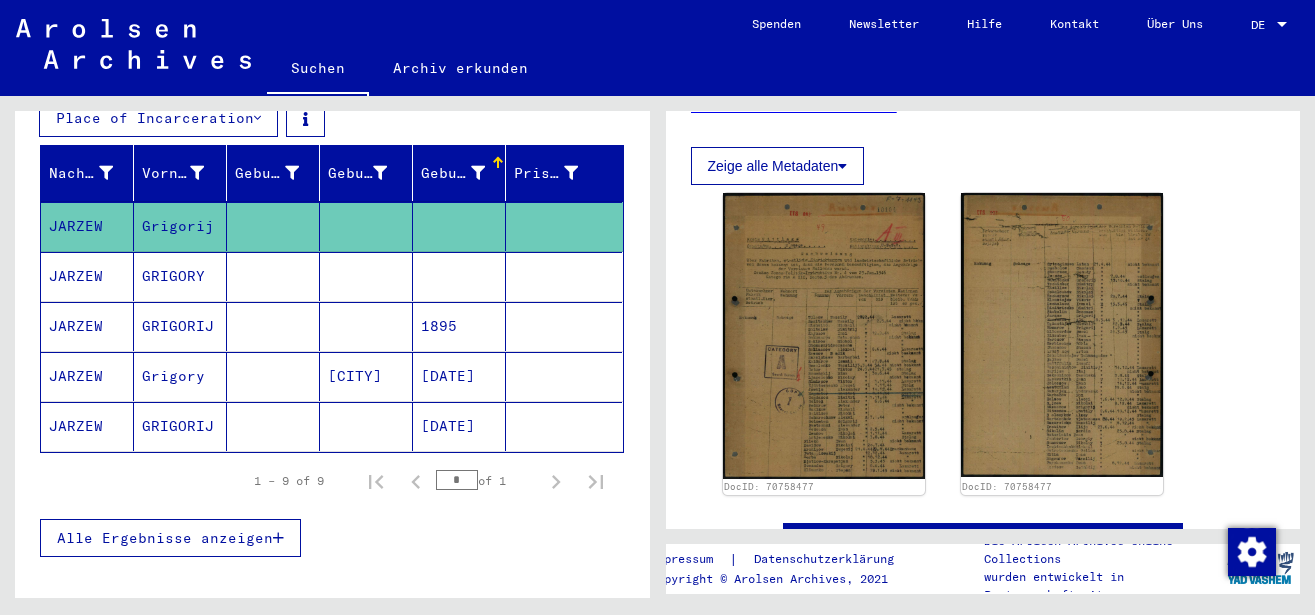 click on "GRIGORIJ" 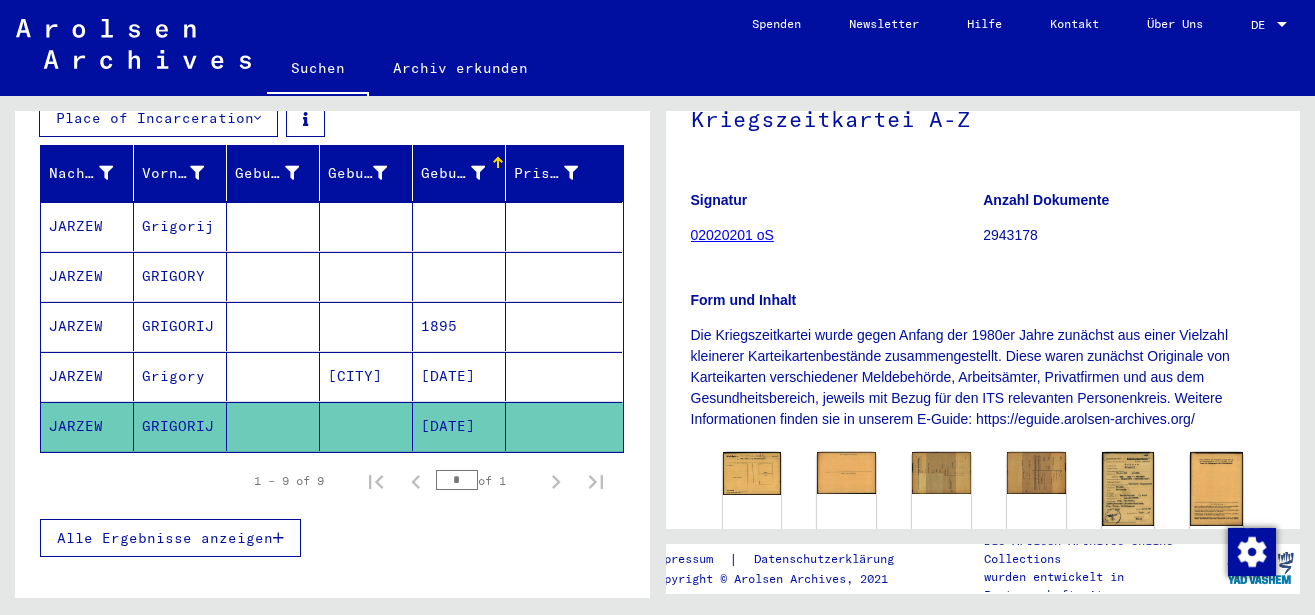 scroll, scrollTop: 432, scrollLeft: 0, axis: vertical 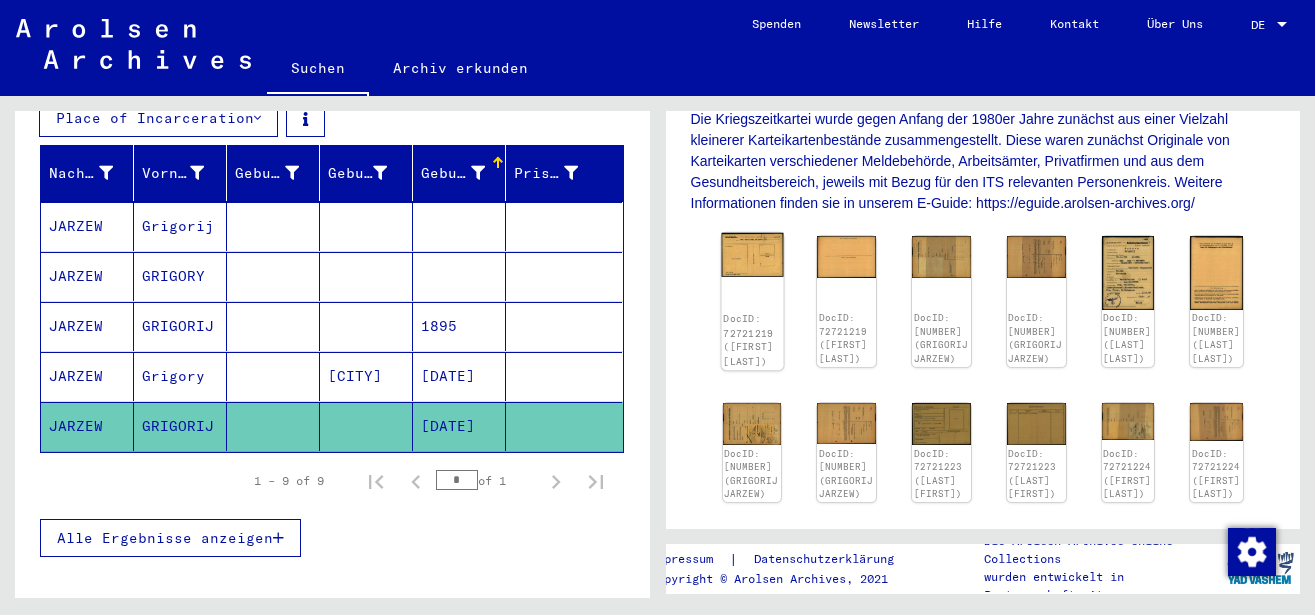 click 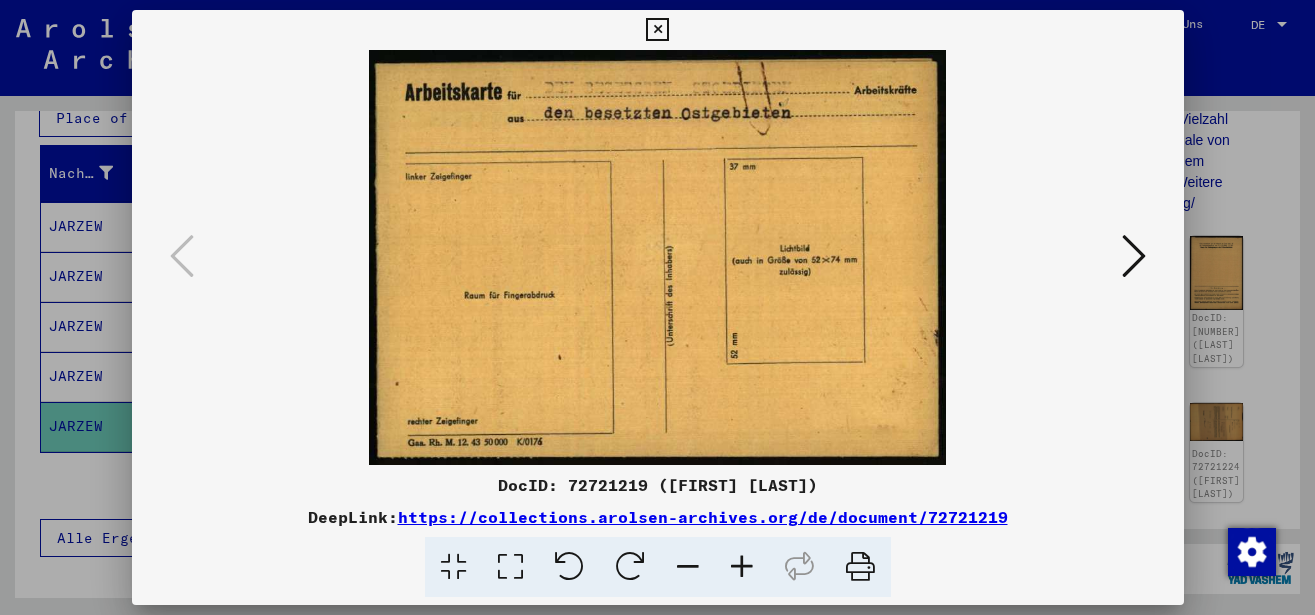 click at bounding box center [1134, 256] 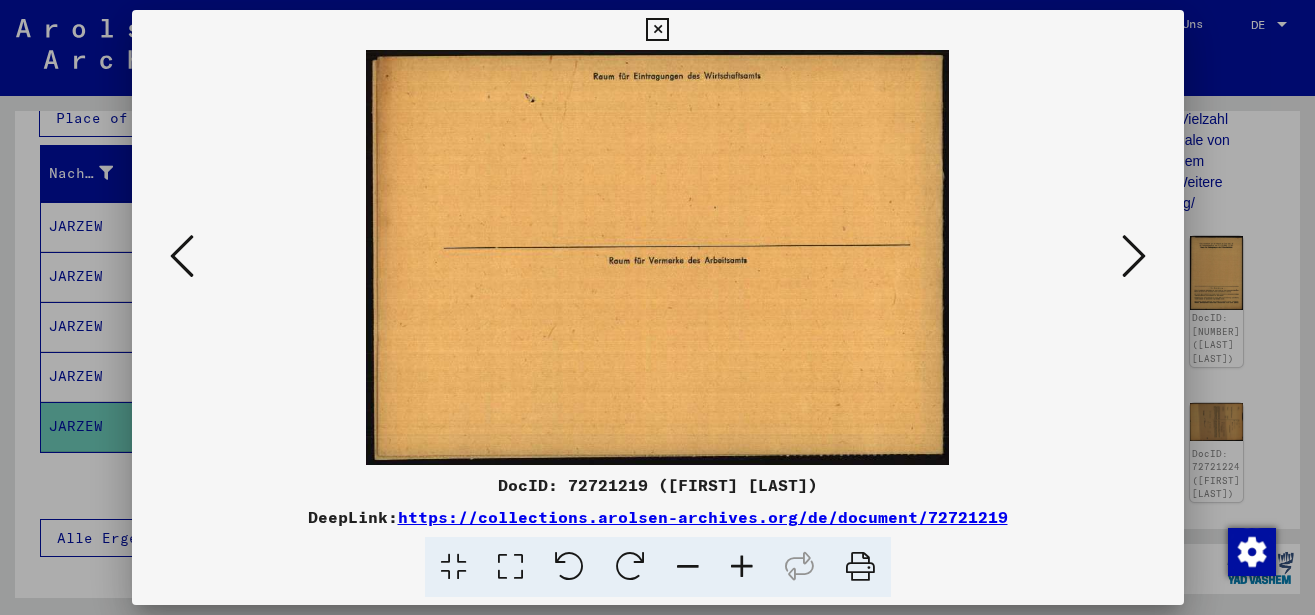 click at bounding box center (1134, 256) 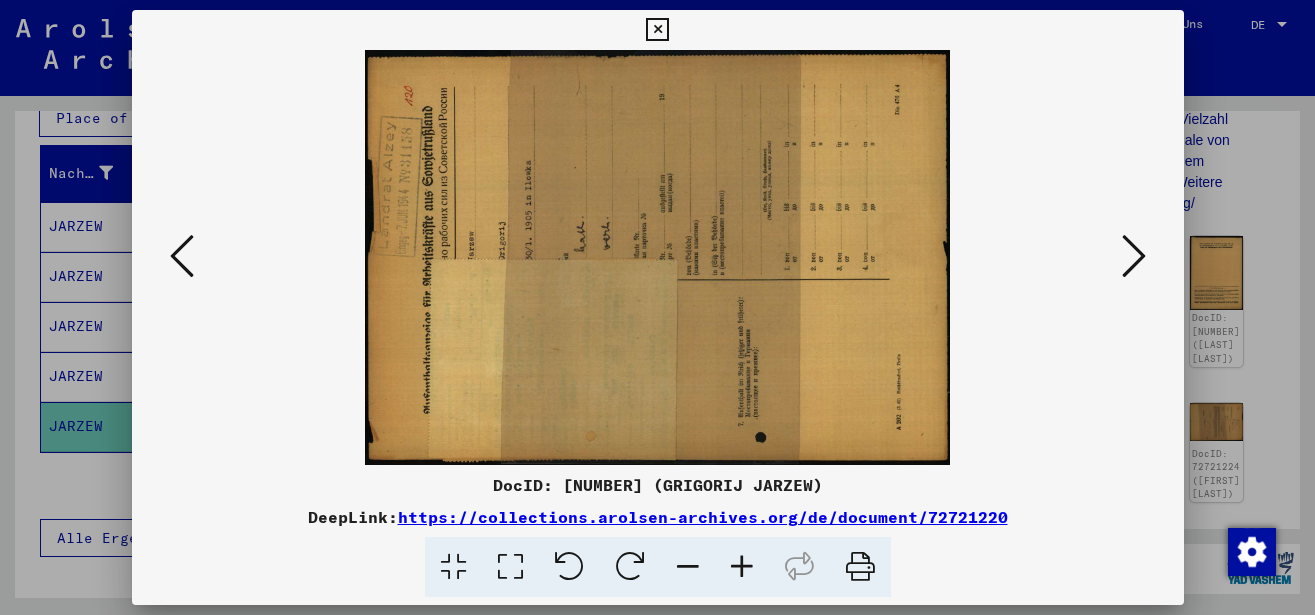 click at bounding box center [1134, 256] 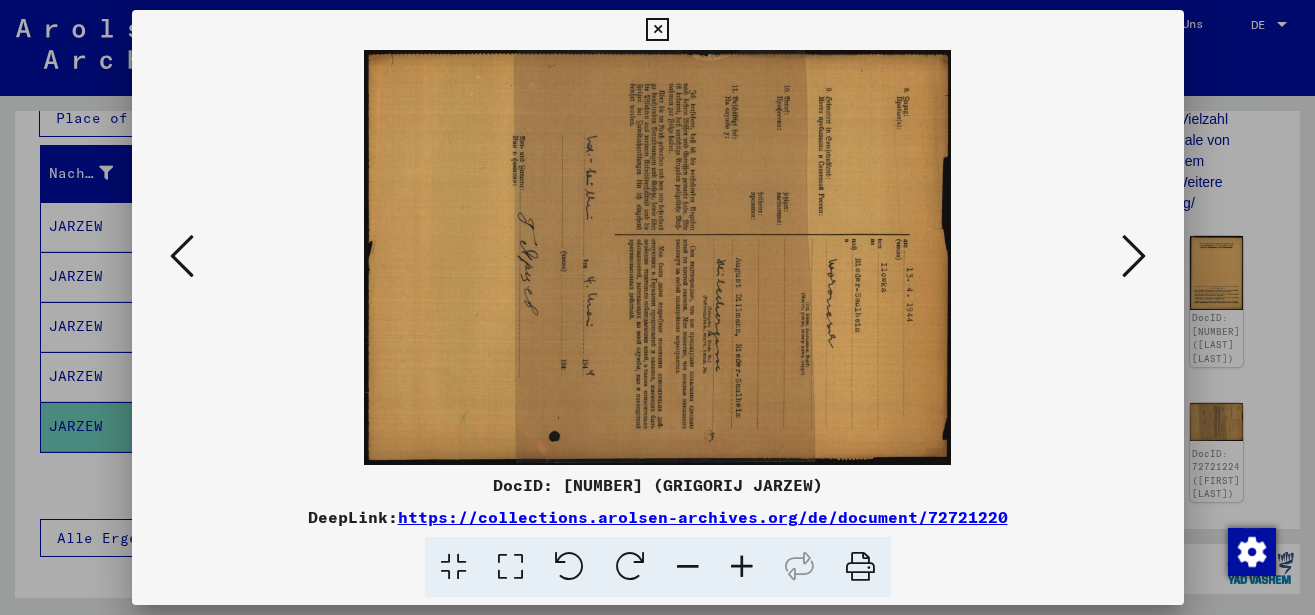 click at bounding box center [1134, 256] 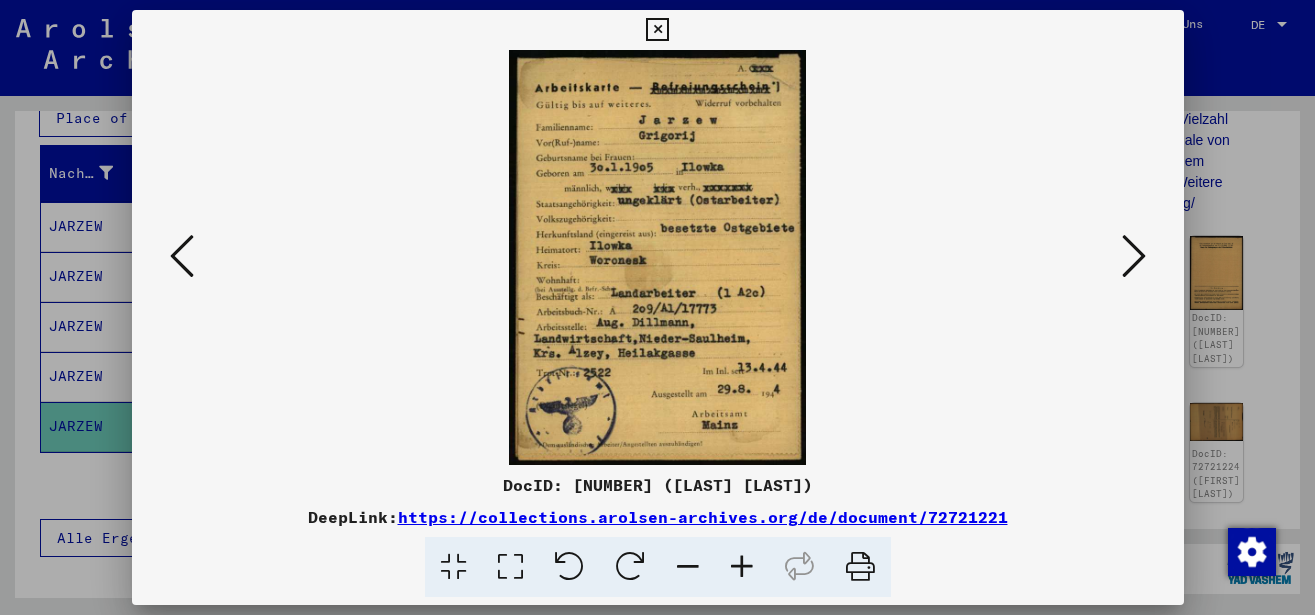 click at bounding box center [742, 567] 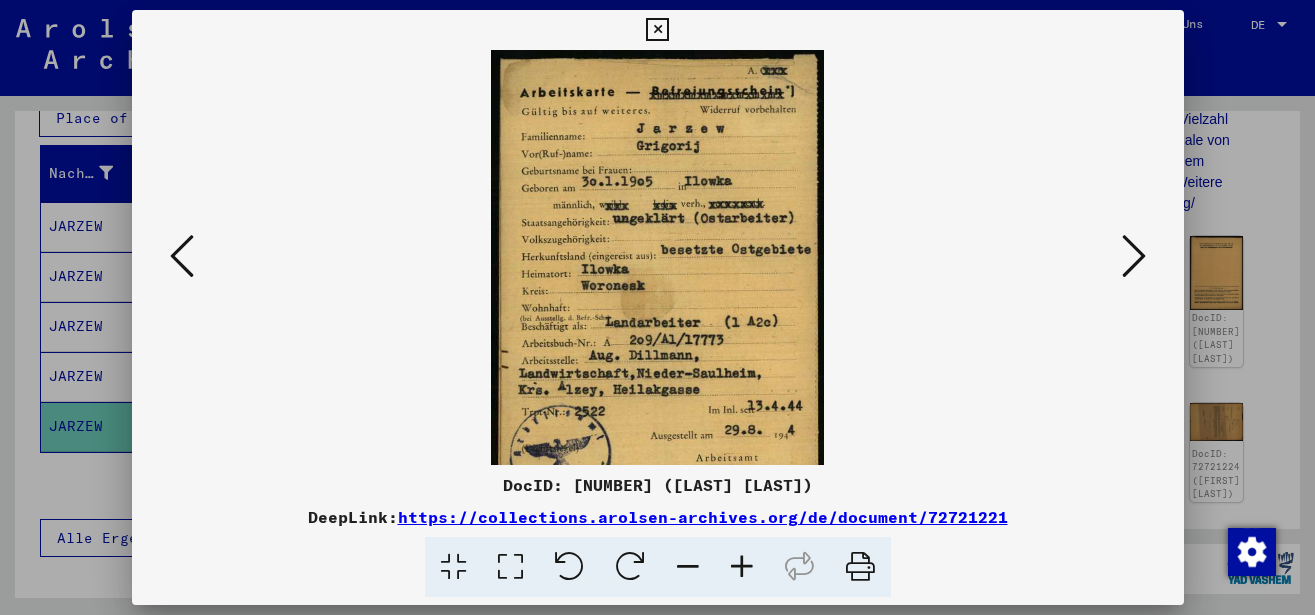 click at bounding box center (742, 567) 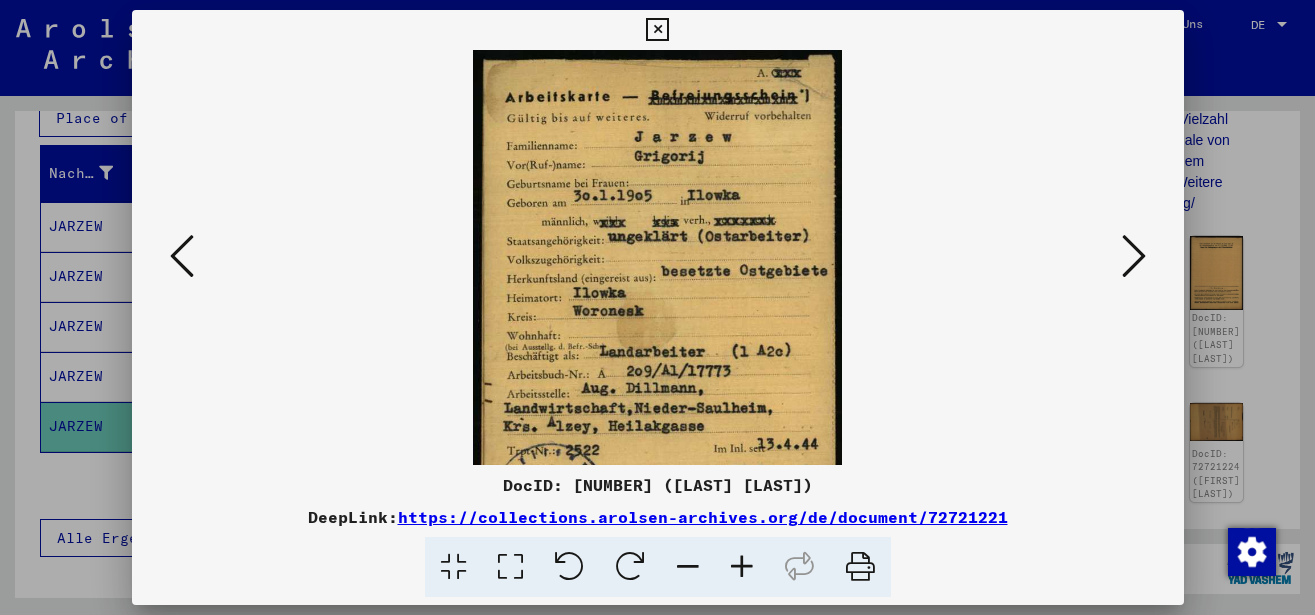 click at bounding box center (742, 567) 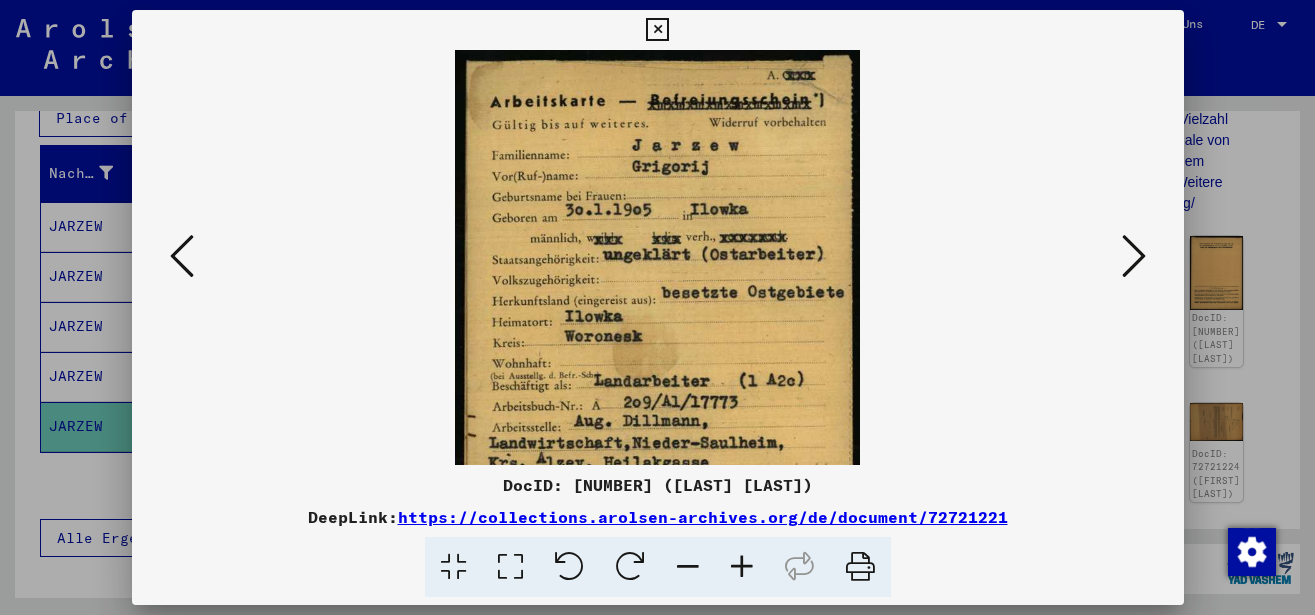 click at bounding box center [742, 567] 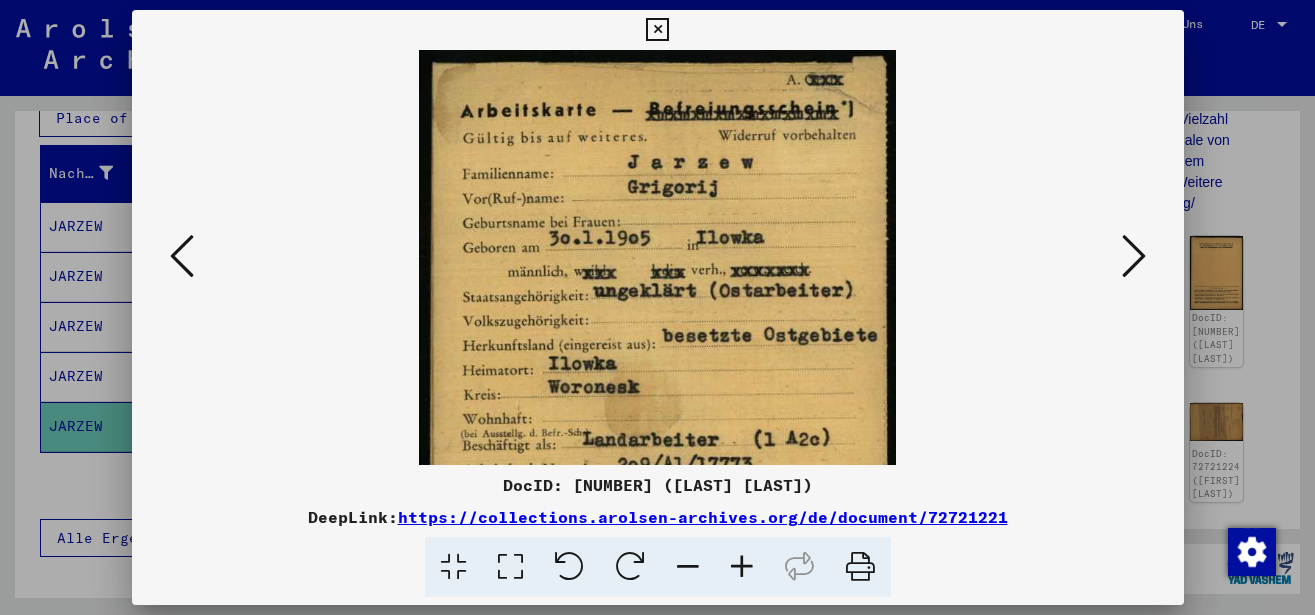 click at bounding box center [742, 567] 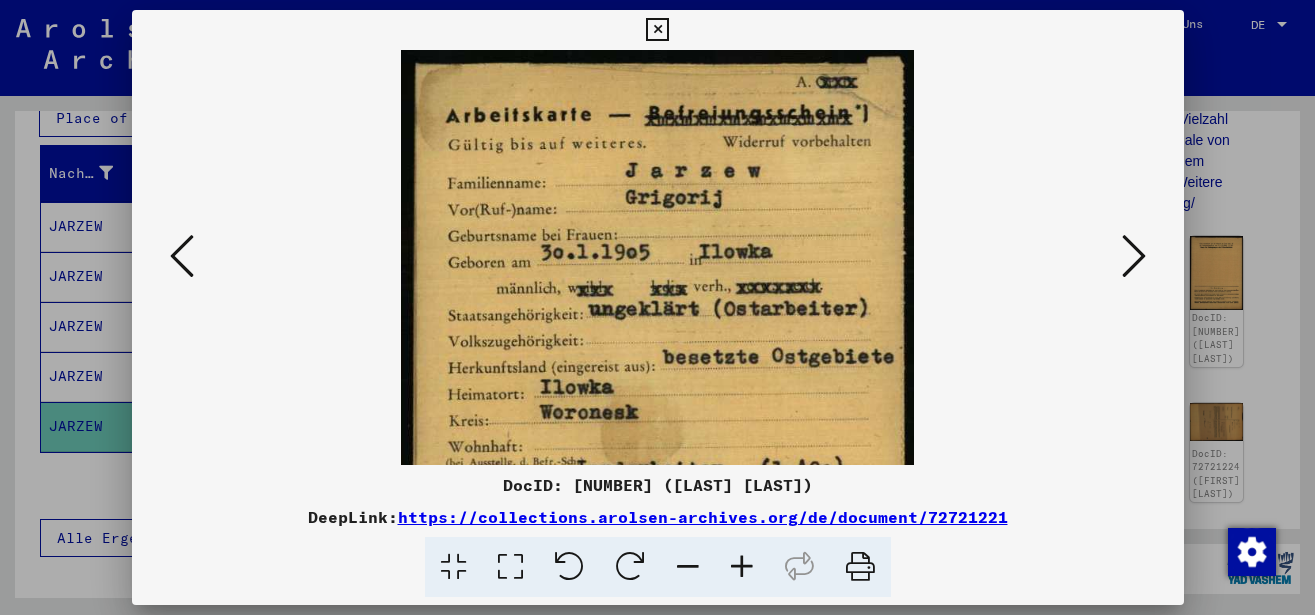 click at bounding box center (742, 567) 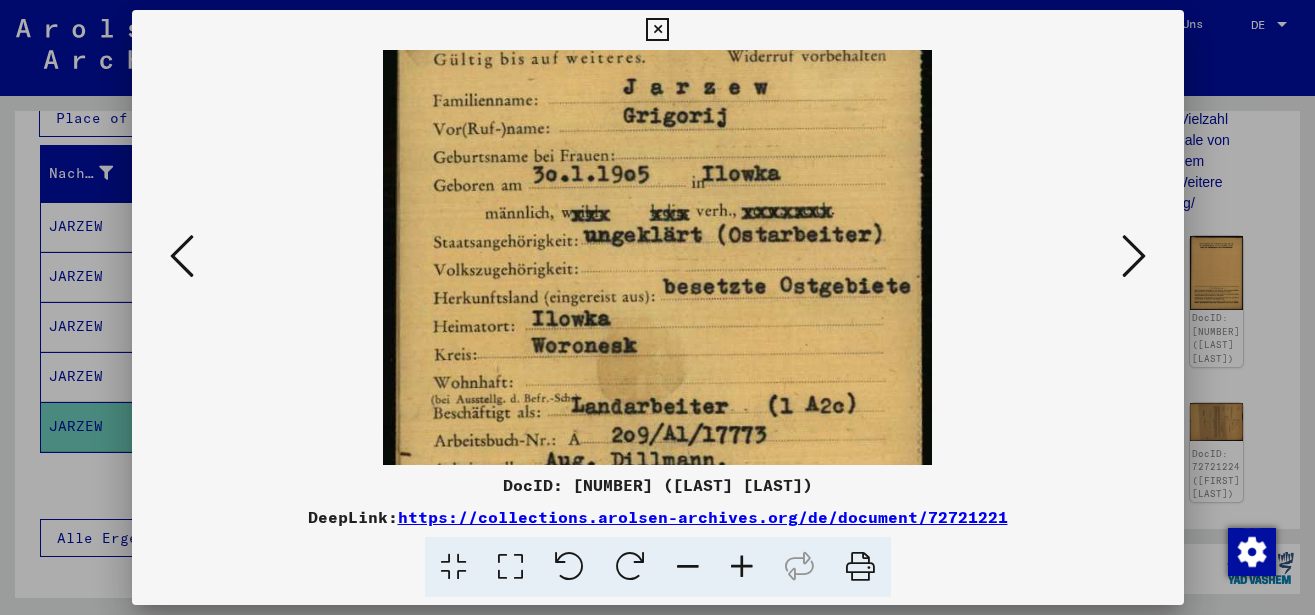 scroll, scrollTop: 98, scrollLeft: 0, axis: vertical 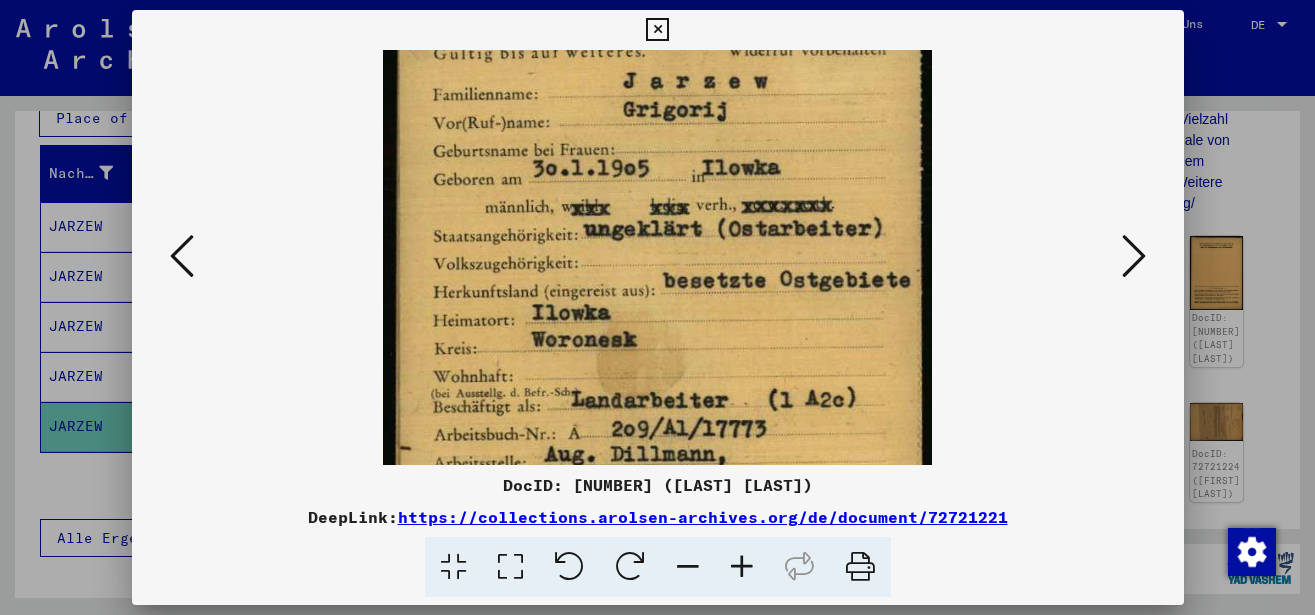 drag, startPoint x: 714, startPoint y: 398, endPoint x: 713, endPoint y: 300, distance: 98.005104 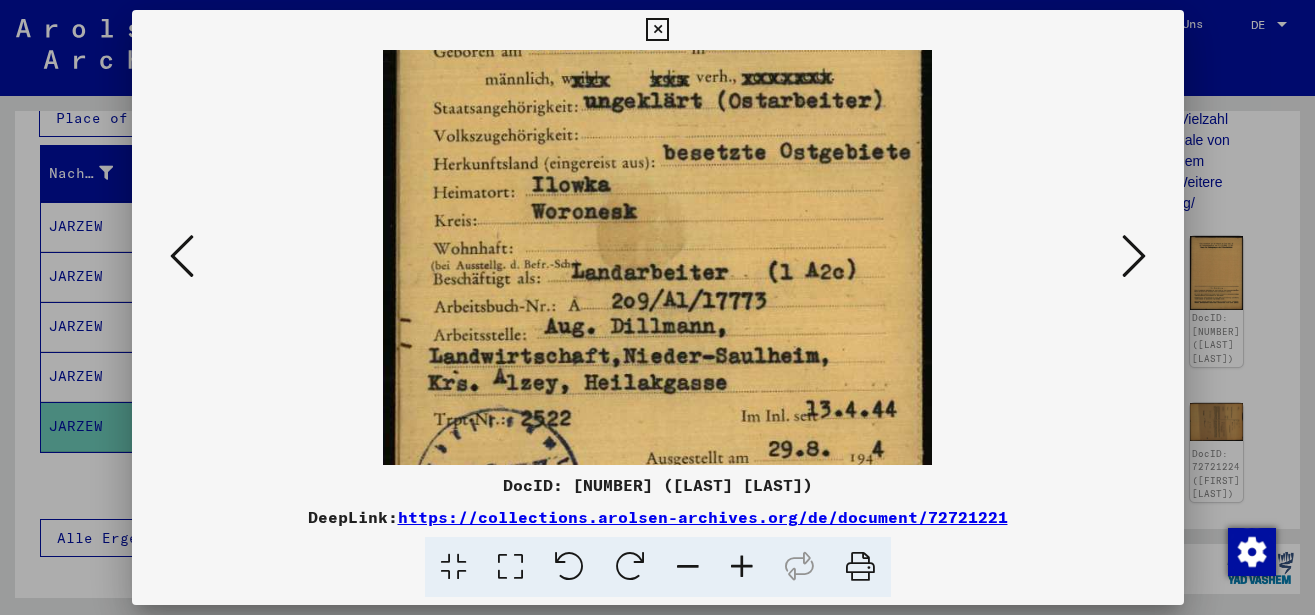 scroll, scrollTop: 230, scrollLeft: 0, axis: vertical 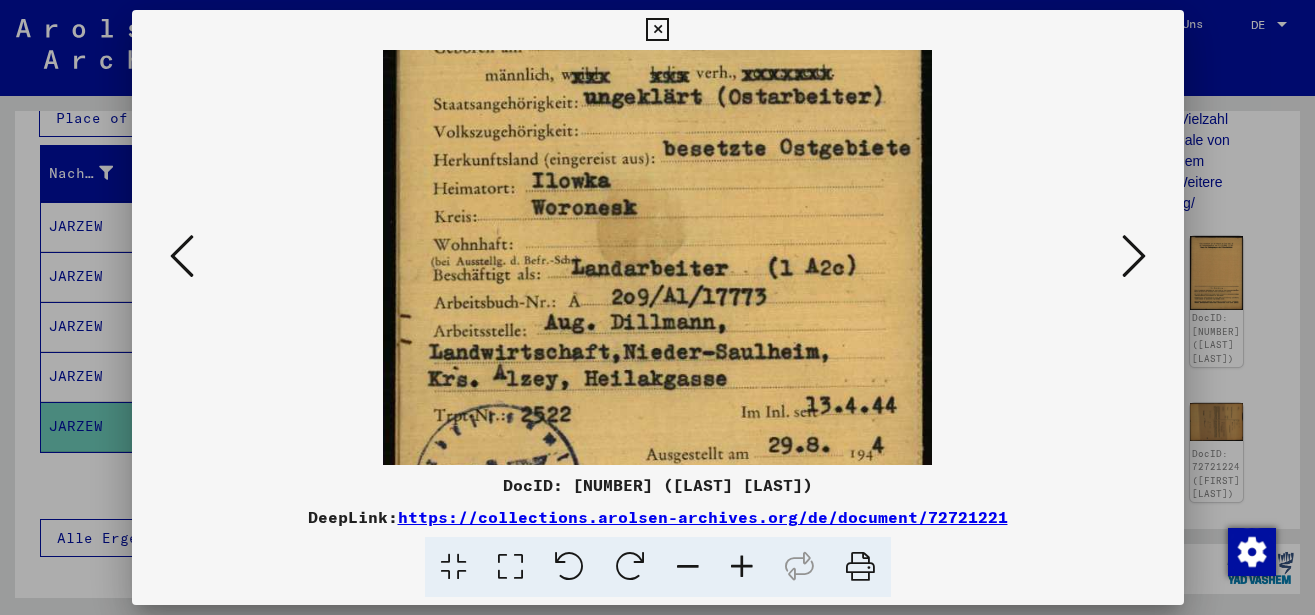 drag, startPoint x: 700, startPoint y: 359, endPoint x: 702, endPoint y: 227, distance: 132.01515 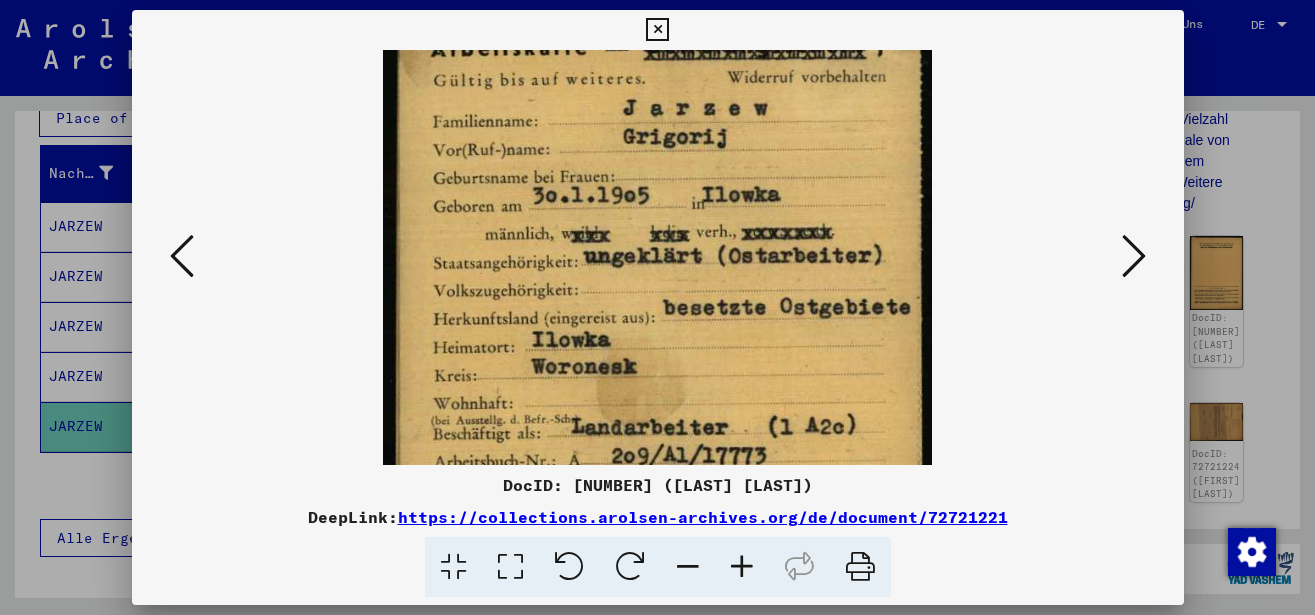 scroll, scrollTop: 64, scrollLeft: 0, axis: vertical 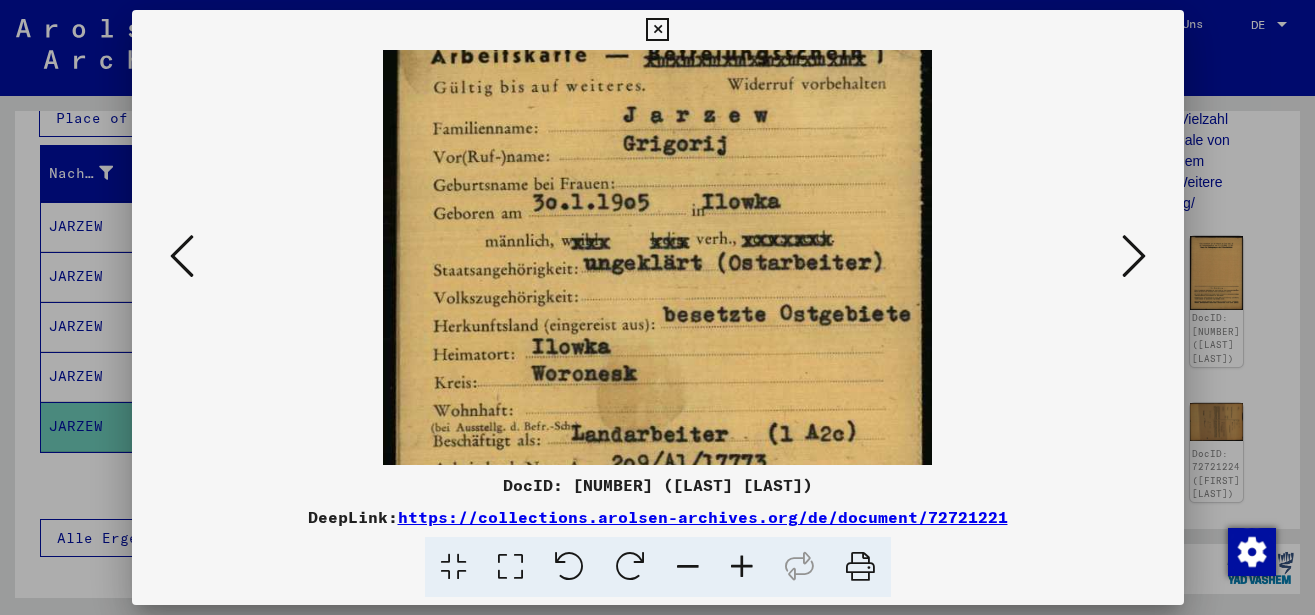 drag, startPoint x: 720, startPoint y: 283, endPoint x: 703, endPoint y: 449, distance: 166.86821 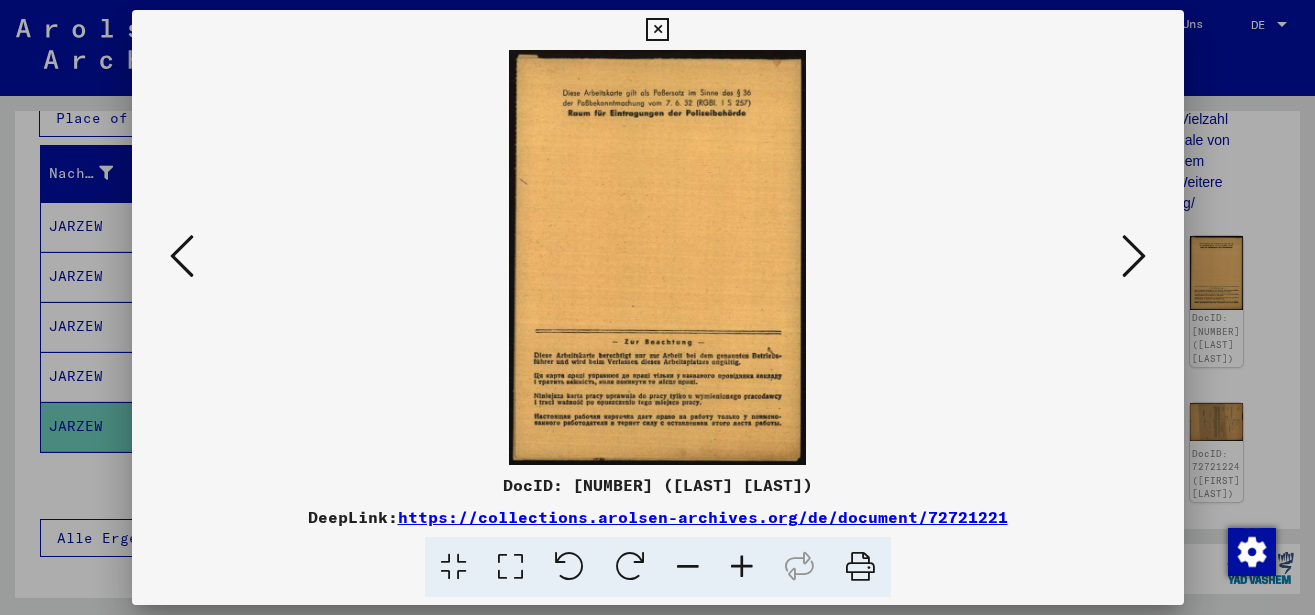 click at bounding box center [742, 567] 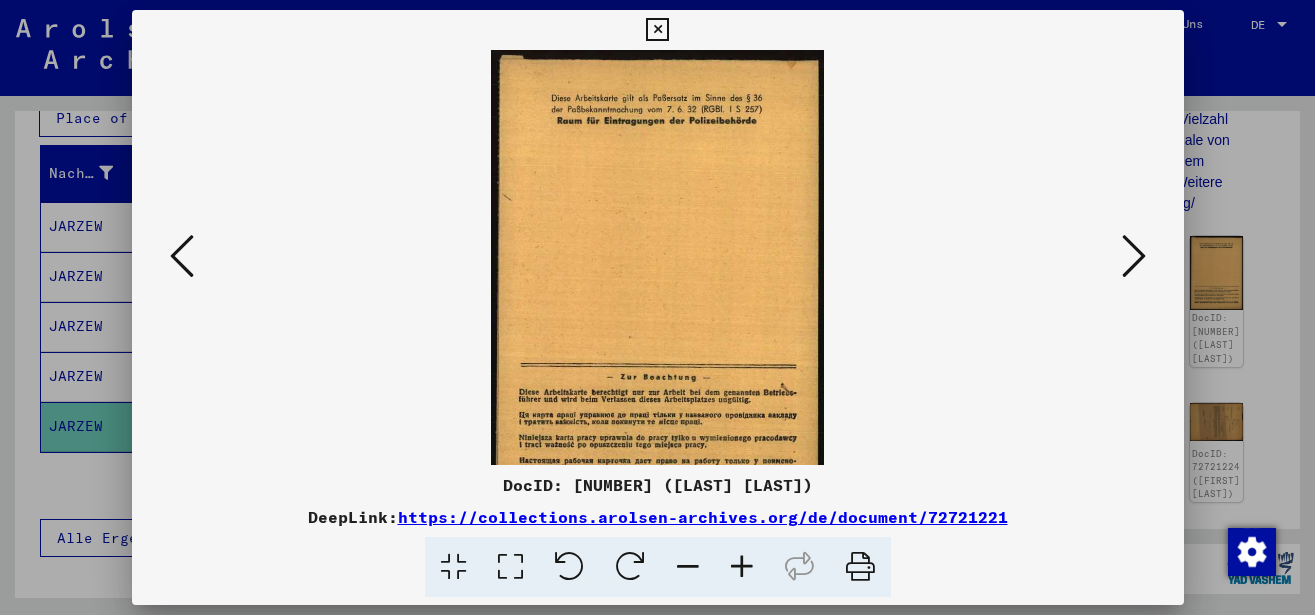 click at bounding box center [742, 567] 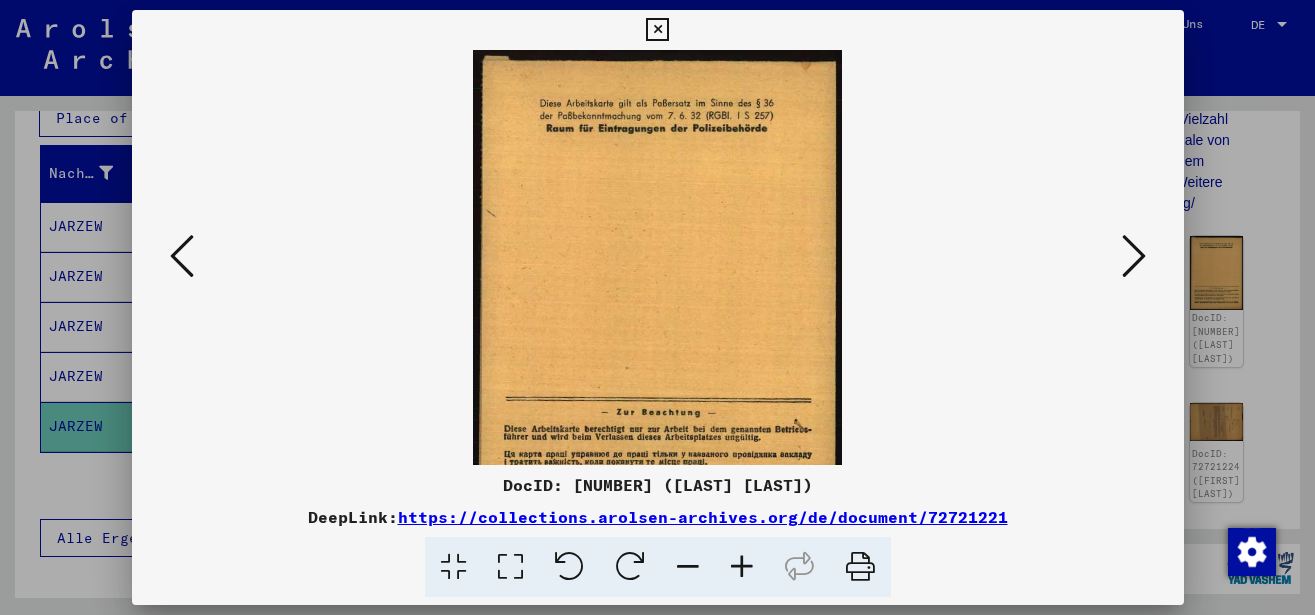 click at bounding box center (742, 567) 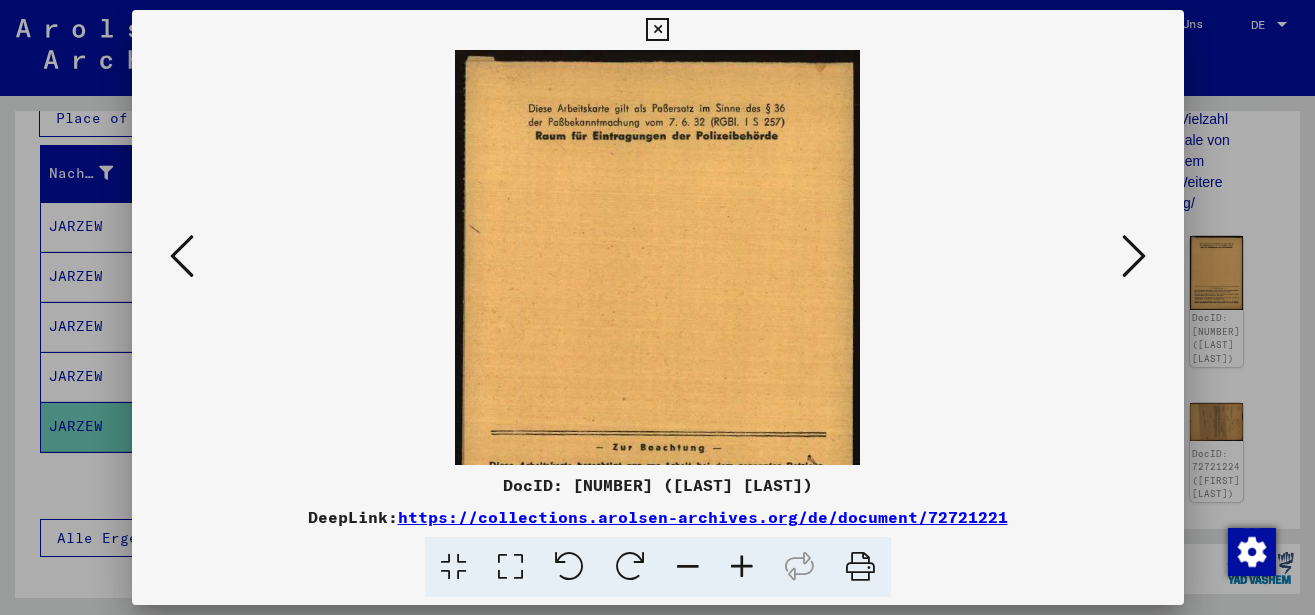 click at bounding box center (742, 567) 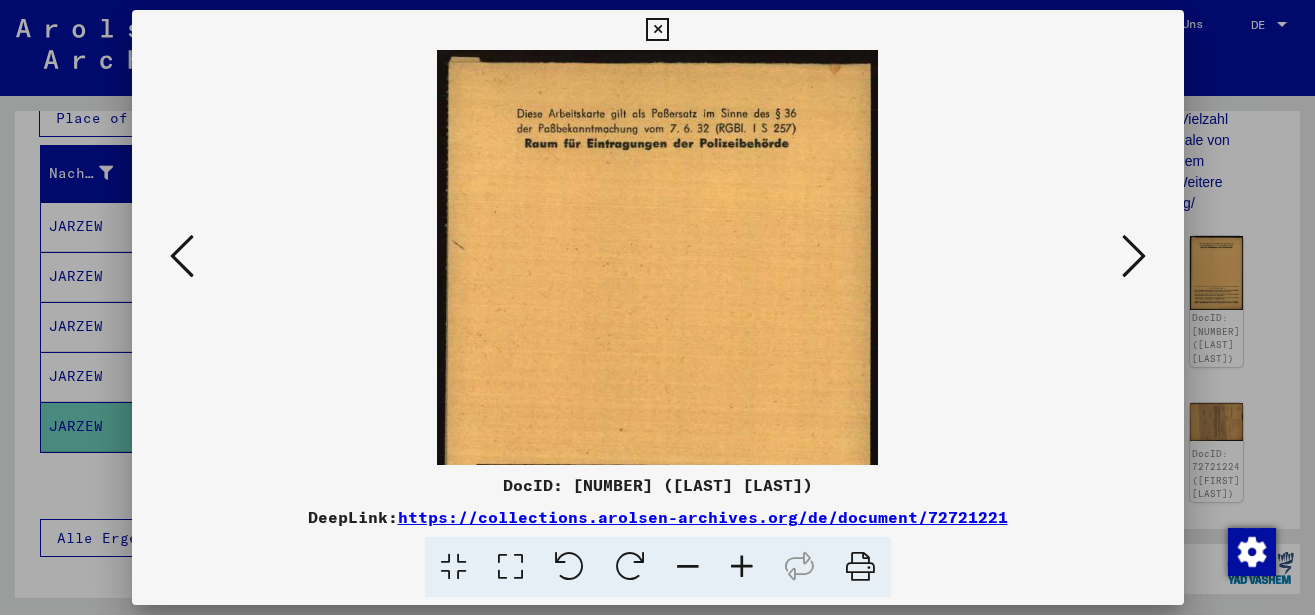 click at bounding box center [742, 567] 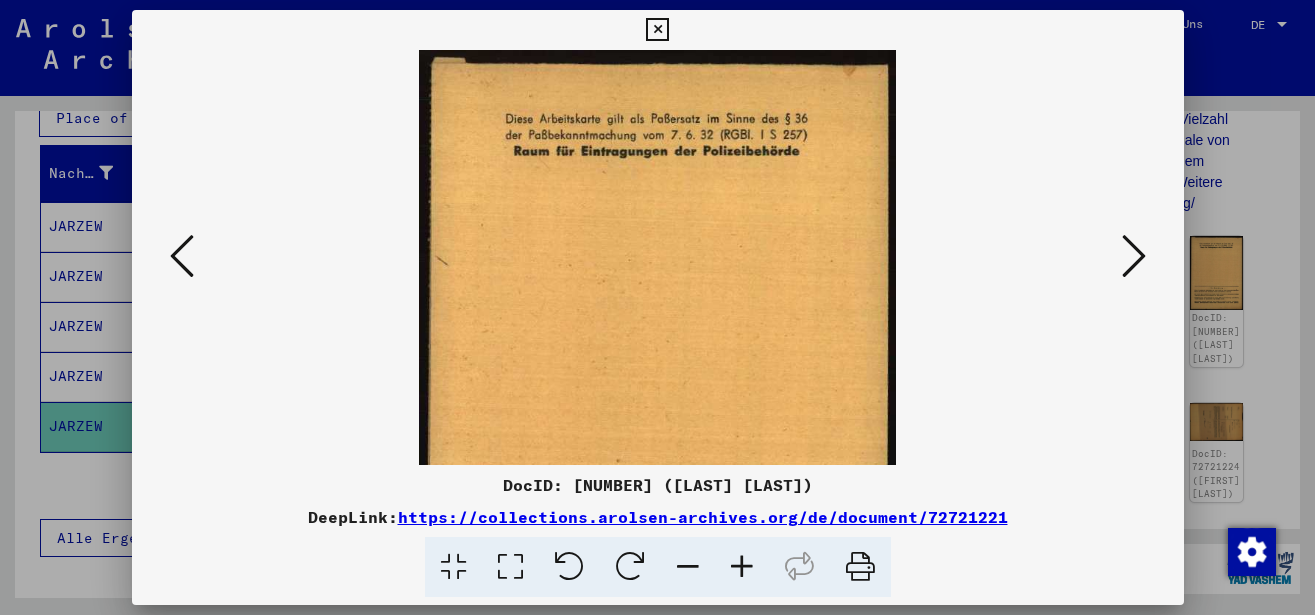 click at bounding box center (742, 567) 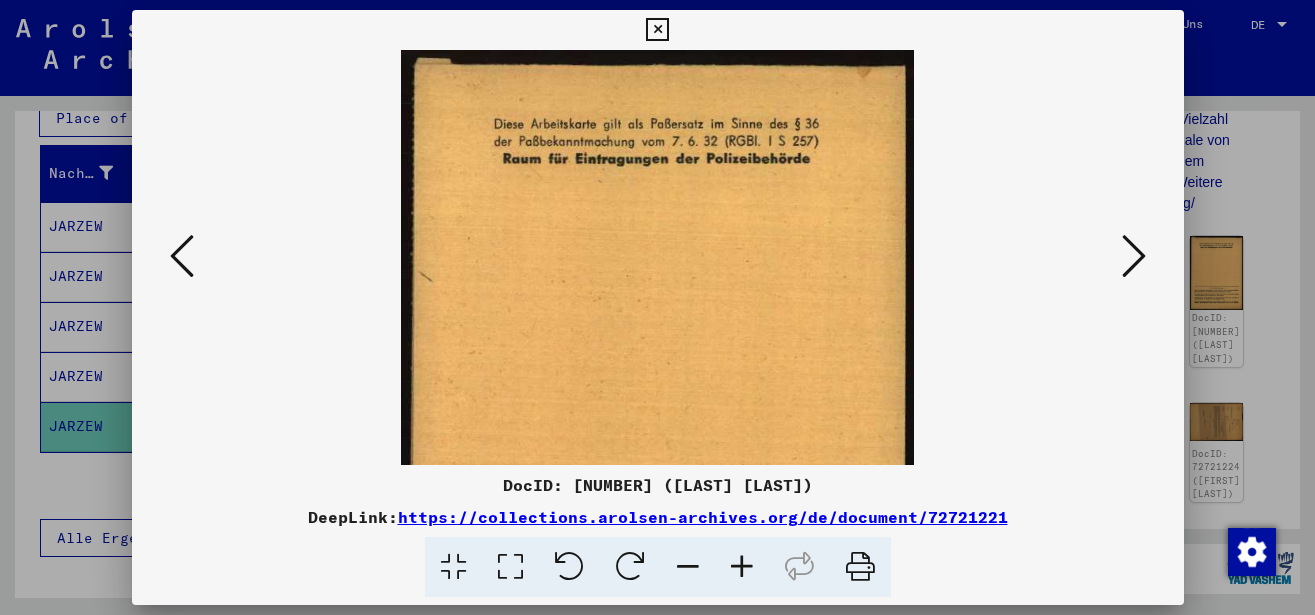click at bounding box center [742, 567] 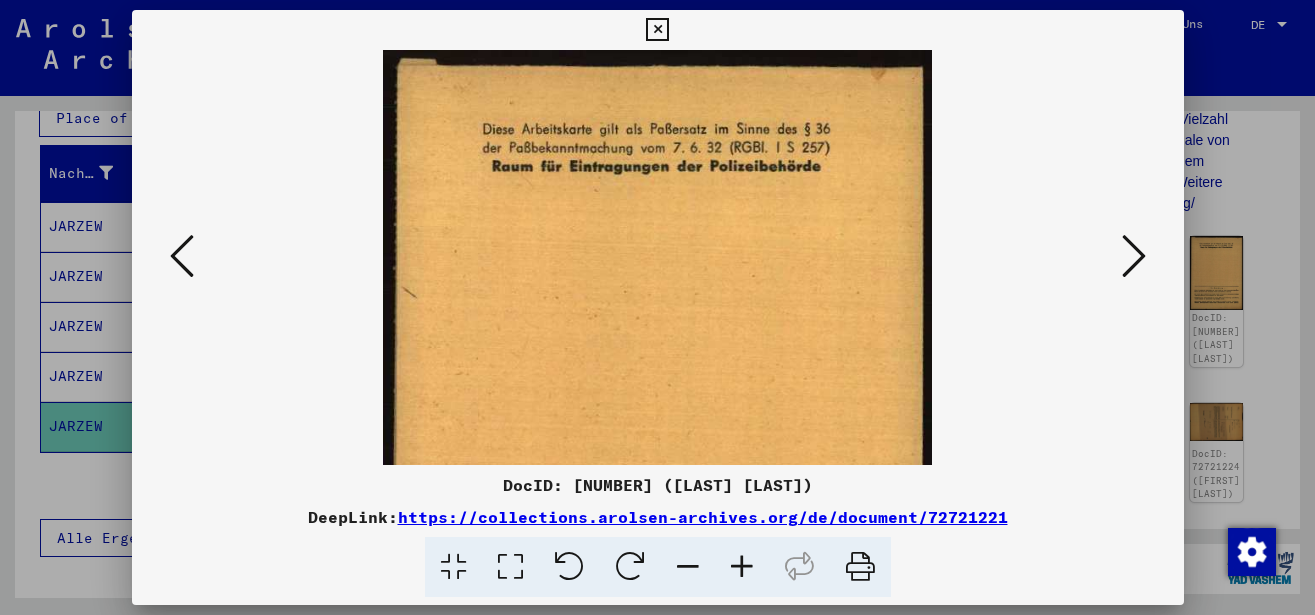 click at bounding box center [742, 567] 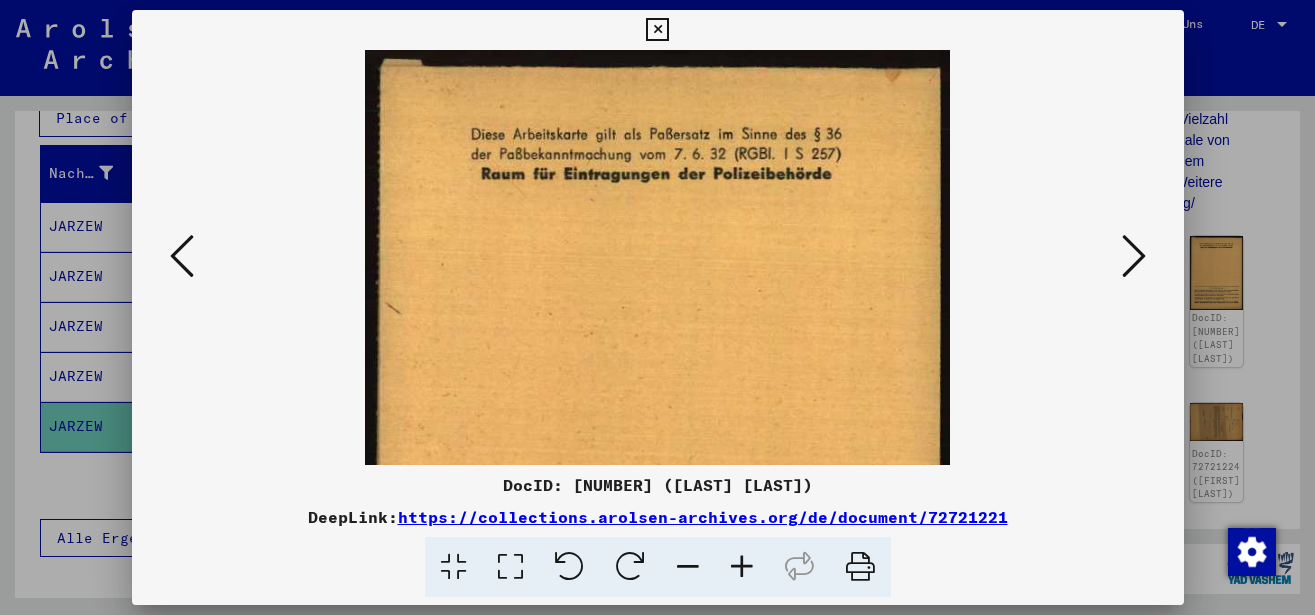 click at bounding box center (1134, 257) 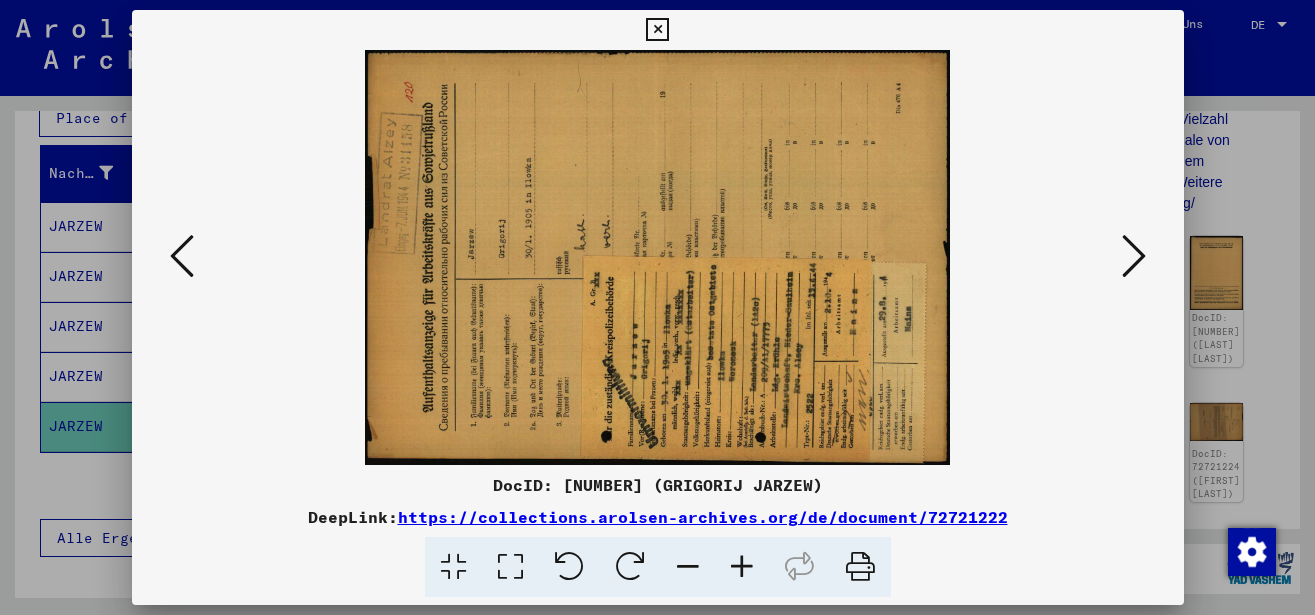 click at bounding box center [630, 567] 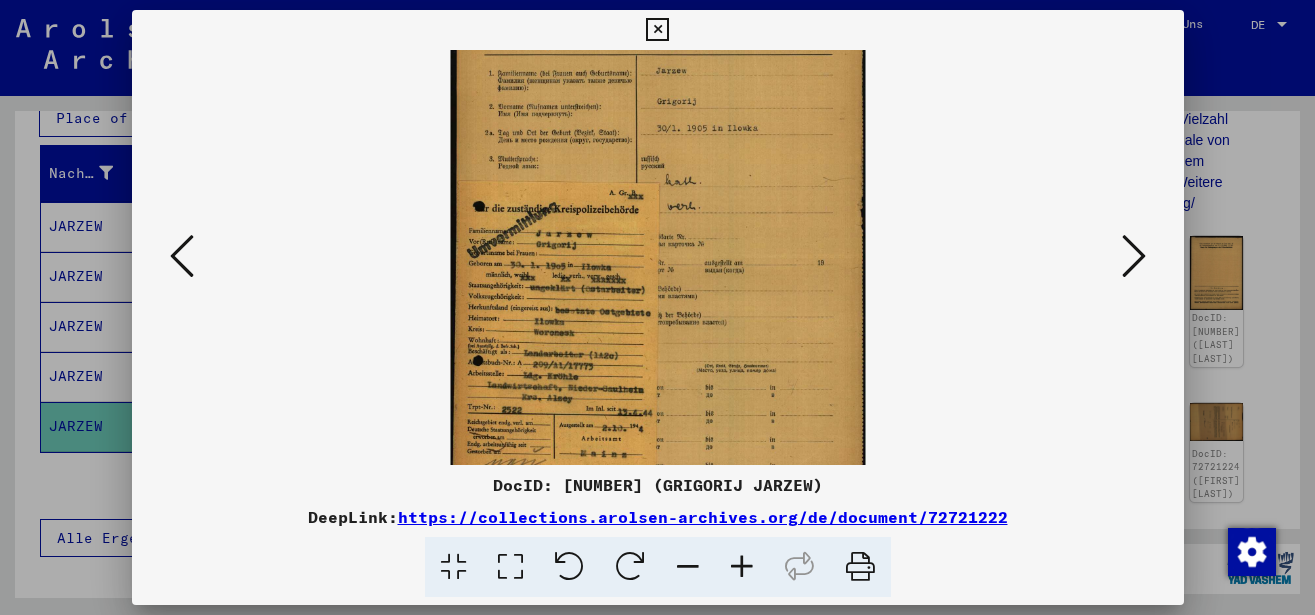 click at bounding box center [742, 567] 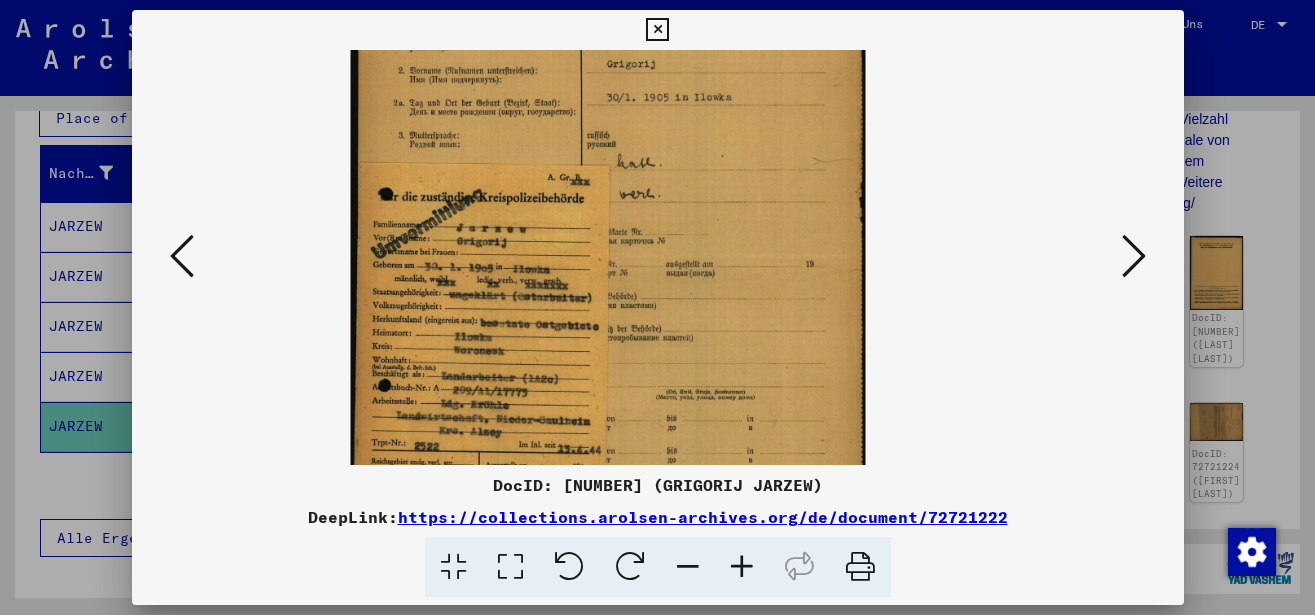 click at bounding box center [742, 567] 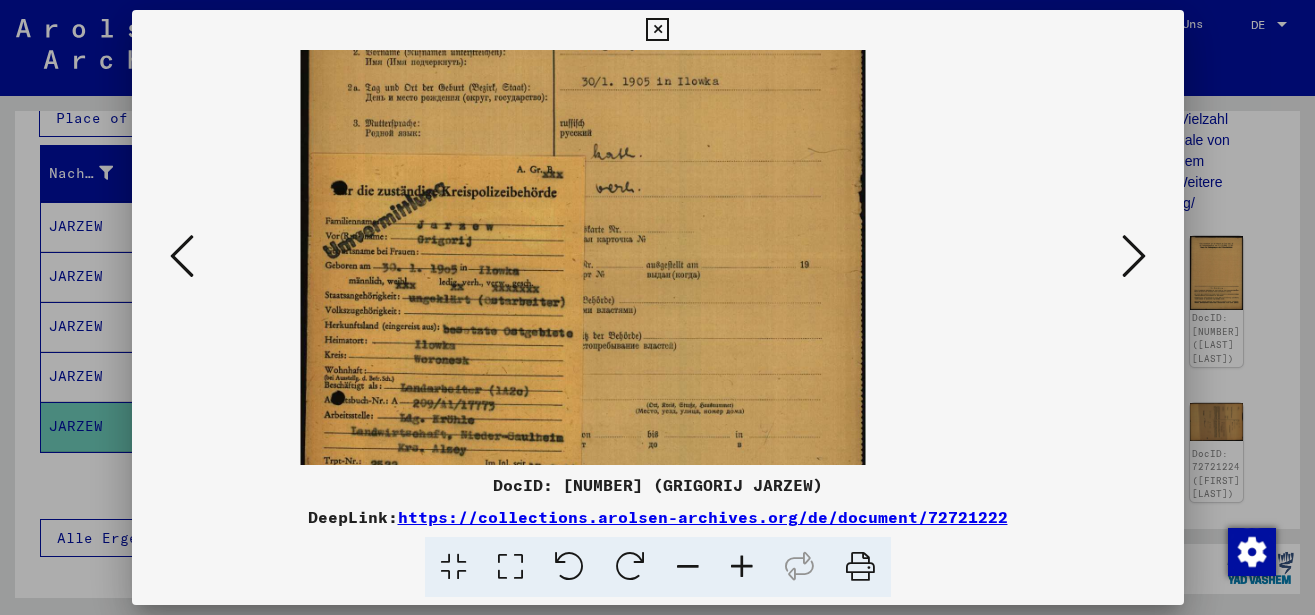 click at bounding box center [742, 567] 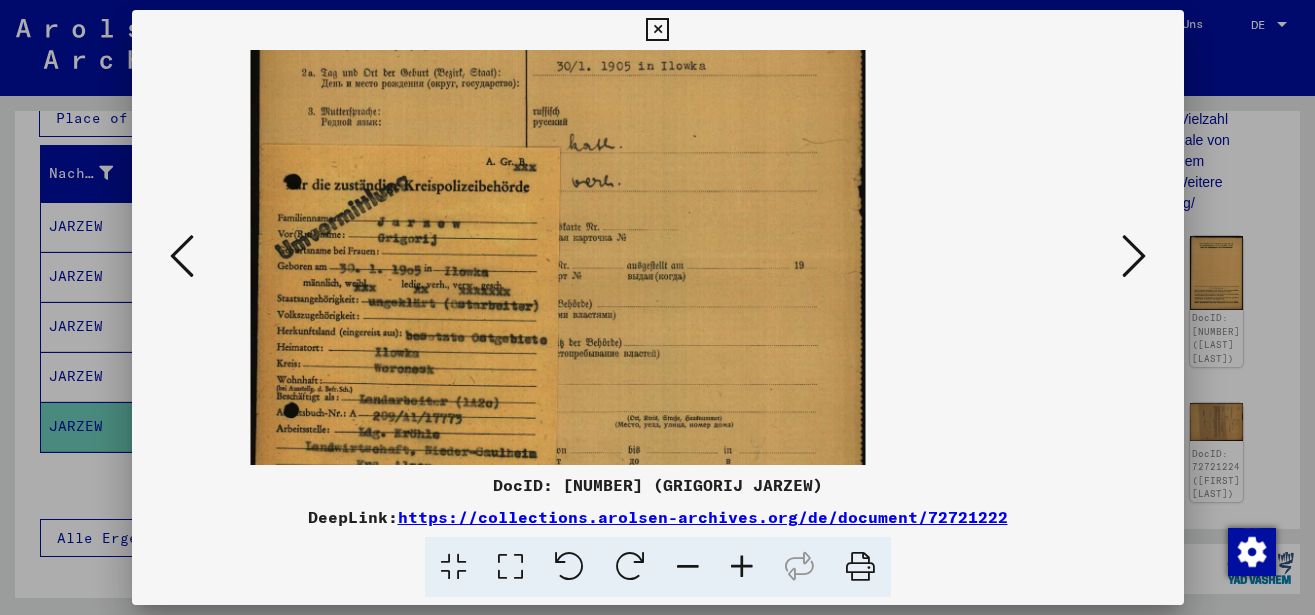click at bounding box center [742, 567] 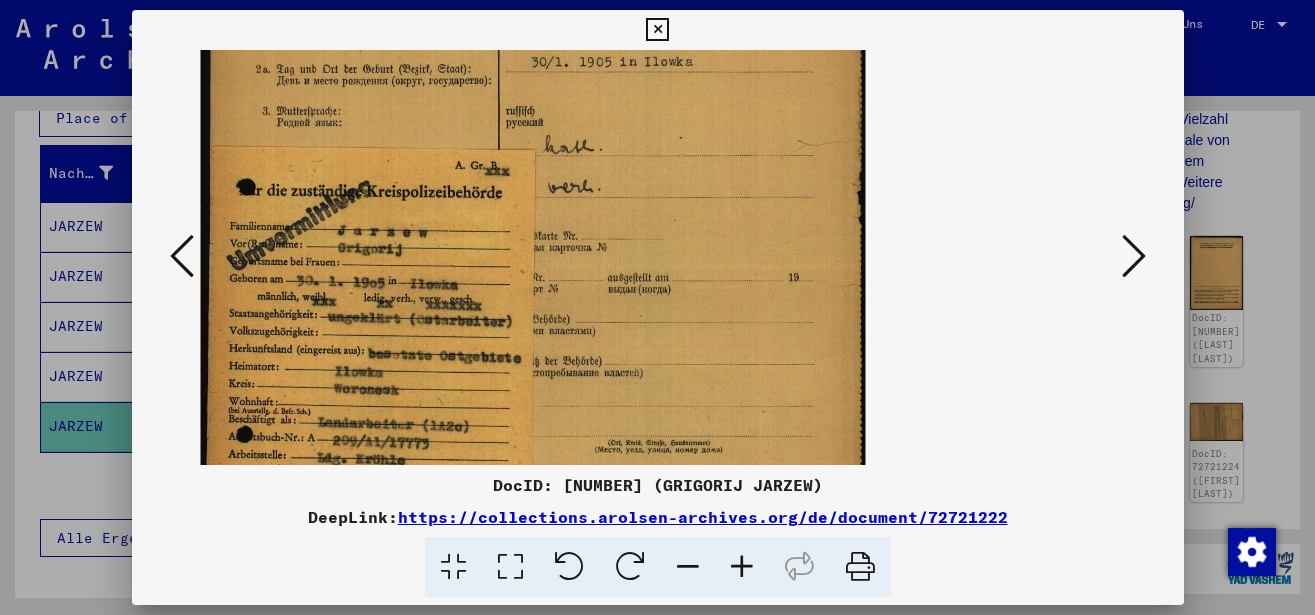 click at bounding box center [742, 567] 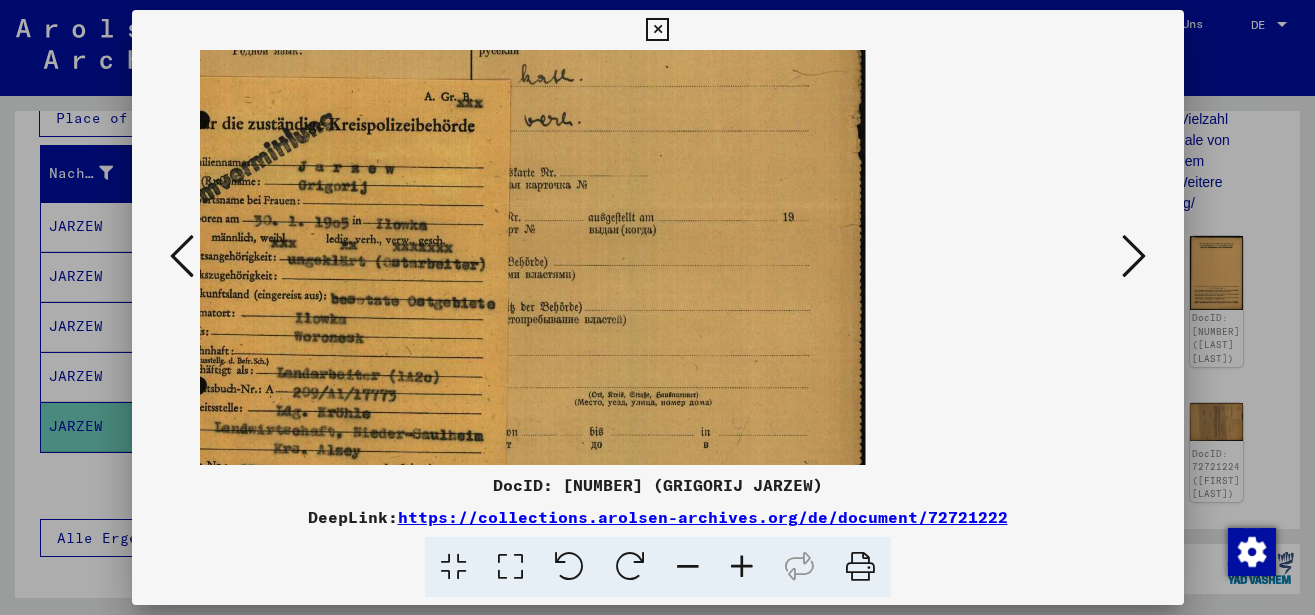 scroll, scrollTop: 111, scrollLeft: 0, axis: vertical 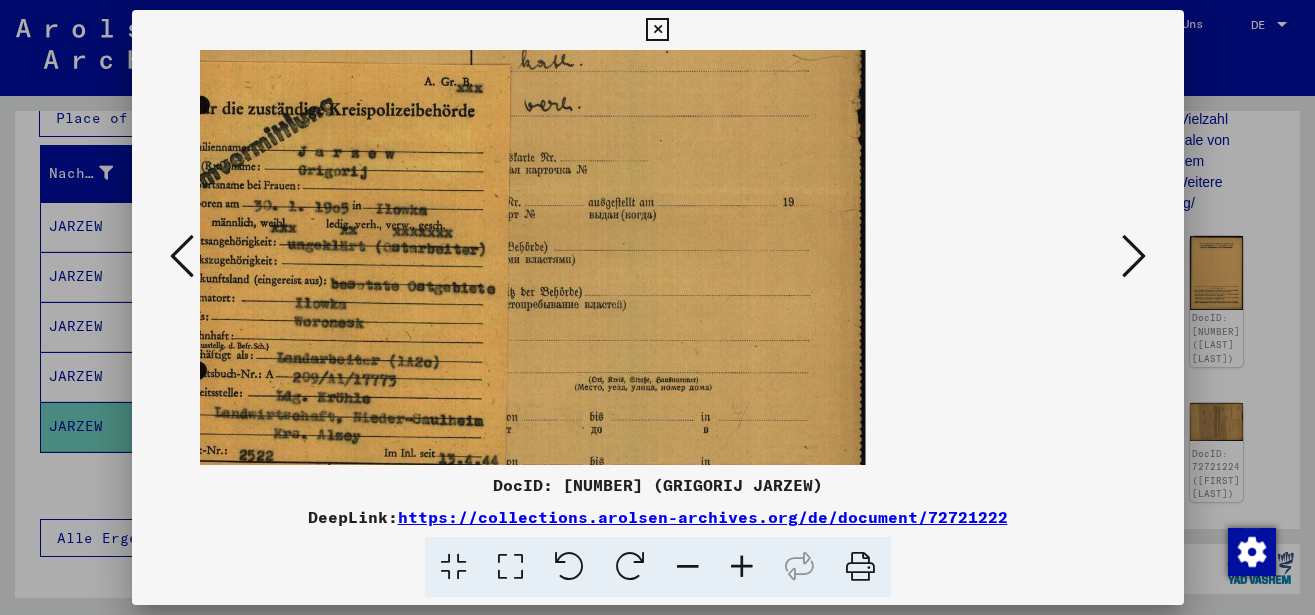 drag, startPoint x: 525, startPoint y: 363, endPoint x: 633, endPoint y: 252, distance: 154.87091 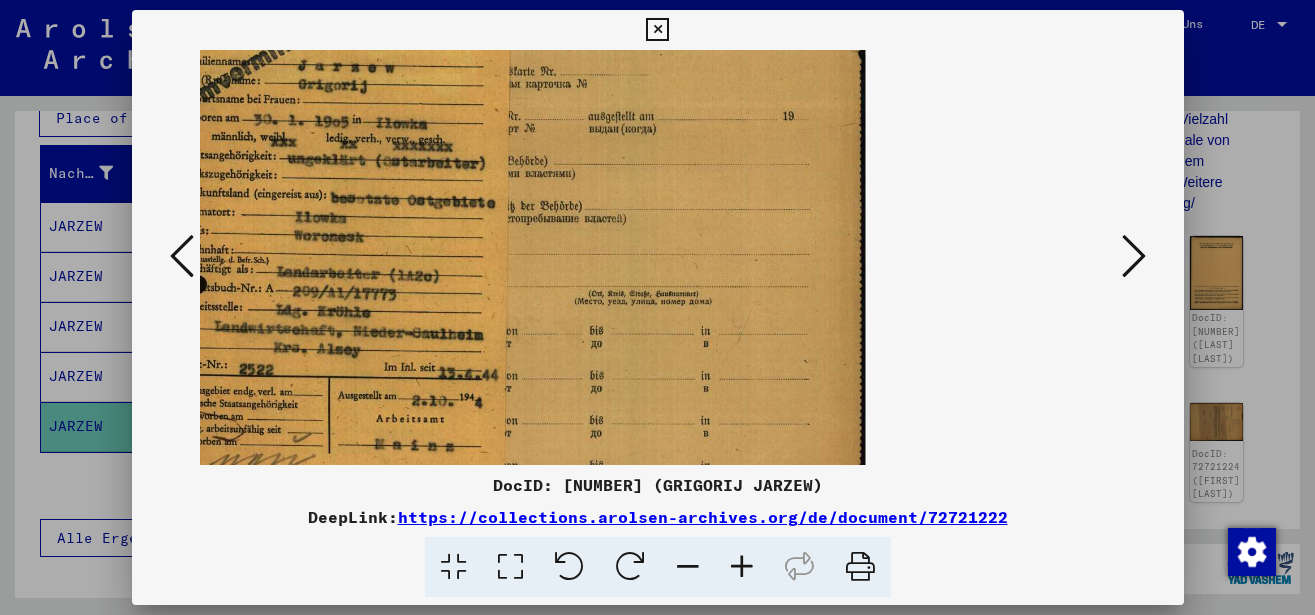 scroll, scrollTop: 203, scrollLeft: 0, axis: vertical 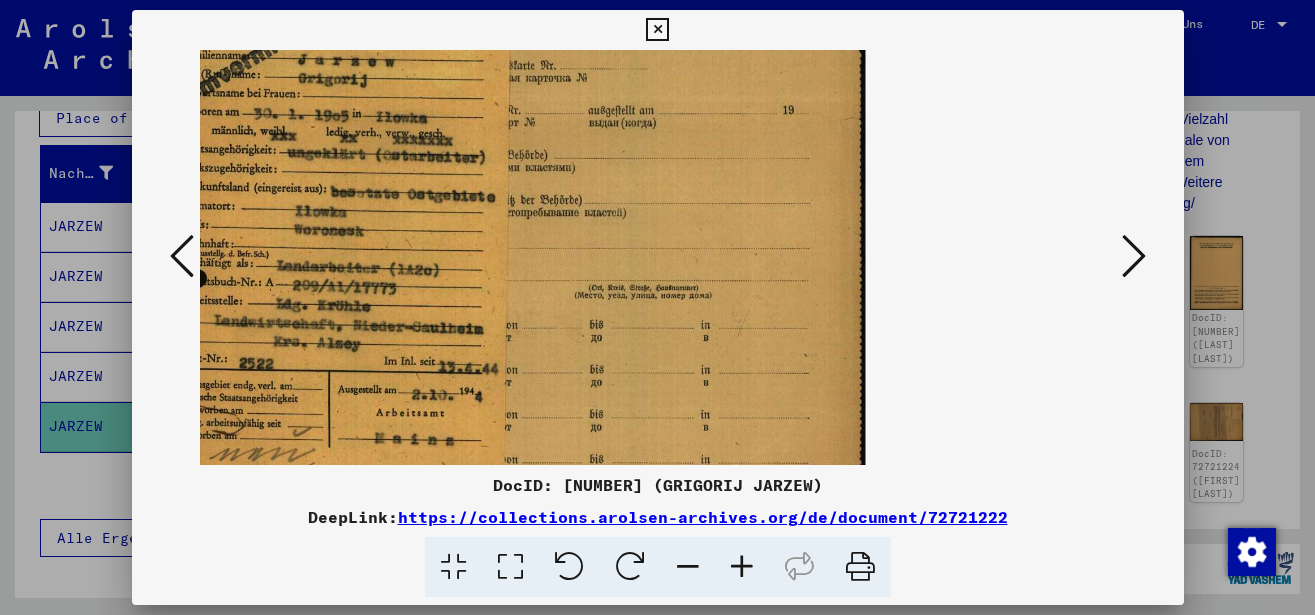 drag, startPoint x: 599, startPoint y: 328, endPoint x: 605, endPoint y: 239, distance: 89.20202 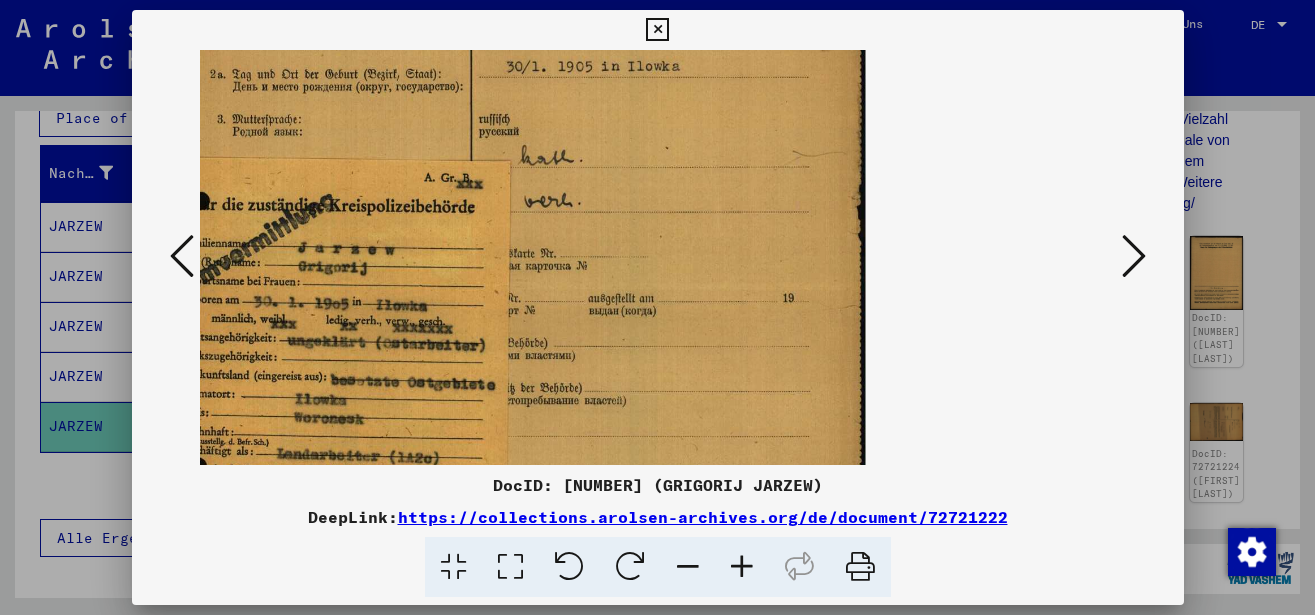 scroll, scrollTop: 10, scrollLeft: 0, axis: vertical 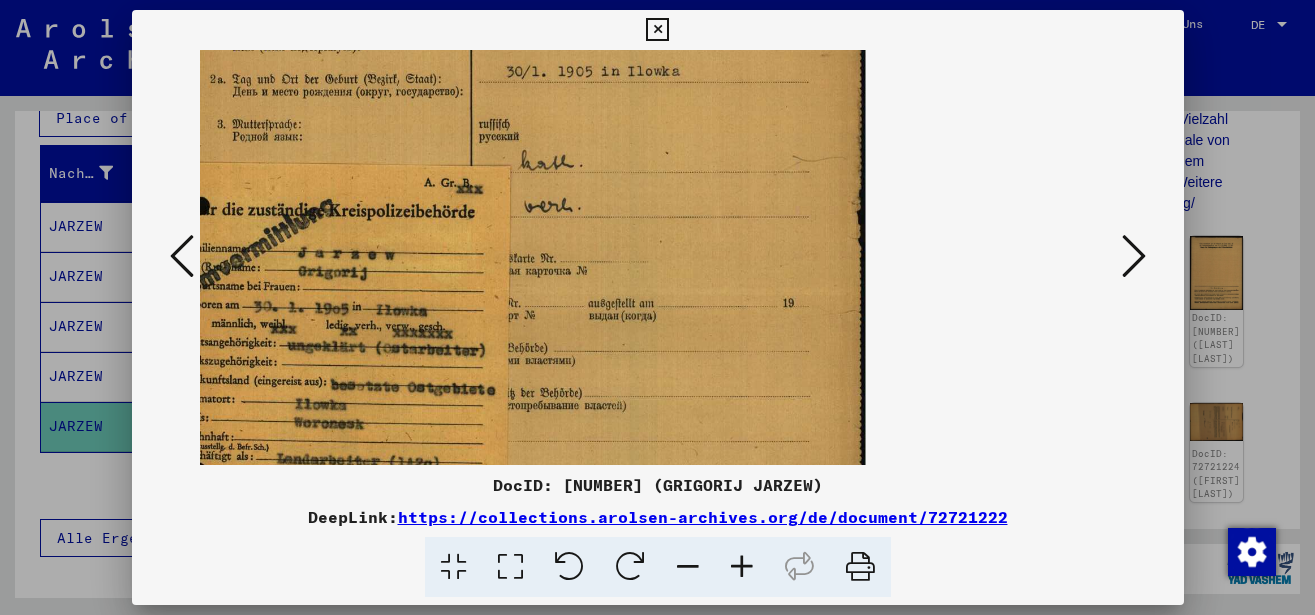 drag, startPoint x: 575, startPoint y: 275, endPoint x: 598, endPoint y: 468, distance: 194.36563 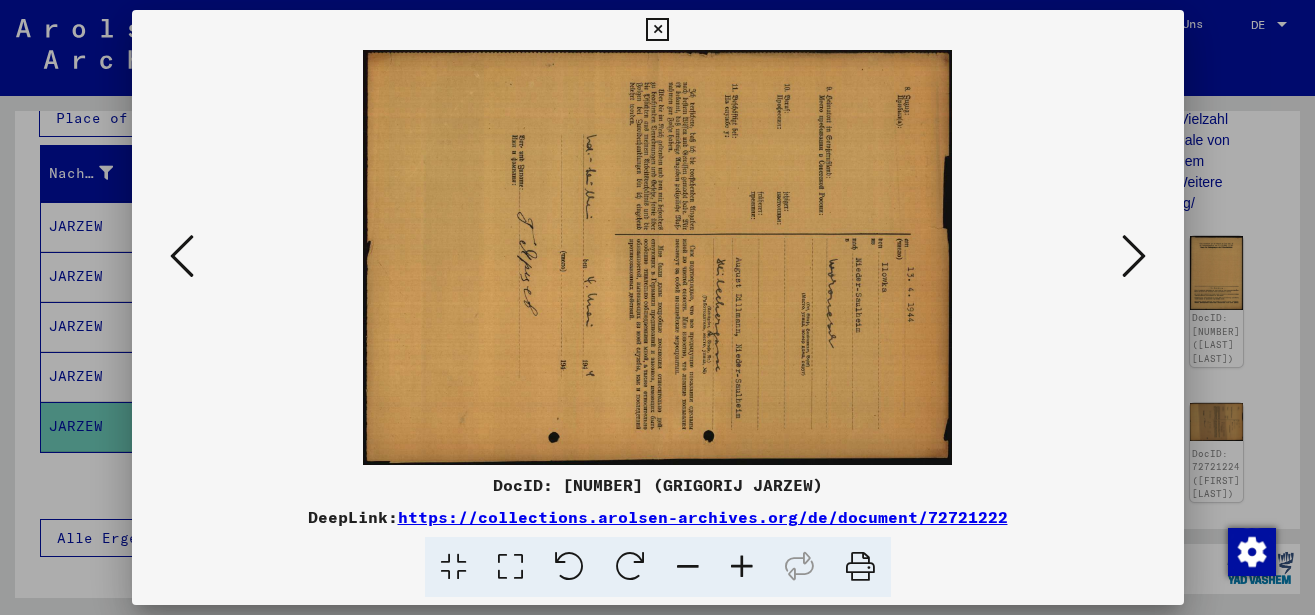 click at bounding box center [569, 567] 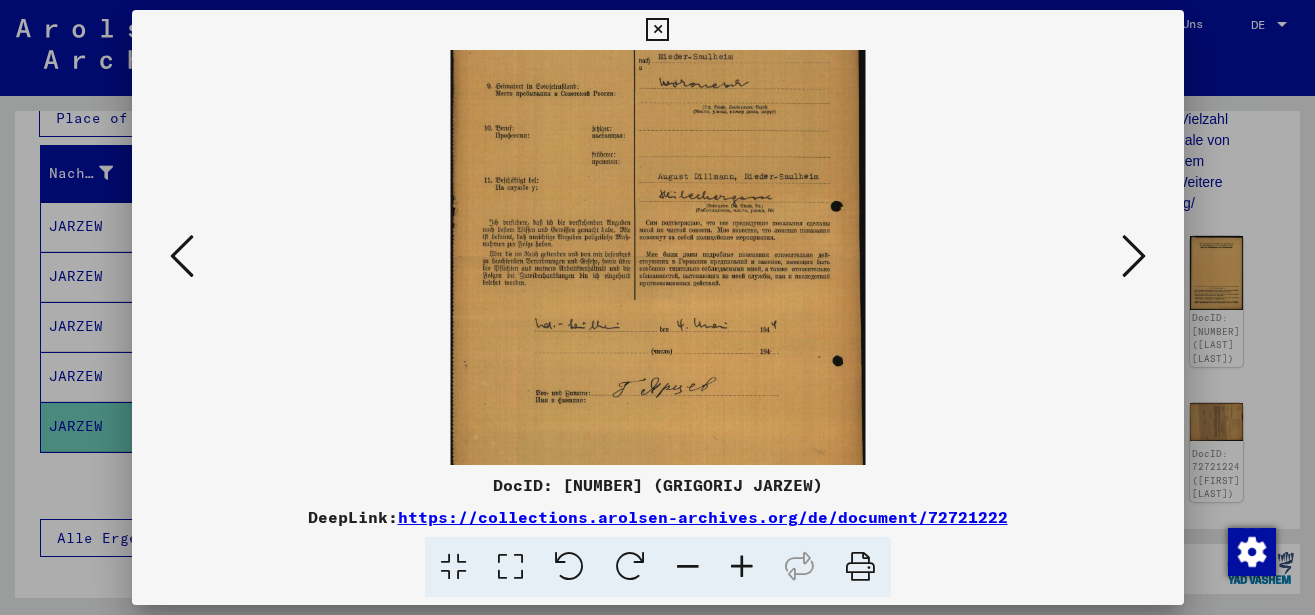 click at bounding box center [742, 567] 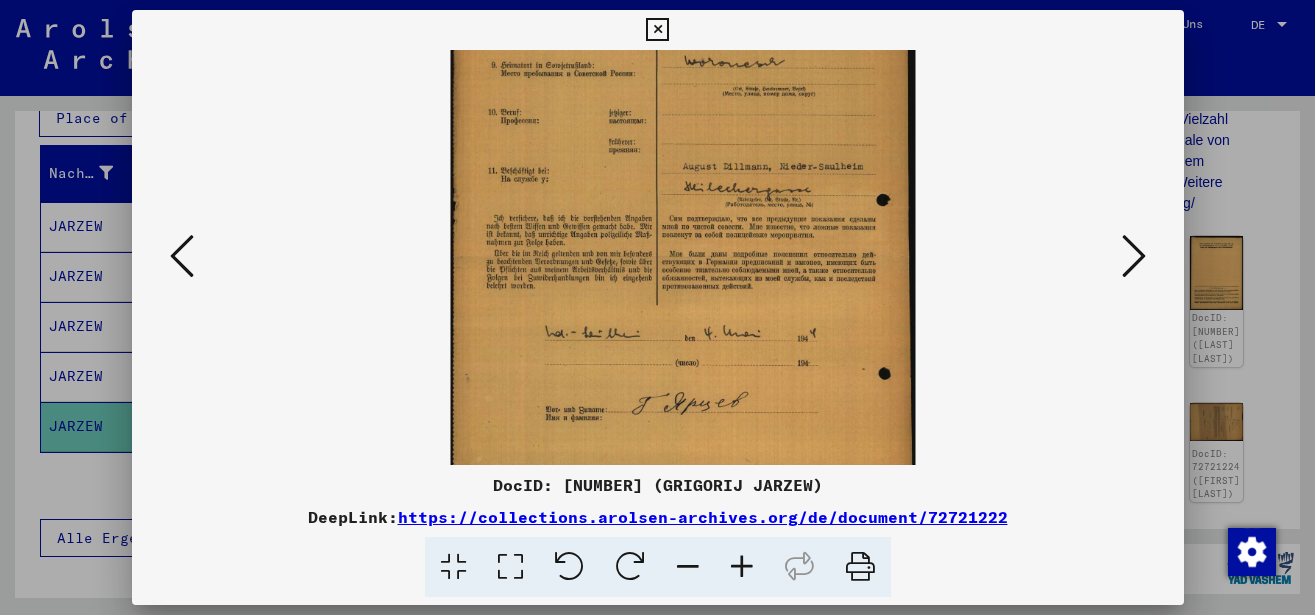 click at bounding box center (742, 567) 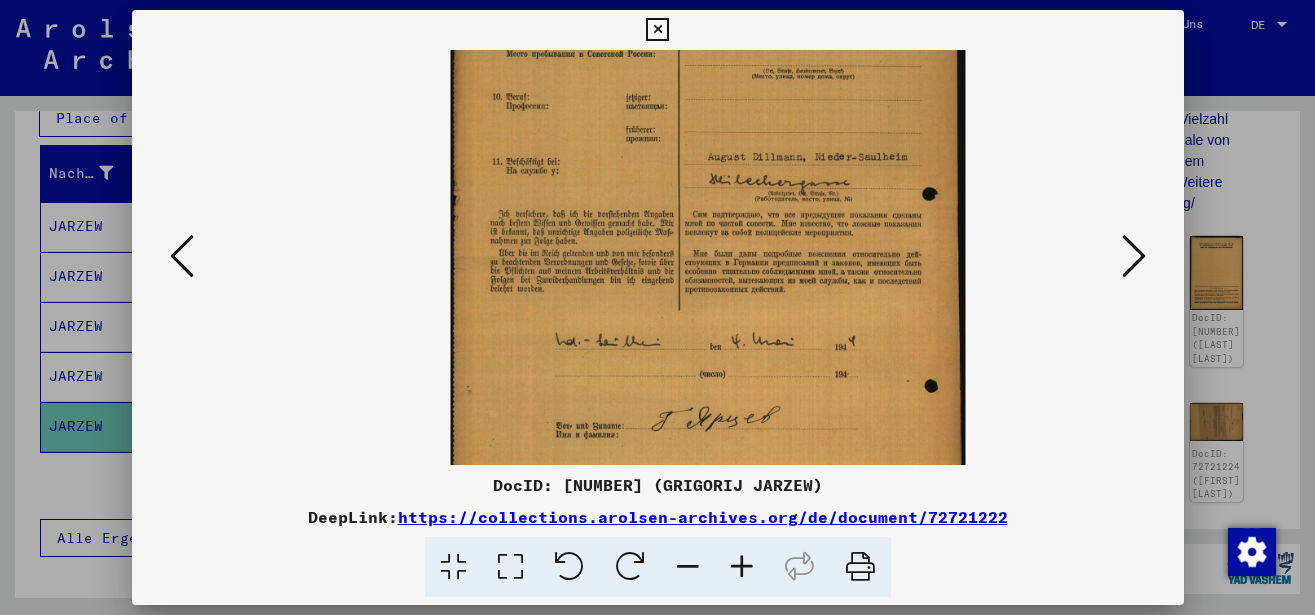 click at bounding box center [742, 567] 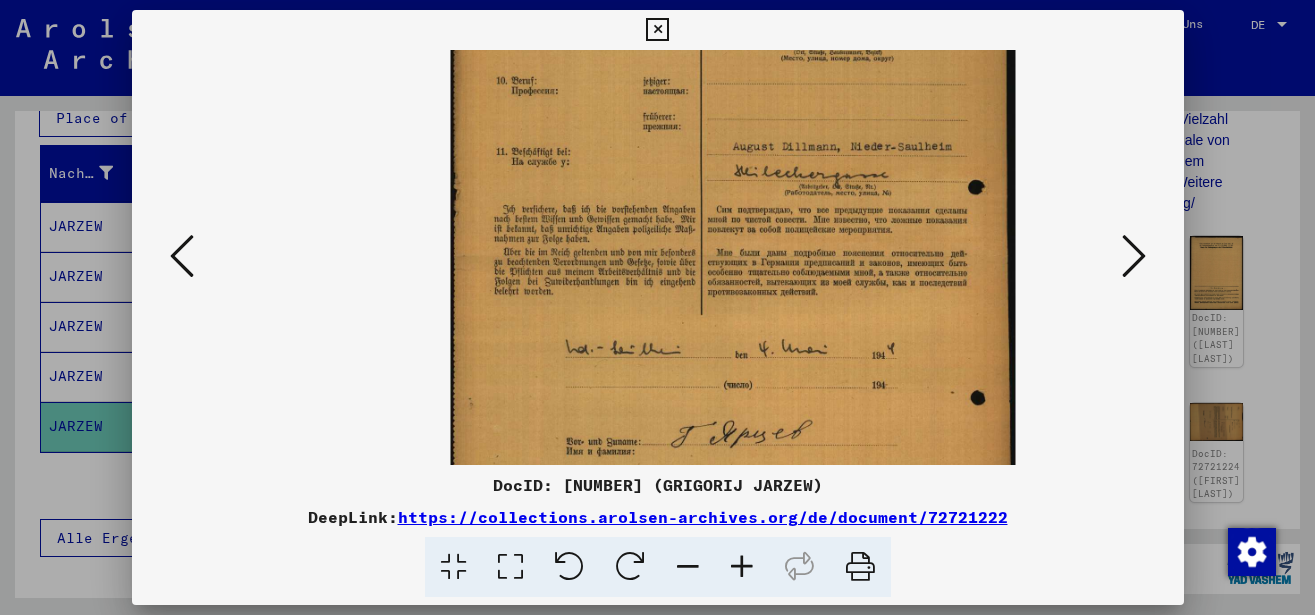 click at bounding box center (742, 567) 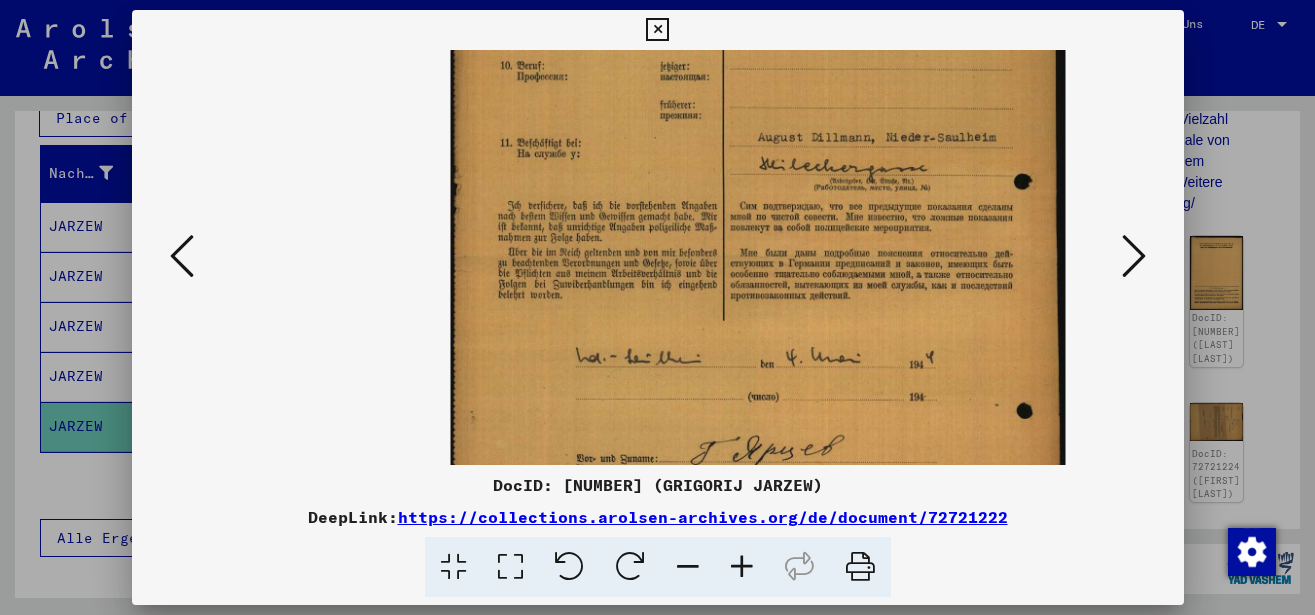 click at bounding box center [742, 567] 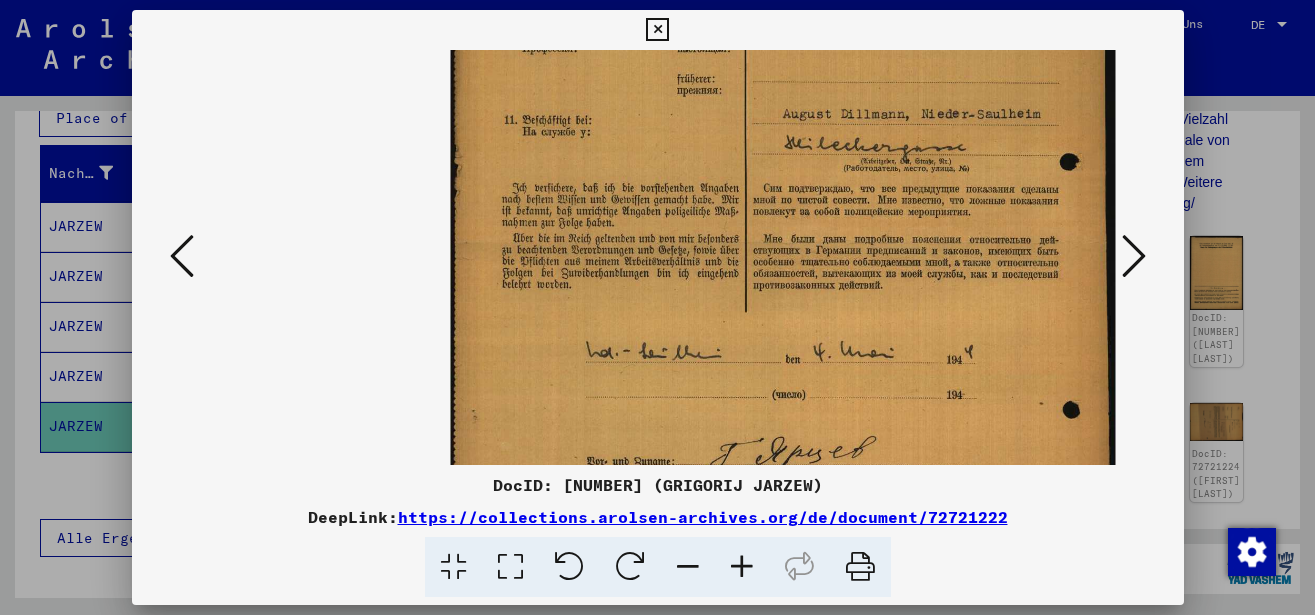 drag, startPoint x: 712, startPoint y: 263, endPoint x: 722, endPoint y: 355, distance: 92.541885 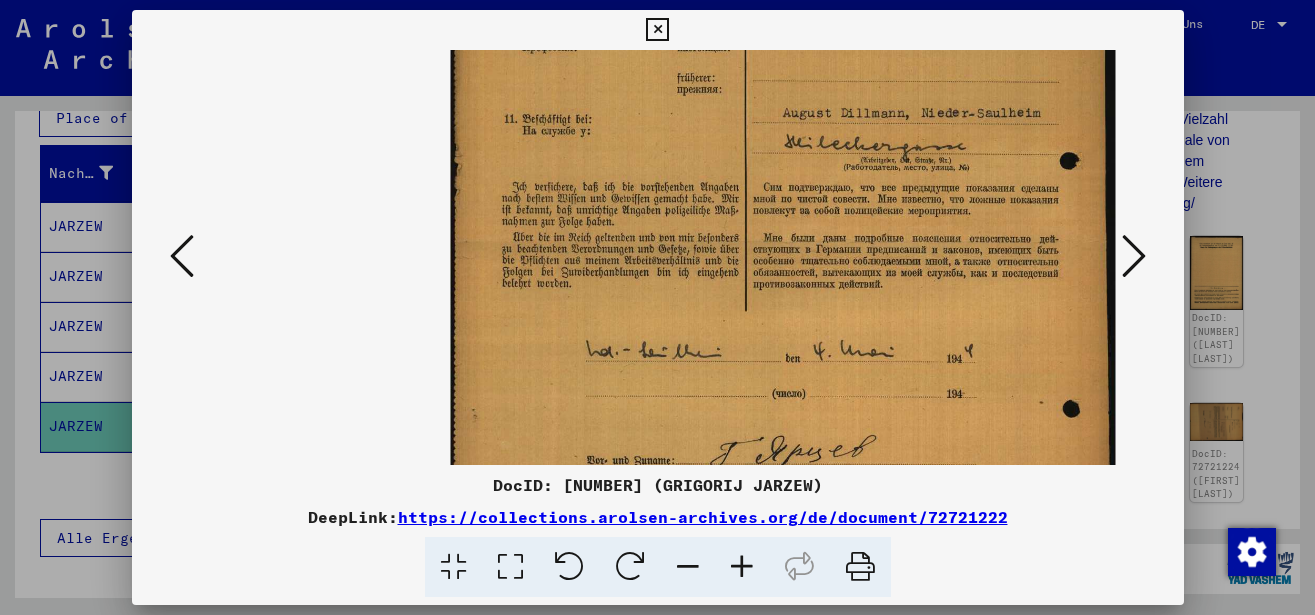scroll, scrollTop: 0, scrollLeft: 0, axis: both 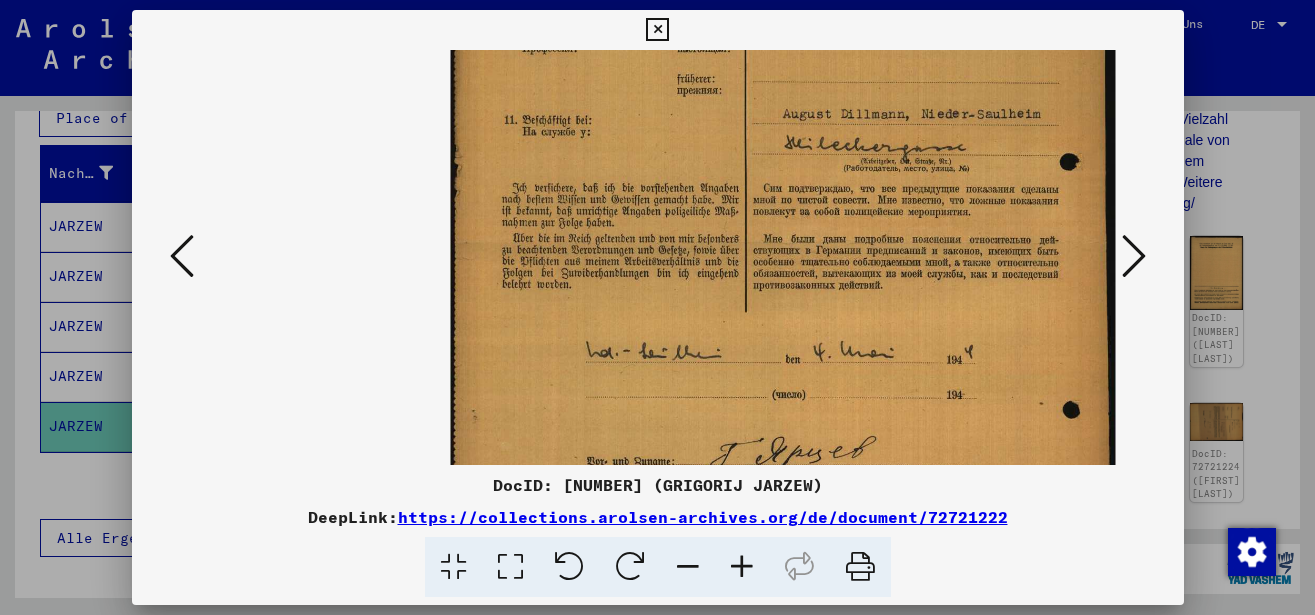 drag, startPoint x: 770, startPoint y: 197, endPoint x: 748, endPoint y: 421, distance: 225.07776 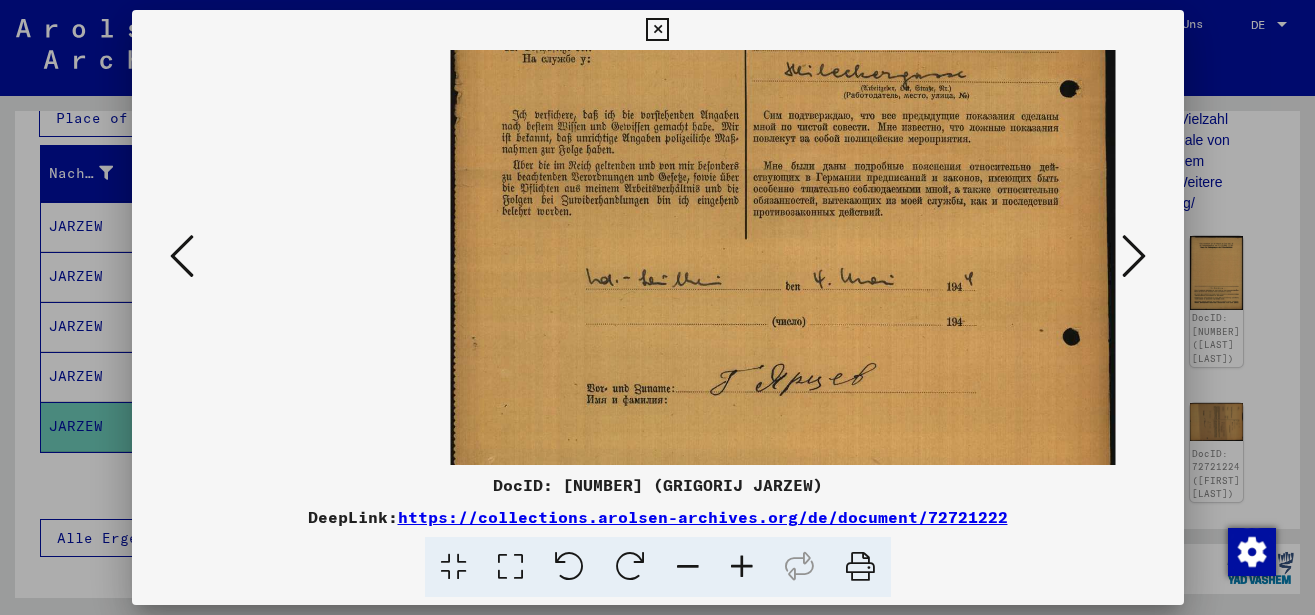 scroll, scrollTop: 0, scrollLeft: 0, axis: both 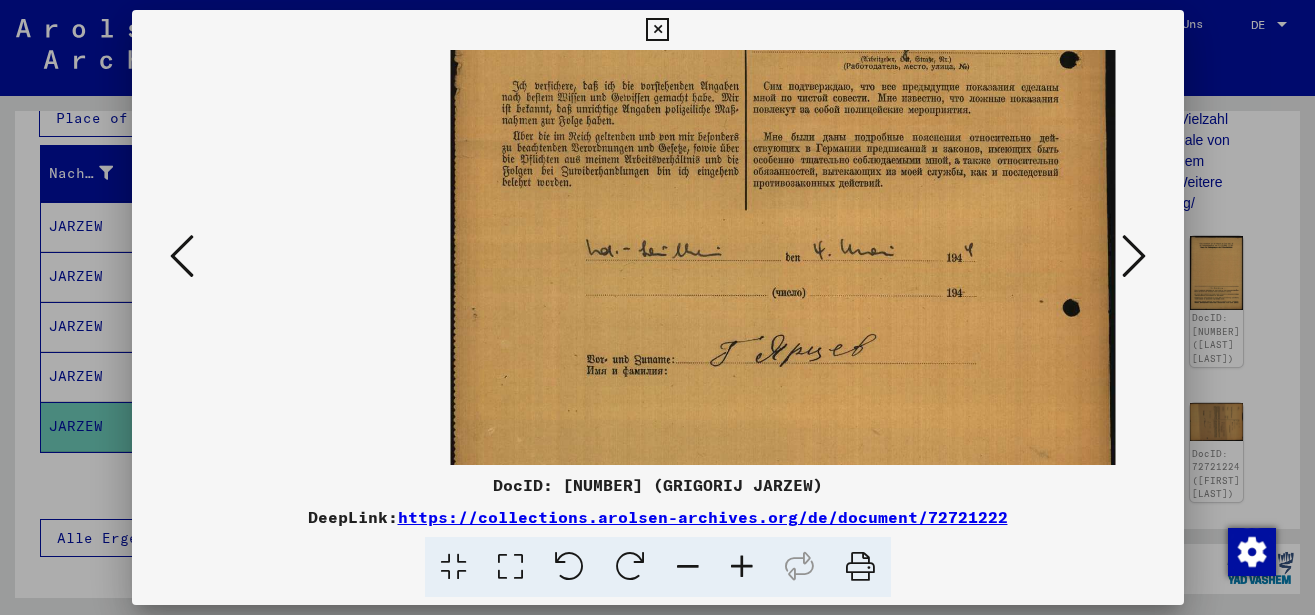 drag, startPoint x: 780, startPoint y: 266, endPoint x: 1004, endPoint y: 406, distance: 264.15146 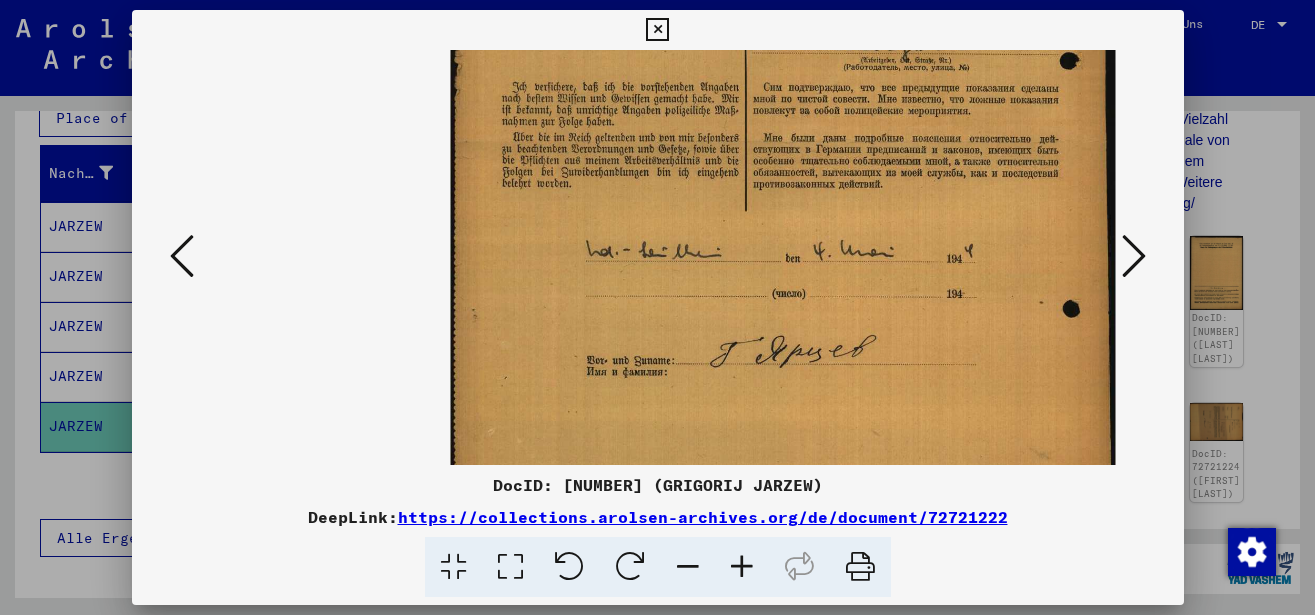 click at bounding box center [1134, 256] 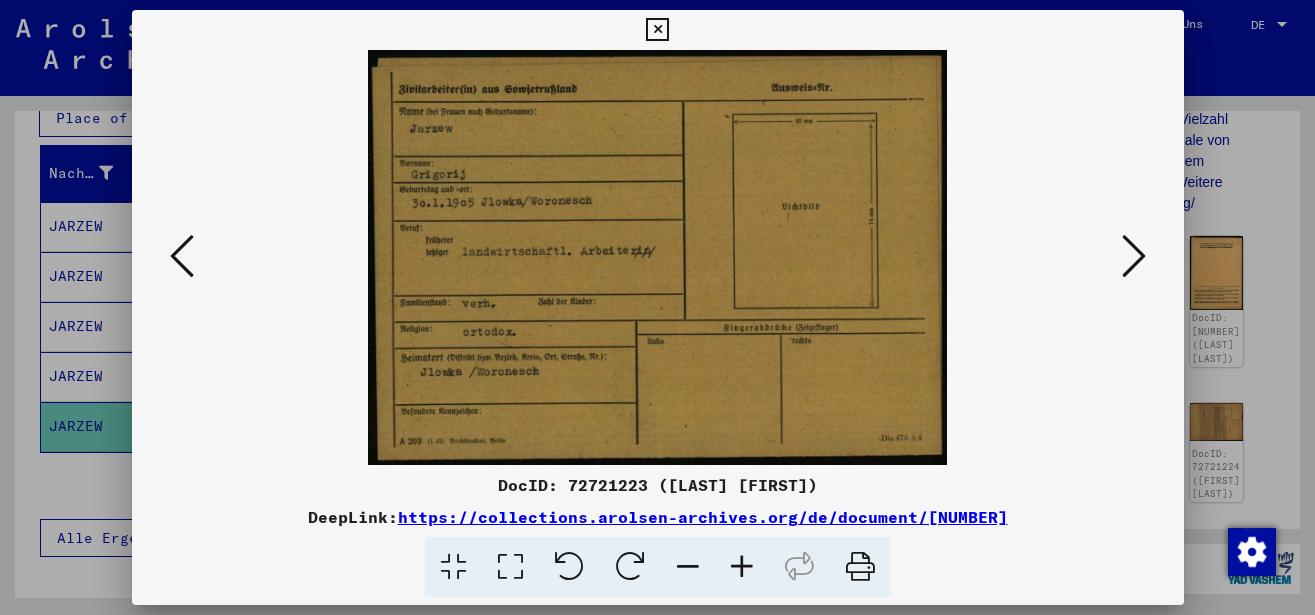 click at bounding box center [742, 567] 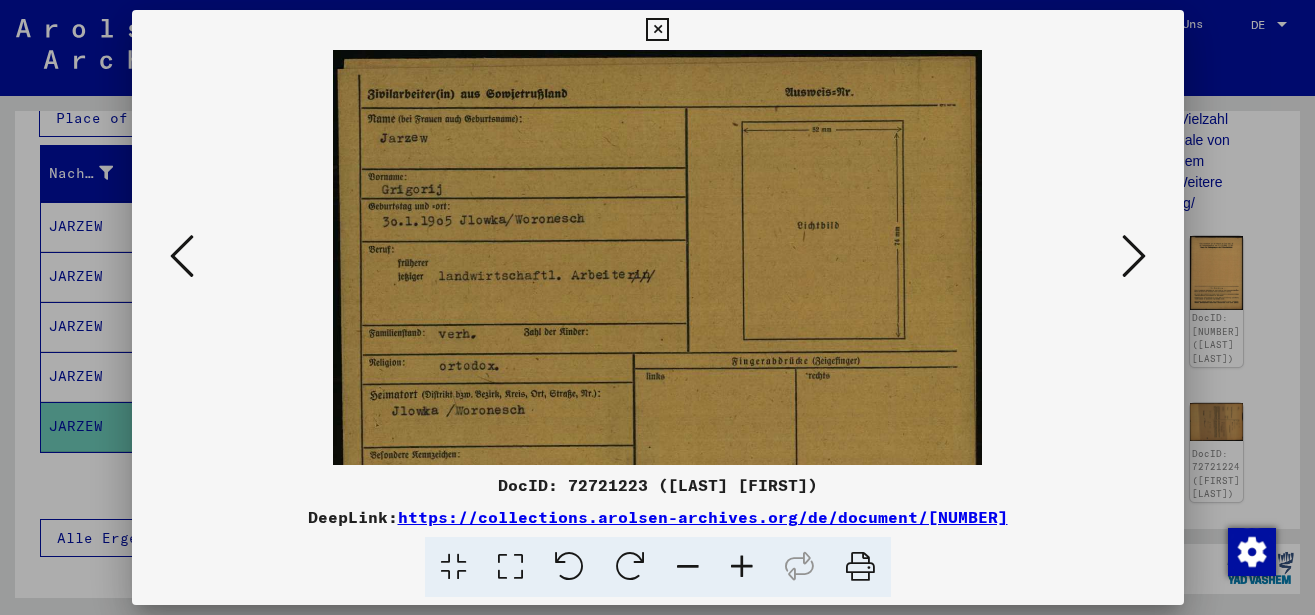 click at bounding box center [742, 567] 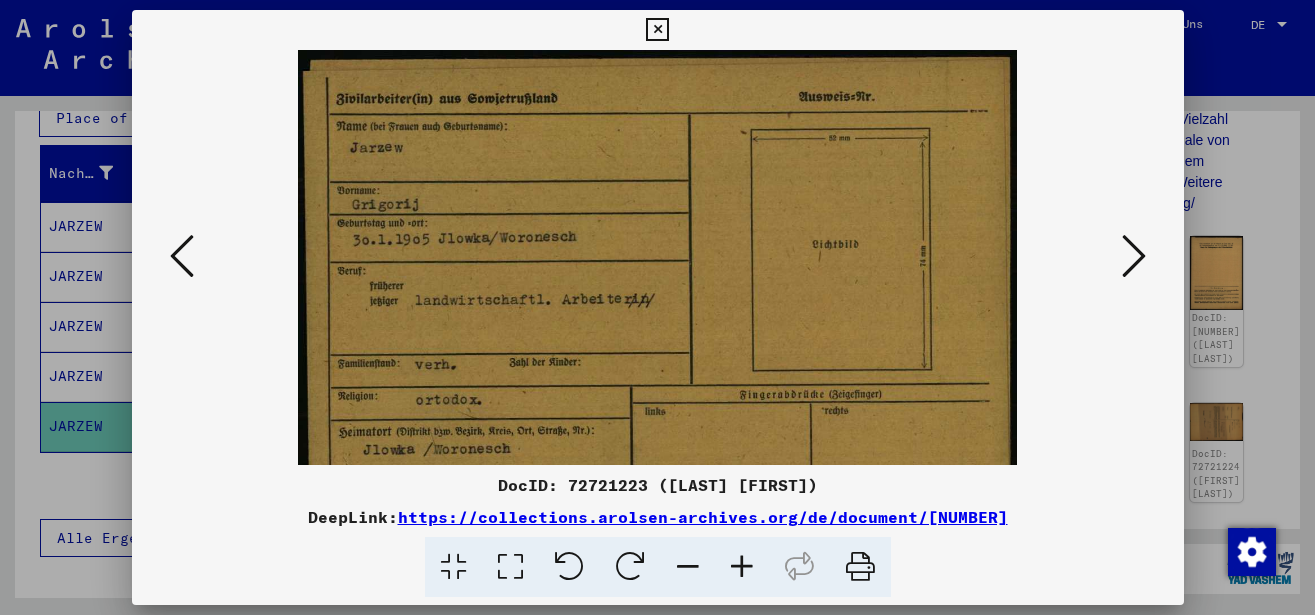 click at bounding box center [742, 567] 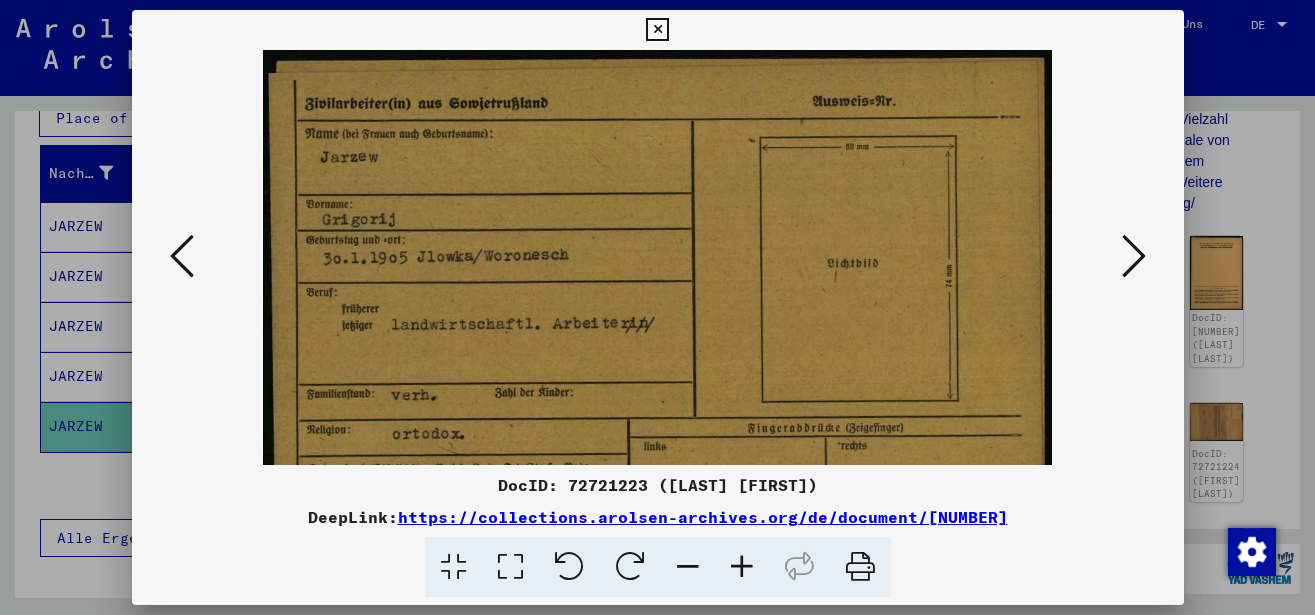 click at bounding box center [742, 567] 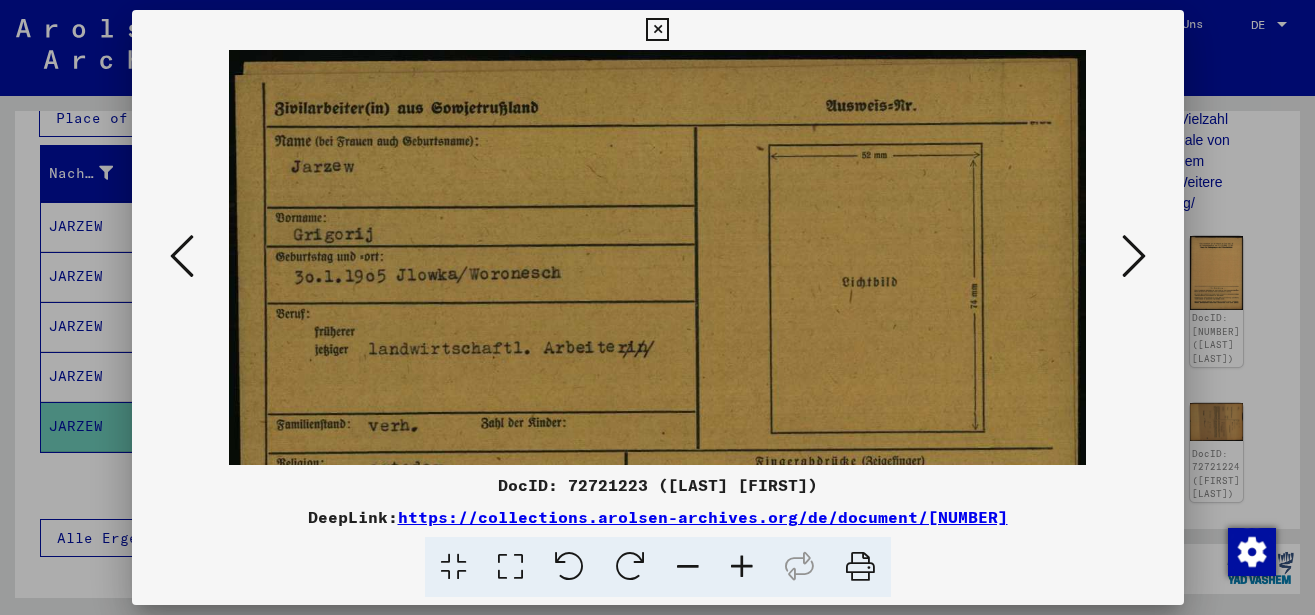 click at bounding box center [742, 567] 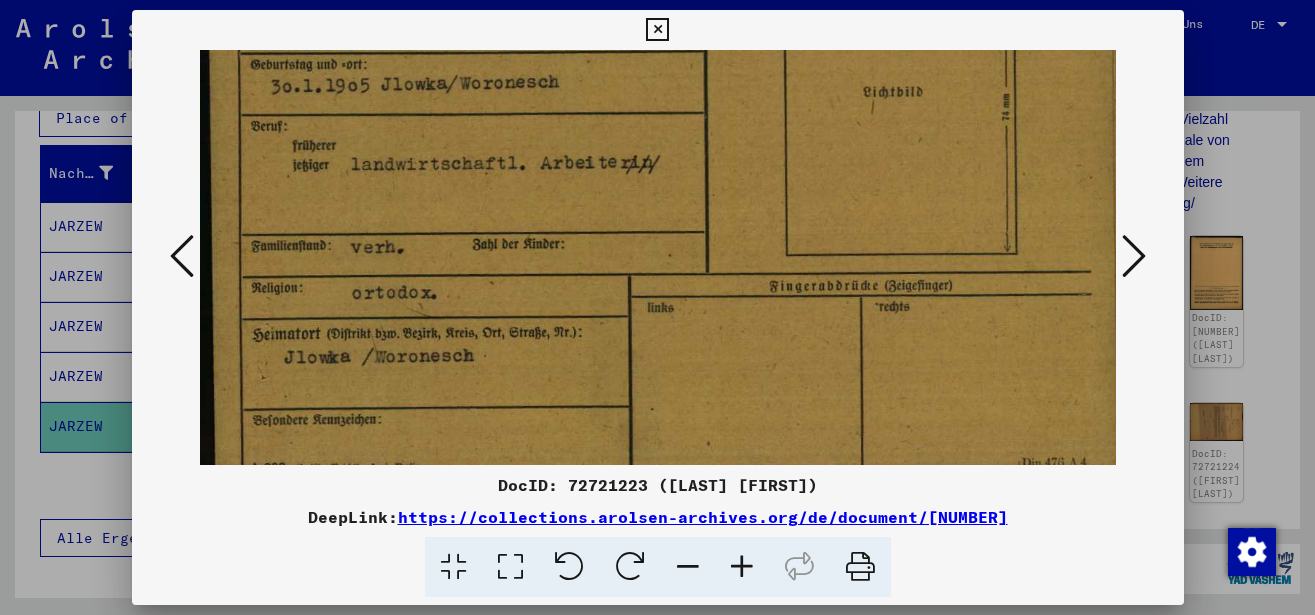 scroll, scrollTop: 212, scrollLeft: 0, axis: vertical 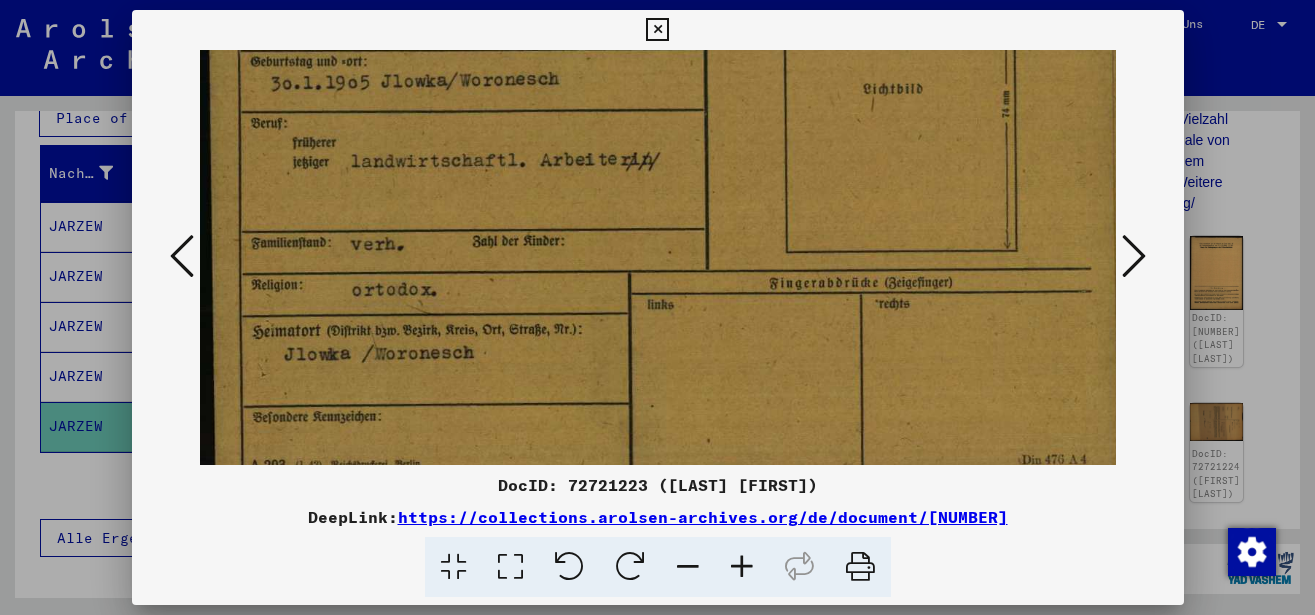 drag, startPoint x: 682, startPoint y: 379, endPoint x: 695, endPoint y: 167, distance: 212.39821 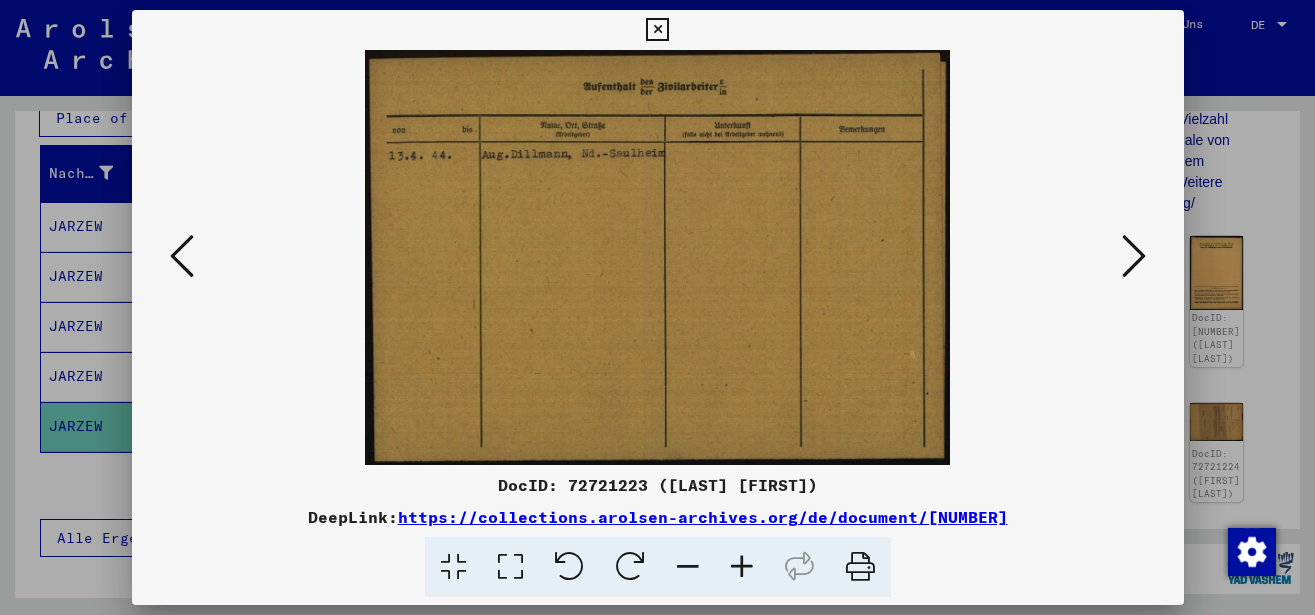 click at bounding box center (1134, 256) 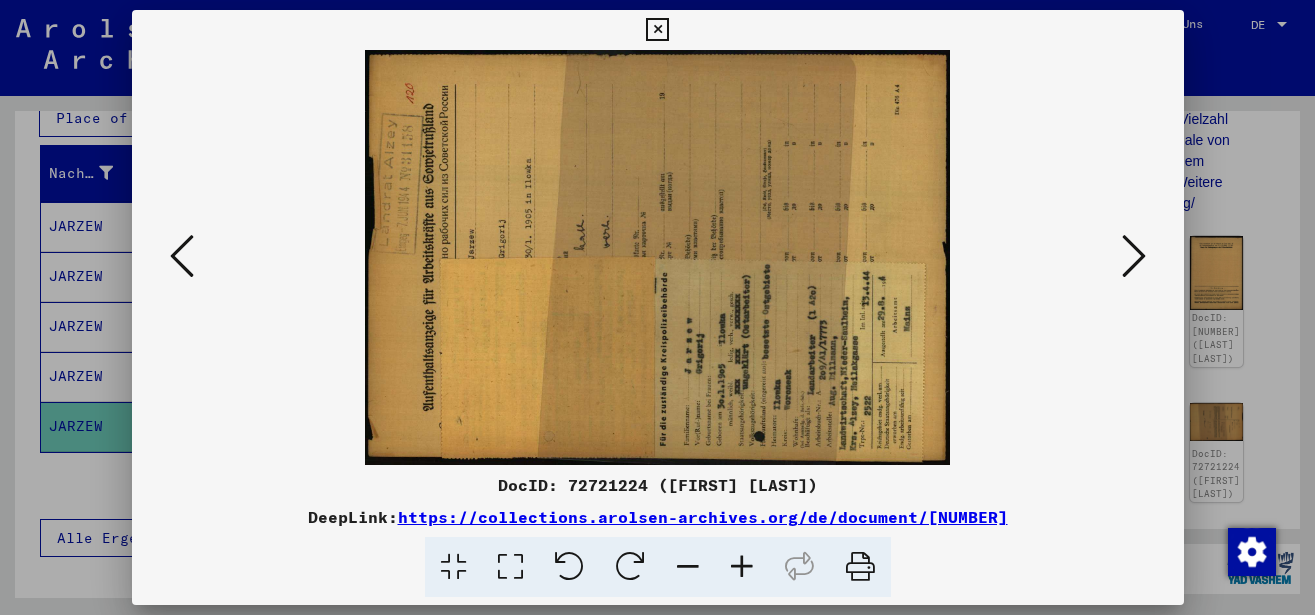click at bounding box center (630, 567) 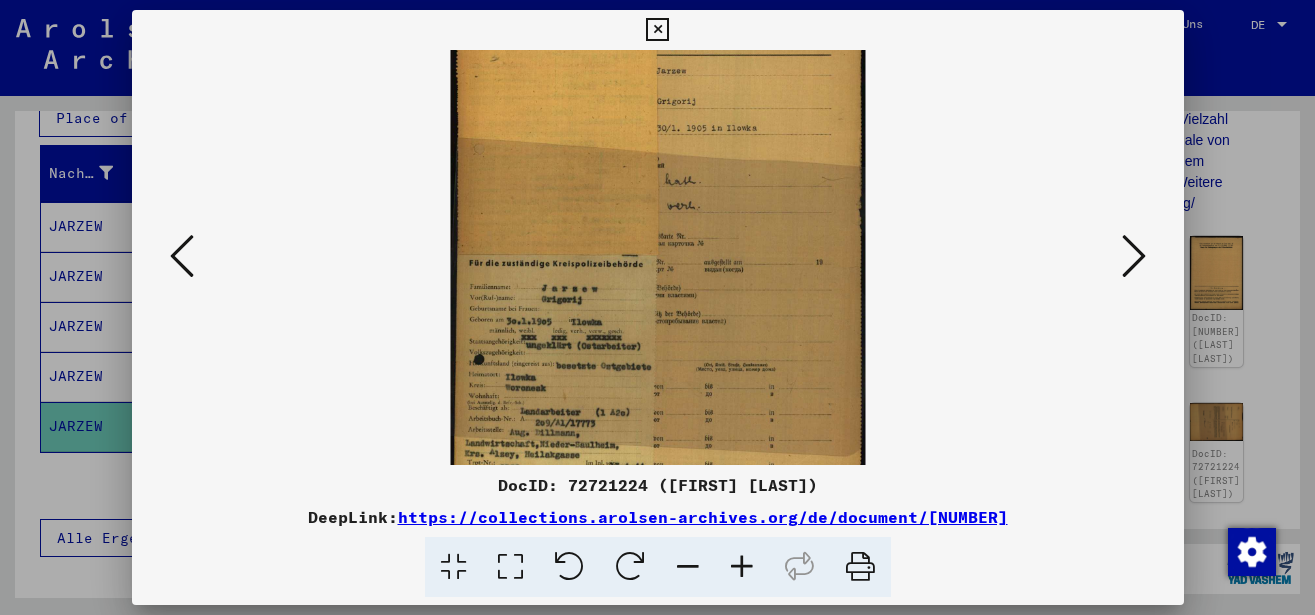 click at bounding box center [742, 567] 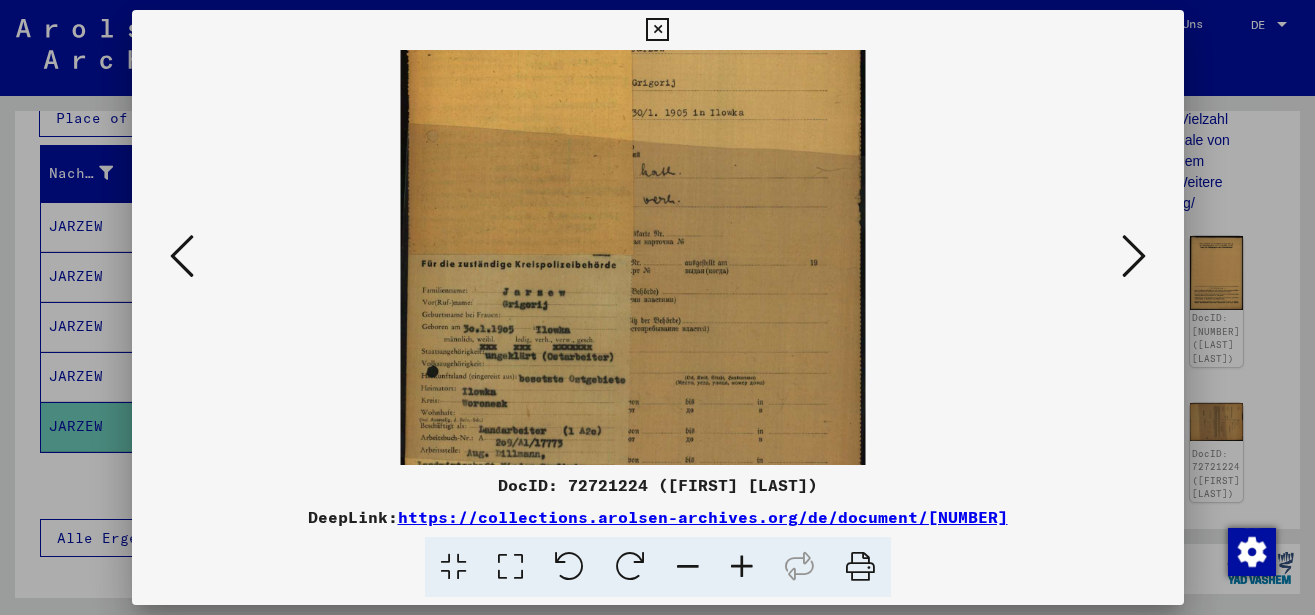 click at bounding box center [742, 567] 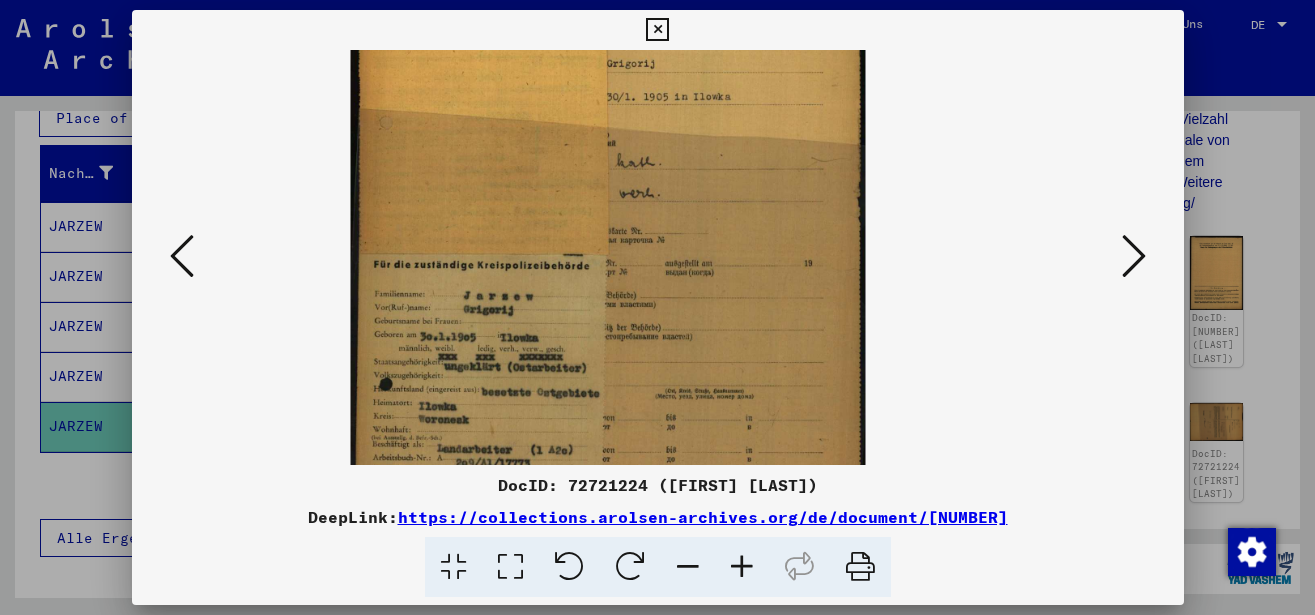 click at bounding box center (742, 567) 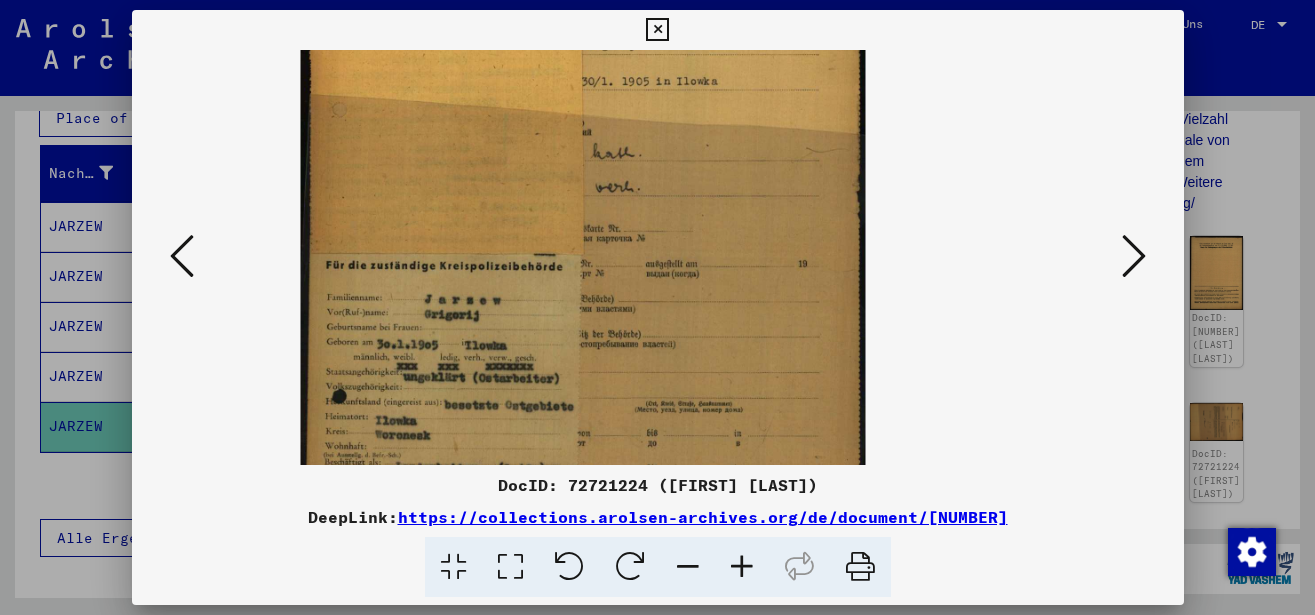 click at bounding box center (742, 567) 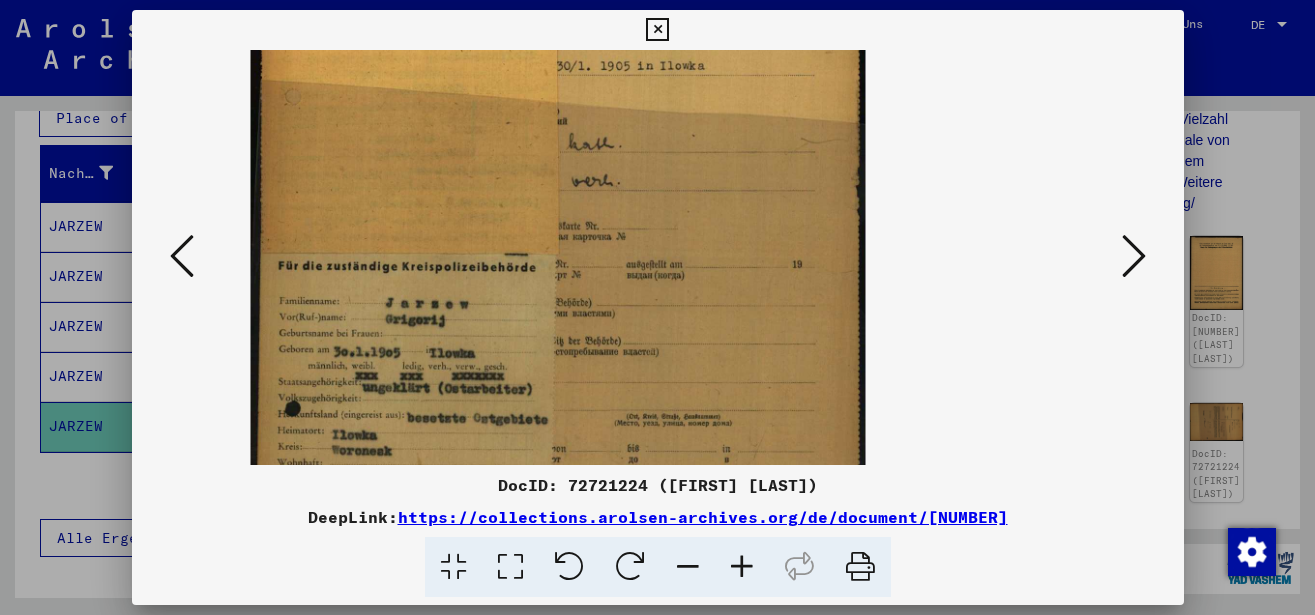 click at bounding box center [742, 567] 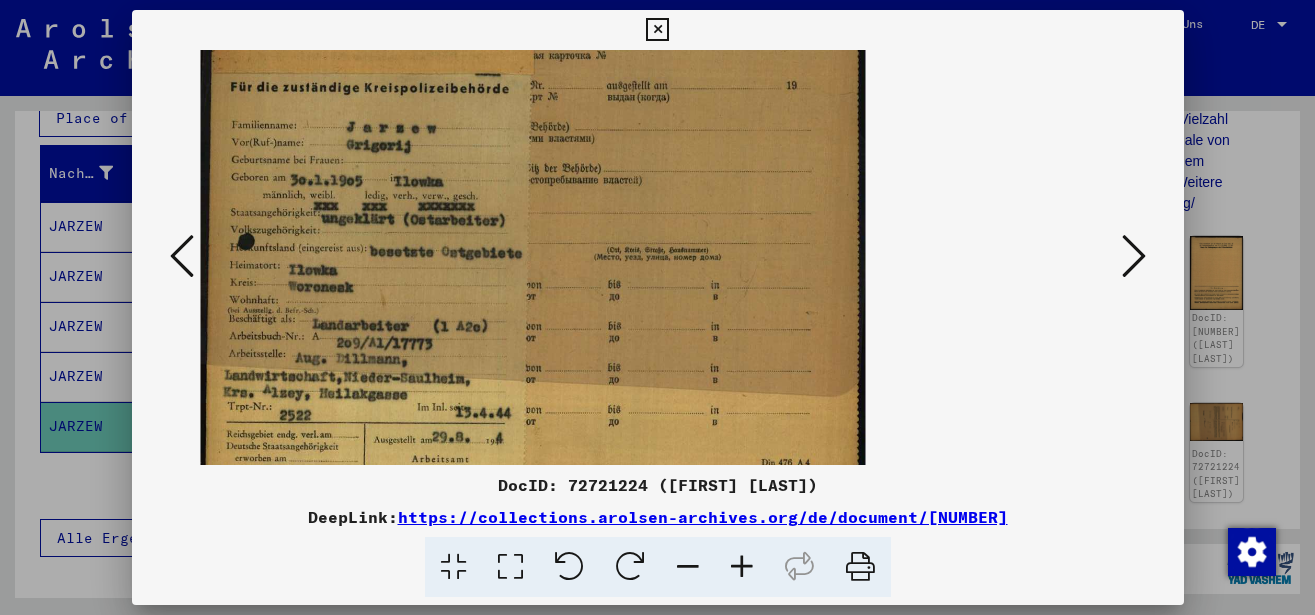 scroll, scrollTop: 197, scrollLeft: 0, axis: vertical 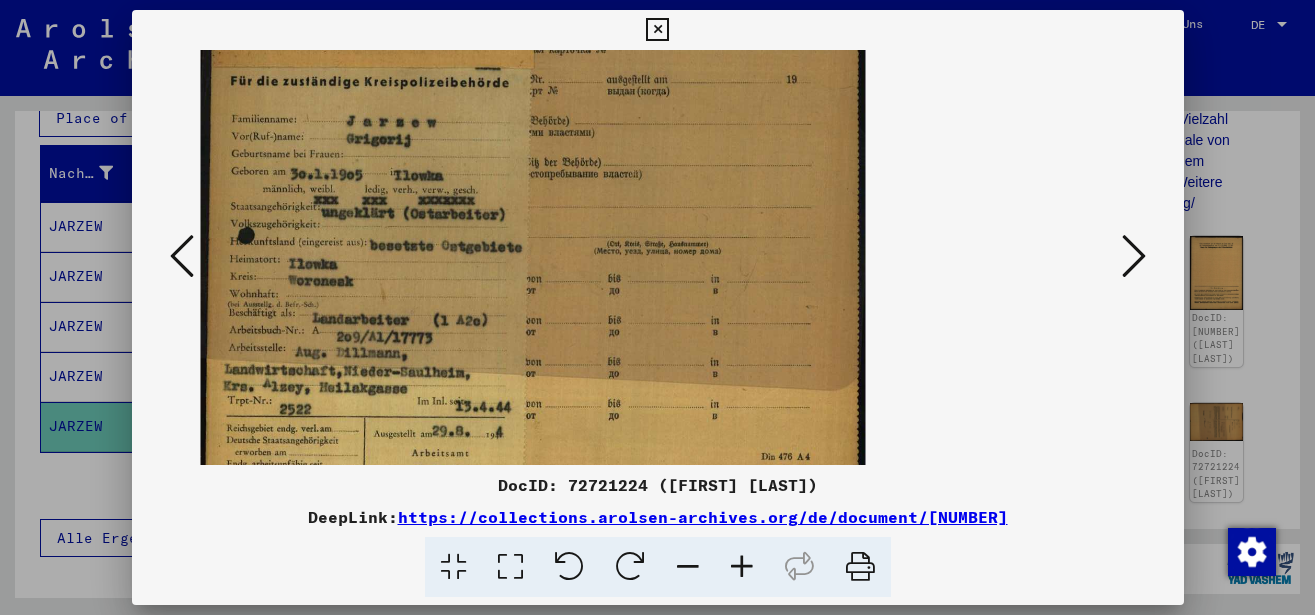 drag, startPoint x: 538, startPoint y: 406, endPoint x: 600, endPoint y: 209, distance: 206.52603 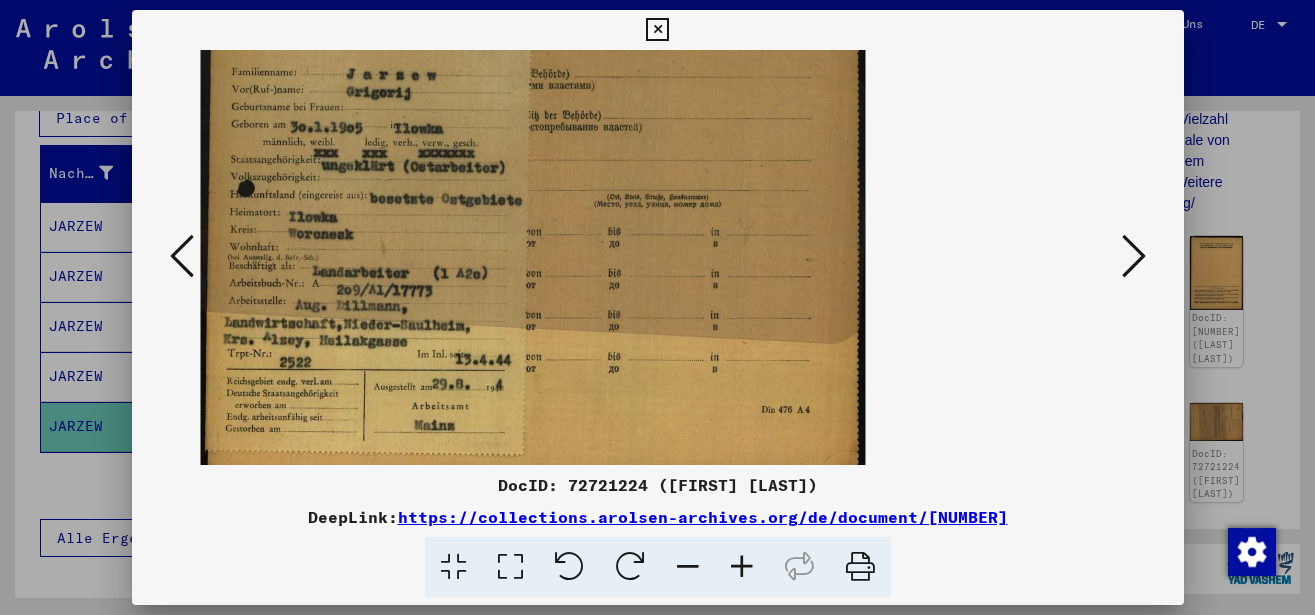 scroll, scrollTop: 256, scrollLeft: 0, axis: vertical 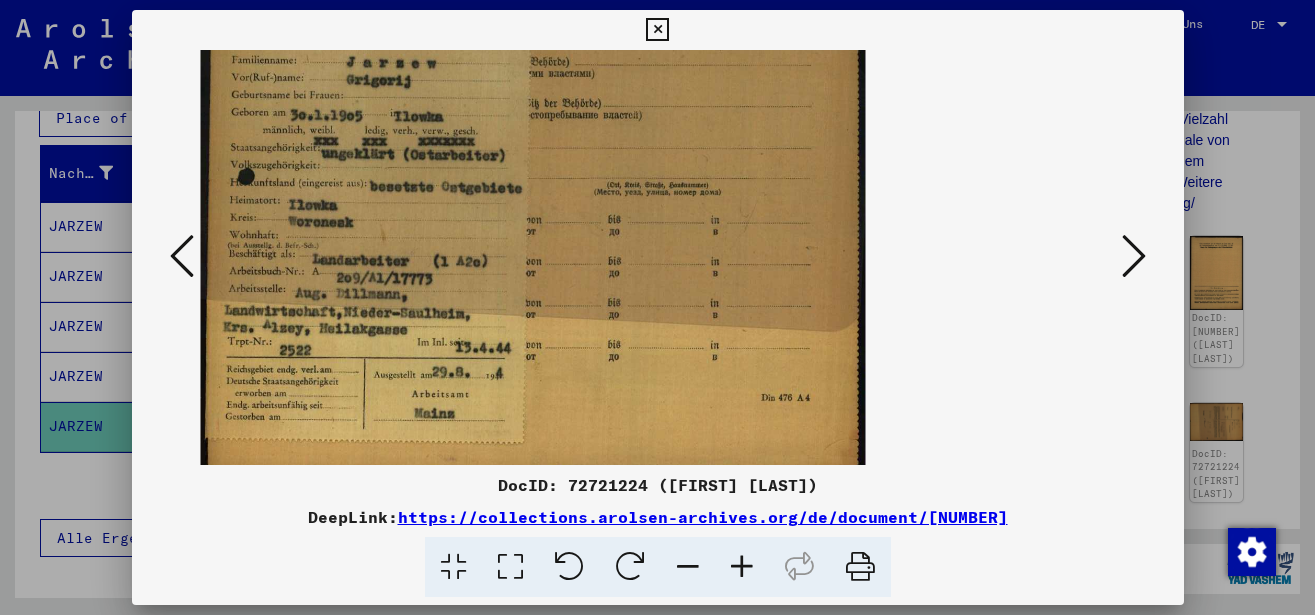 drag, startPoint x: 599, startPoint y: 295, endPoint x: 618, endPoint y: 236, distance: 61.983868 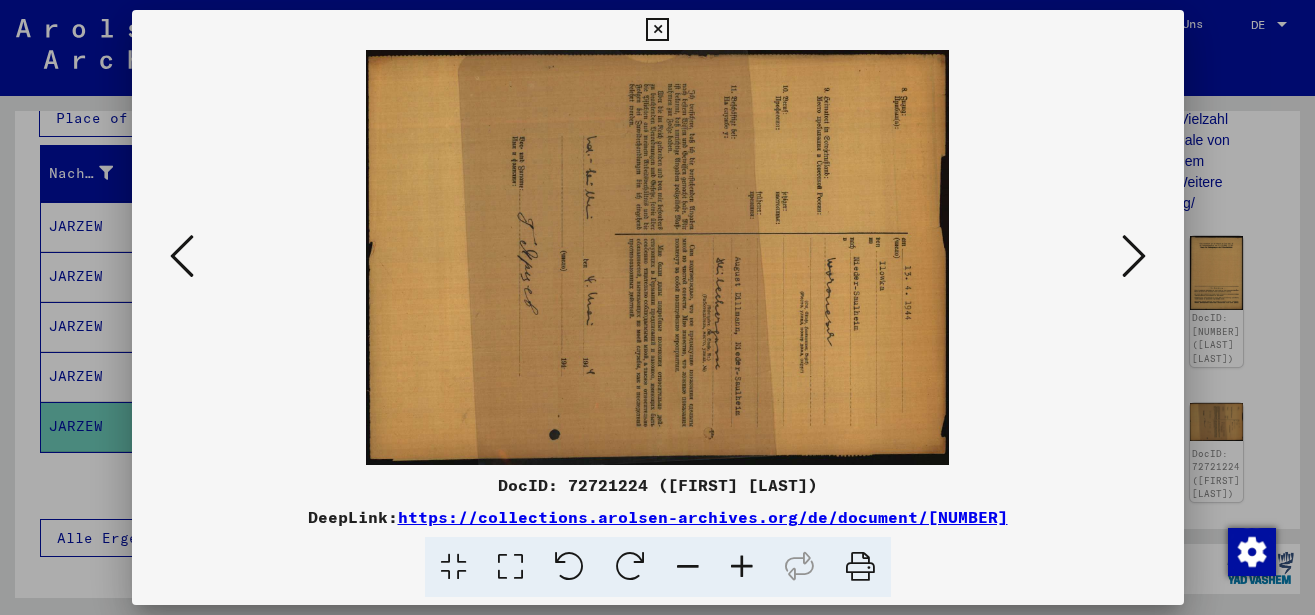 click at bounding box center [569, 567] 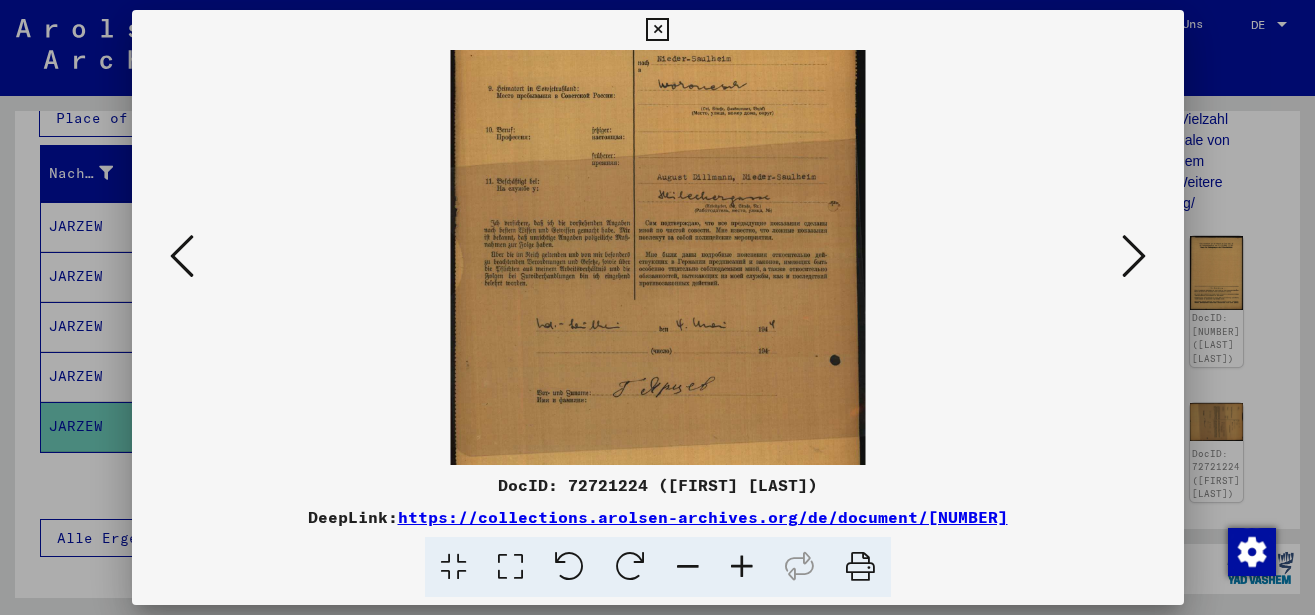 drag, startPoint x: 673, startPoint y: 253, endPoint x: 685, endPoint y: 348, distance: 95.7549 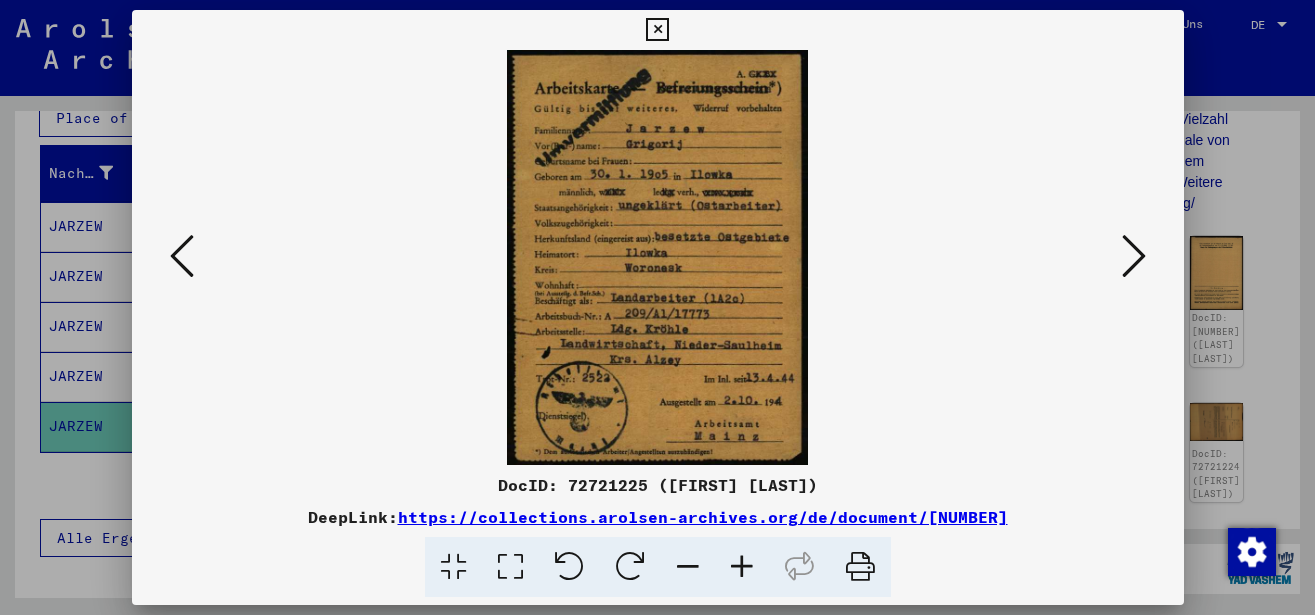 click at bounding box center [1134, 256] 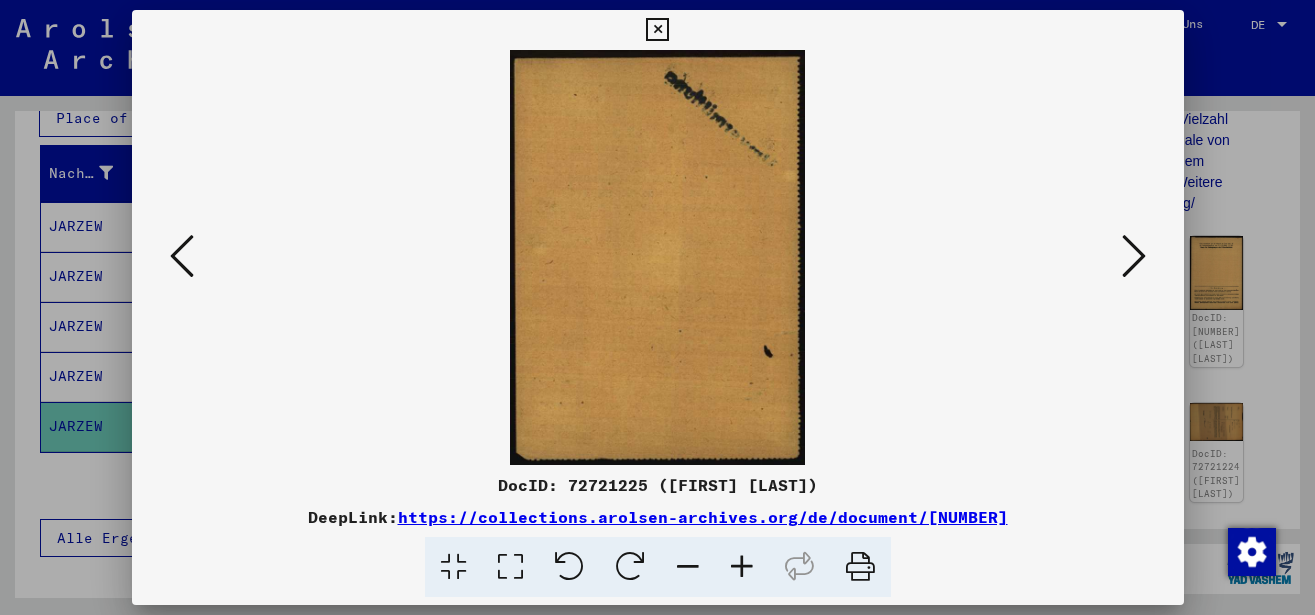 click at bounding box center (182, 257) 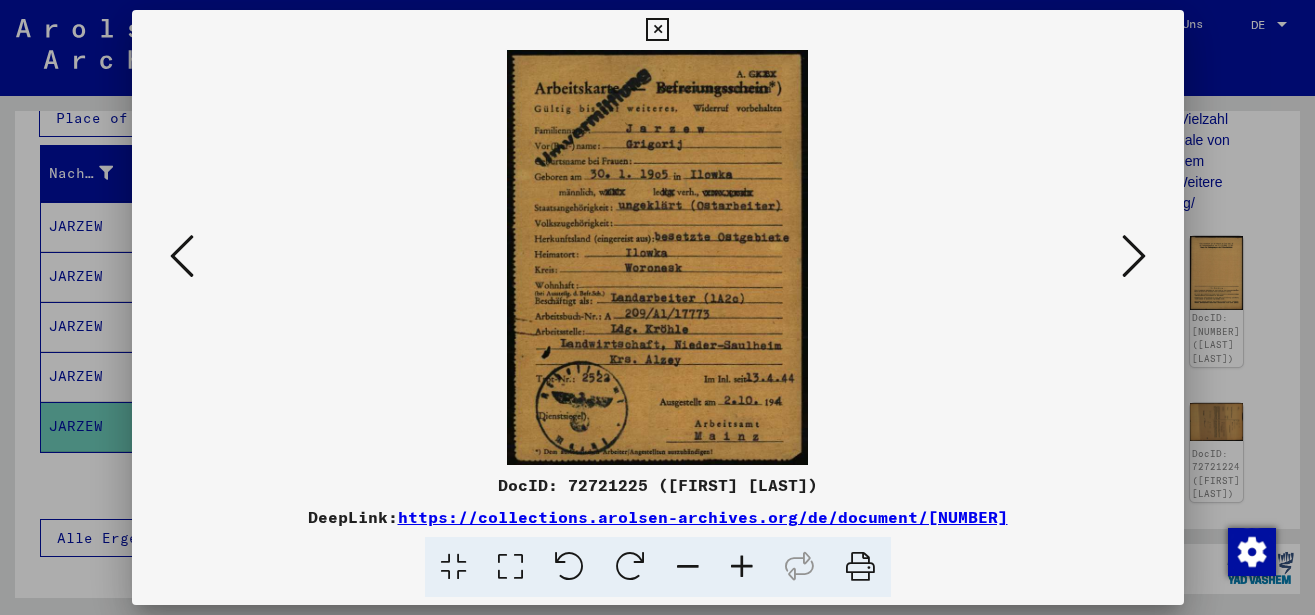 click at bounding box center [742, 567] 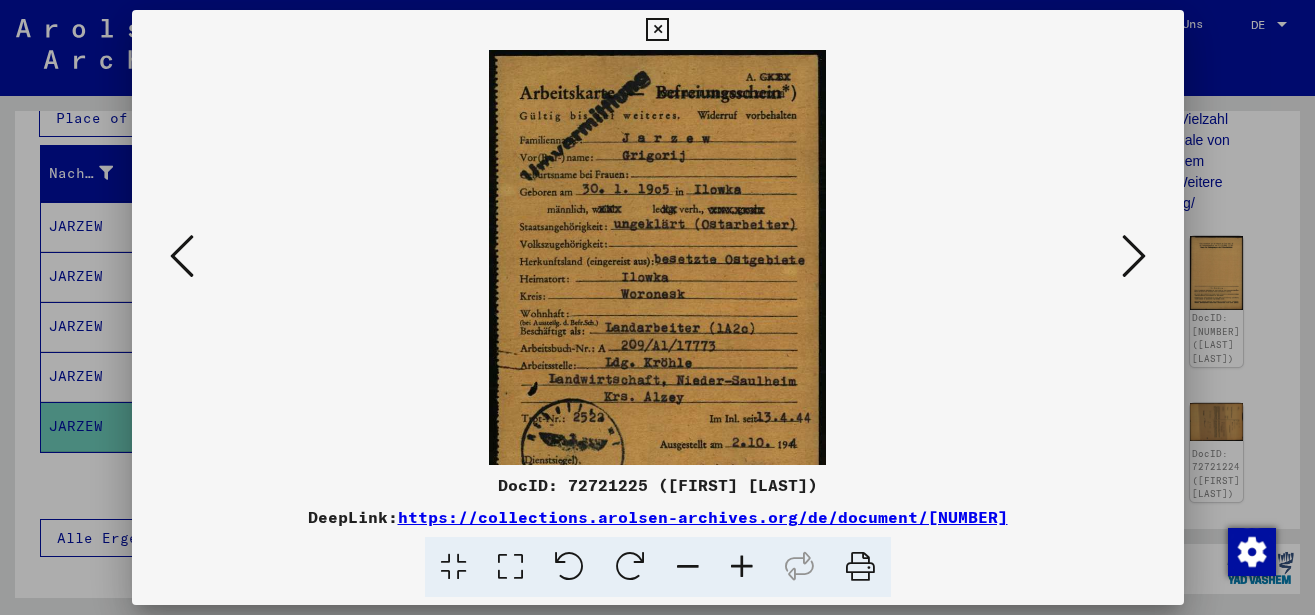 click at bounding box center (742, 567) 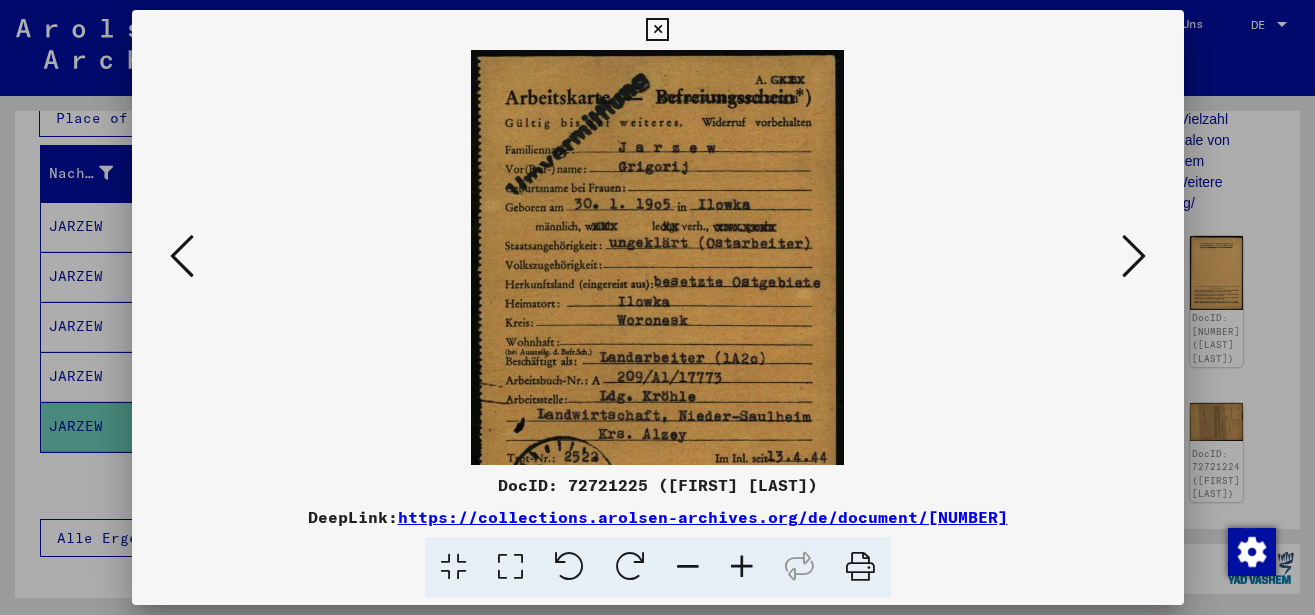 click at bounding box center (742, 567) 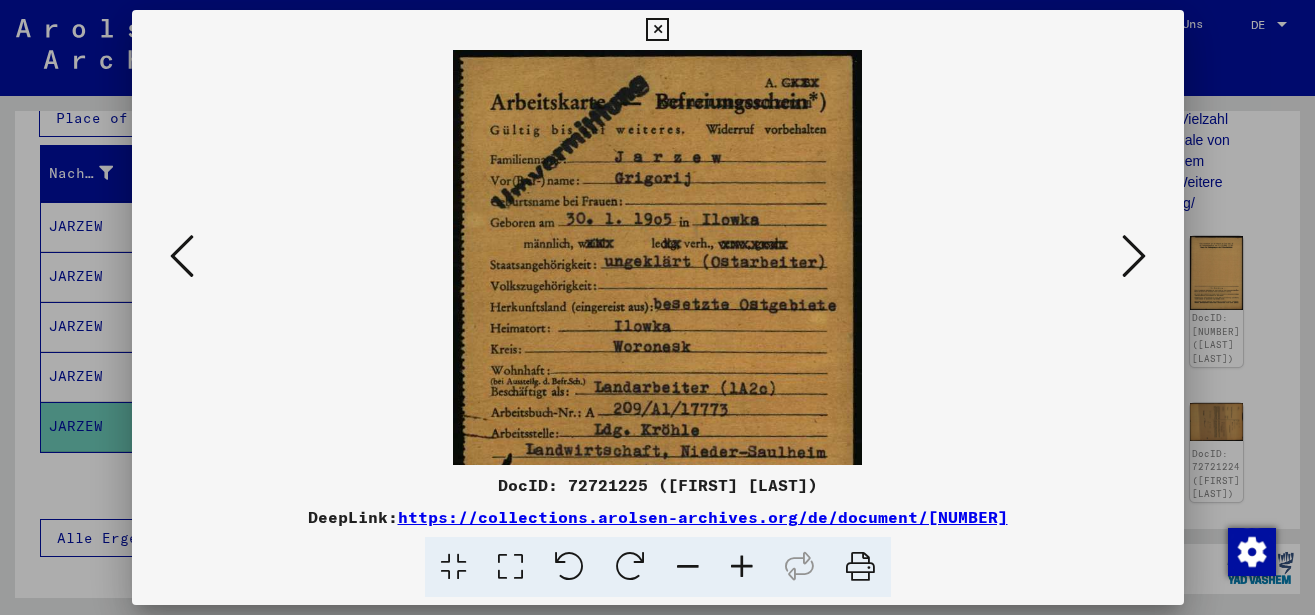 click at bounding box center (742, 567) 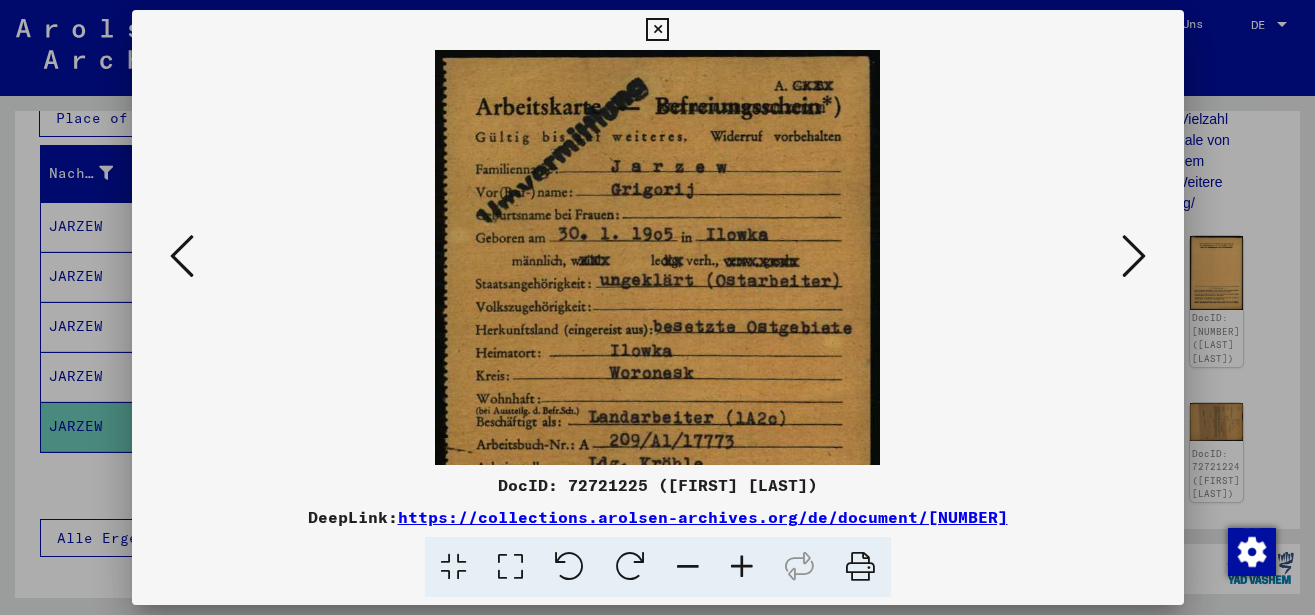 click at bounding box center (742, 567) 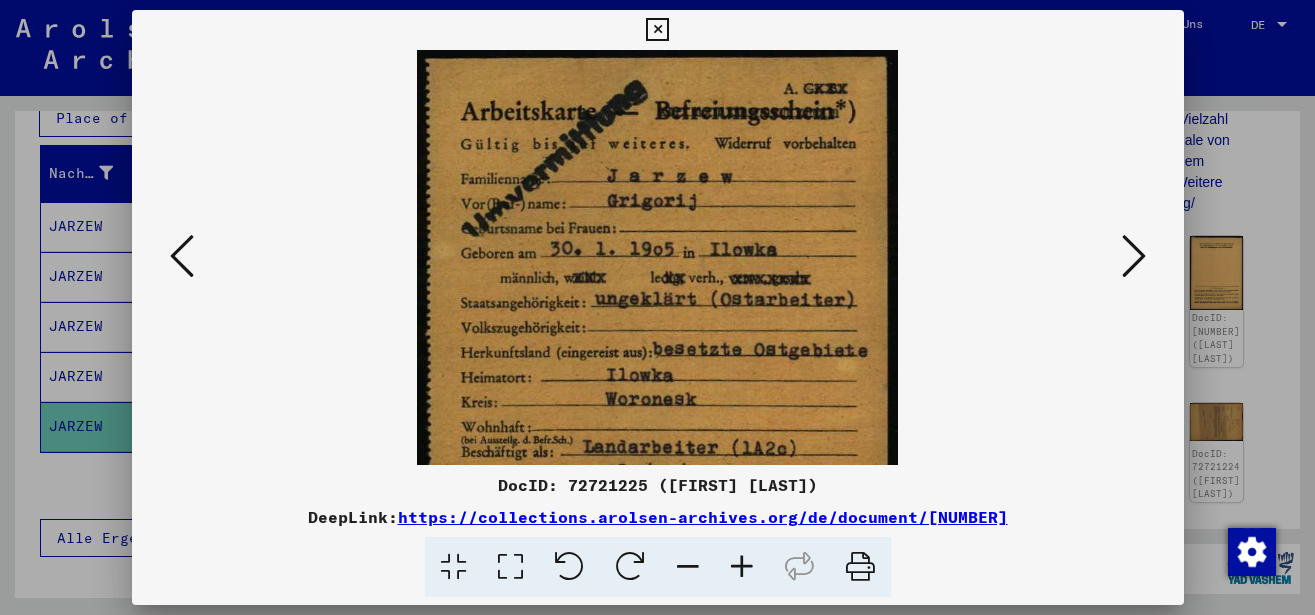 click at bounding box center (742, 567) 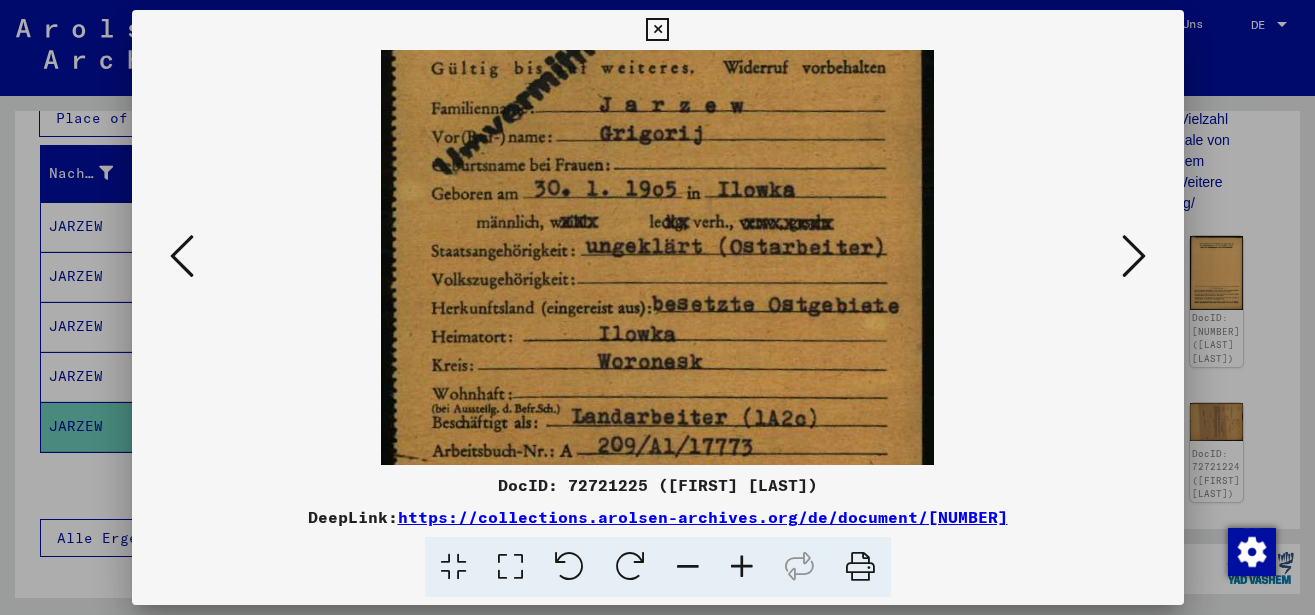 scroll, scrollTop: 111, scrollLeft: 0, axis: vertical 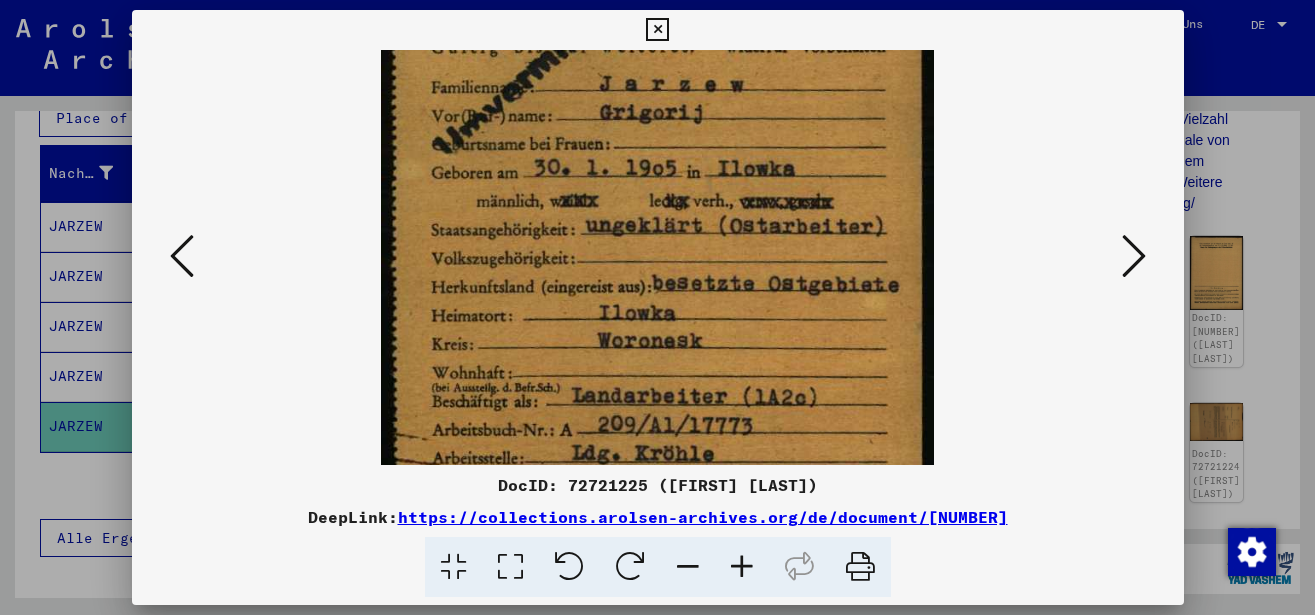 drag, startPoint x: 713, startPoint y: 406, endPoint x: 714, endPoint y: 295, distance: 111.0045 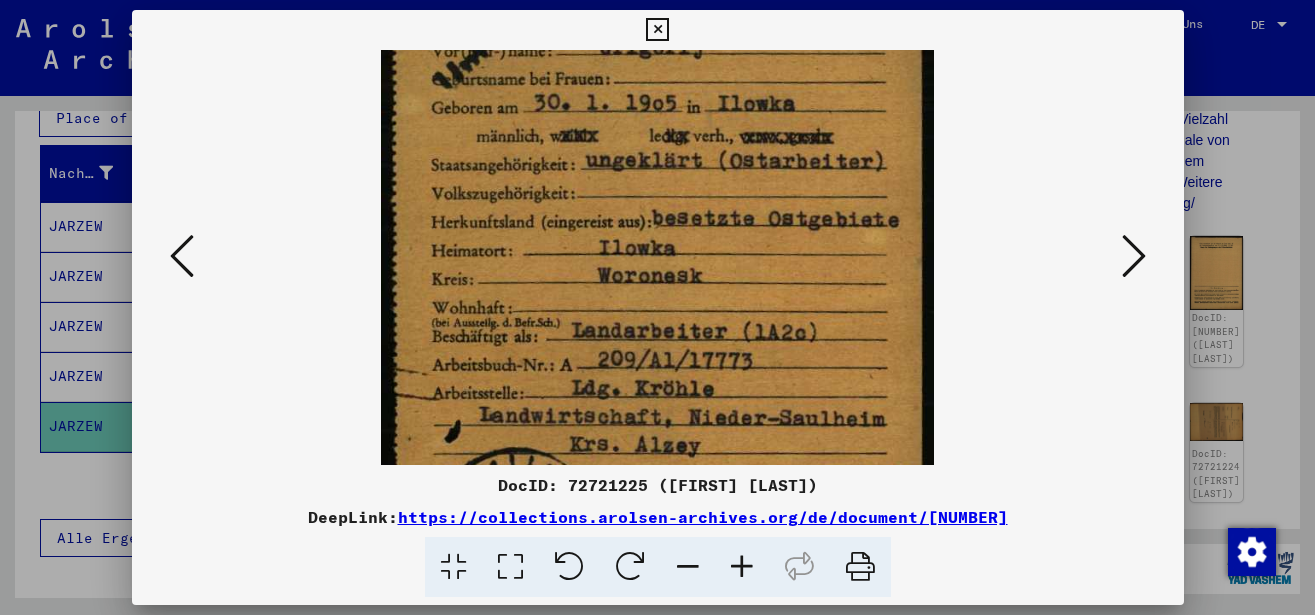 scroll, scrollTop: 178, scrollLeft: 0, axis: vertical 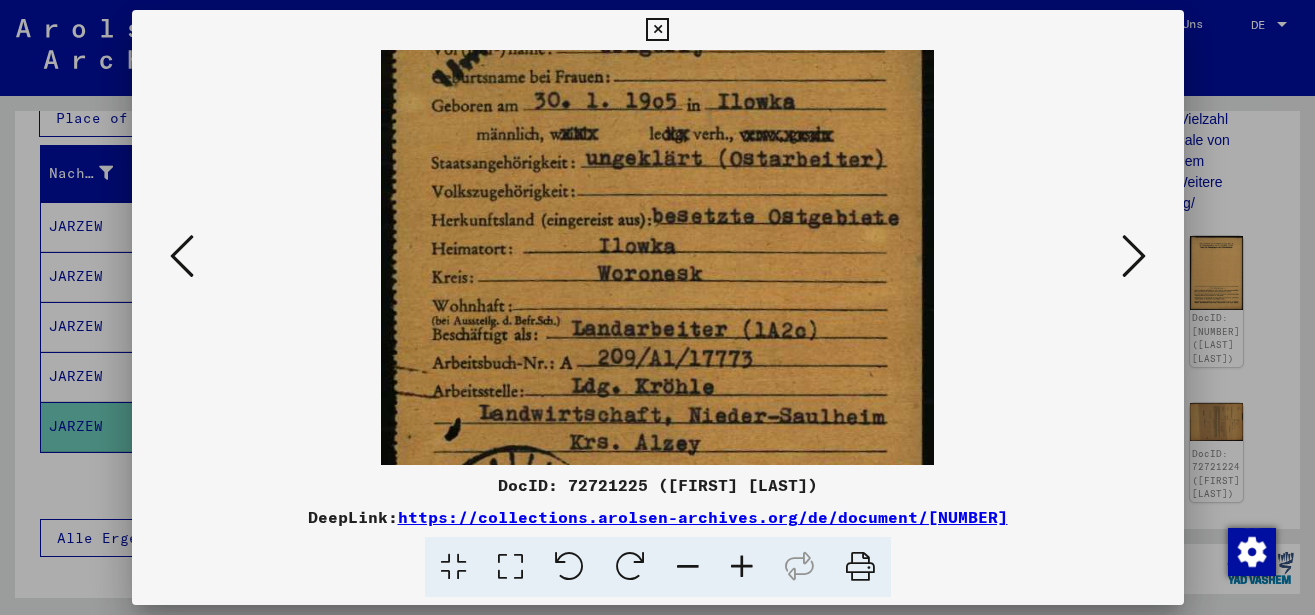 drag, startPoint x: 706, startPoint y: 330, endPoint x: 712, endPoint y: 263, distance: 67.26812 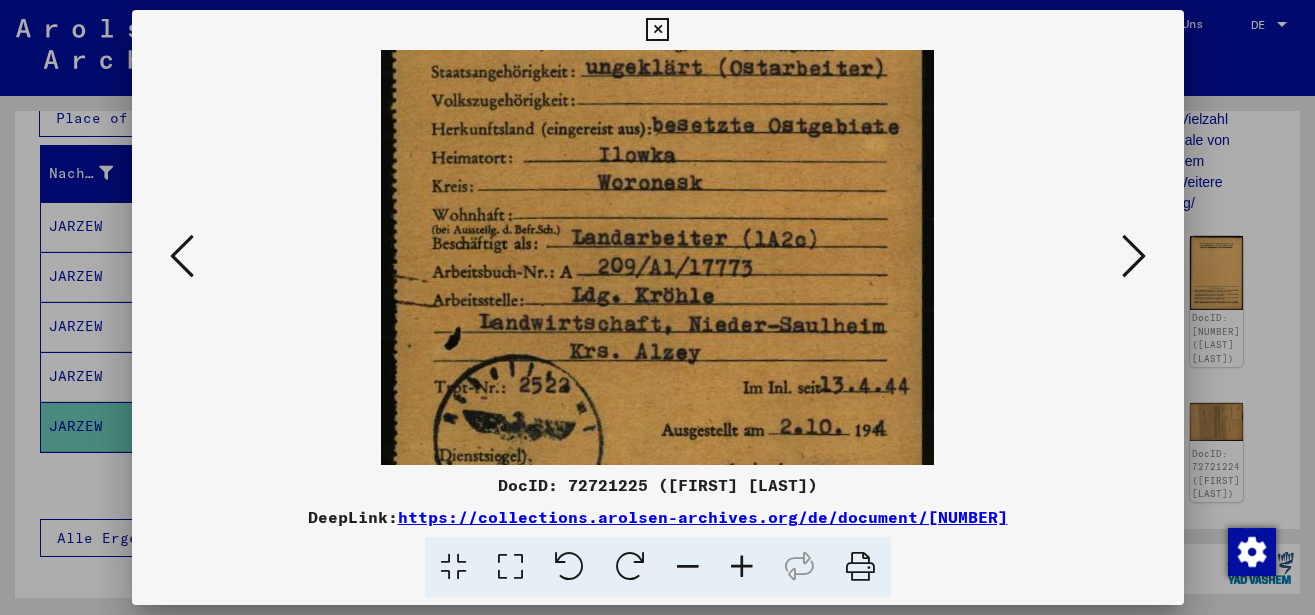 scroll, scrollTop: 280, scrollLeft: 0, axis: vertical 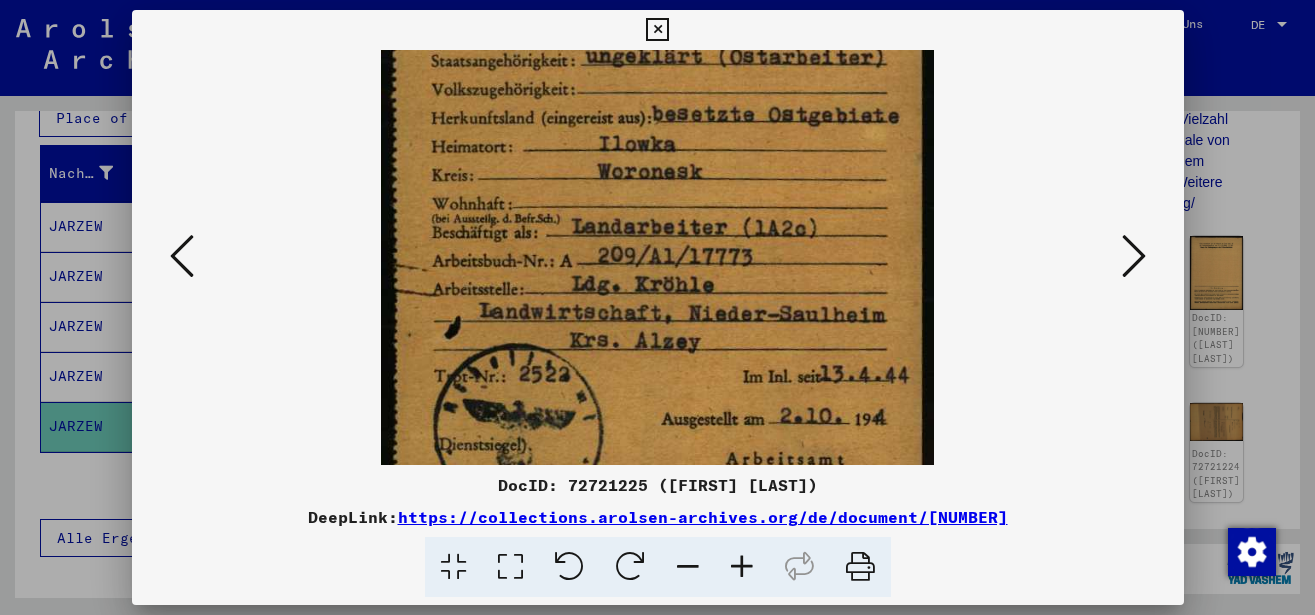 drag, startPoint x: 720, startPoint y: 378, endPoint x: 722, endPoint y: 276, distance: 102.01961 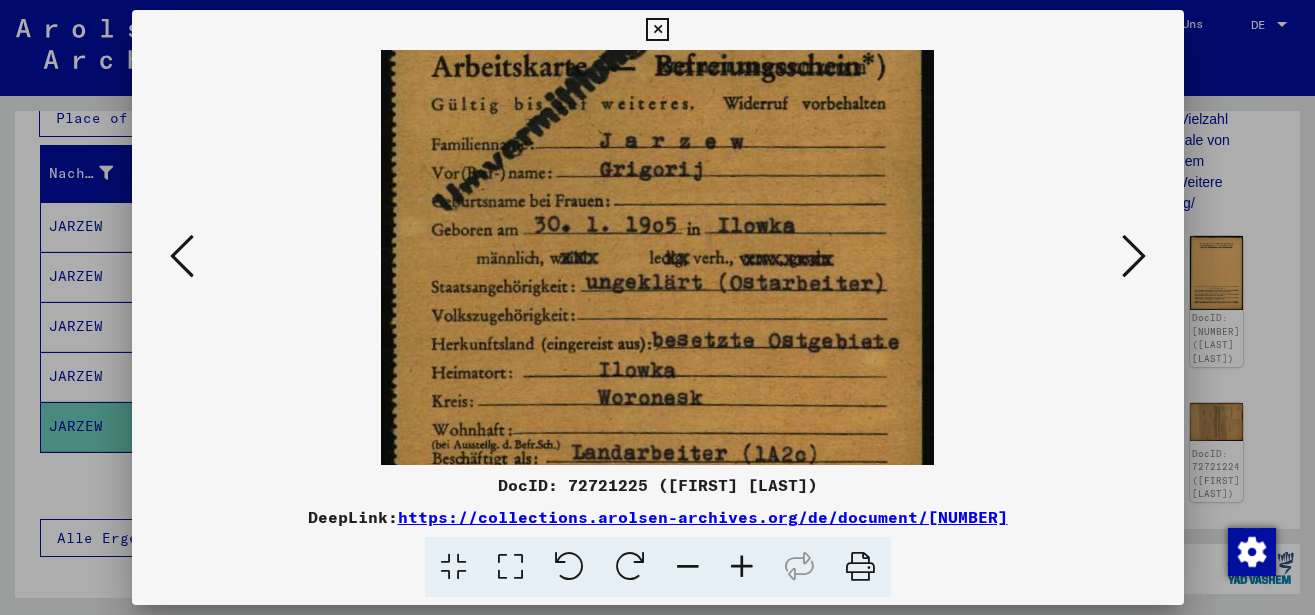 scroll, scrollTop: 52, scrollLeft: 0, axis: vertical 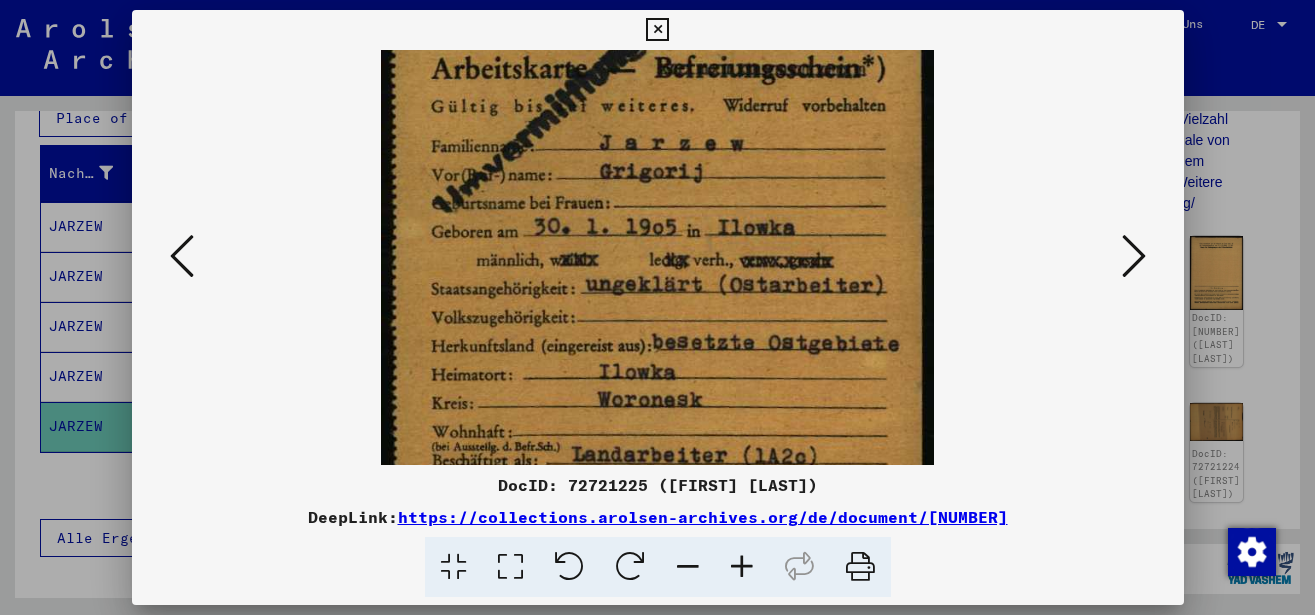 drag, startPoint x: 728, startPoint y: 254, endPoint x: 745, endPoint y: 482, distance: 228.63289 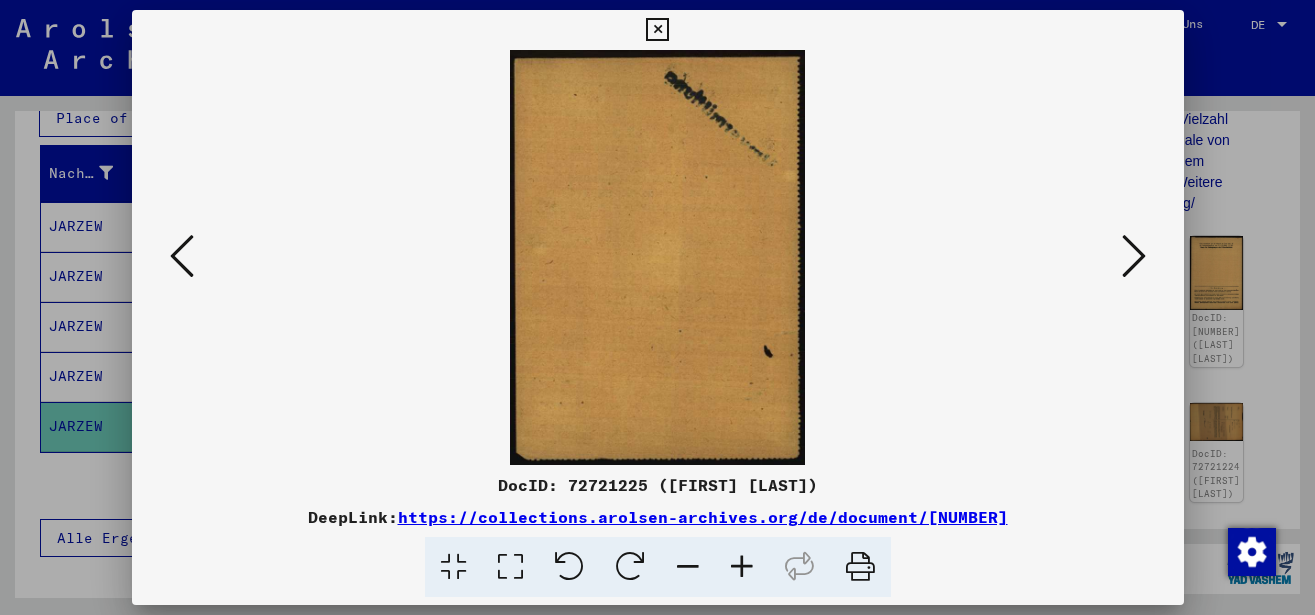 scroll, scrollTop: 0, scrollLeft: 0, axis: both 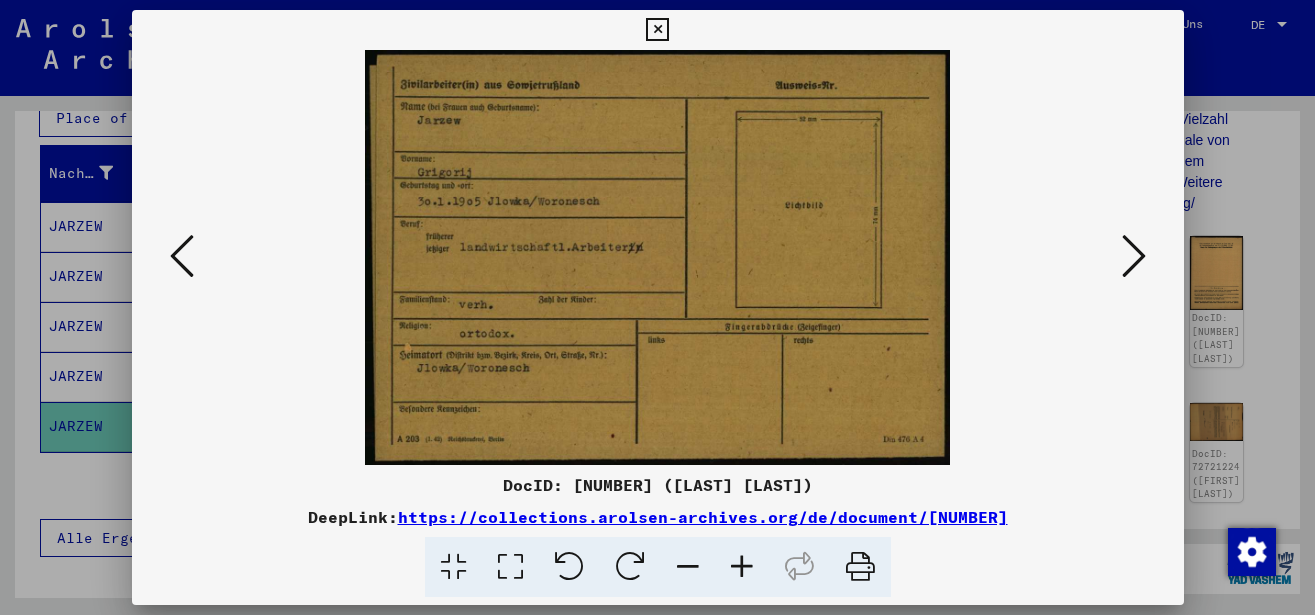 click at bounding box center [1134, 256] 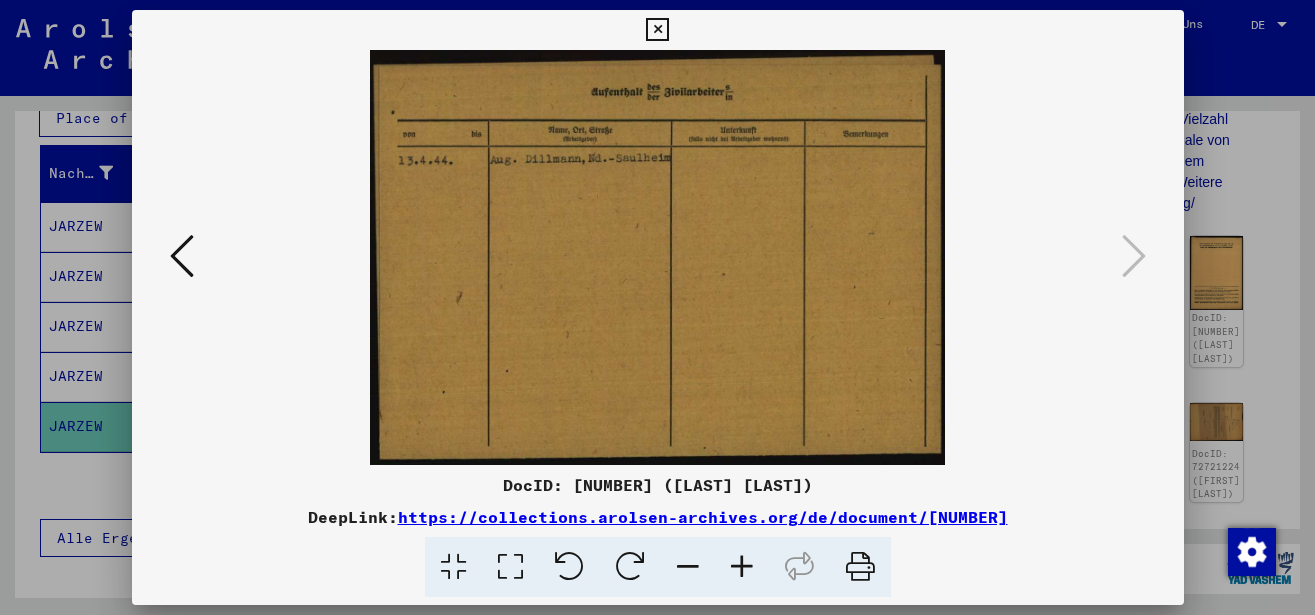 click at bounding box center [657, 30] 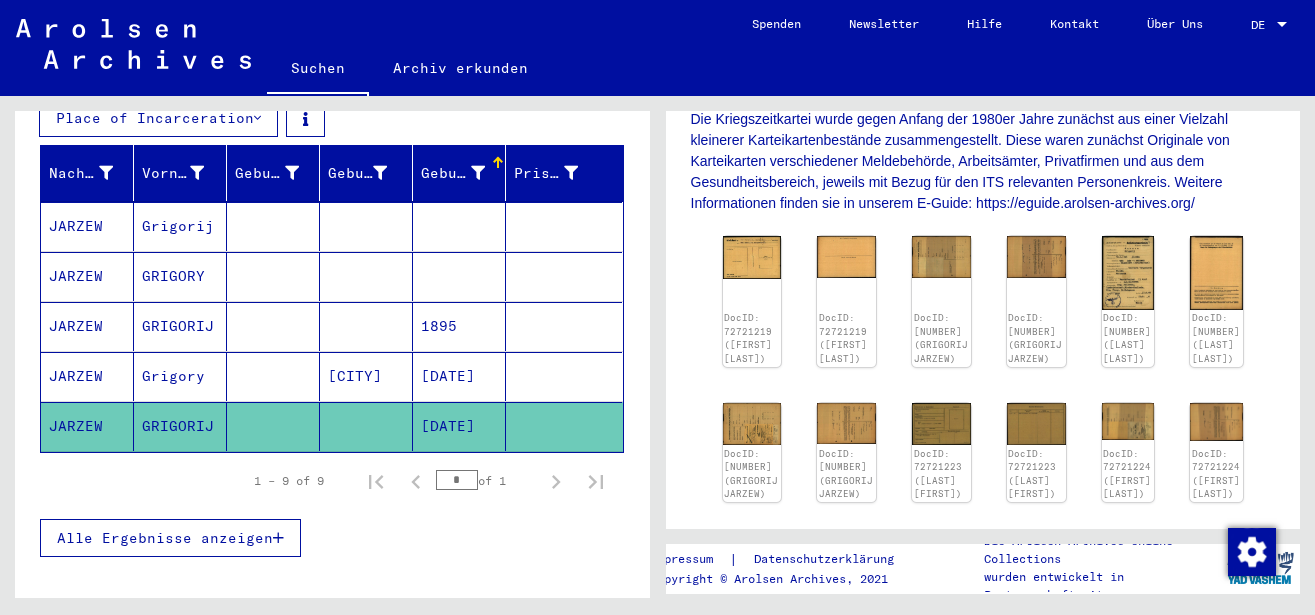 click at bounding box center (273, 426) 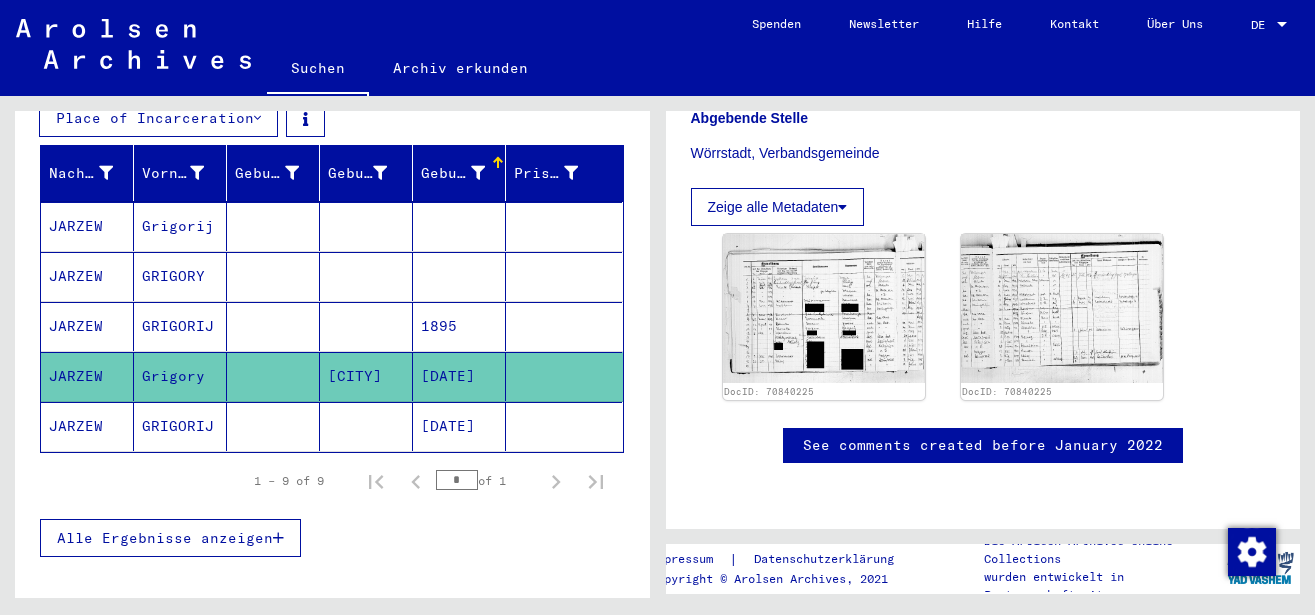 scroll, scrollTop: 432, scrollLeft: 0, axis: vertical 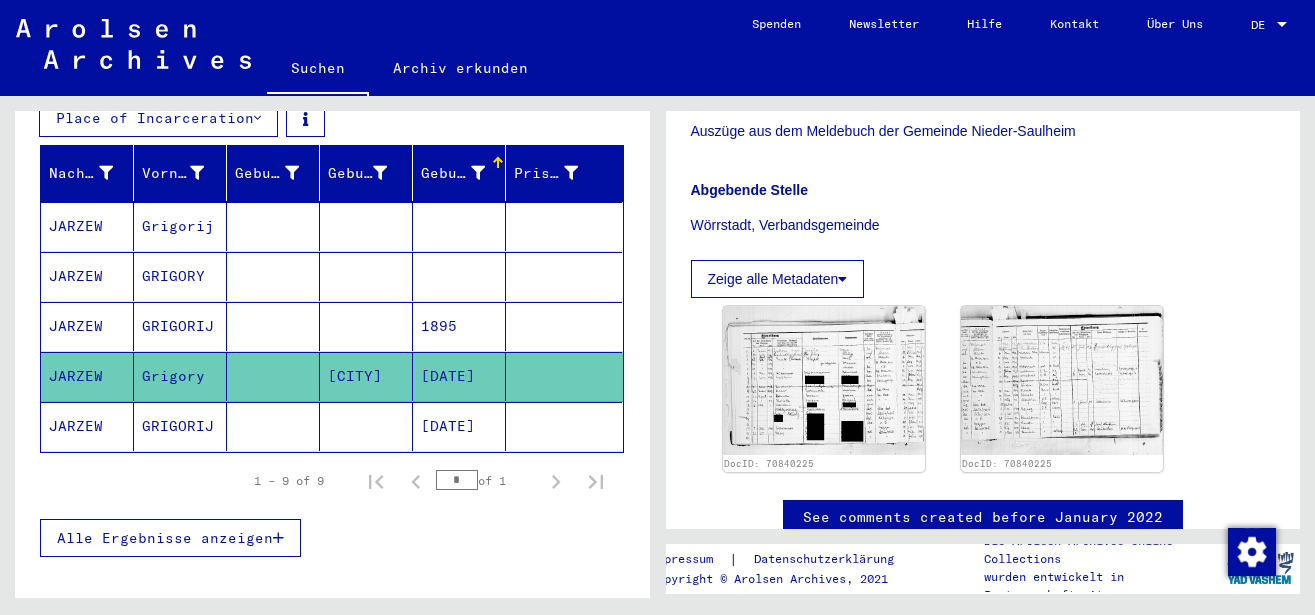 click on "Grigorij" at bounding box center [180, 276] 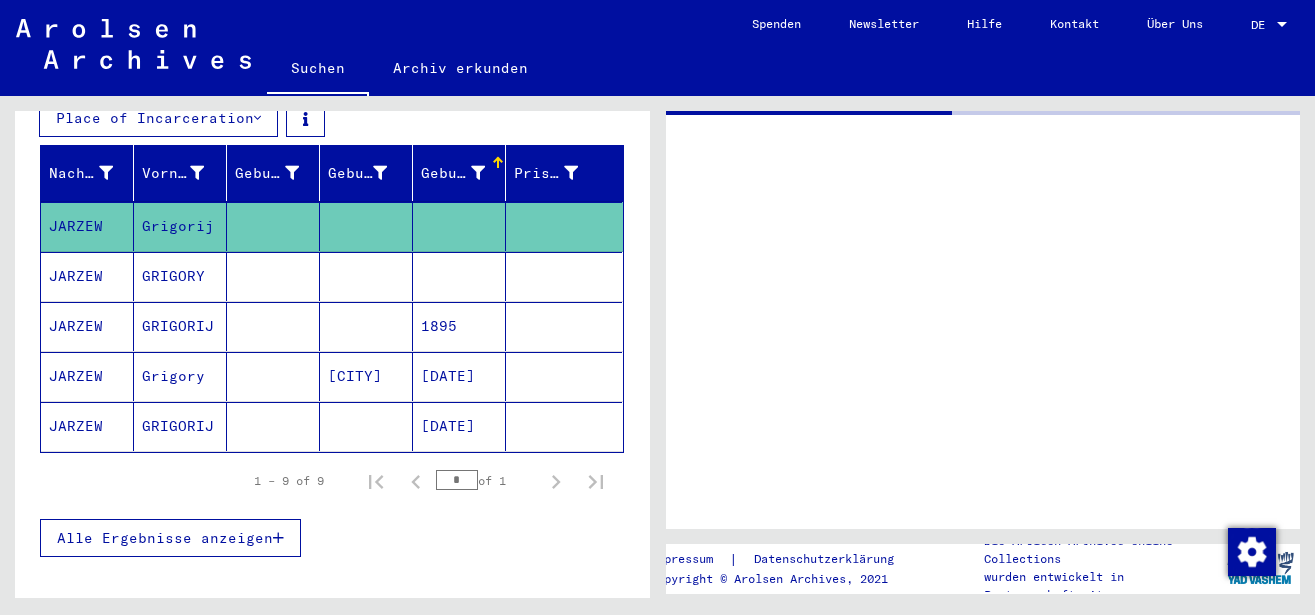 scroll, scrollTop: 0, scrollLeft: 0, axis: both 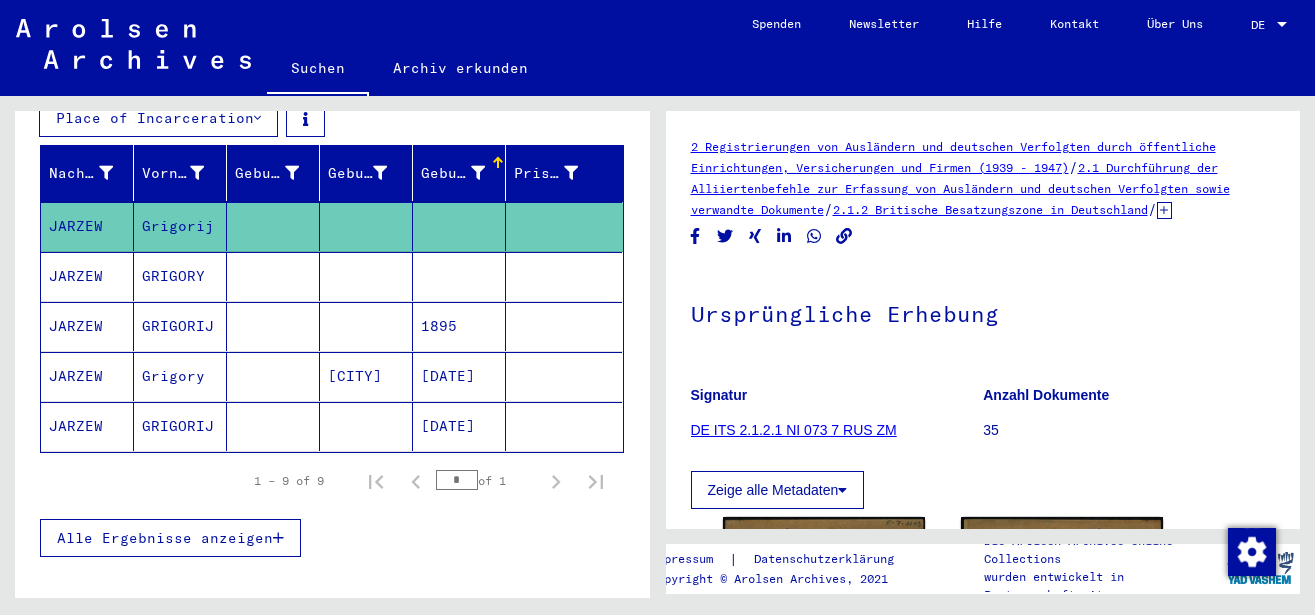 click on "GRIGORY" at bounding box center [180, 326] 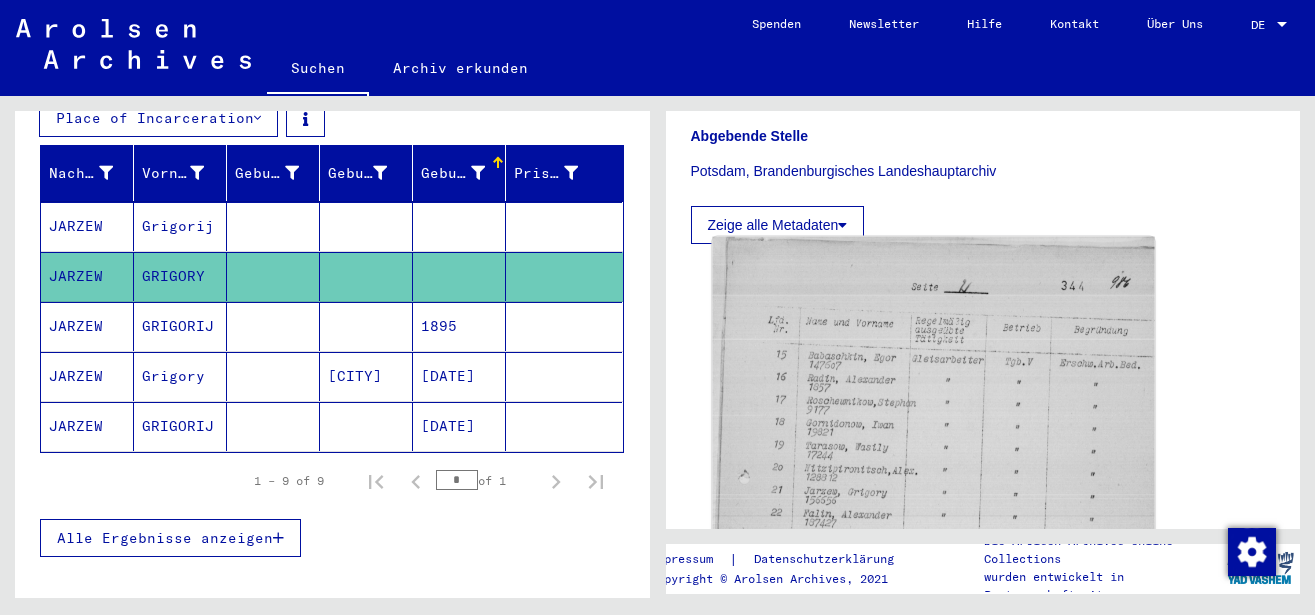 scroll, scrollTop: 648, scrollLeft: 0, axis: vertical 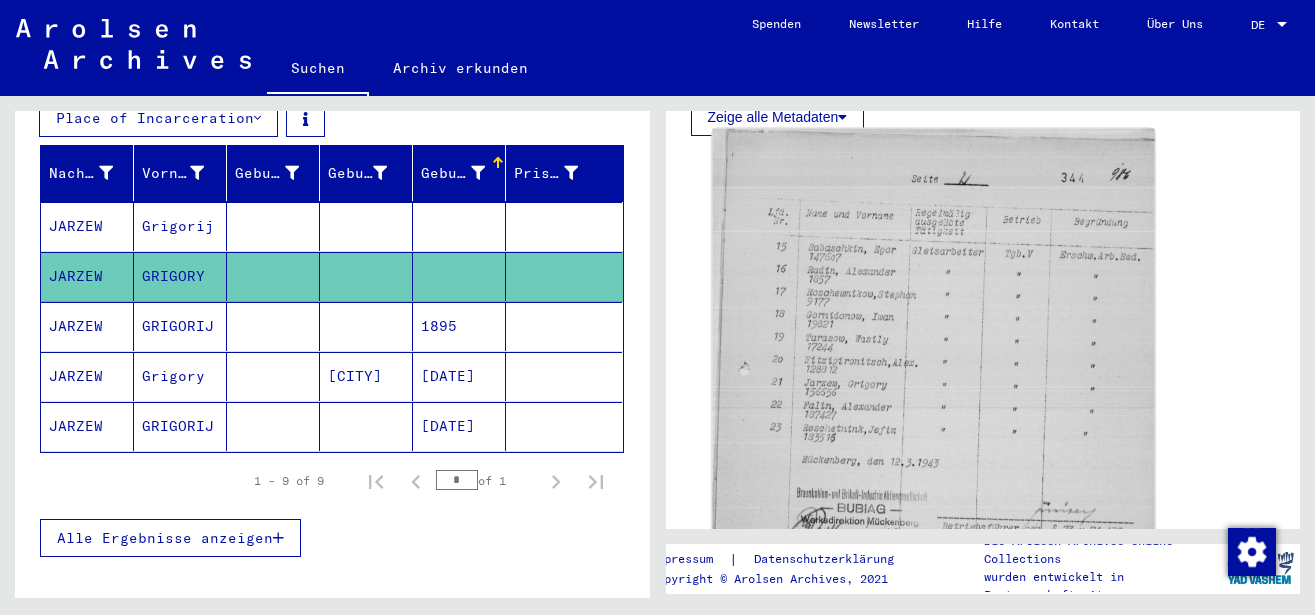 click 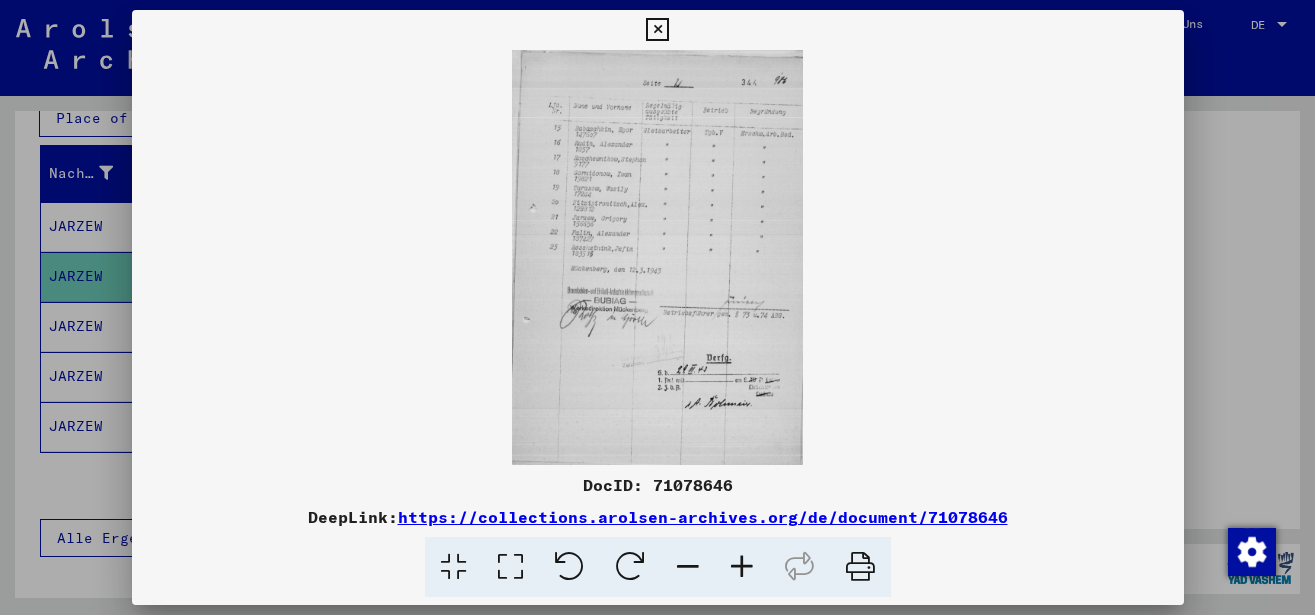 click at bounding box center [742, 567] 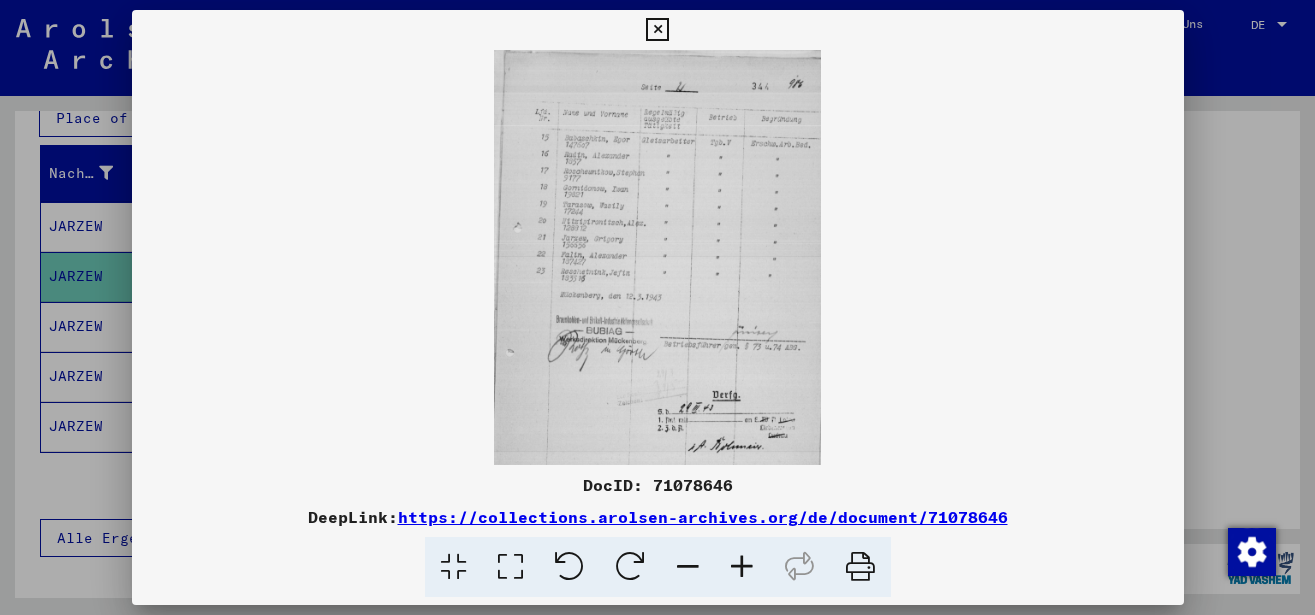 click at bounding box center (742, 567) 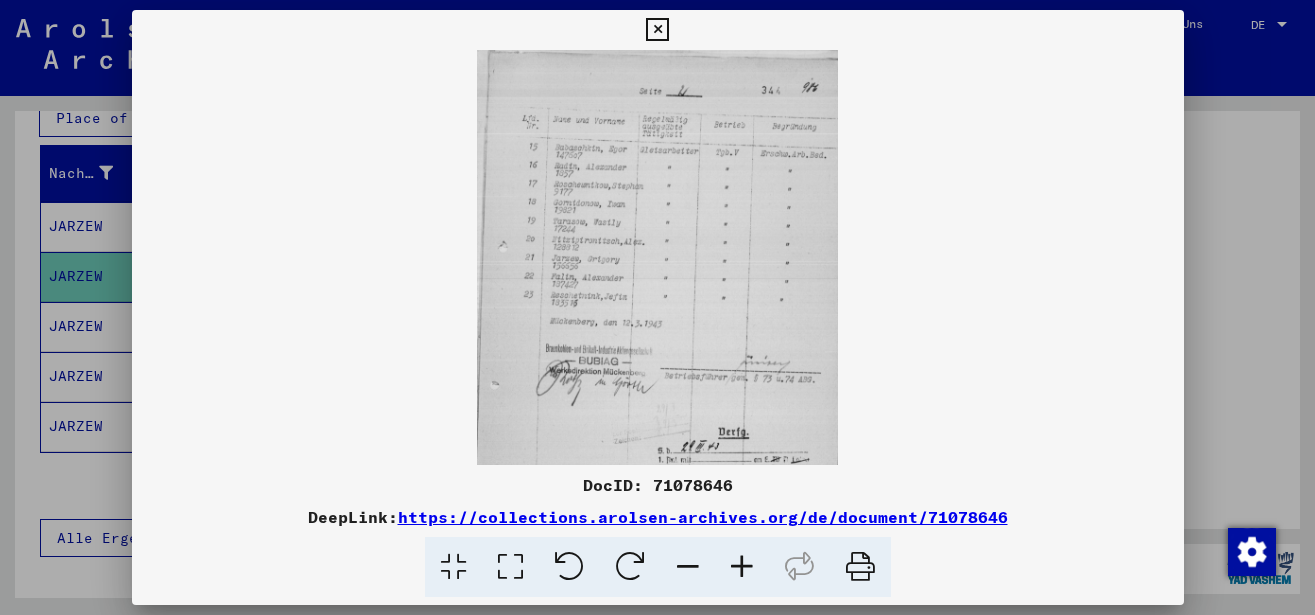 click at bounding box center [742, 567] 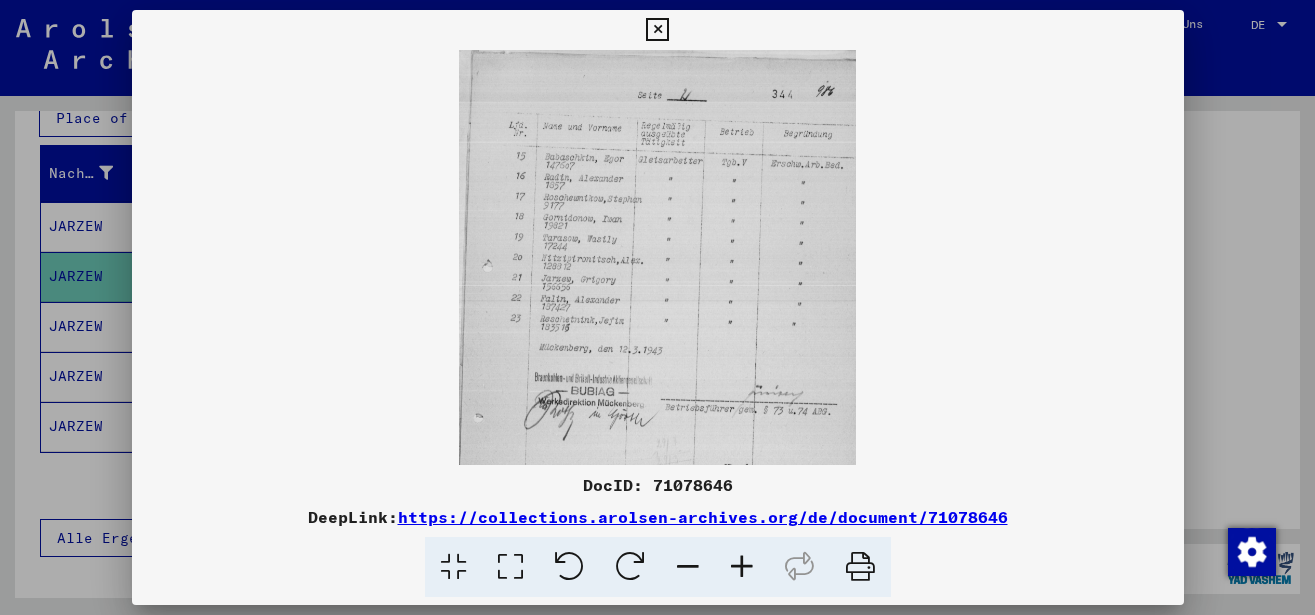 click at bounding box center [742, 567] 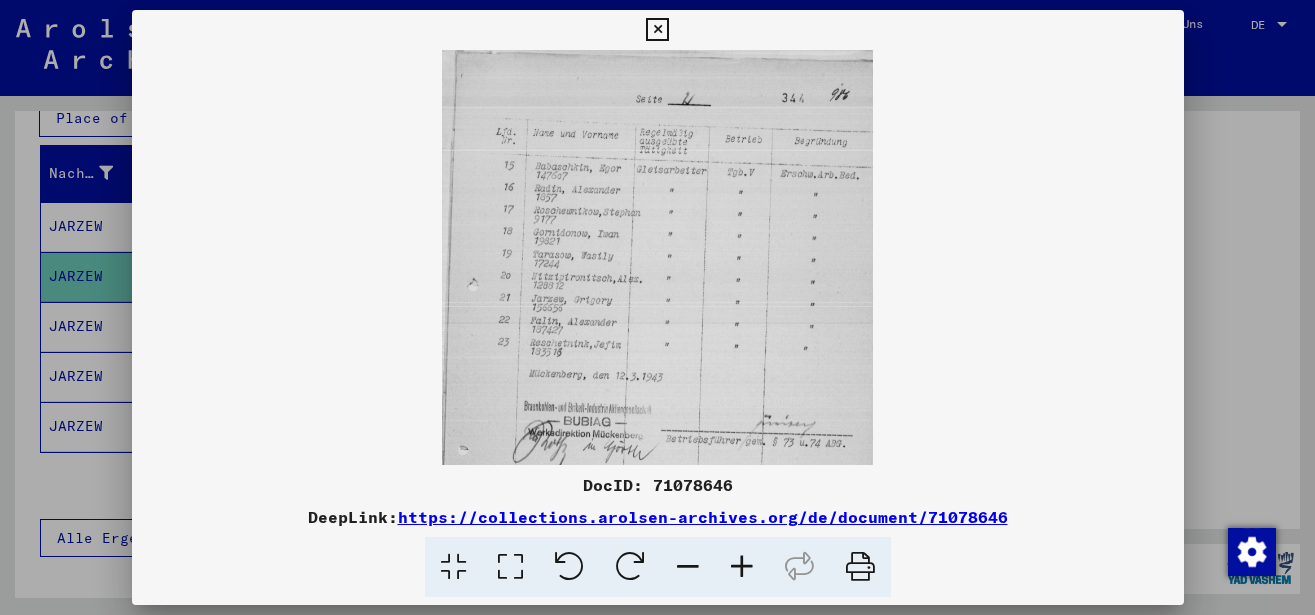 click at bounding box center [742, 567] 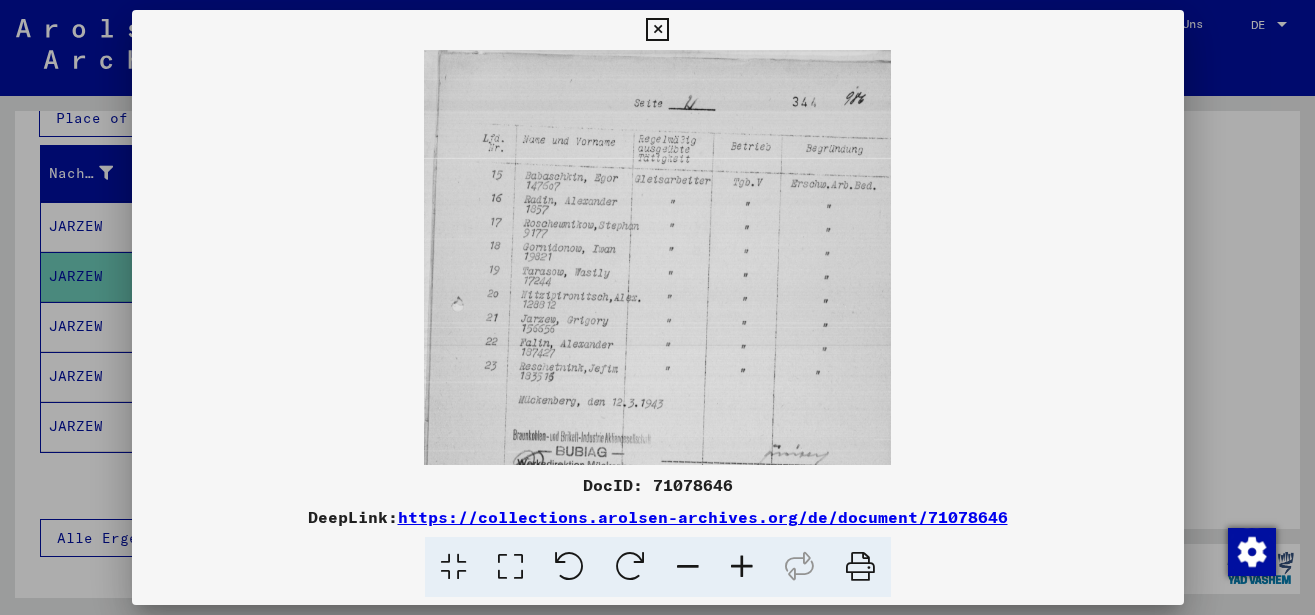 click at bounding box center [742, 567] 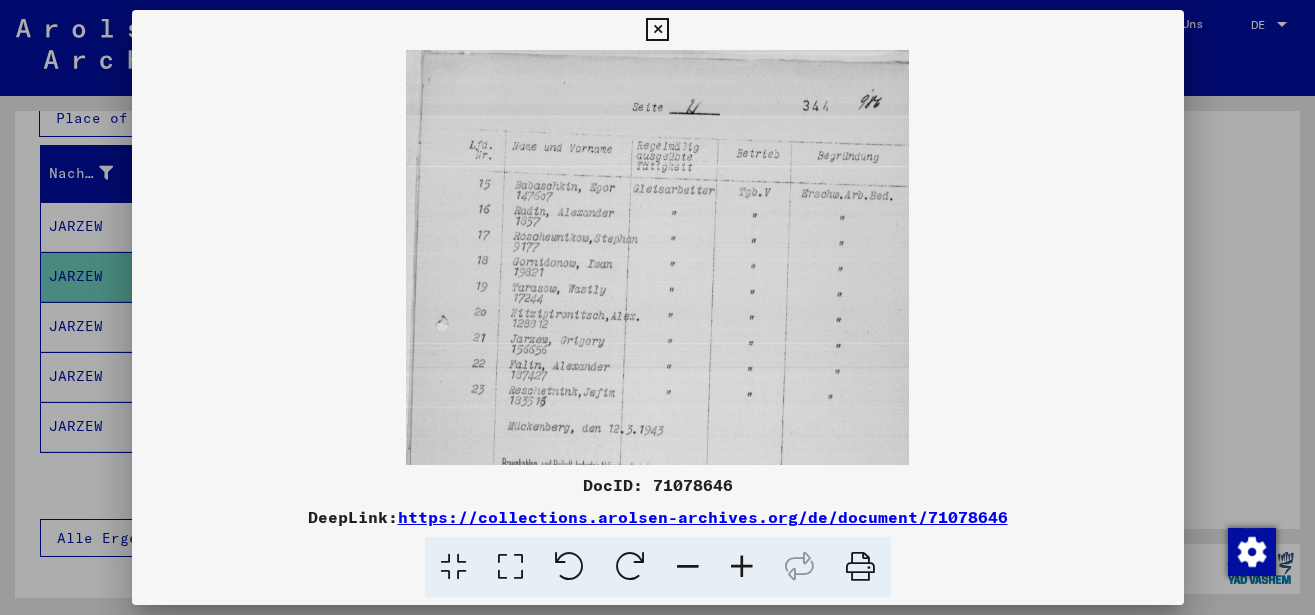 click at bounding box center [742, 567] 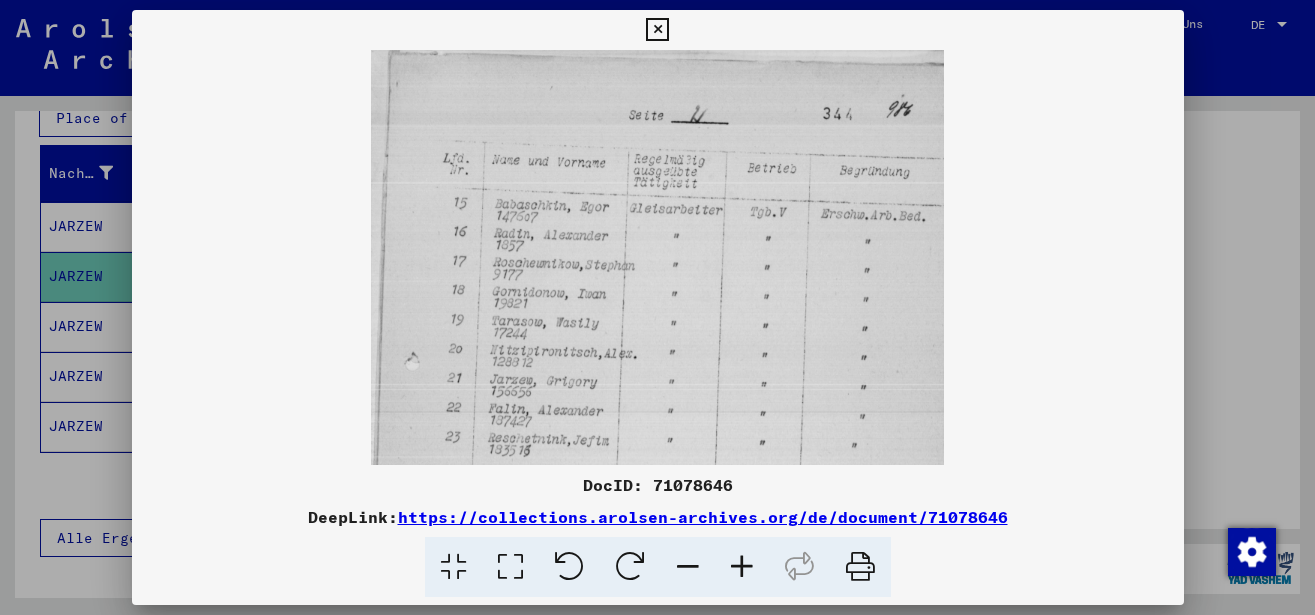 click at bounding box center [742, 567] 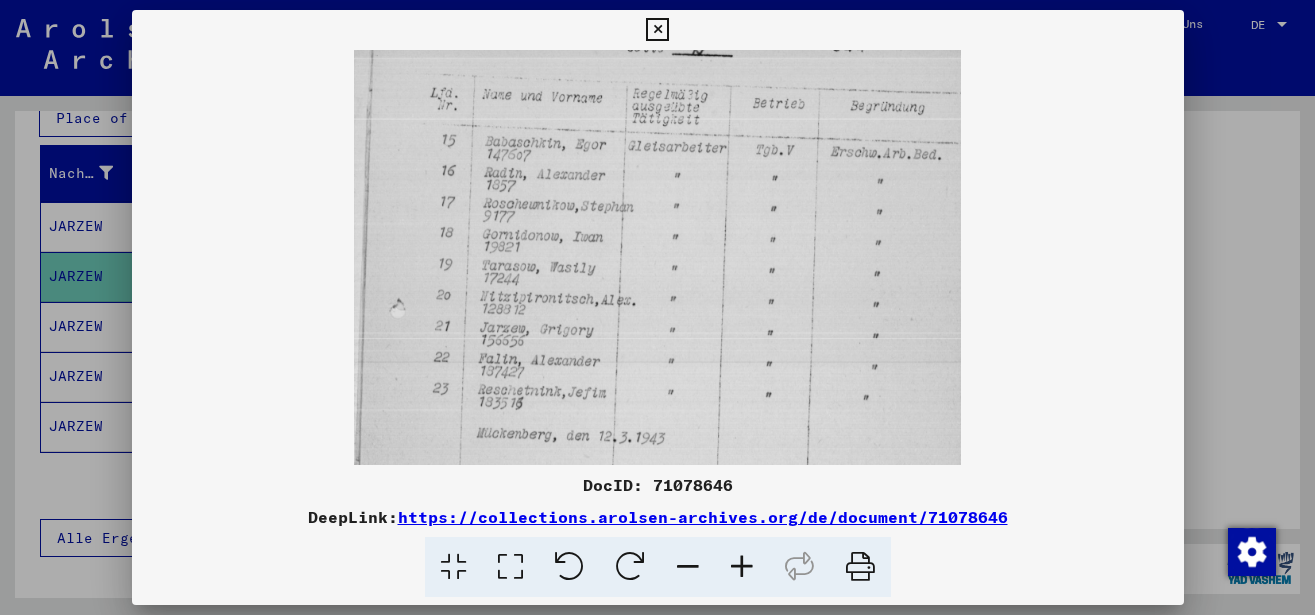 scroll, scrollTop: 98, scrollLeft: 0, axis: vertical 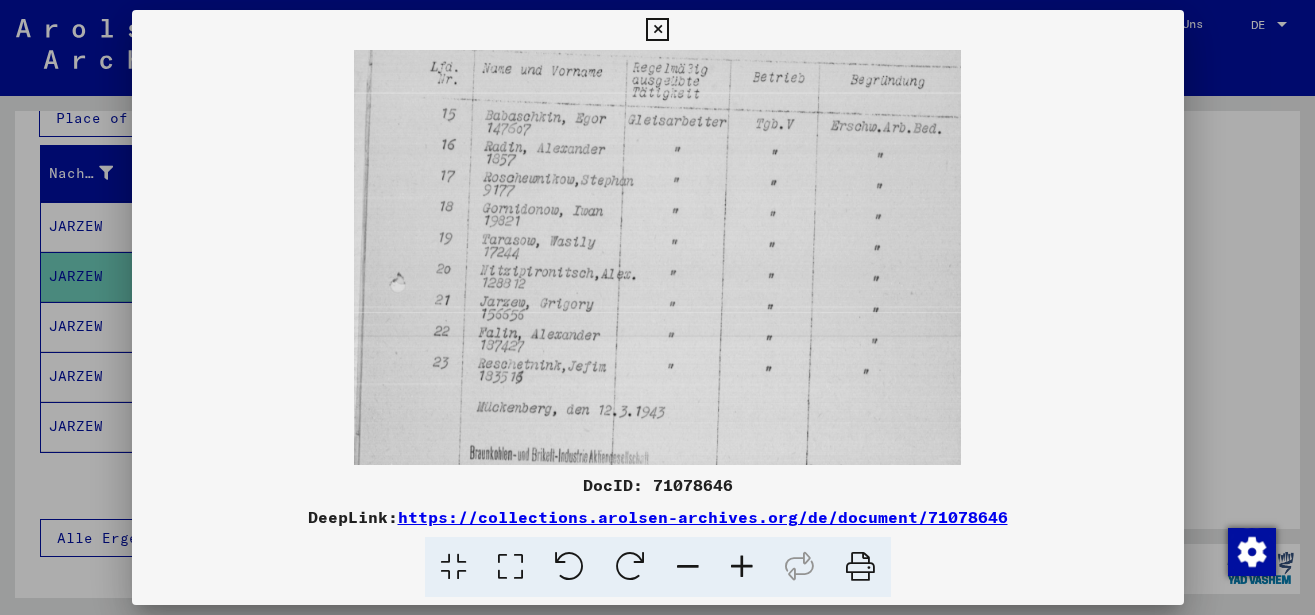drag, startPoint x: 725, startPoint y: 389, endPoint x: 734, endPoint y: 293, distance: 96.42095 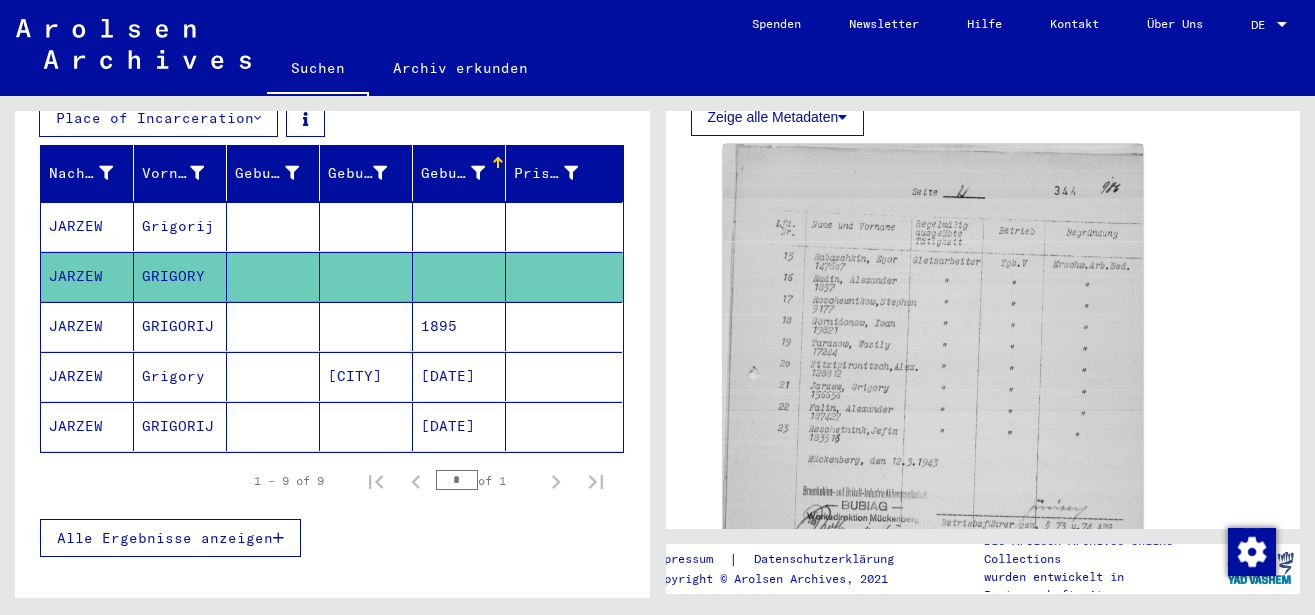 scroll, scrollTop: 0, scrollLeft: 0, axis: both 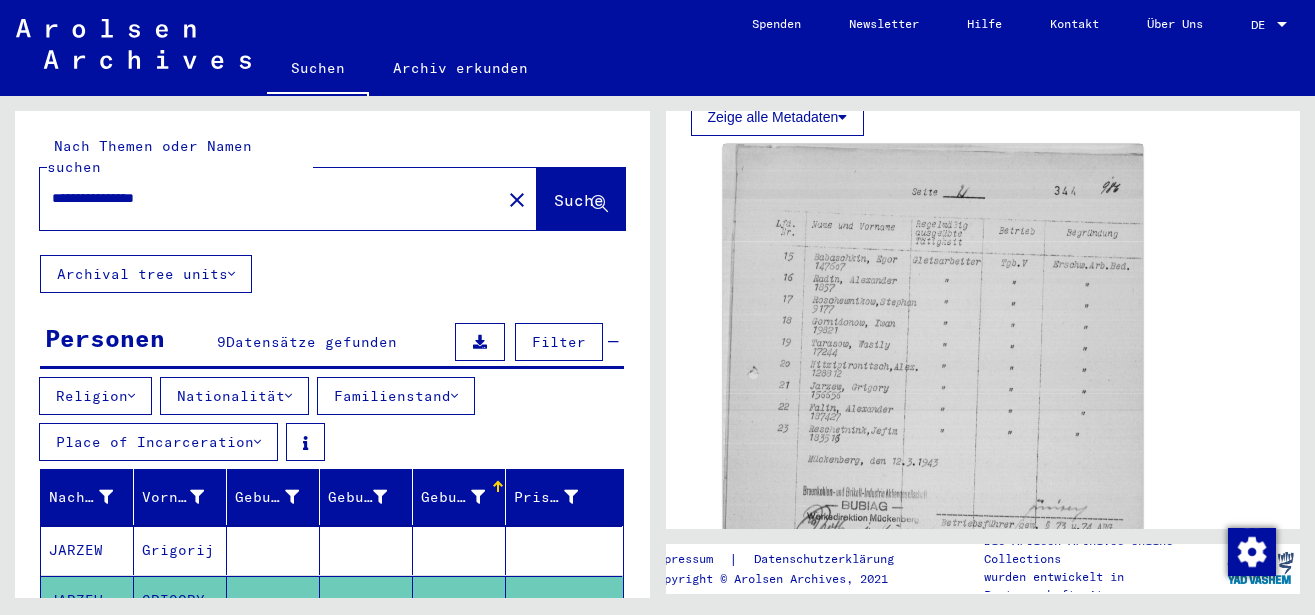 click on "**********" at bounding box center (270, 198) 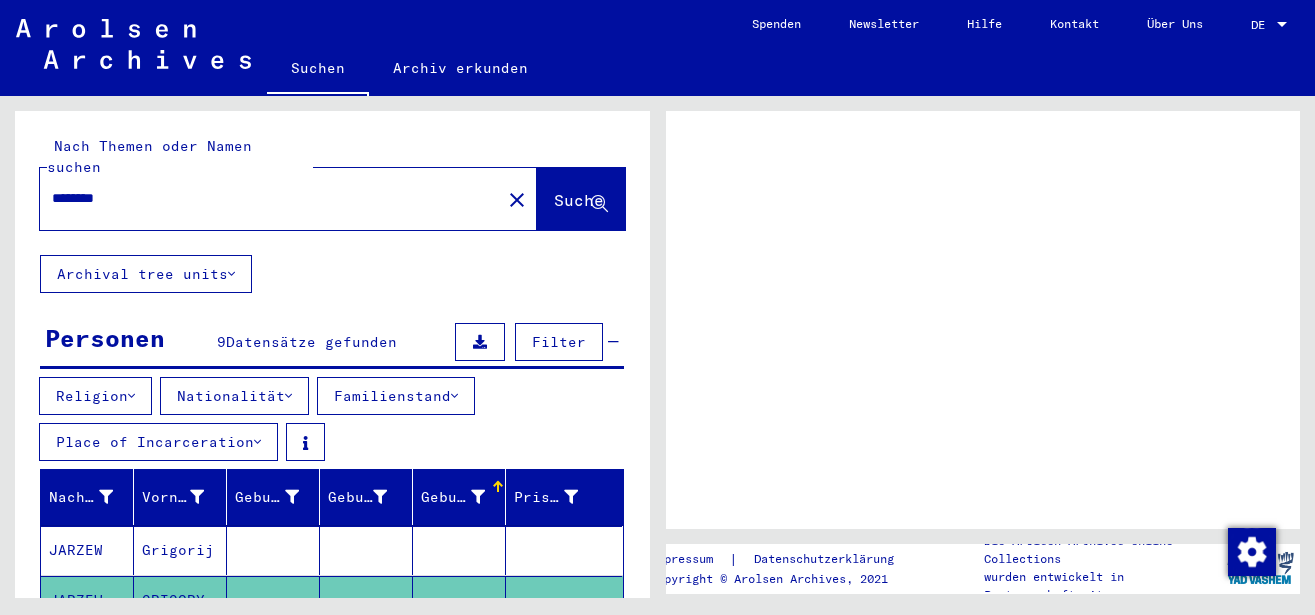 scroll, scrollTop: 0, scrollLeft: 0, axis: both 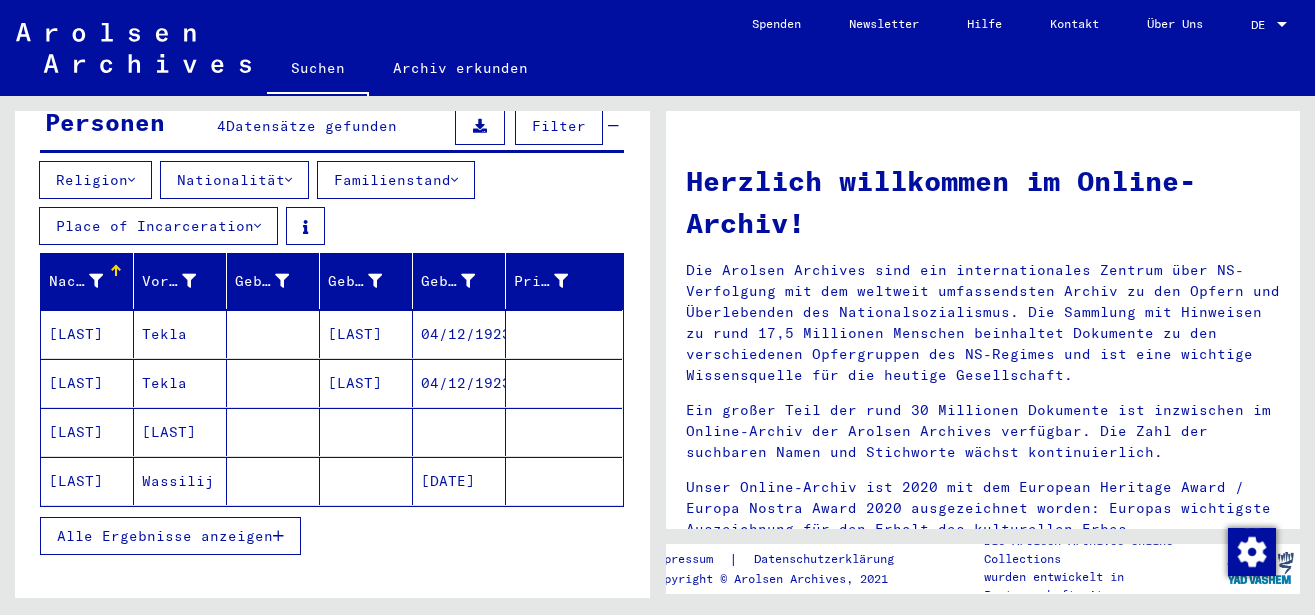 click on "[LAST]" at bounding box center [87, 481] 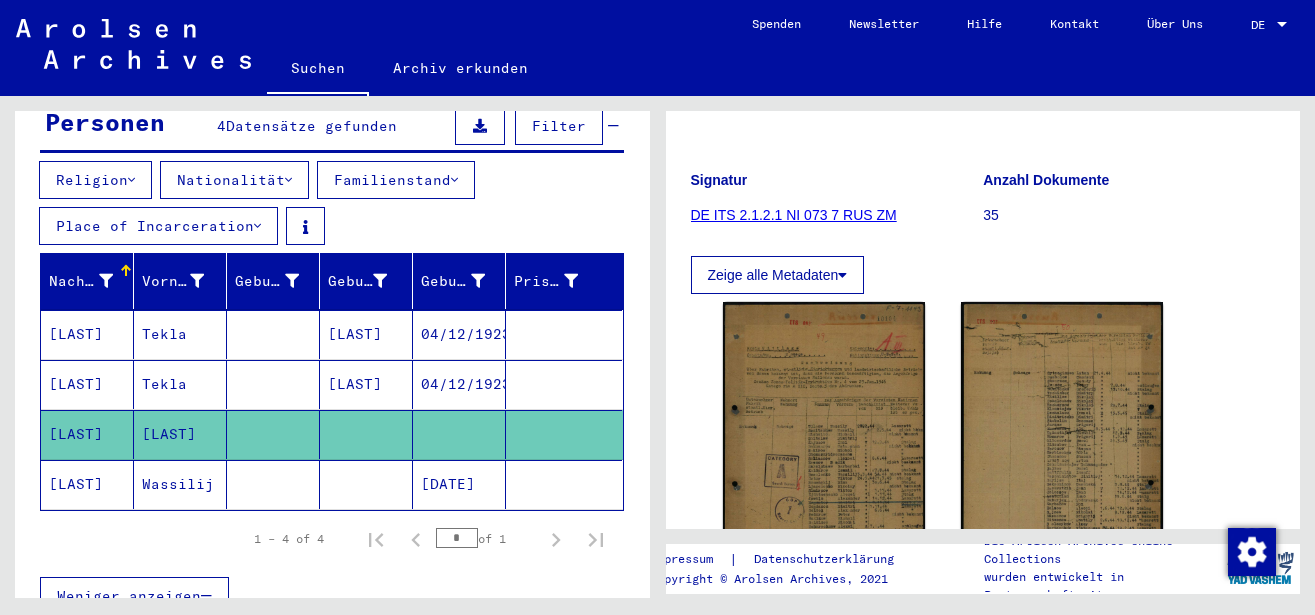 scroll, scrollTop: 216, scrollLeft: 0, axis: vertical 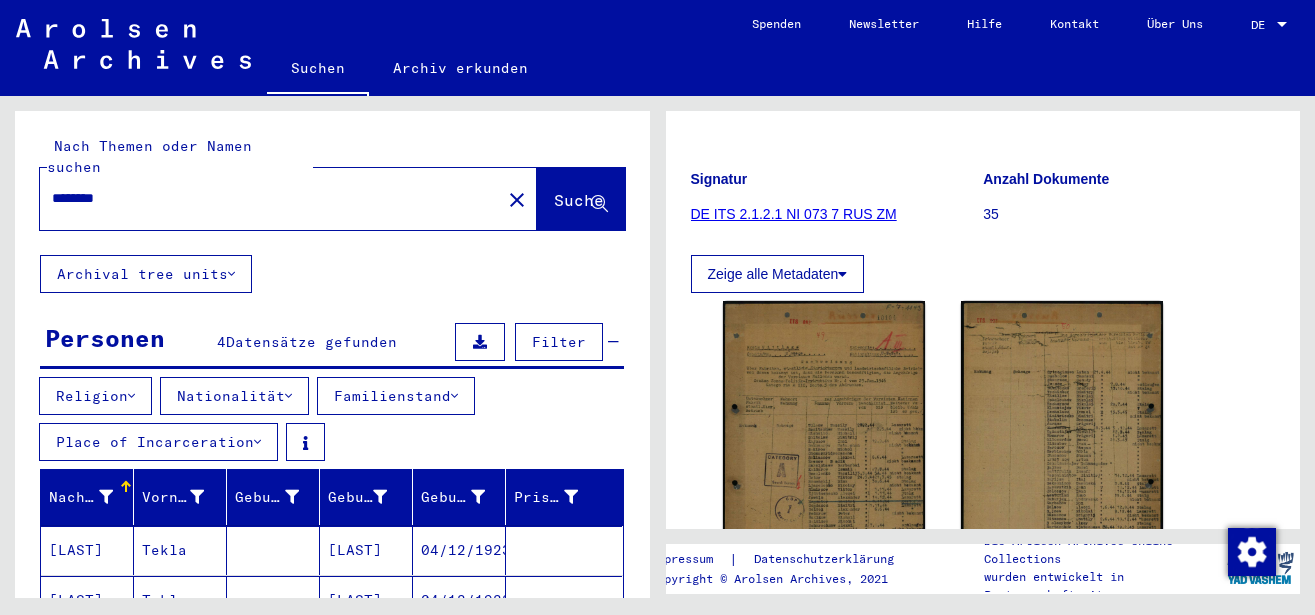 click on "********" at bounding box center (270, 198) 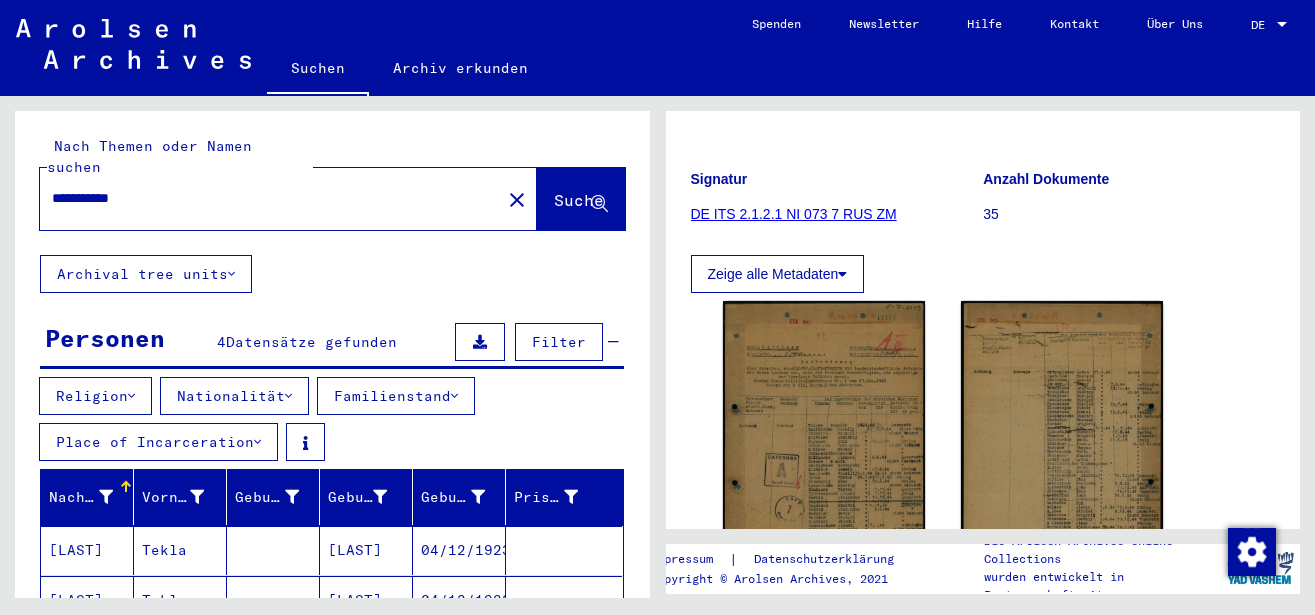 type on "**********" 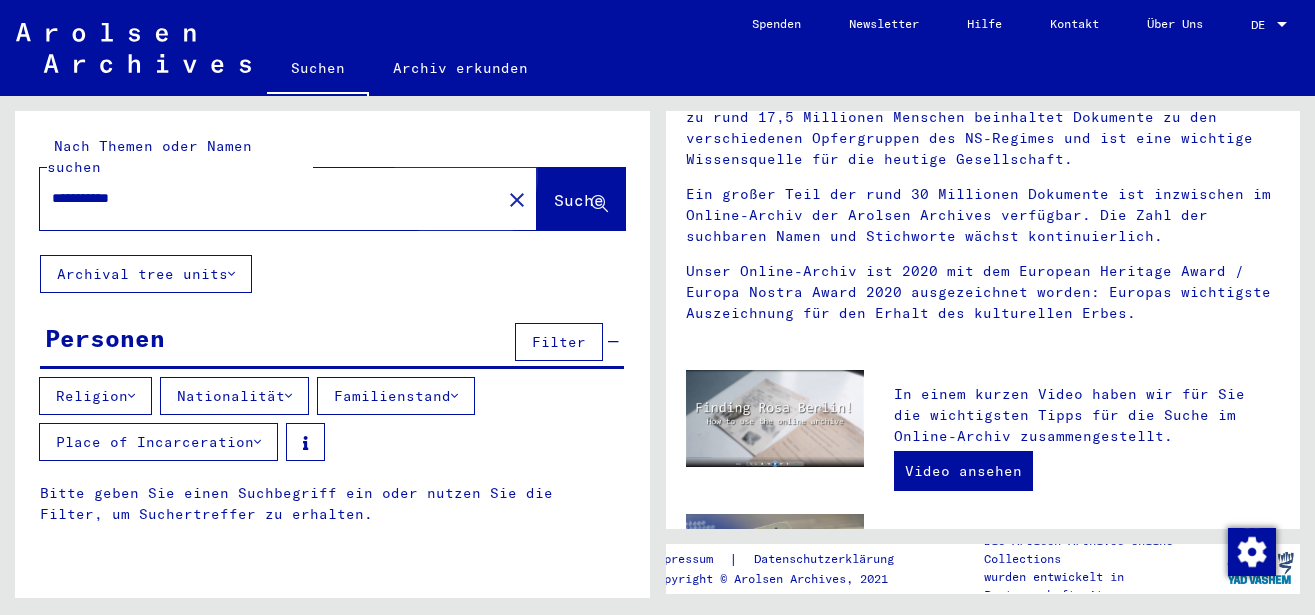 scroll, scrollTop: 0, scrollLeft: 0, axis: both 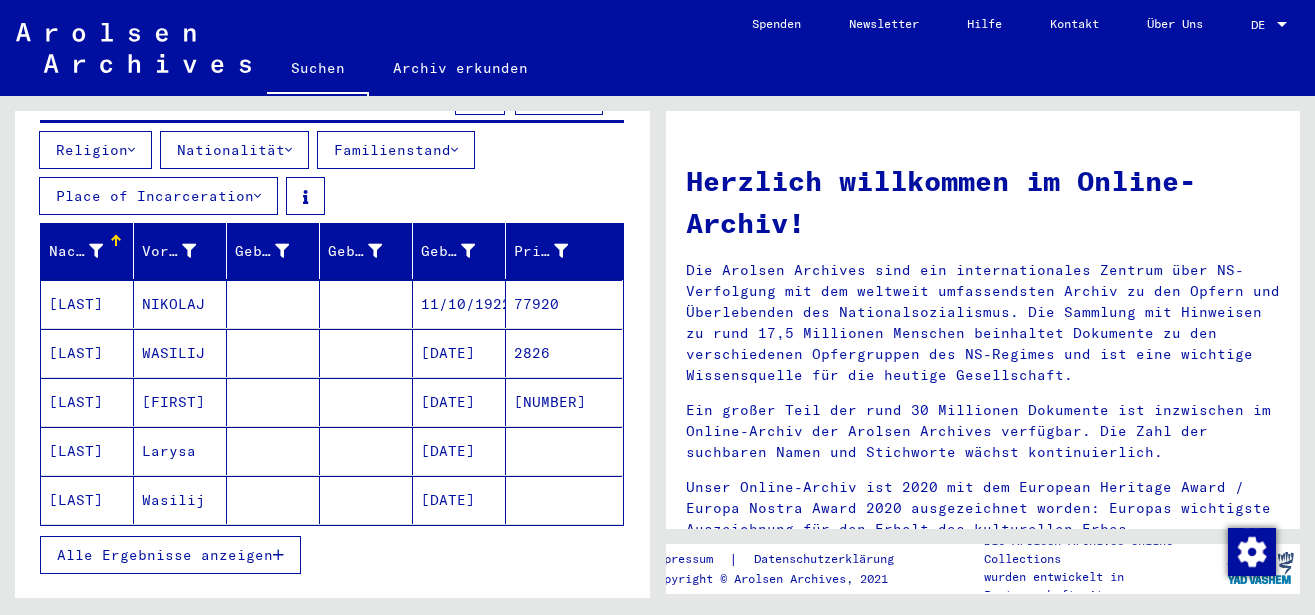 click on "Alle Ergebnisse anzeigen" at bounding box center (170, 555) 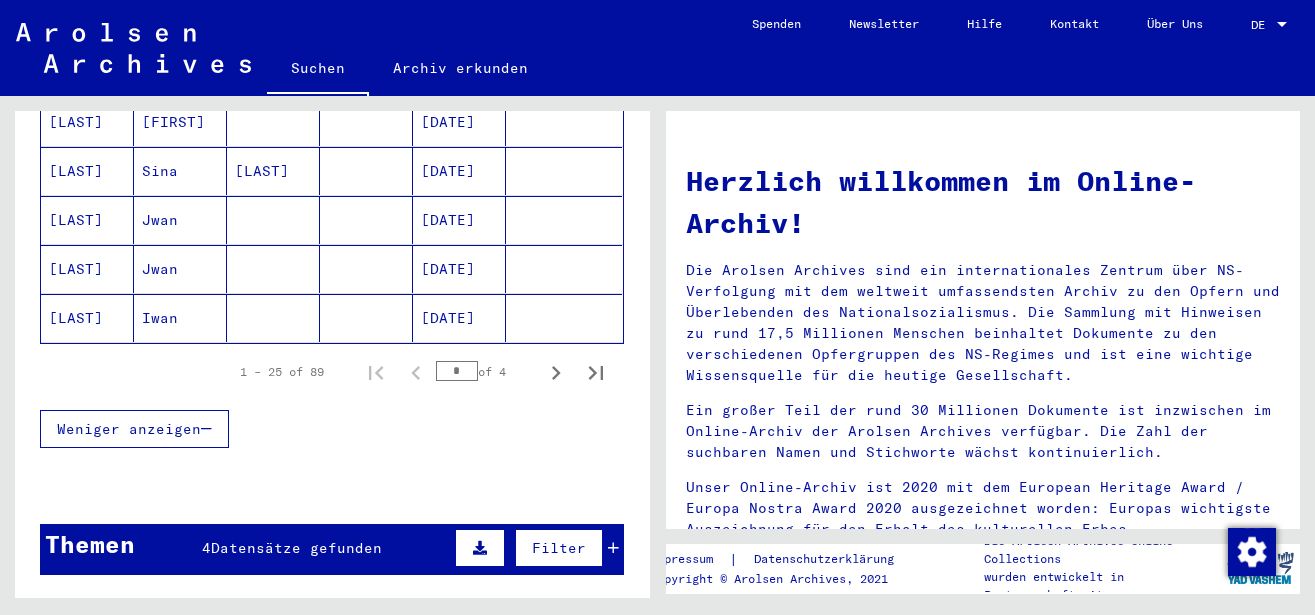 scroll, scrollTop: 1434, scrollLeft: 0, axis: vertical 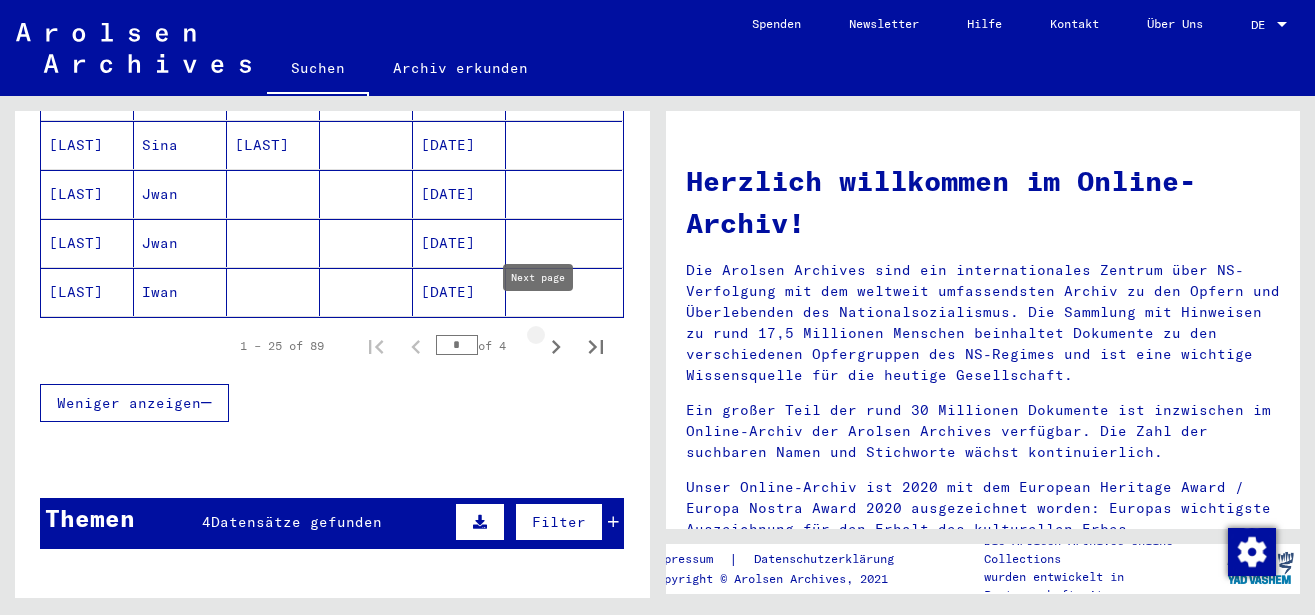 click 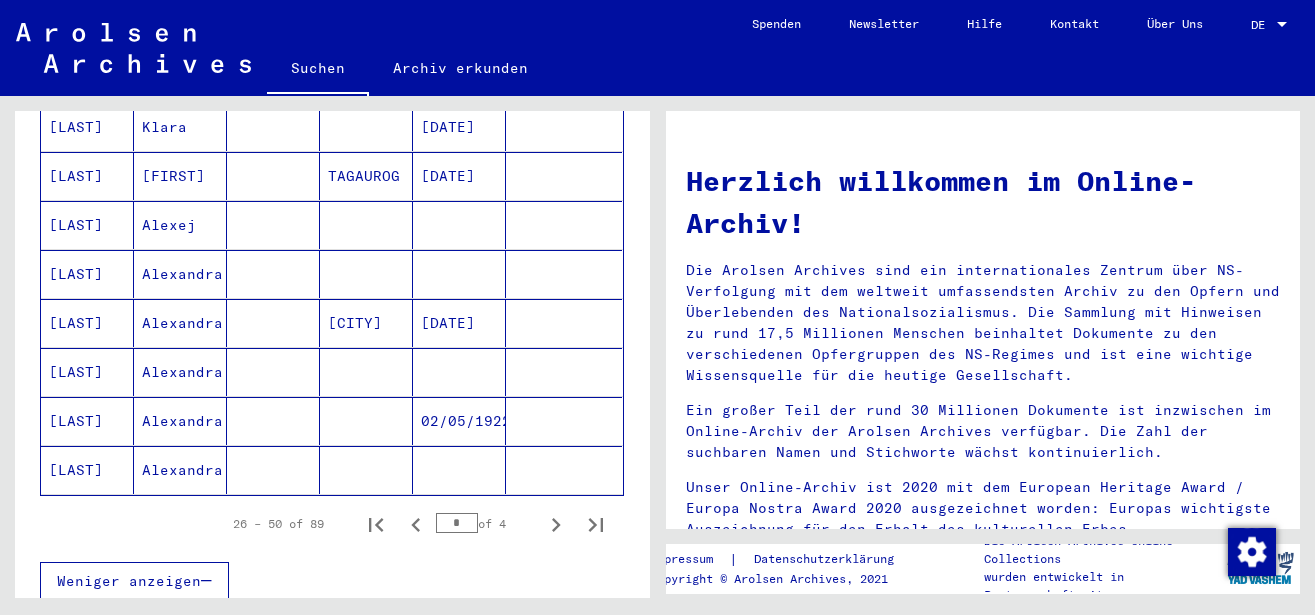 scroll, scrollTop: 1434, scrollLeft: 0, axis: vertical 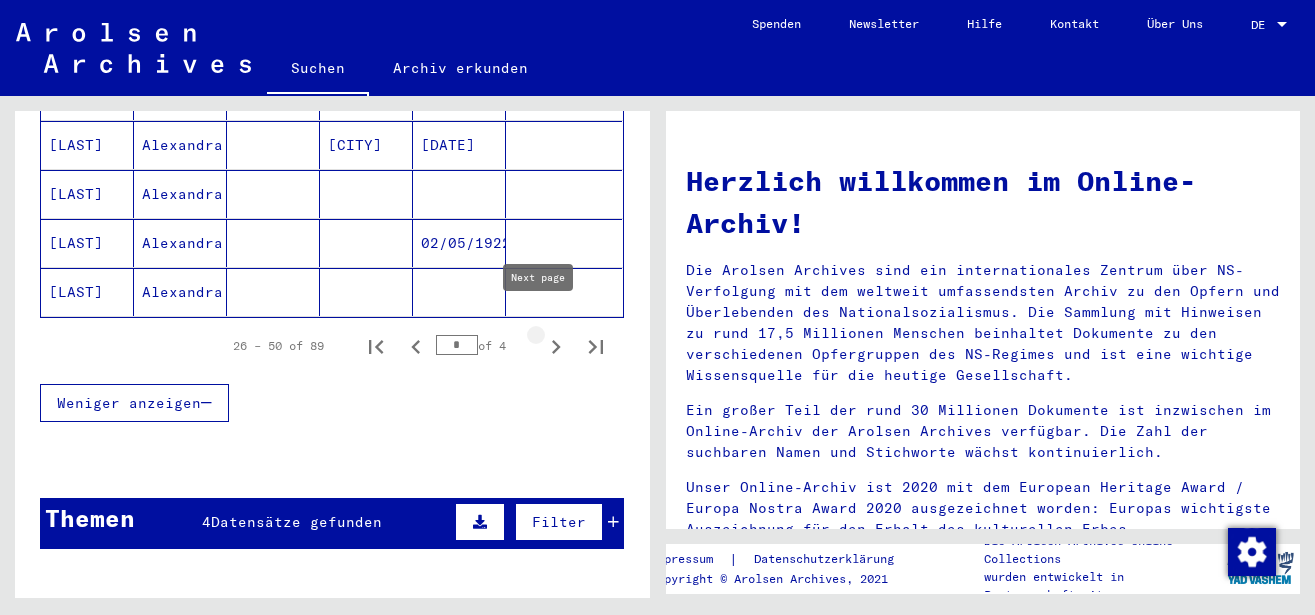 click 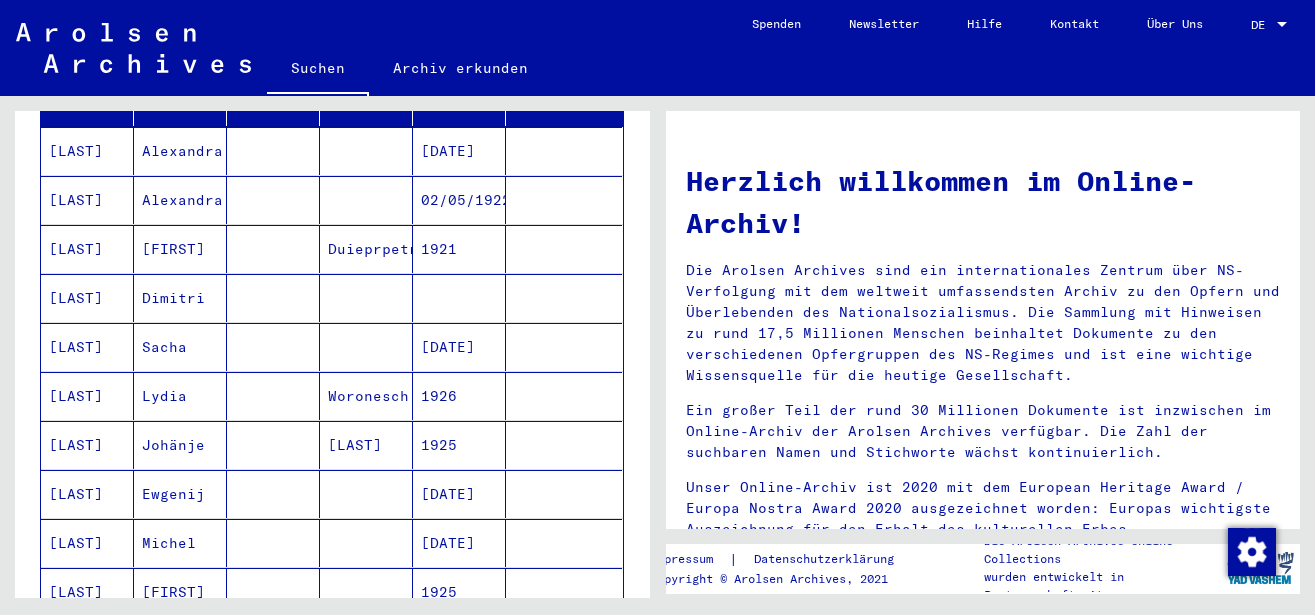 scroll, scrollTop: 354, scrollLeft: 0, axis: vertical 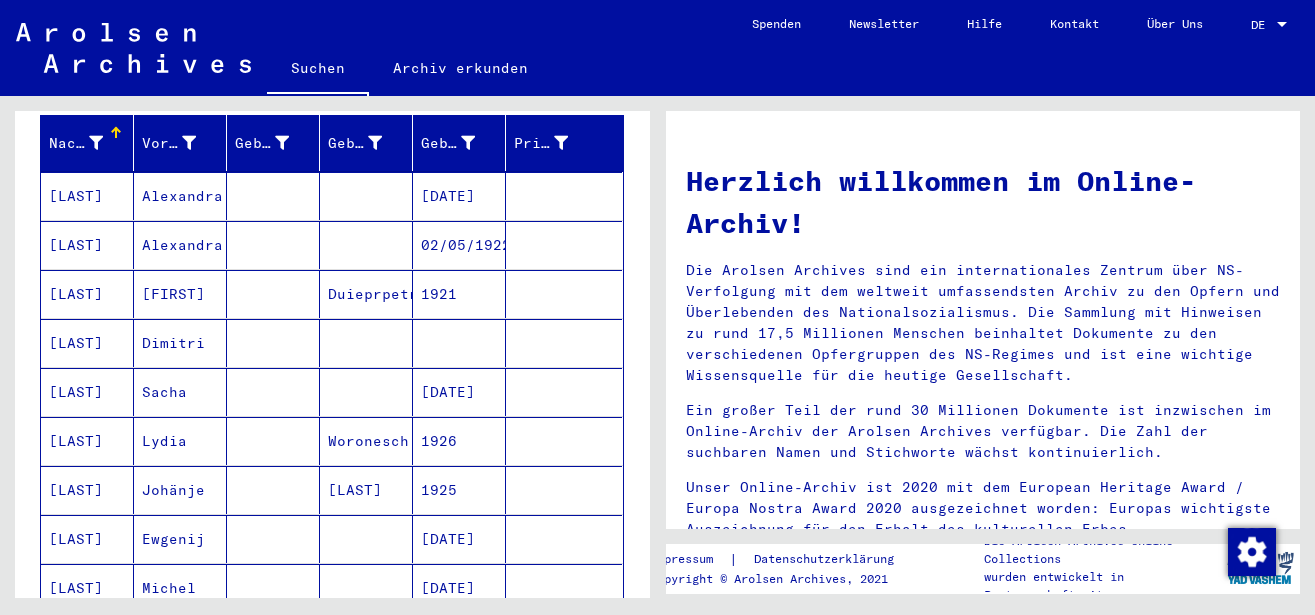 click on "Dimitri" at bounding box center (180, 392) 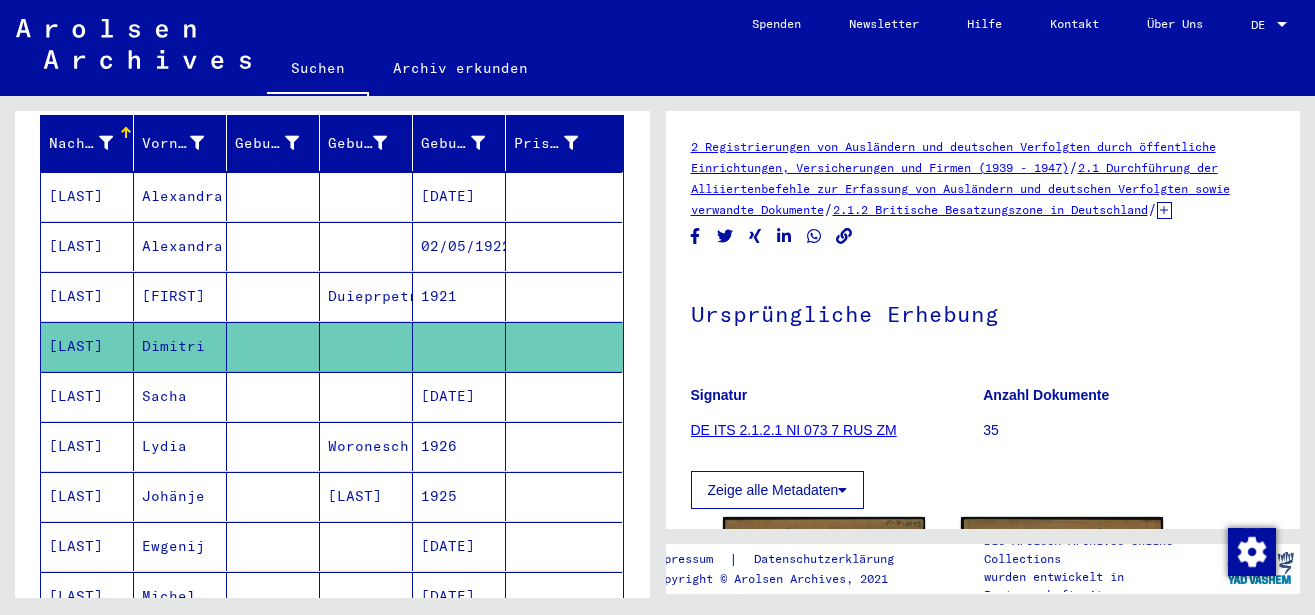 scroll, scrollTop: 432, scrollLeft: 0, axis: vertical 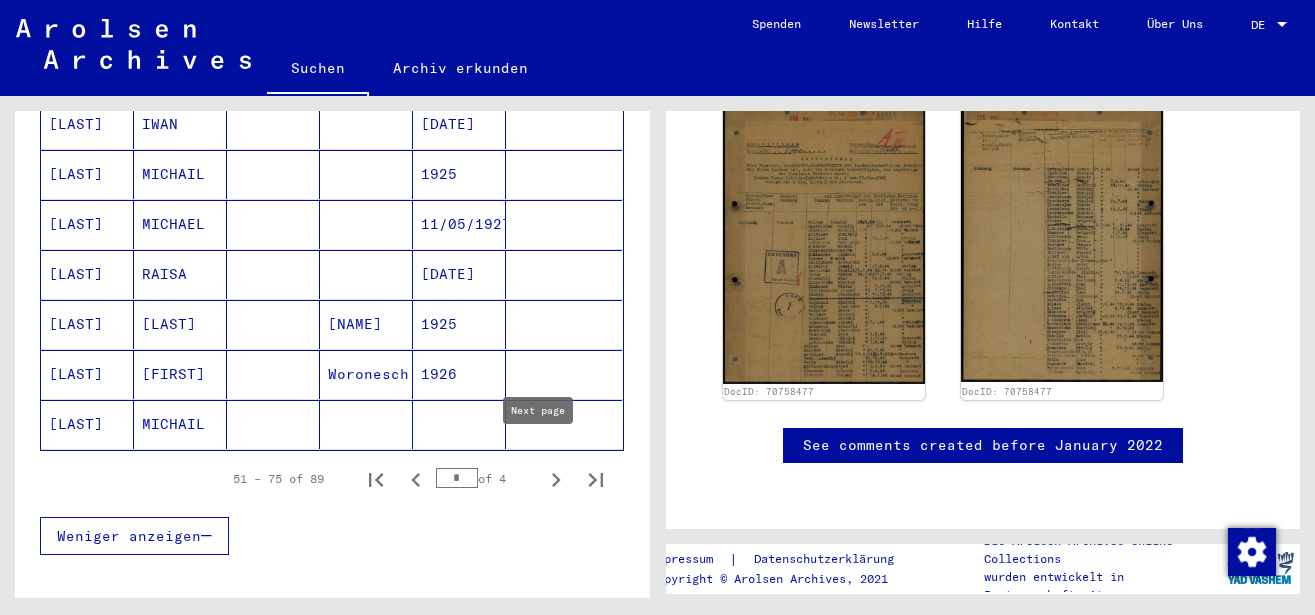 click 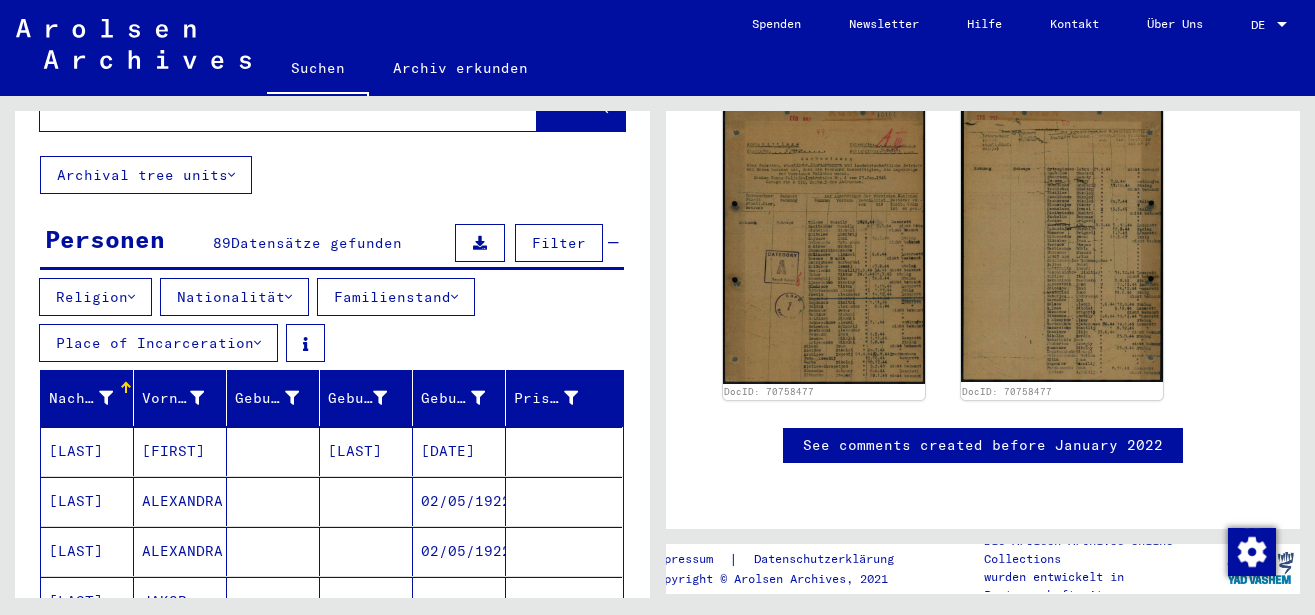 scroll, scrollTop: 0, scrollLeft: 0, axis: both 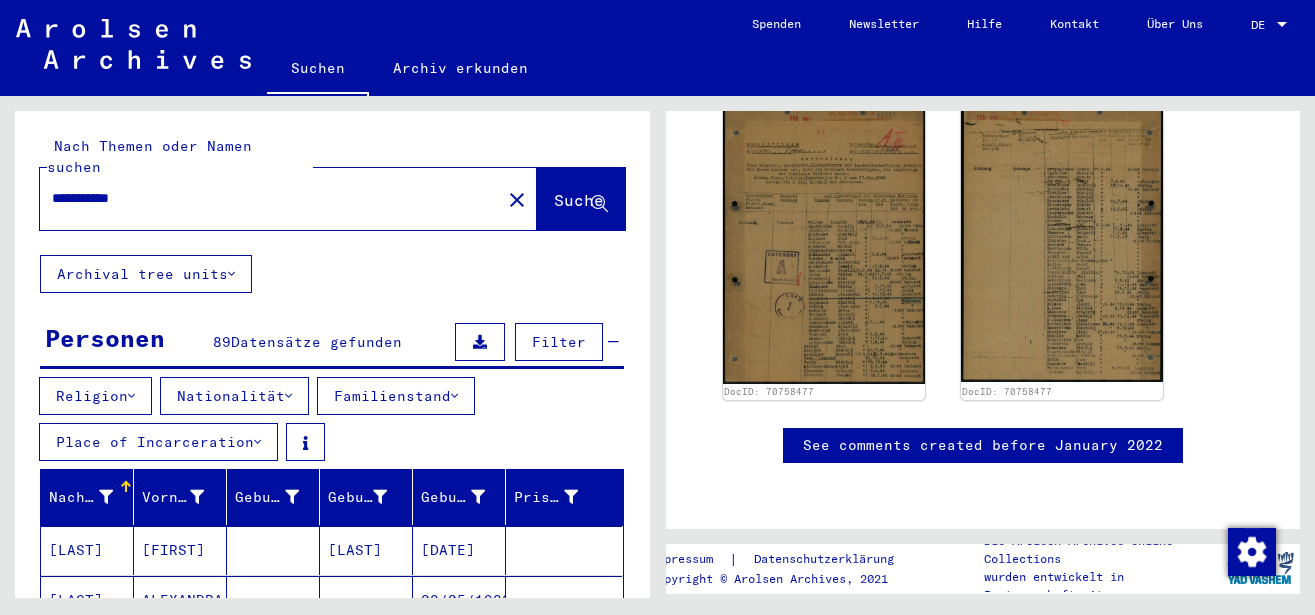 click on "**********" at bounding box center [270, 198] 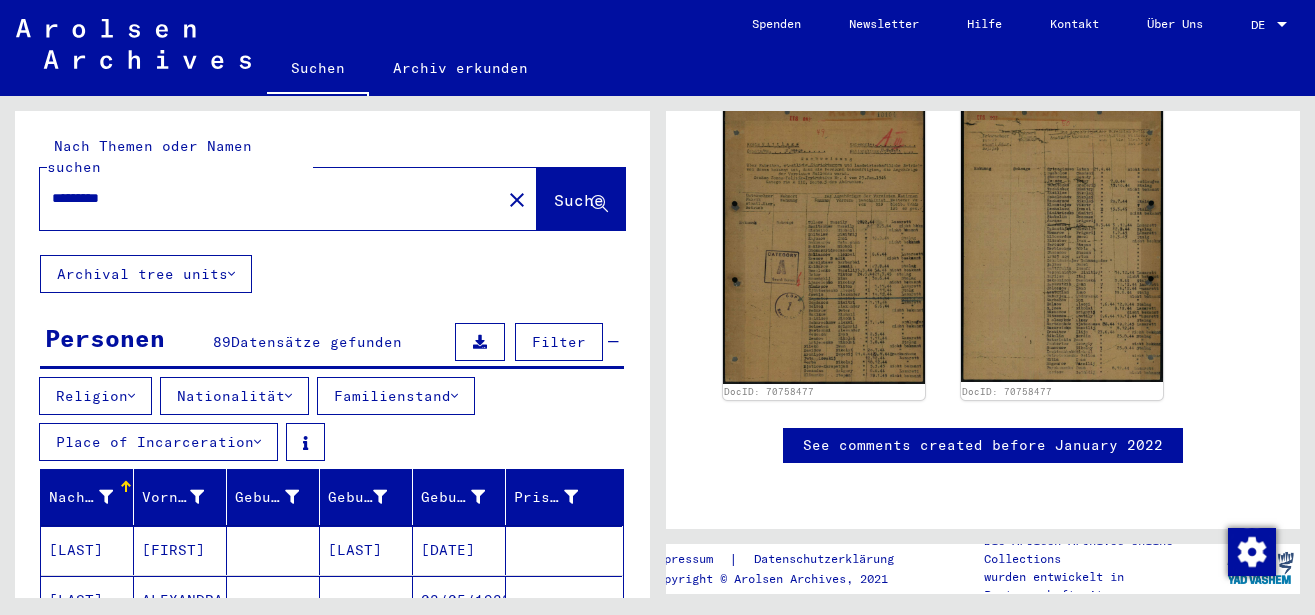 click on "Suche" 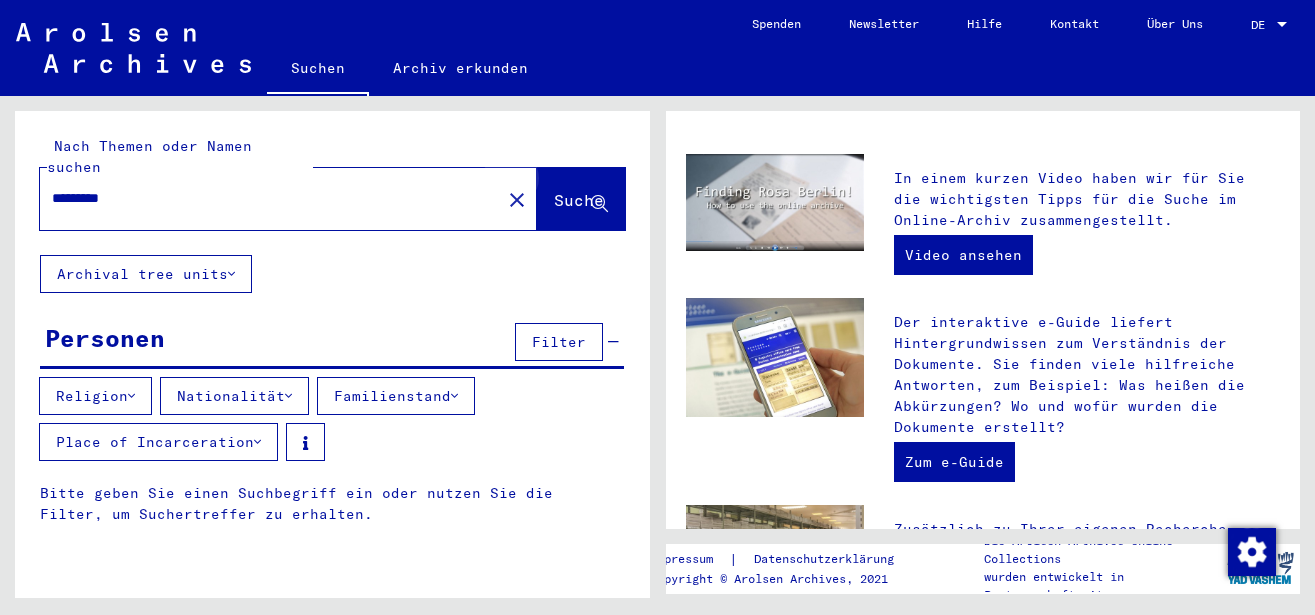 scroll, scrollTop: 0, scrollLeft: 0, axis: both 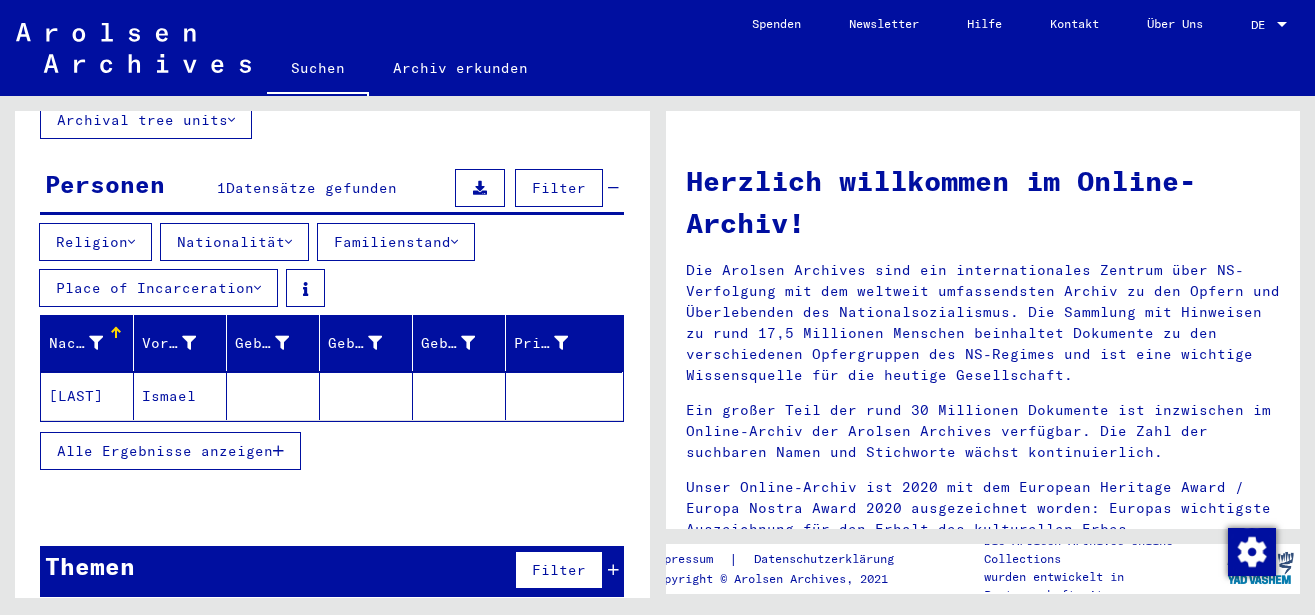 click on "Ismael" 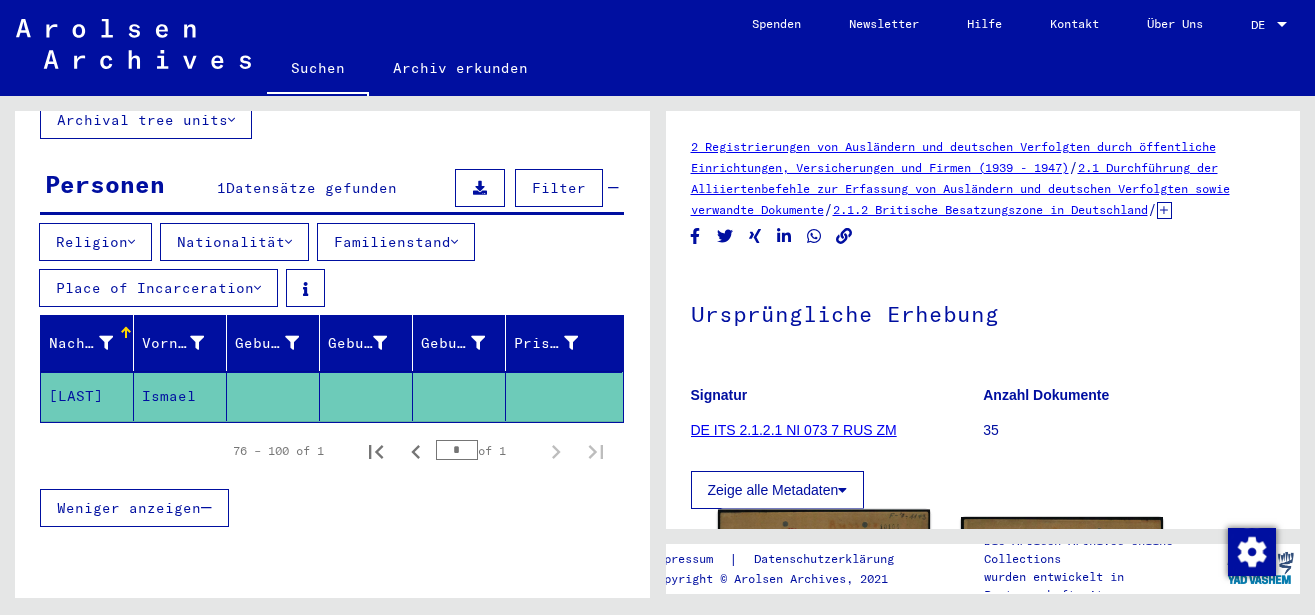 scroll, scrollTop: 216, scrollLeft: 0, axis: vertical 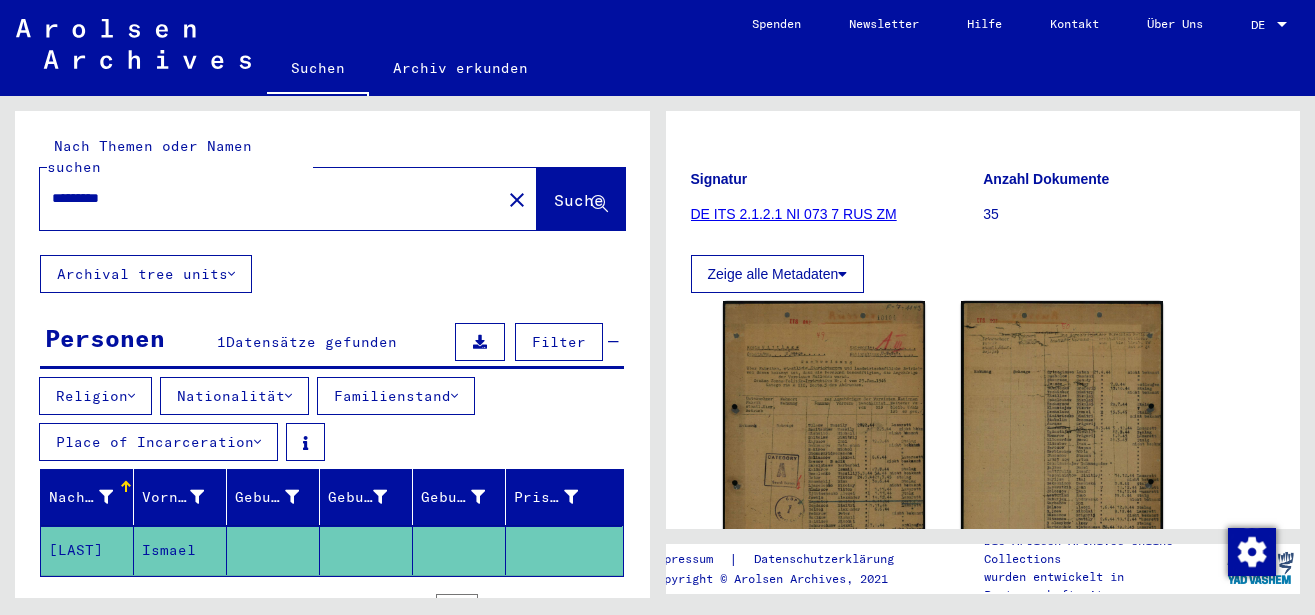 click on "*********" at bounding box center (270, 198) 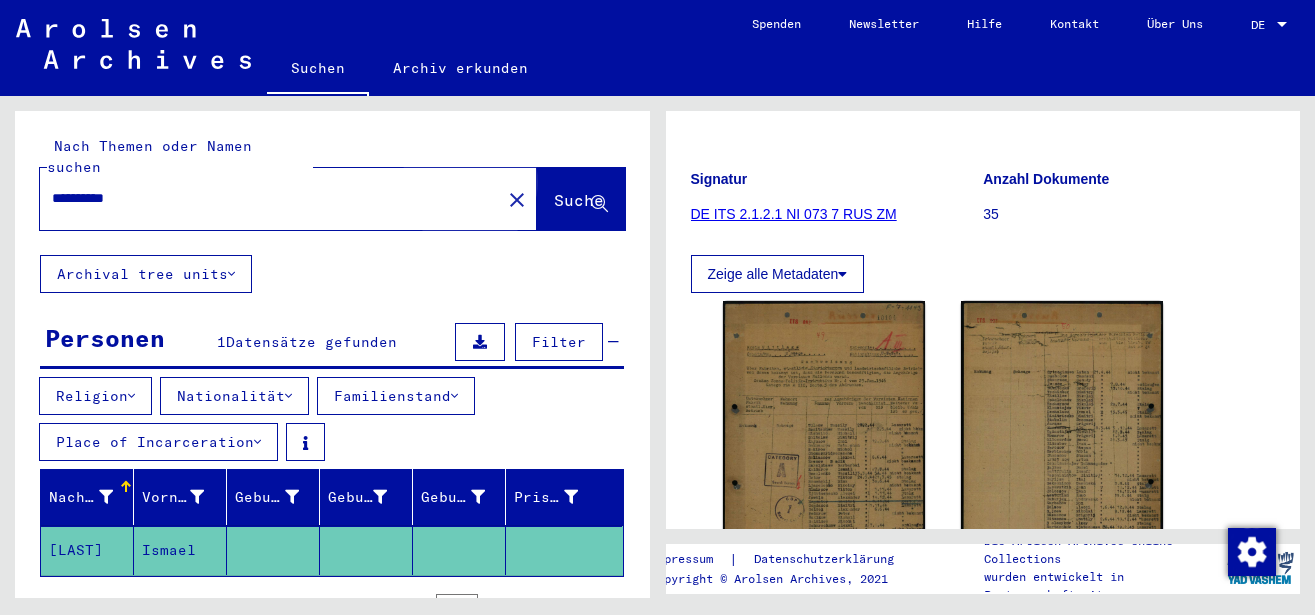 click on "Suche" 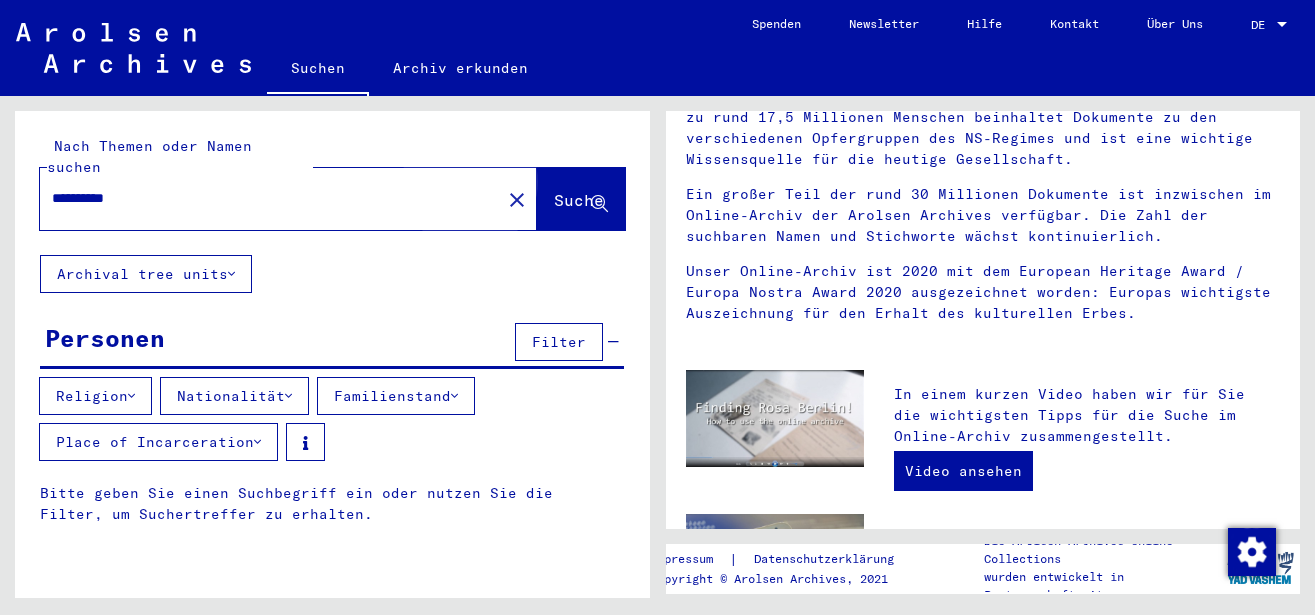 scroll, scrollTop: 0, scrollLeft: 0, axis: both 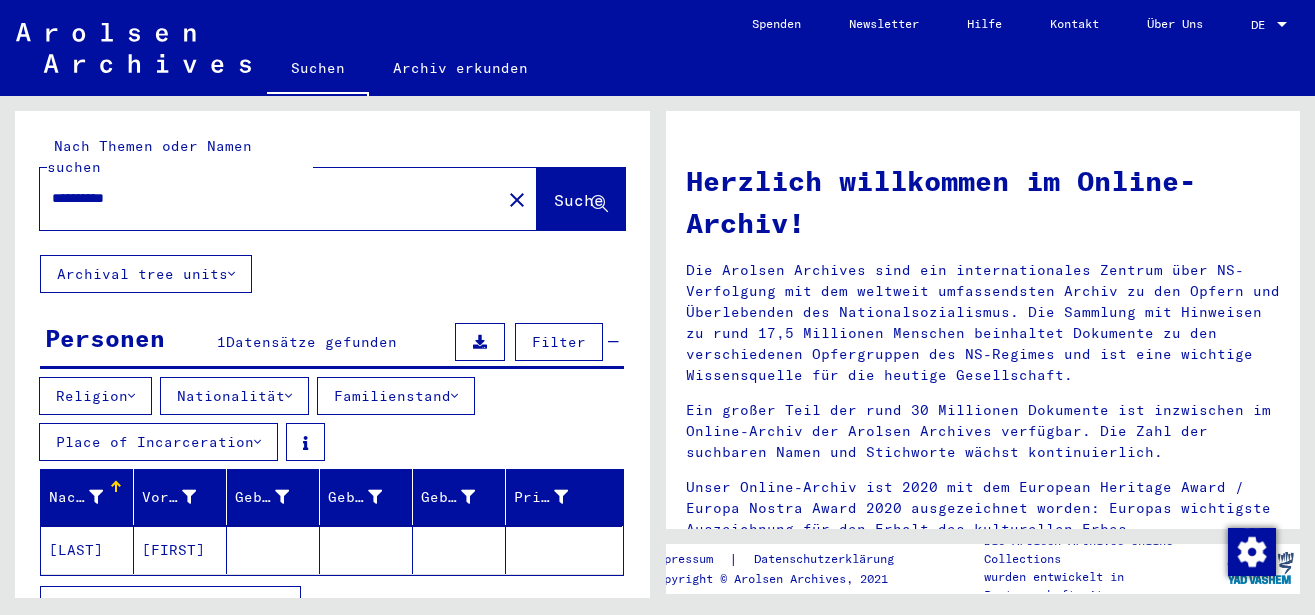 click on "**********" at bounding box center [264, 198] 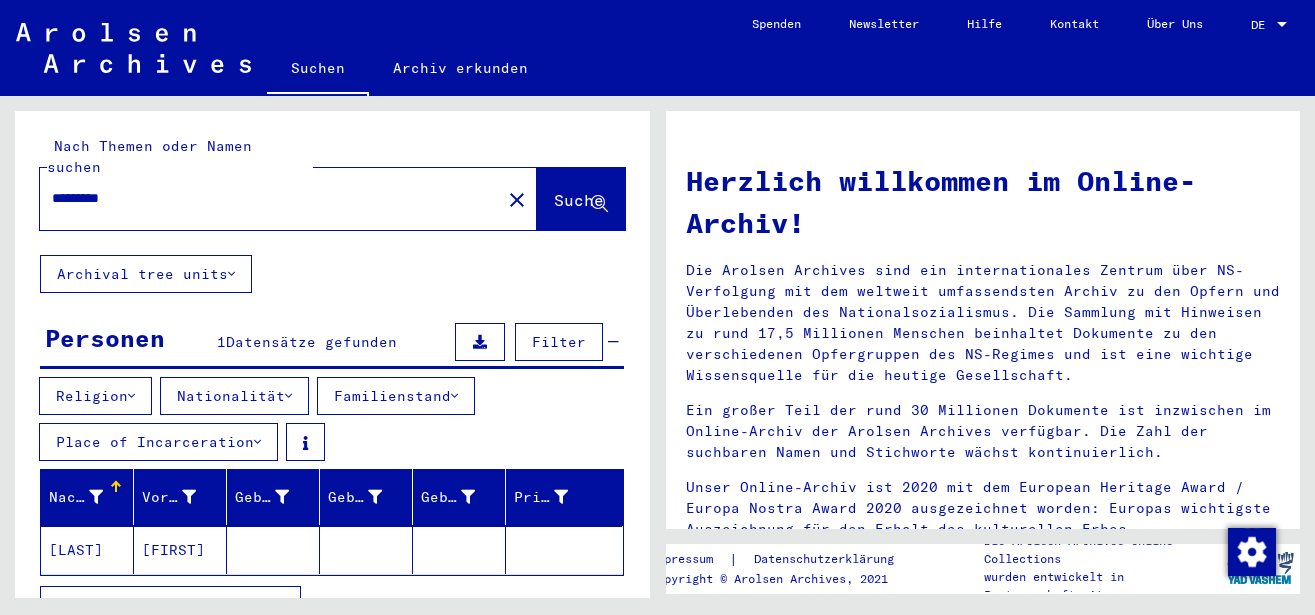 click on "Suche" 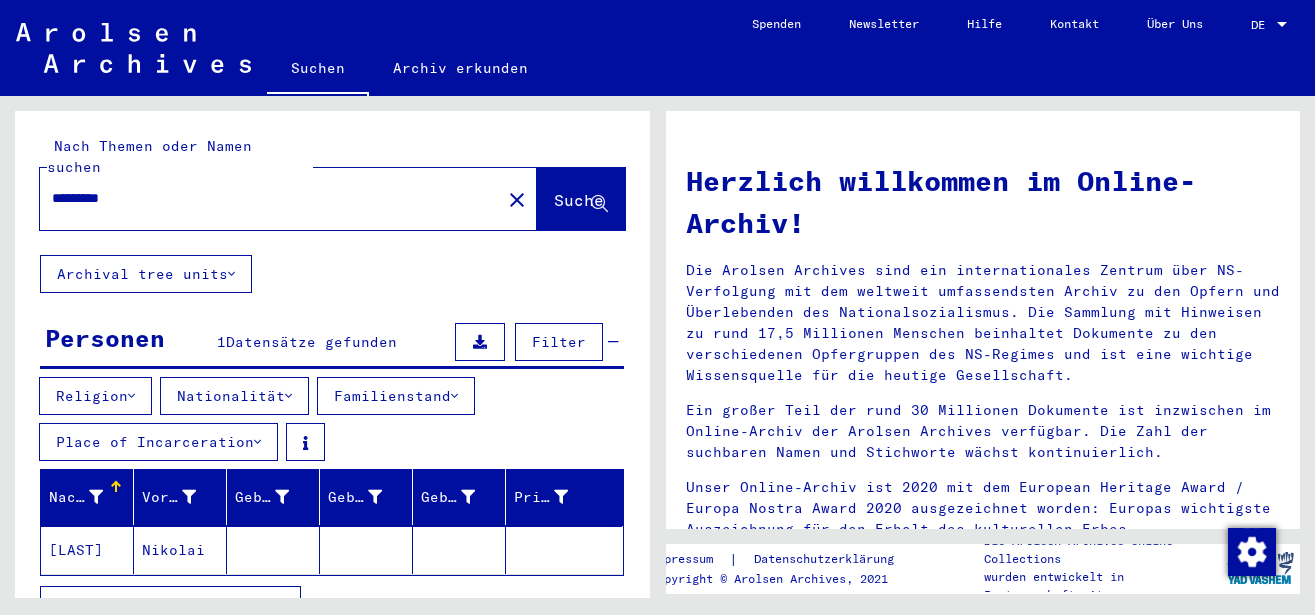 click on "*********" at bounding box center [264, 198] 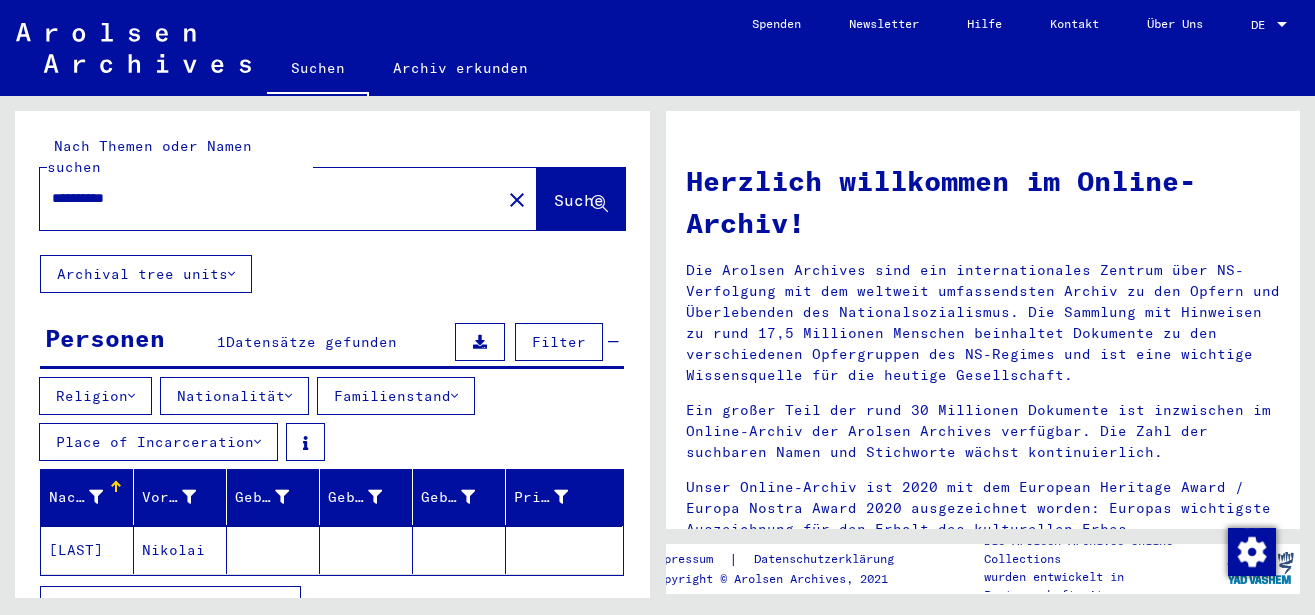 type on "**********" 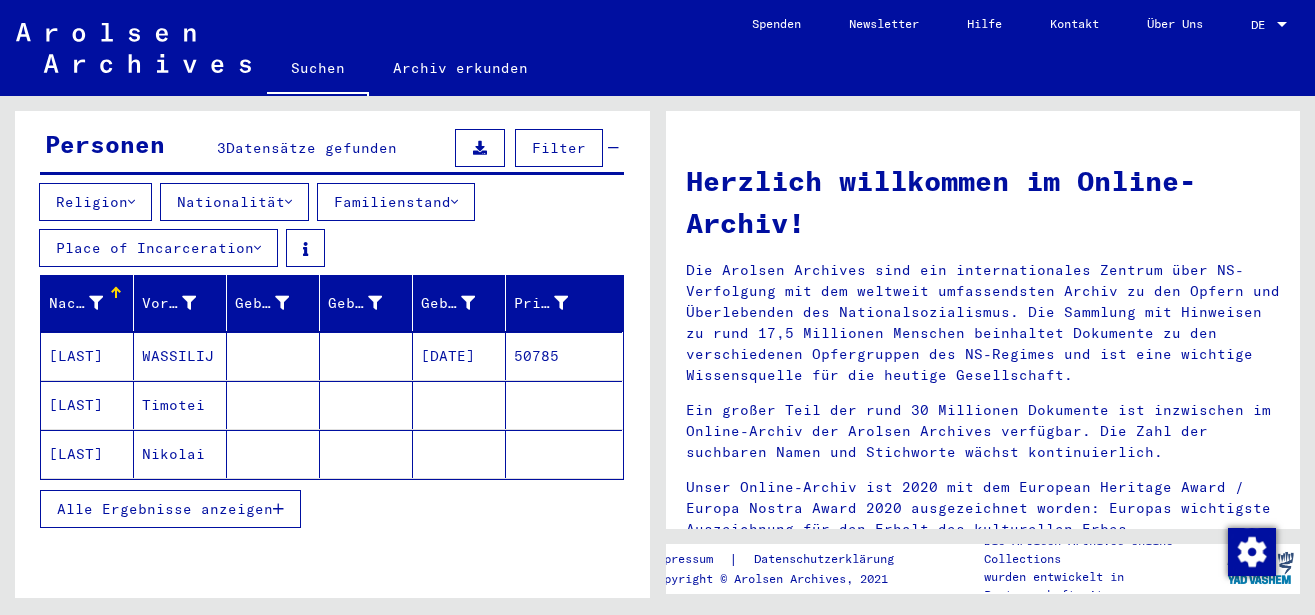 scroll, scrollTop: 216, scrollLeft: 0, axis: vertical 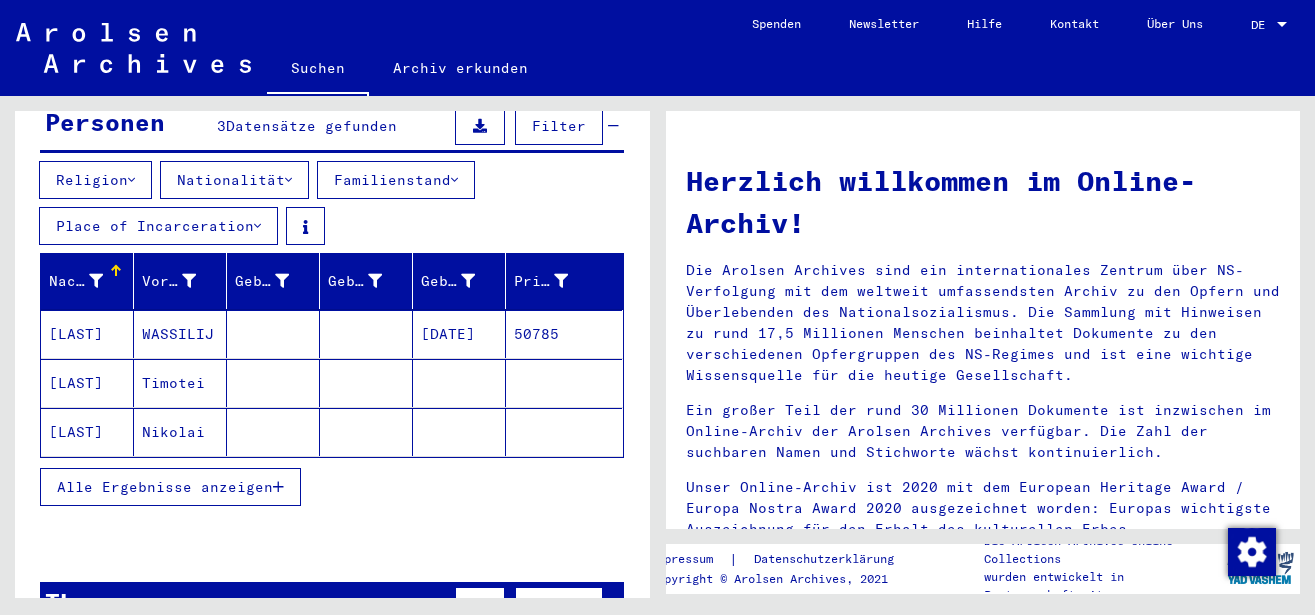 click on "Alle Ergebnisse anzeigen" at bounding box center (165, 487) 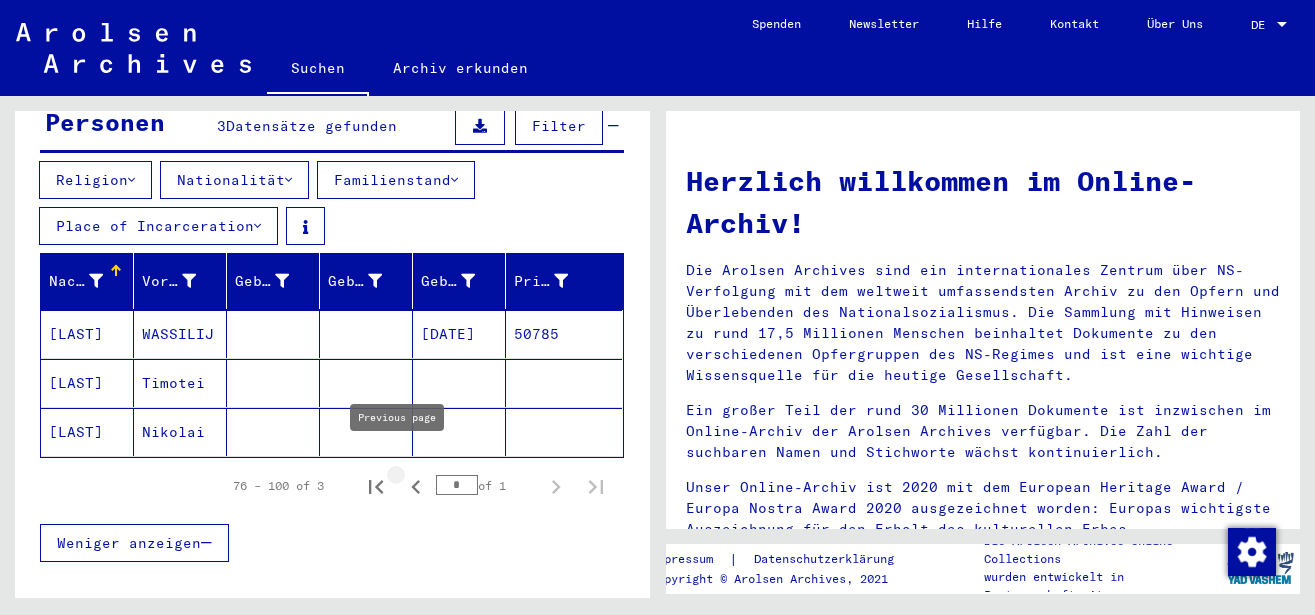 click at bounding box center (416, 486) 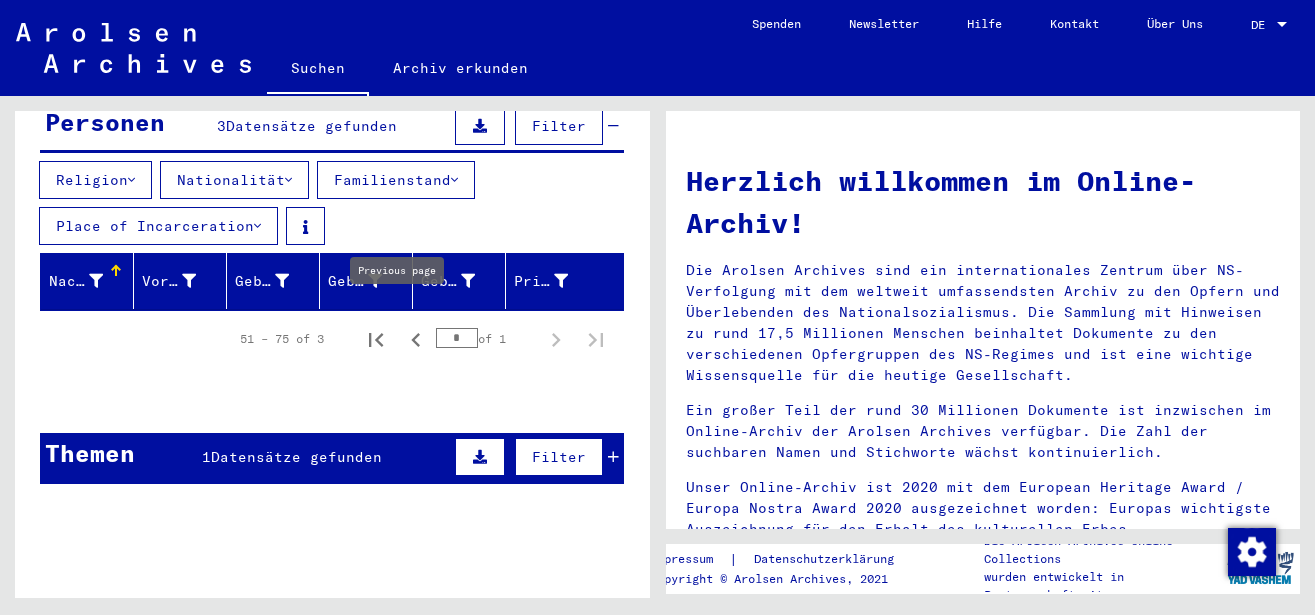 click 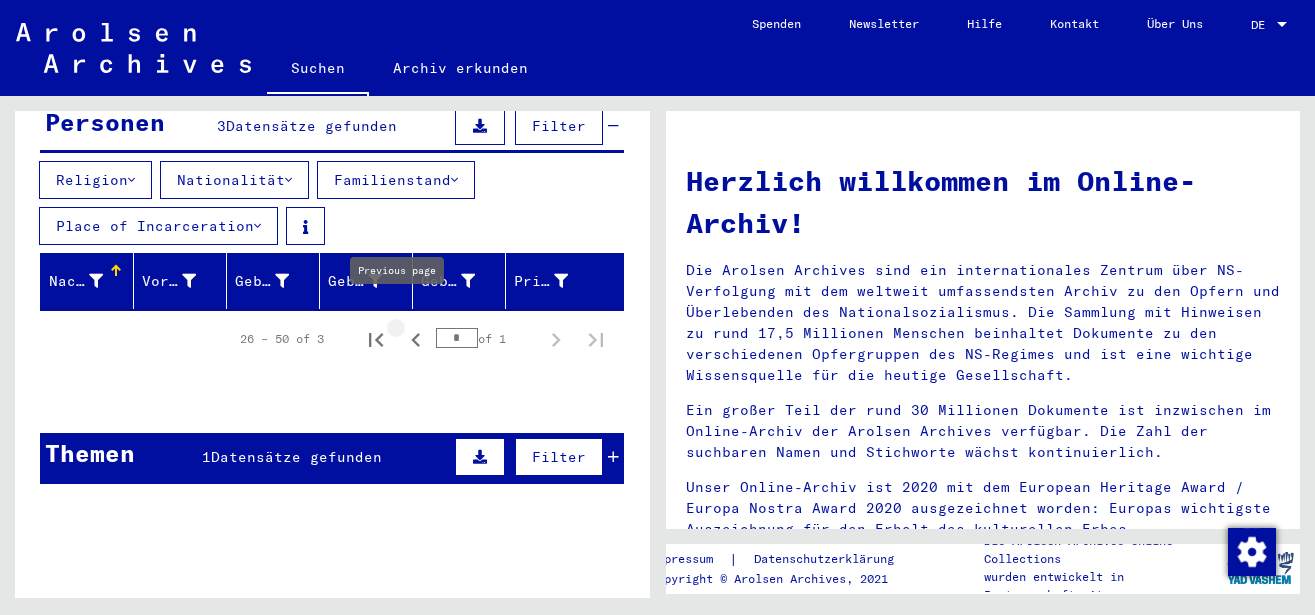 click 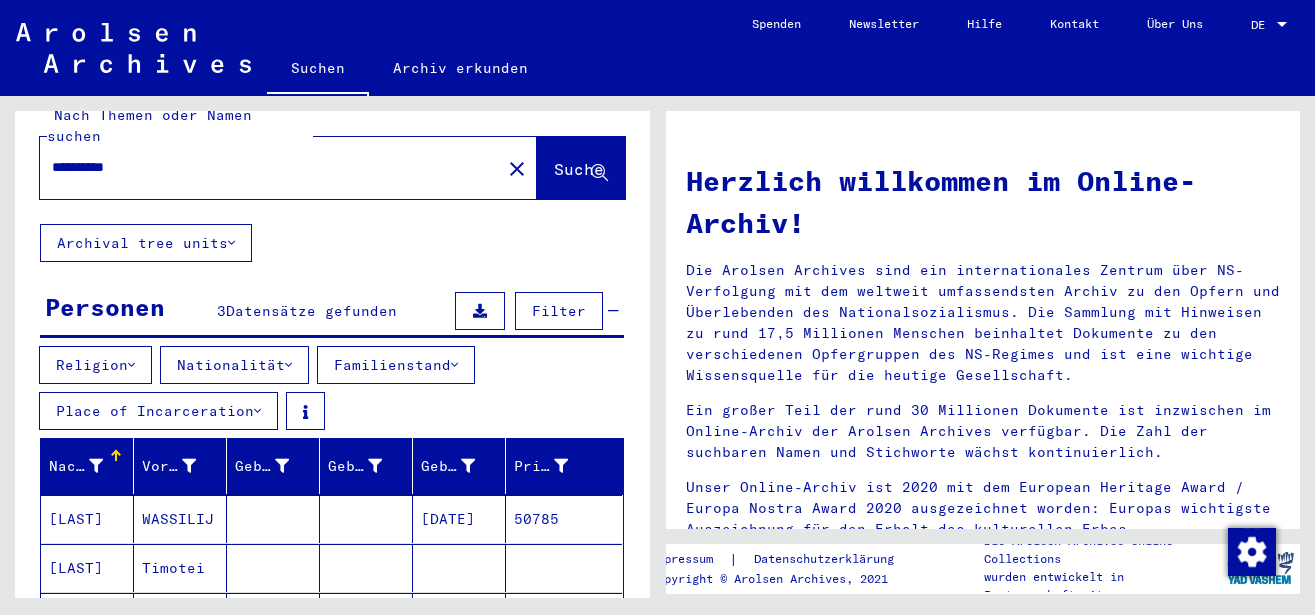 scroll, scrollTop: 0, scrollLeft: 0, axis: both 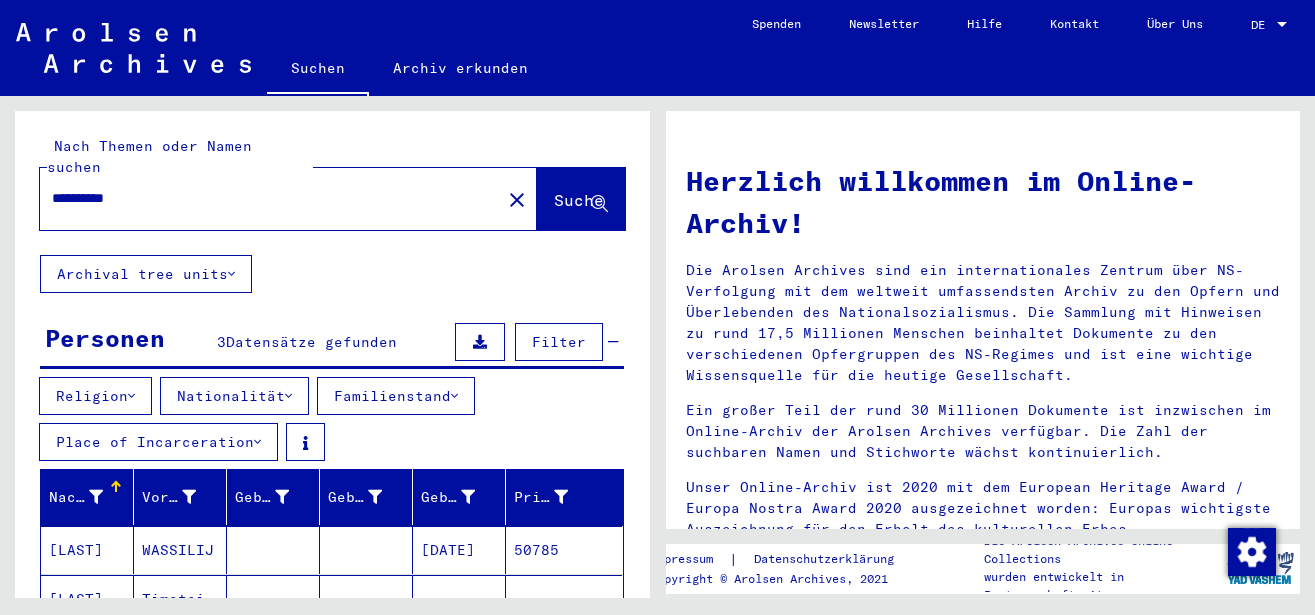 click on "**********" at bounding box center (264, 198) 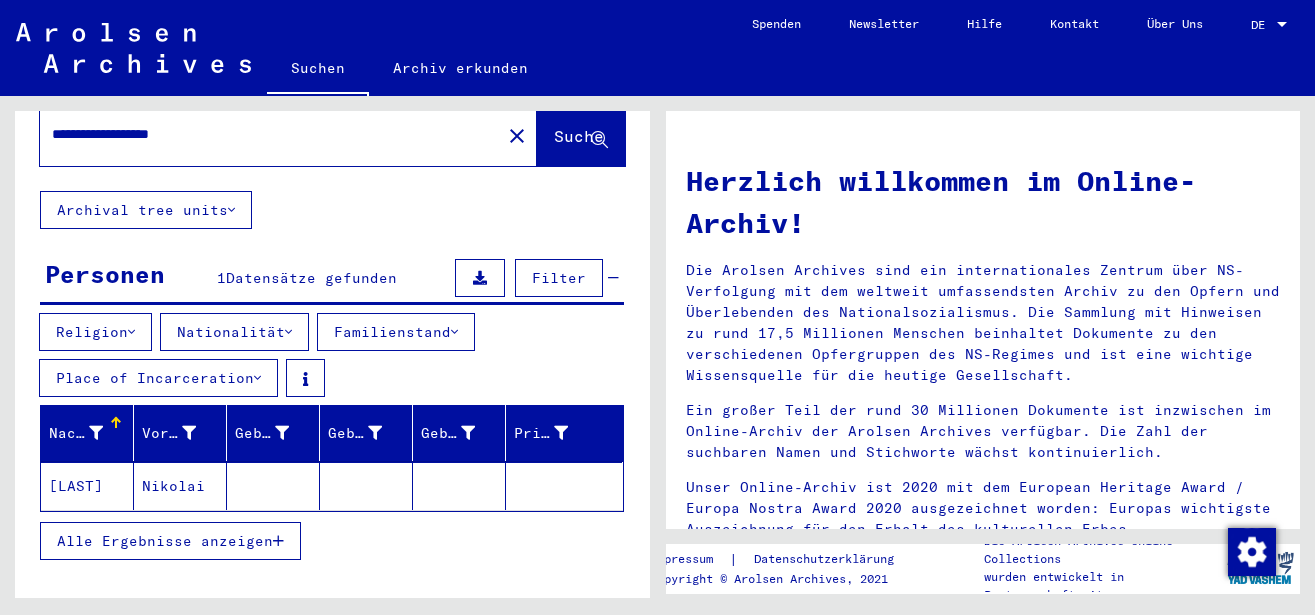 scroll, scrollTop: 0, scrollLeft: 0, axis: both 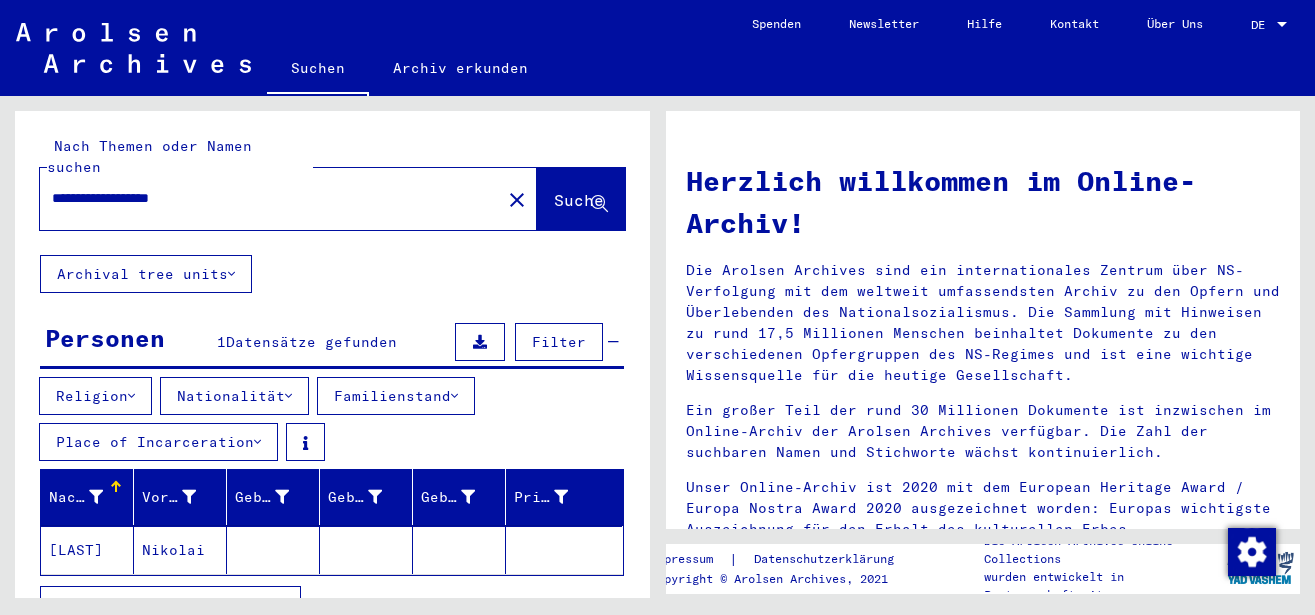 click on "**********" at bounding box center [264, 198] 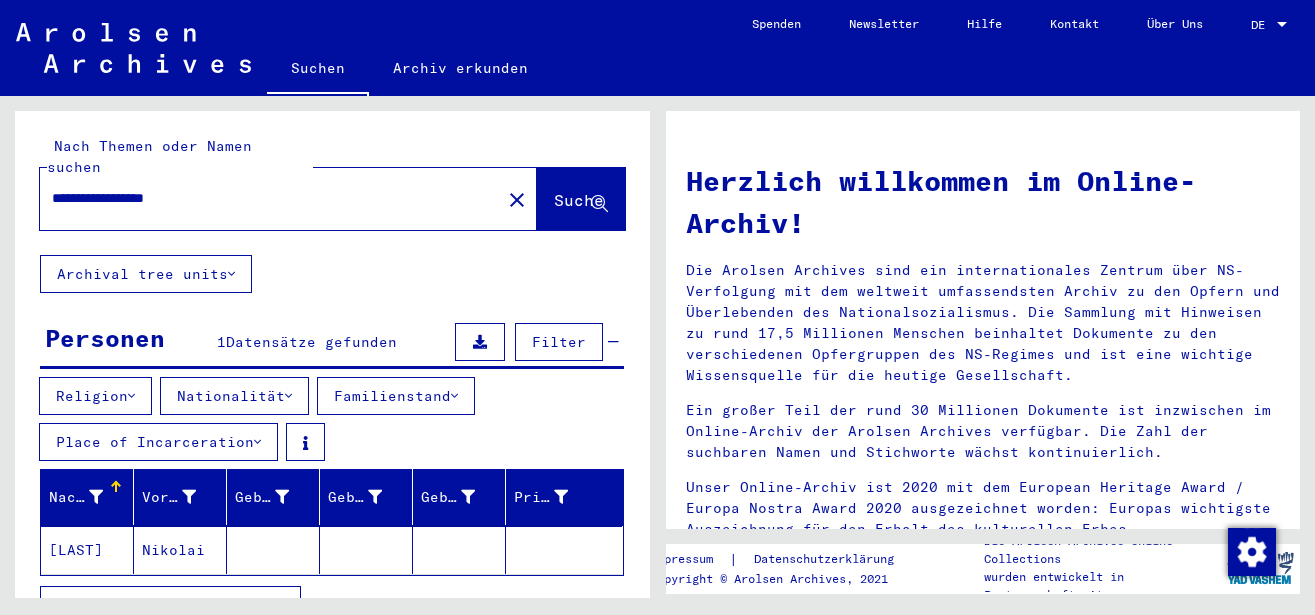 click on "Nikolai" 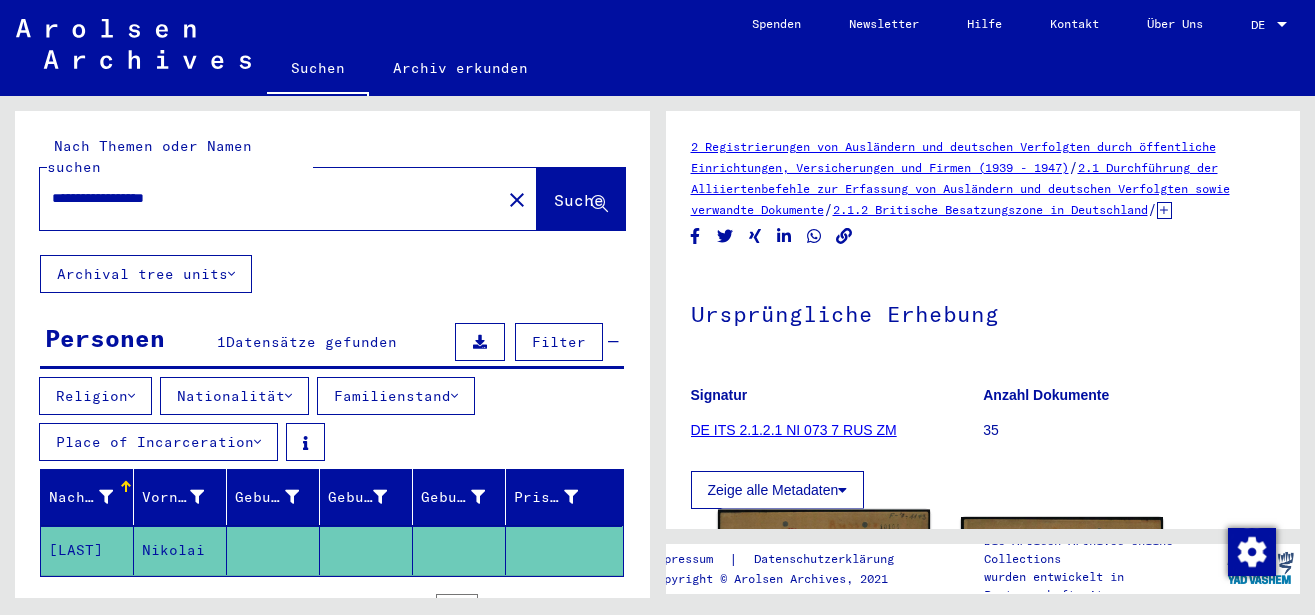 scroll, scrollTop: 216, scrollLeft: 0, axis: vertical 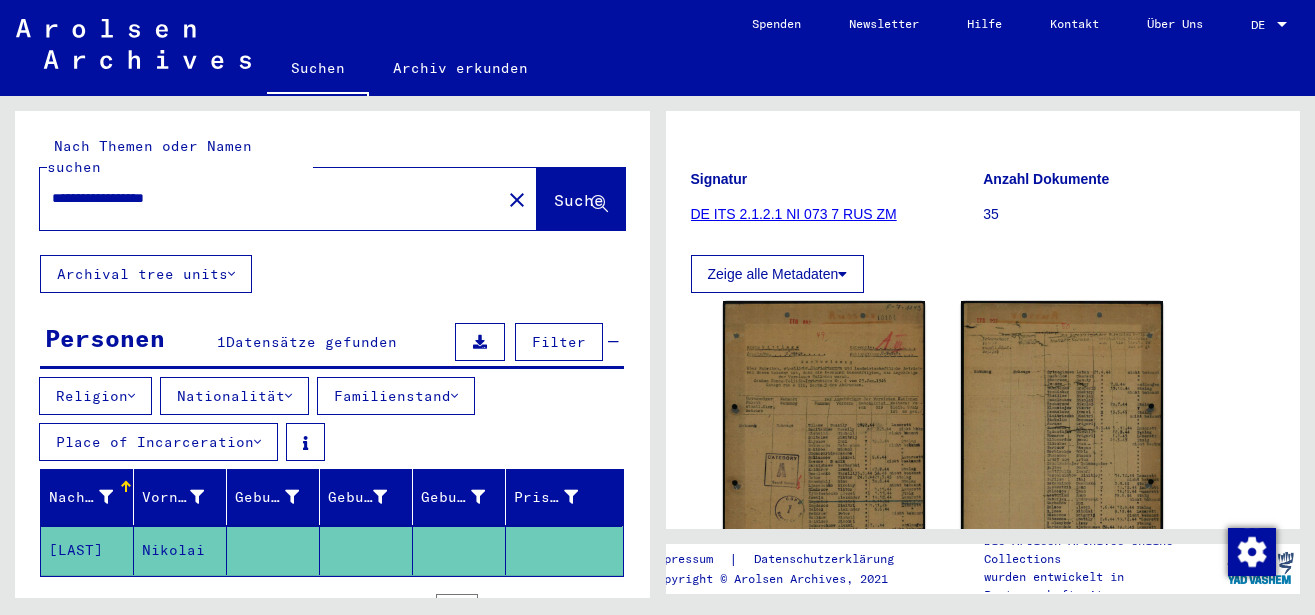 click on "**********" at bounding box center (270, 198) 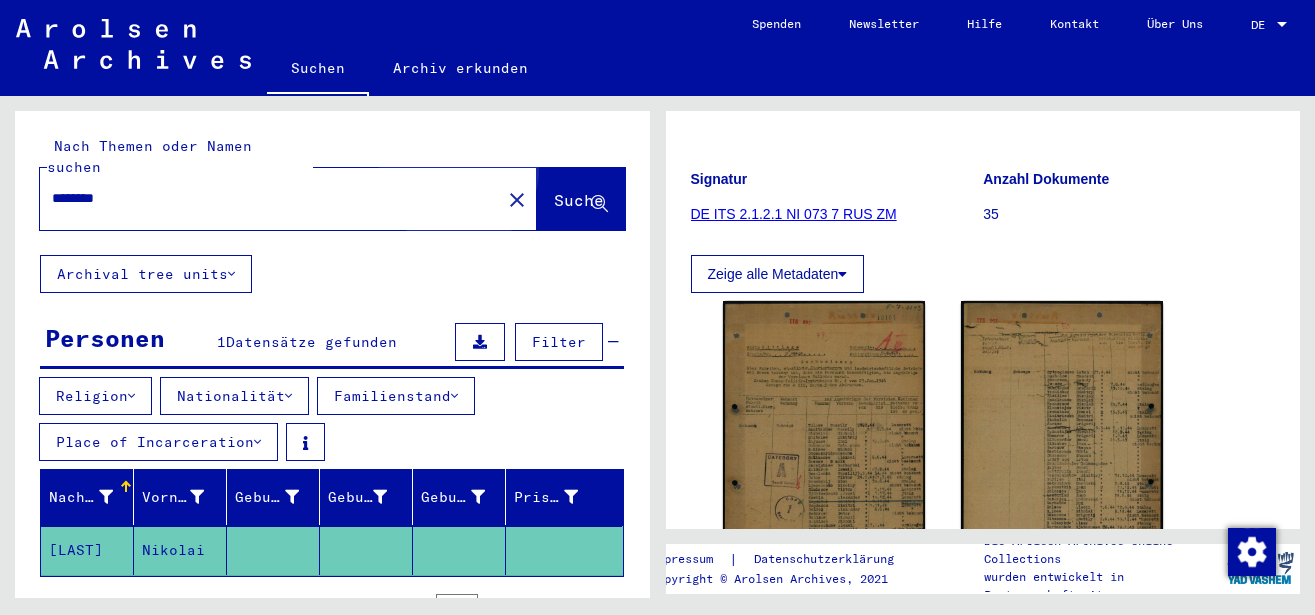 click on "Suche" 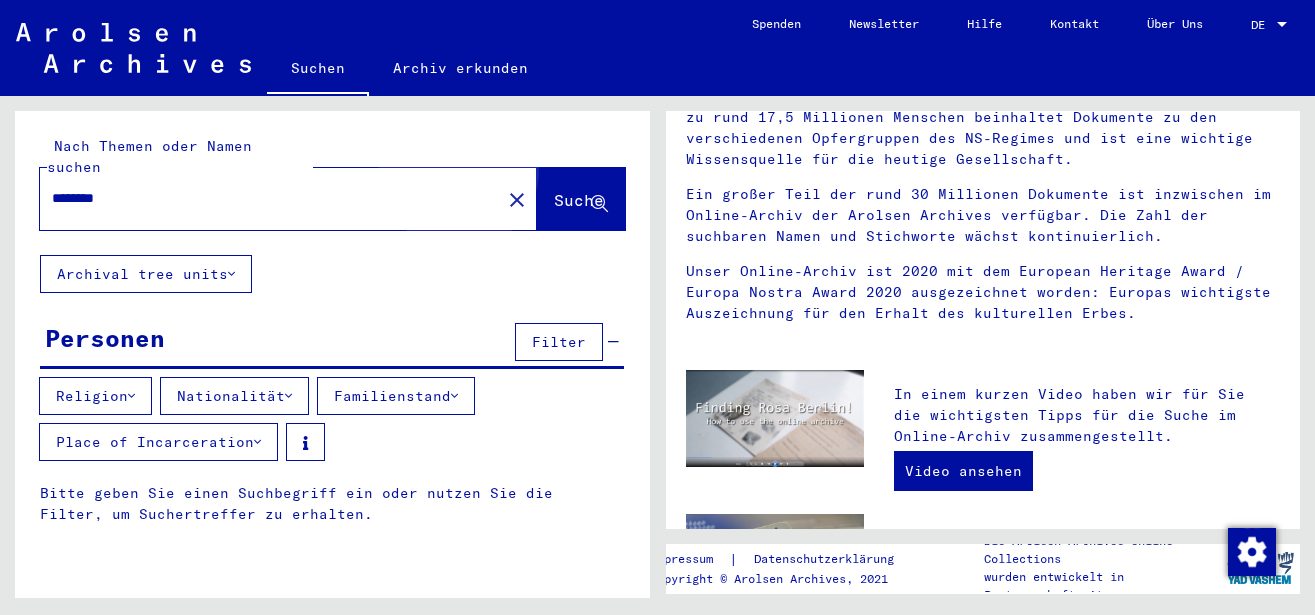 scroll, scrollTop: 0, scrollLeft: 0, axis: both 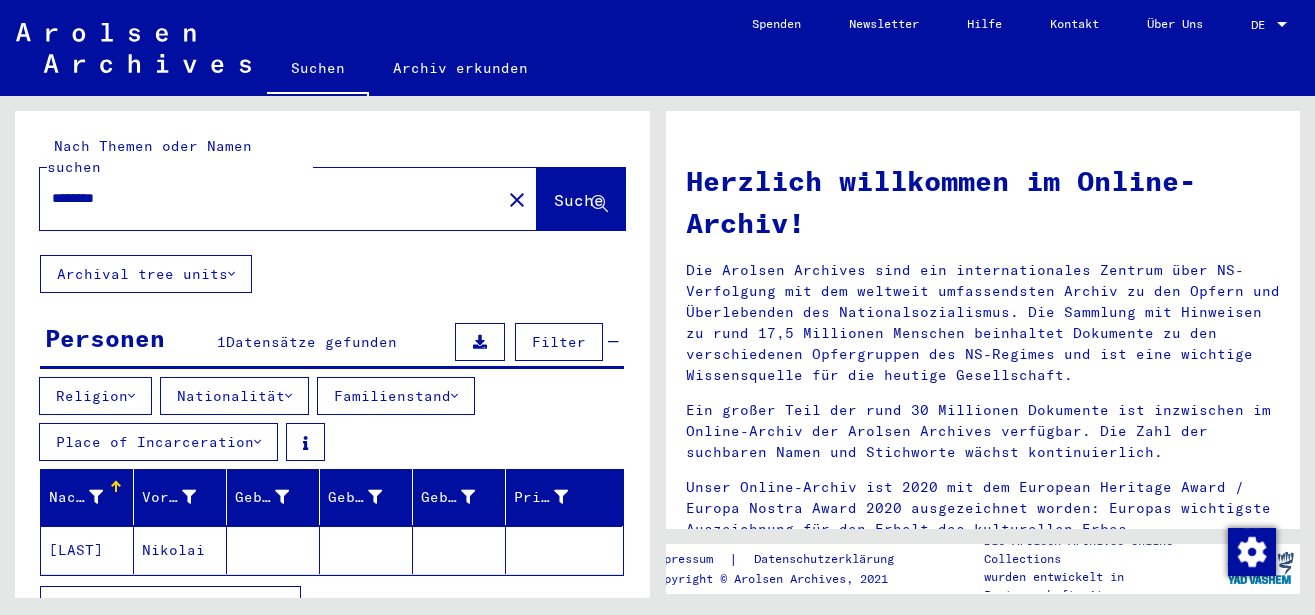 click on "********" at bounding box center [264, 198] 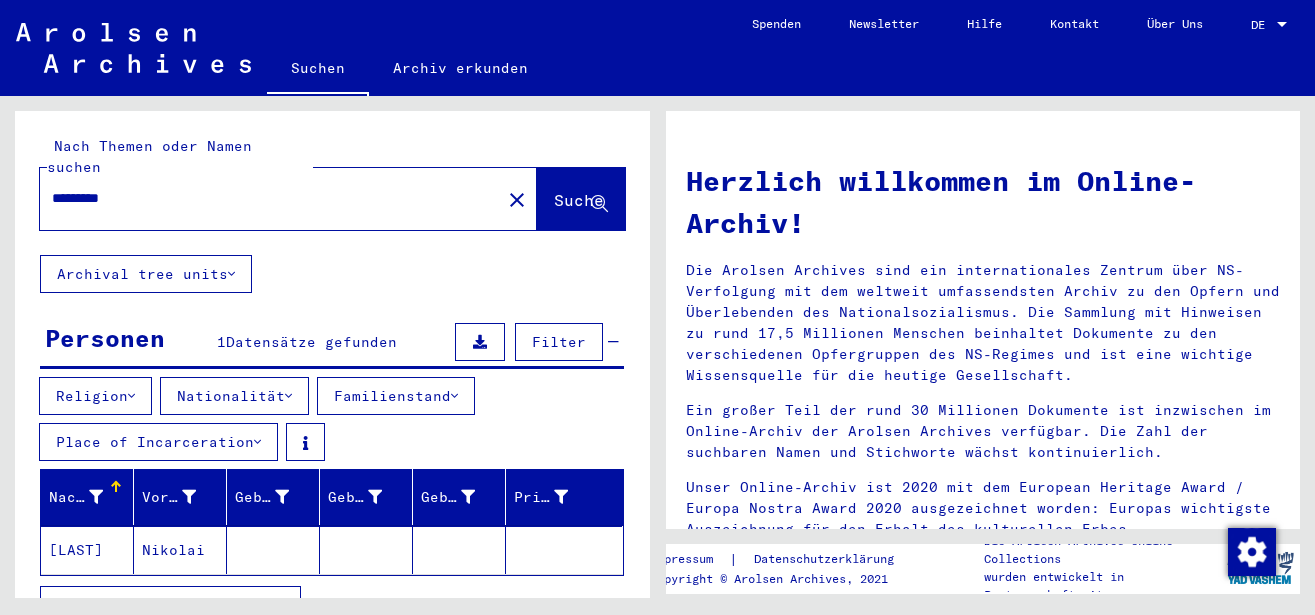 click on "Suche" 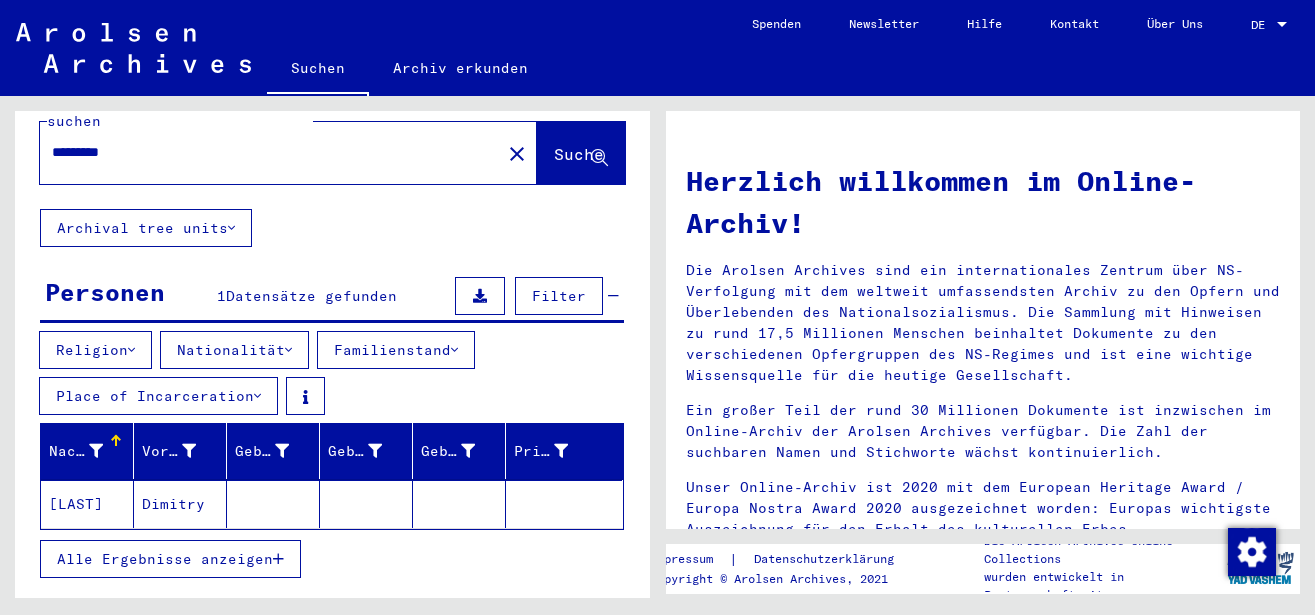 scroll, scrollTop: 0, scrollLeft: 0, axis: both 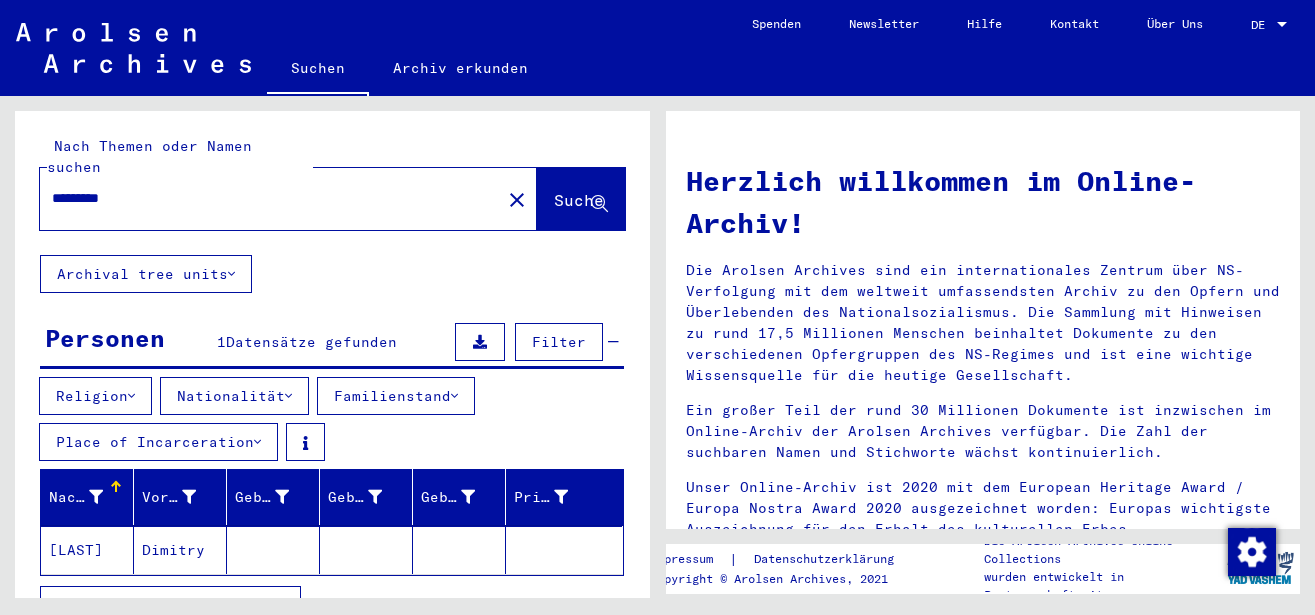 click on "*********" at bounding box center (264, 198) 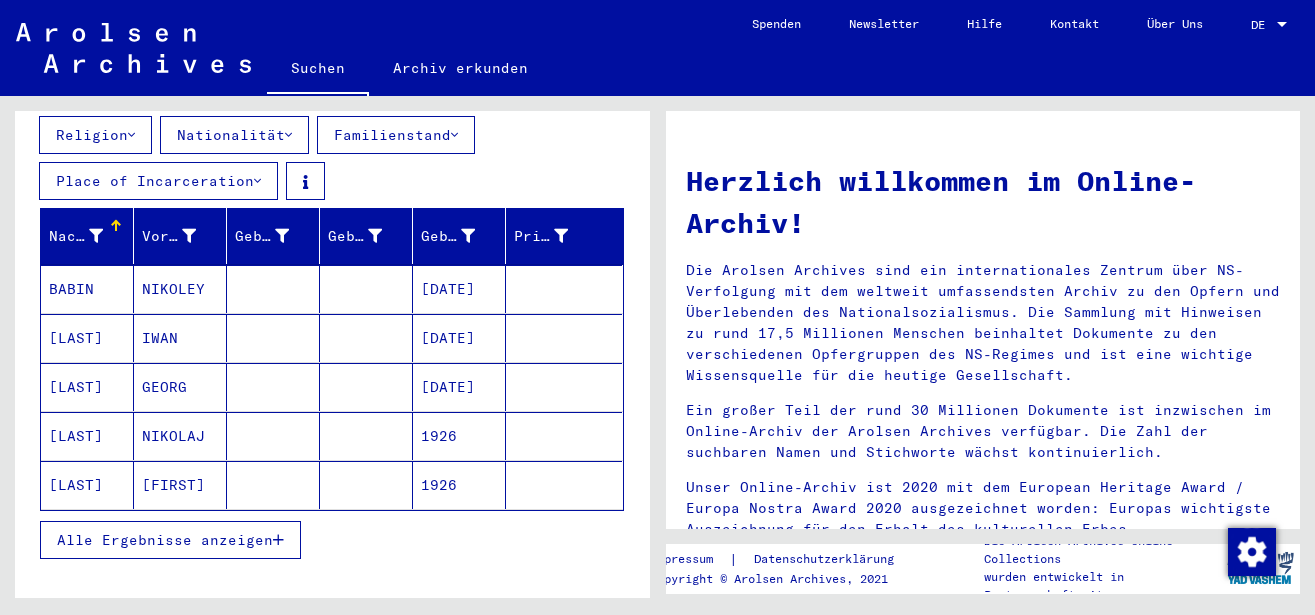 scroll, scrollTop: 216, scrollLeft: 0, axis: vertical 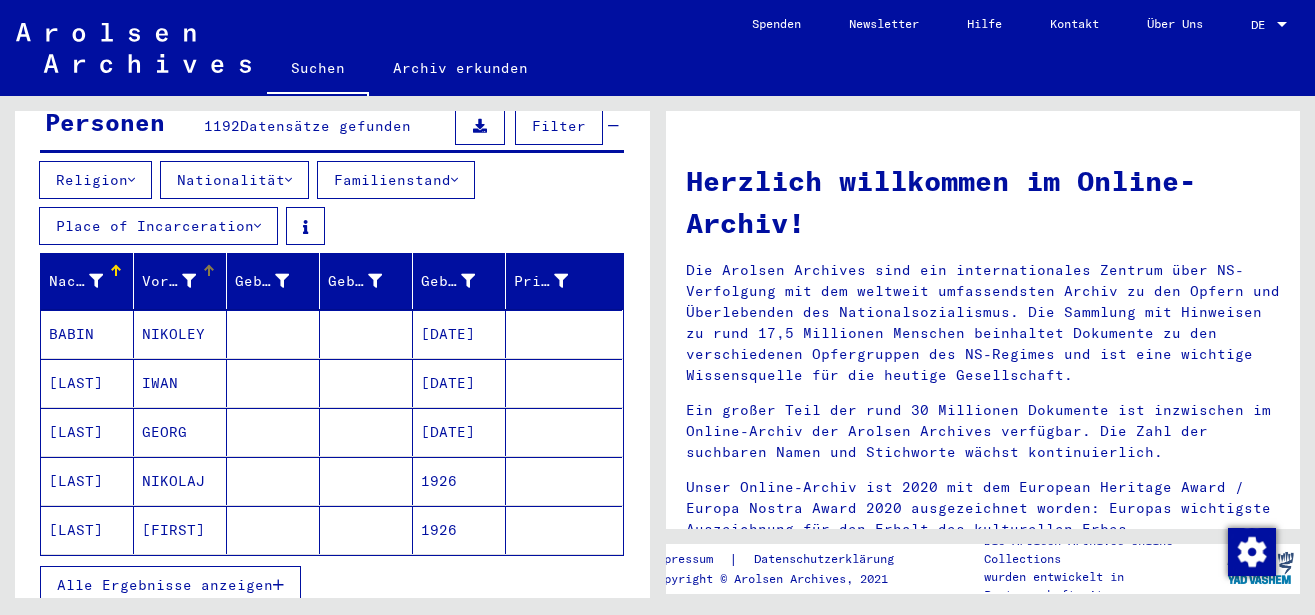 click on "Vorname" at bounding box center (169, 281) 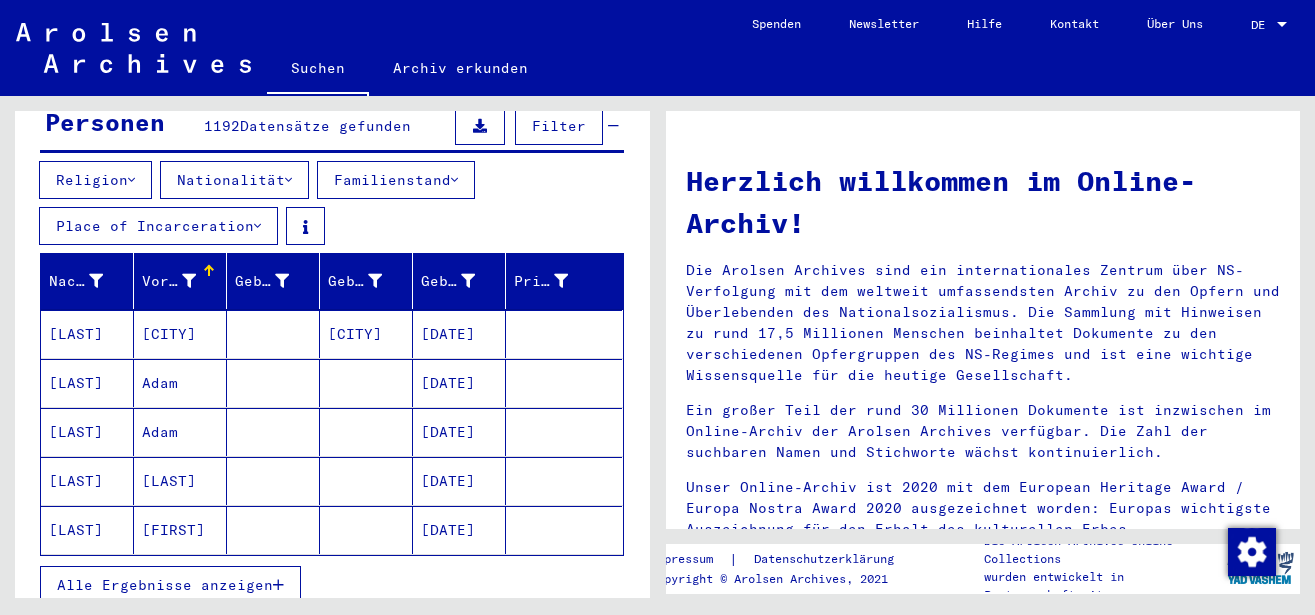 scroll, scrollTop: 432, scrollLeft: 0, axis: vertical 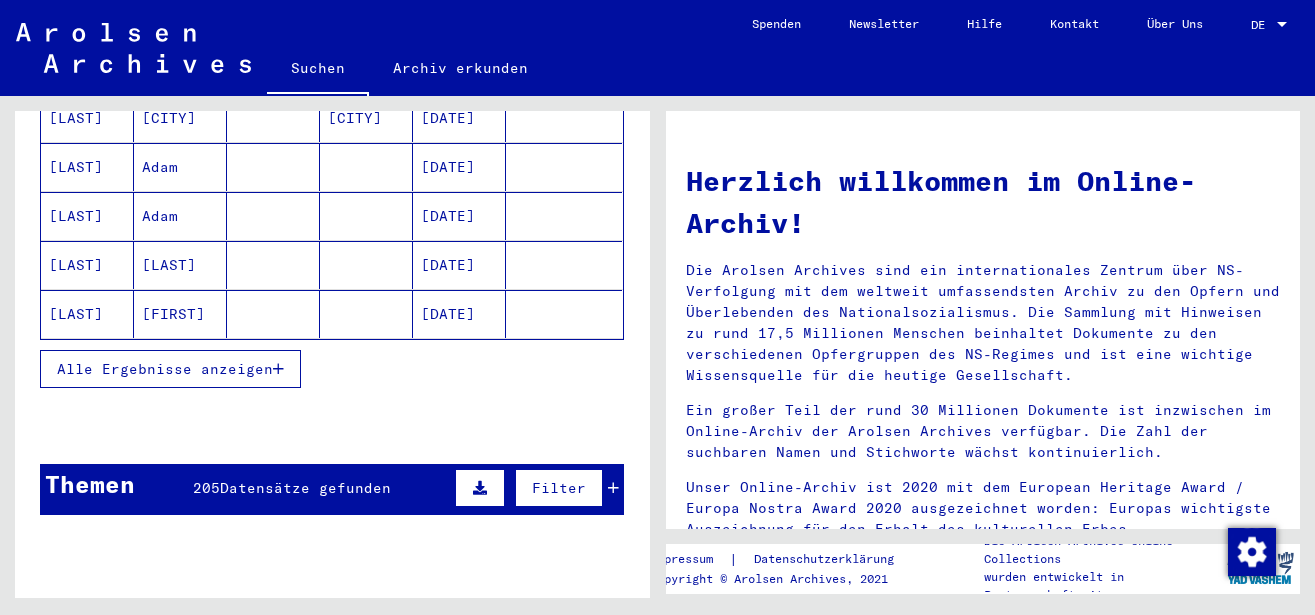 click on "Alle Ergebnisse anzeigen" at bounding box center (165, 369) 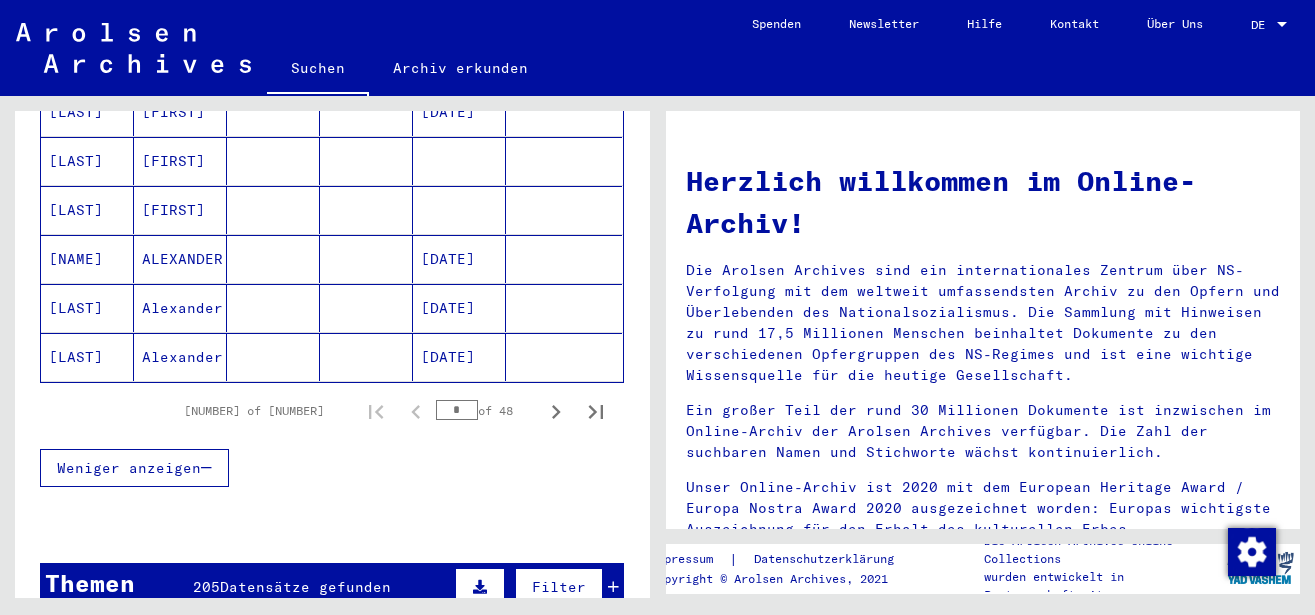 scroll, scrollTop: 1404, scrollLeft: 0, axis: vertical 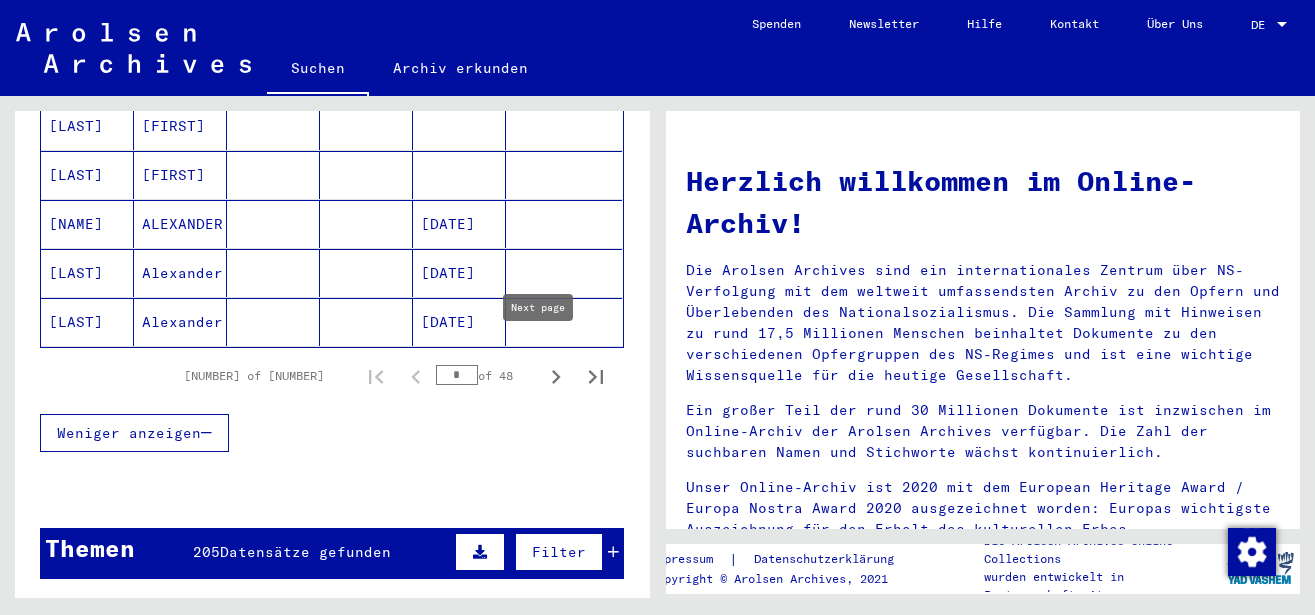 click 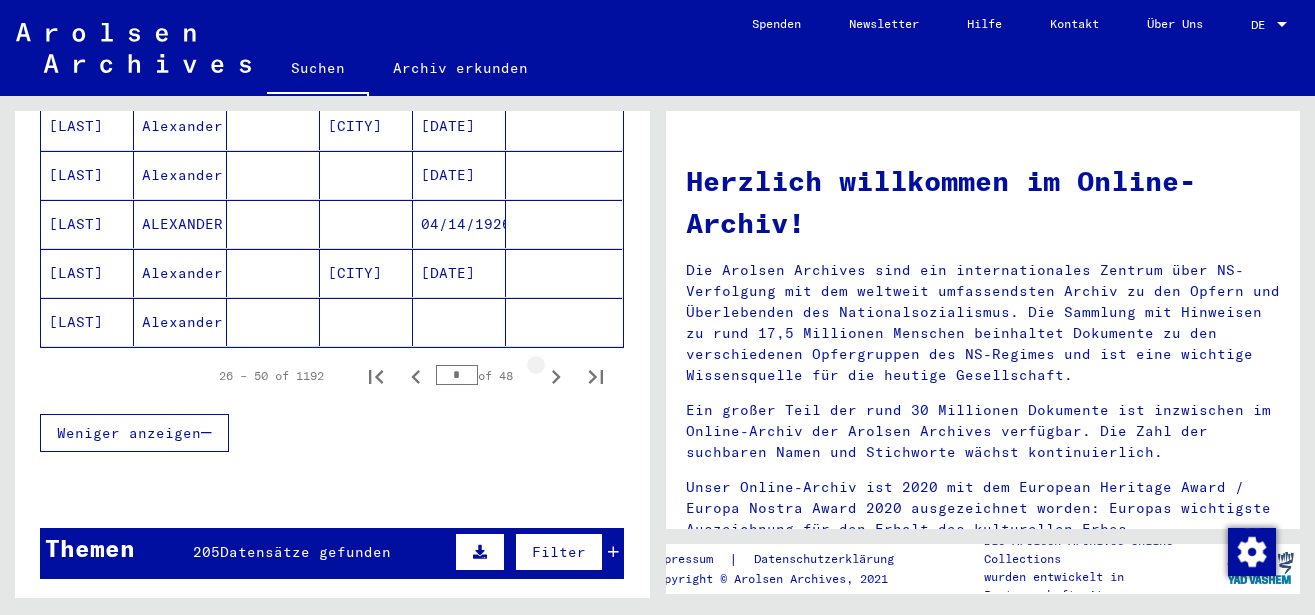 click 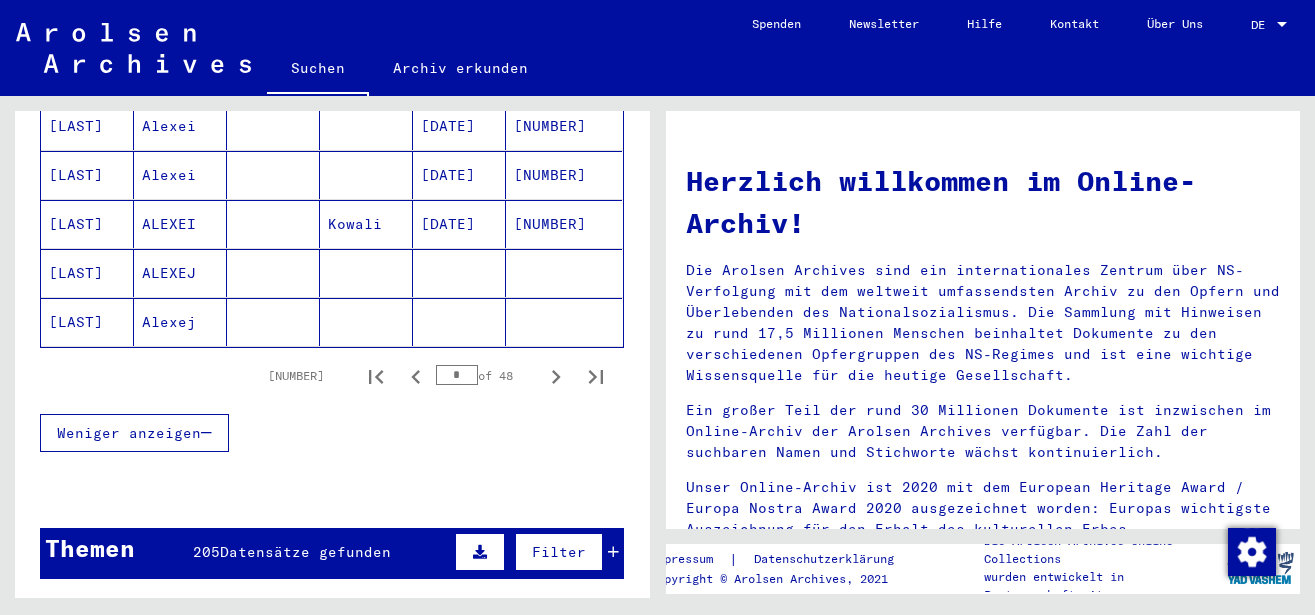 click 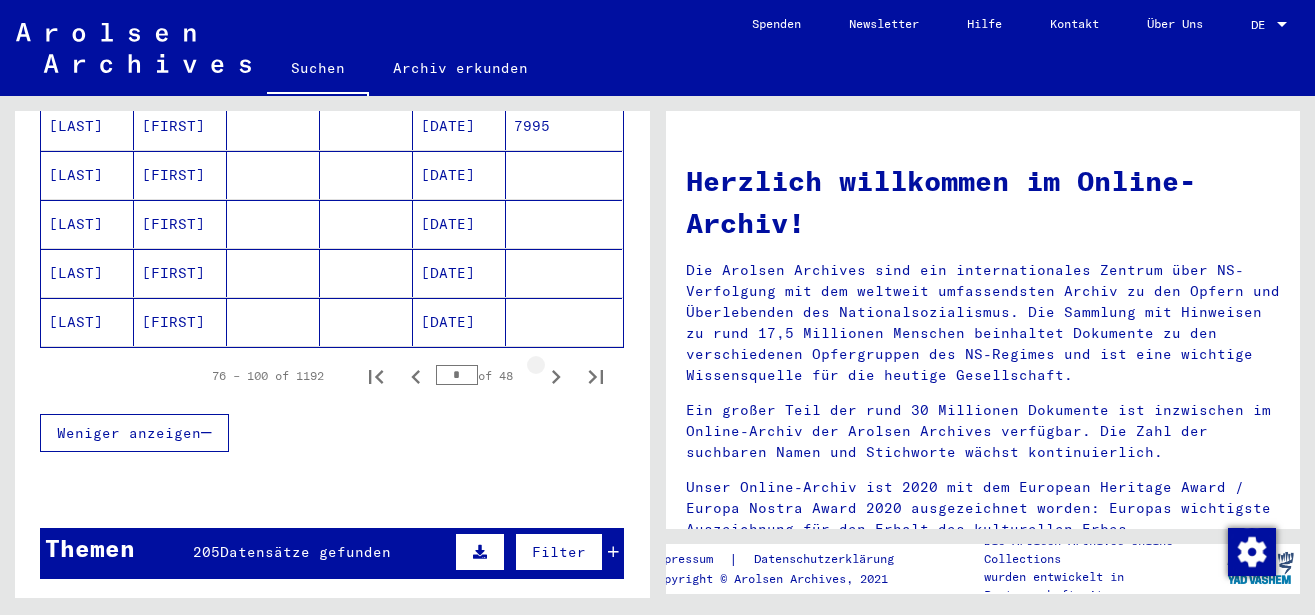 click 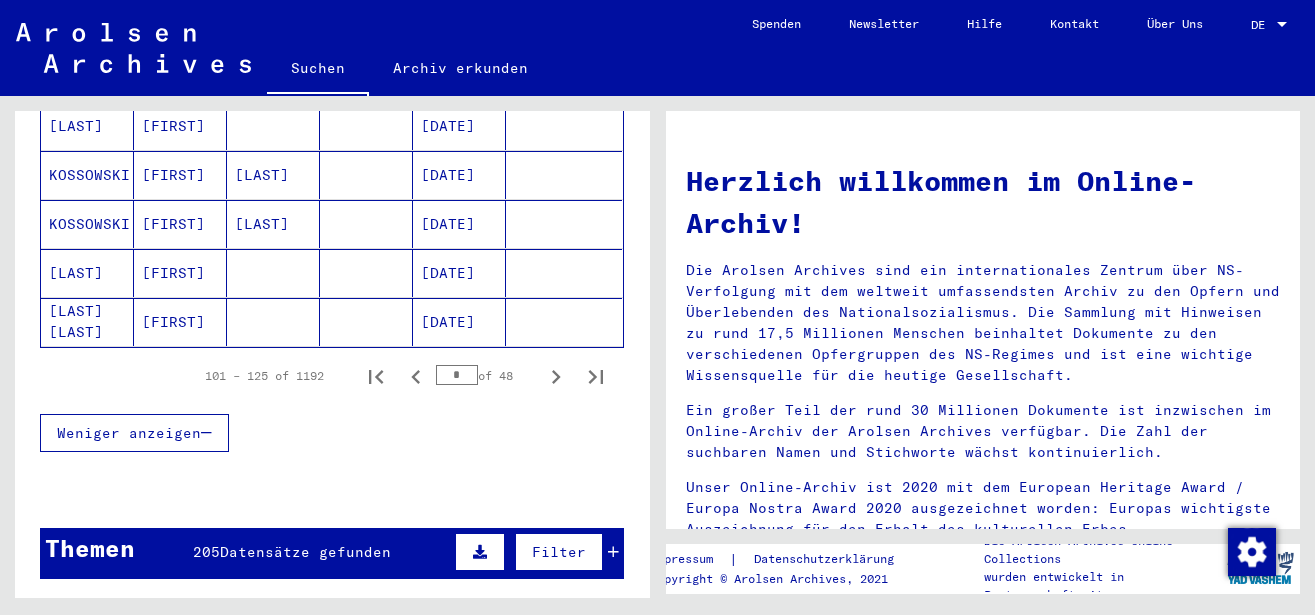 click 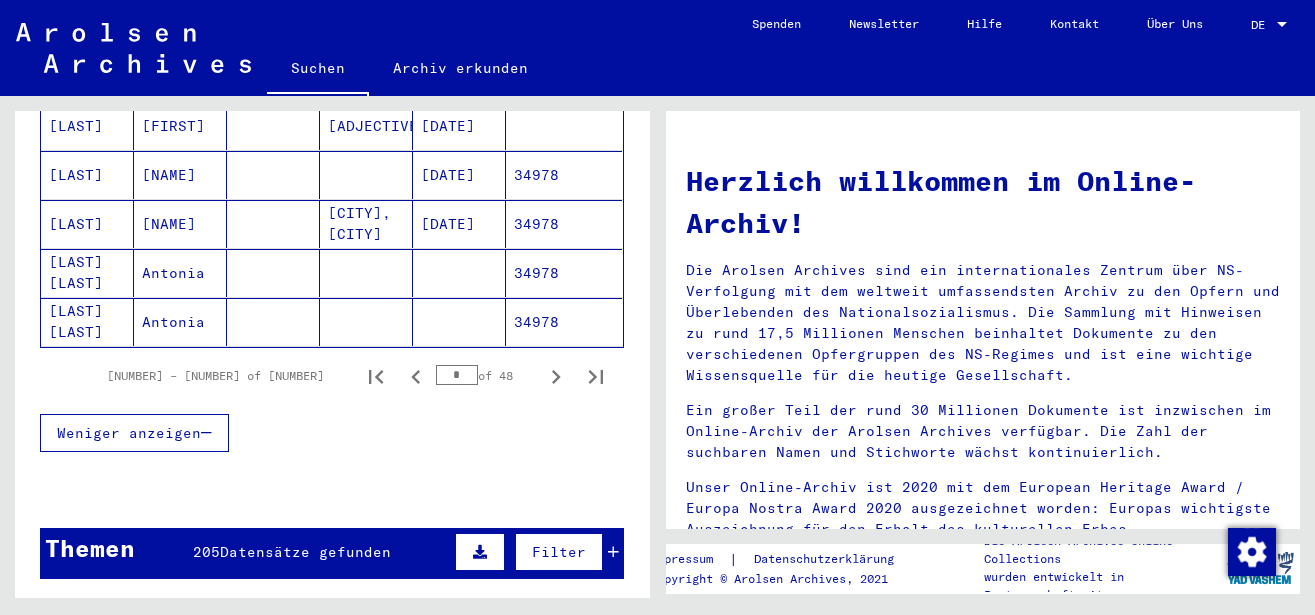 click 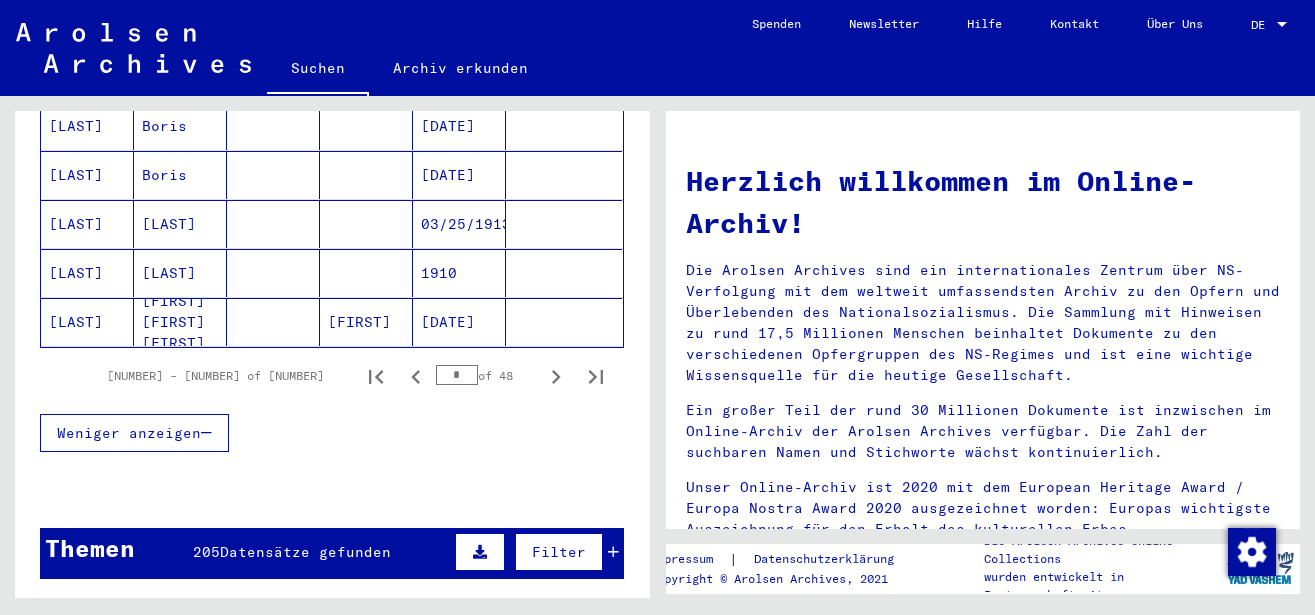 click 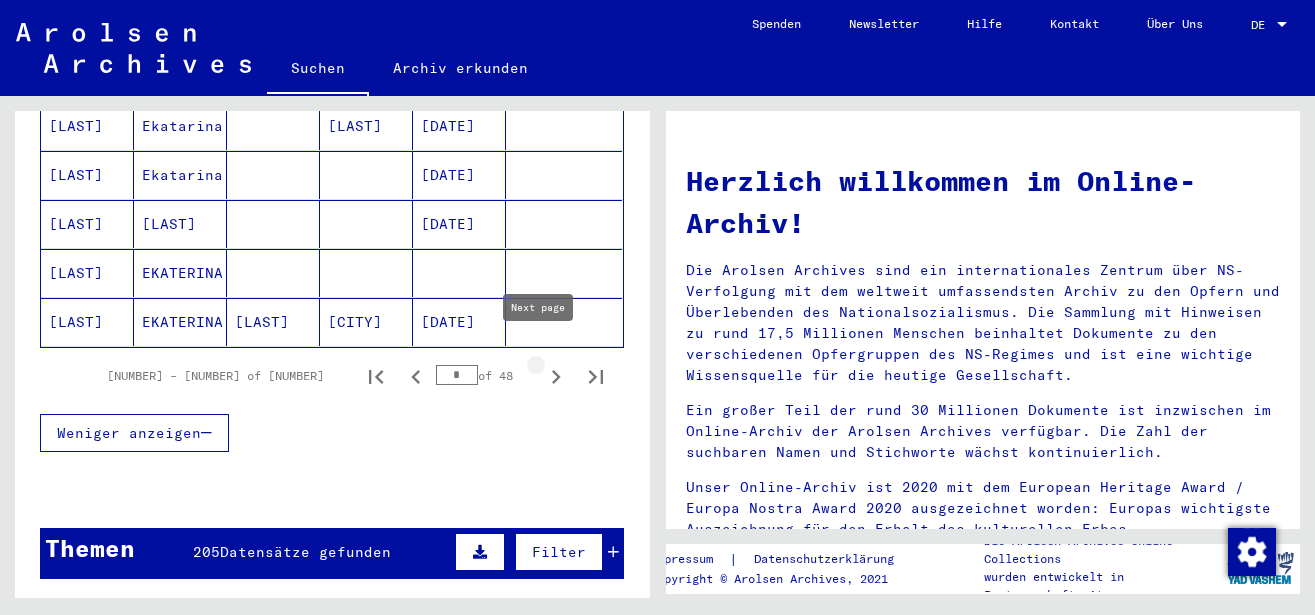 click 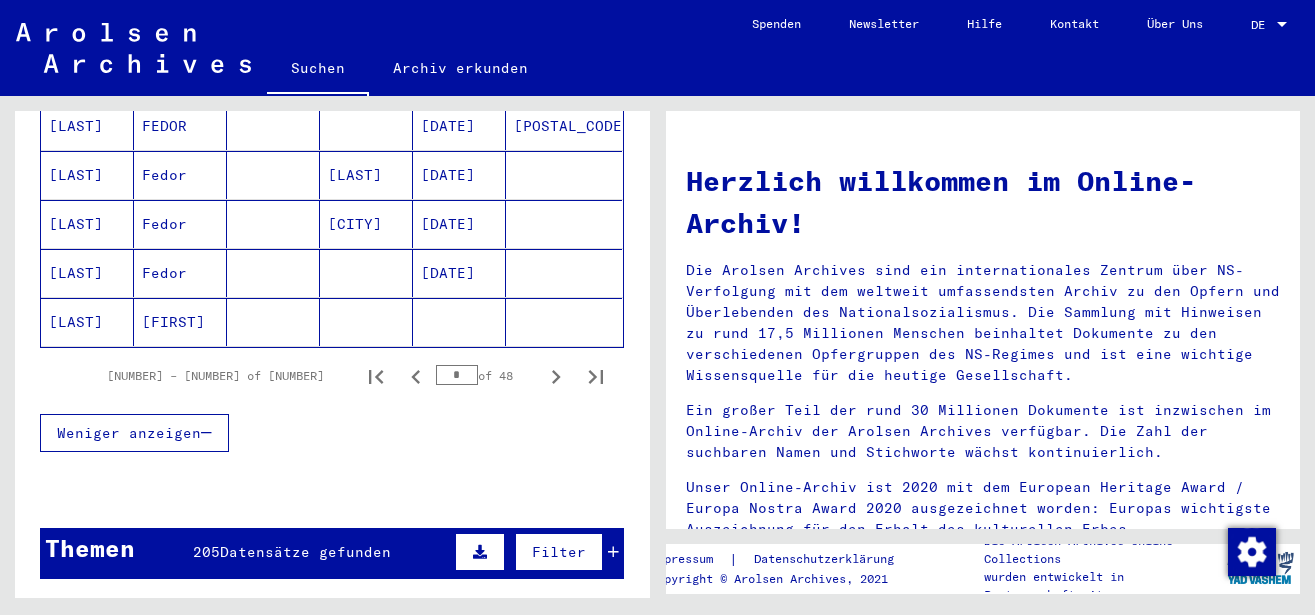 click 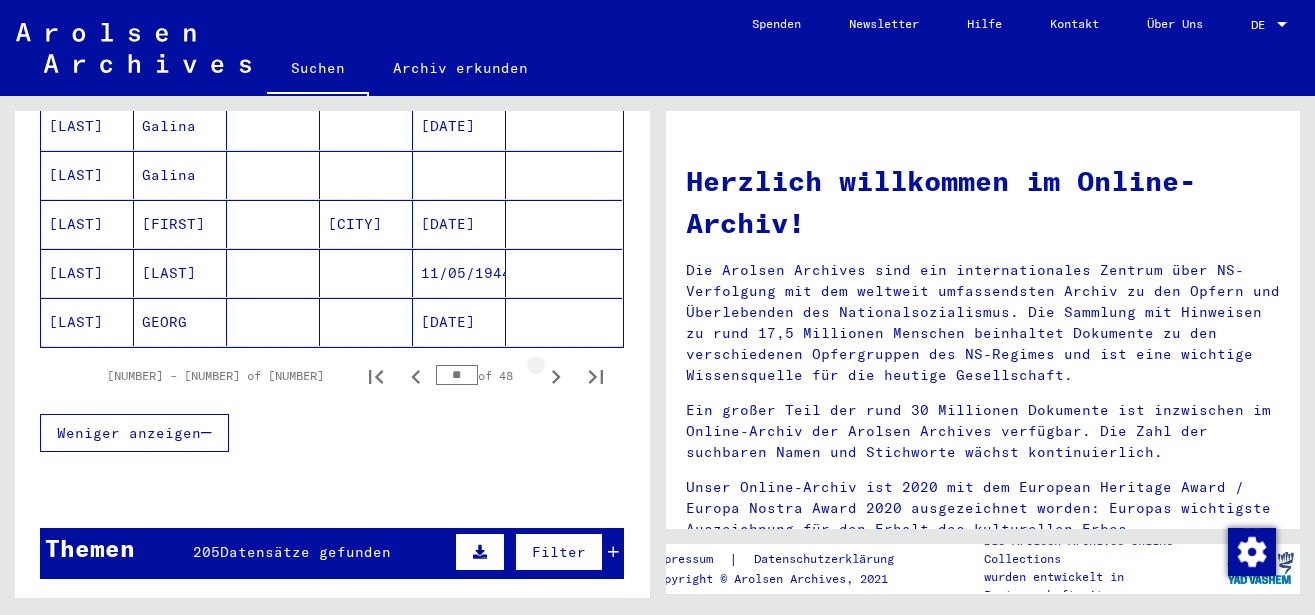 click 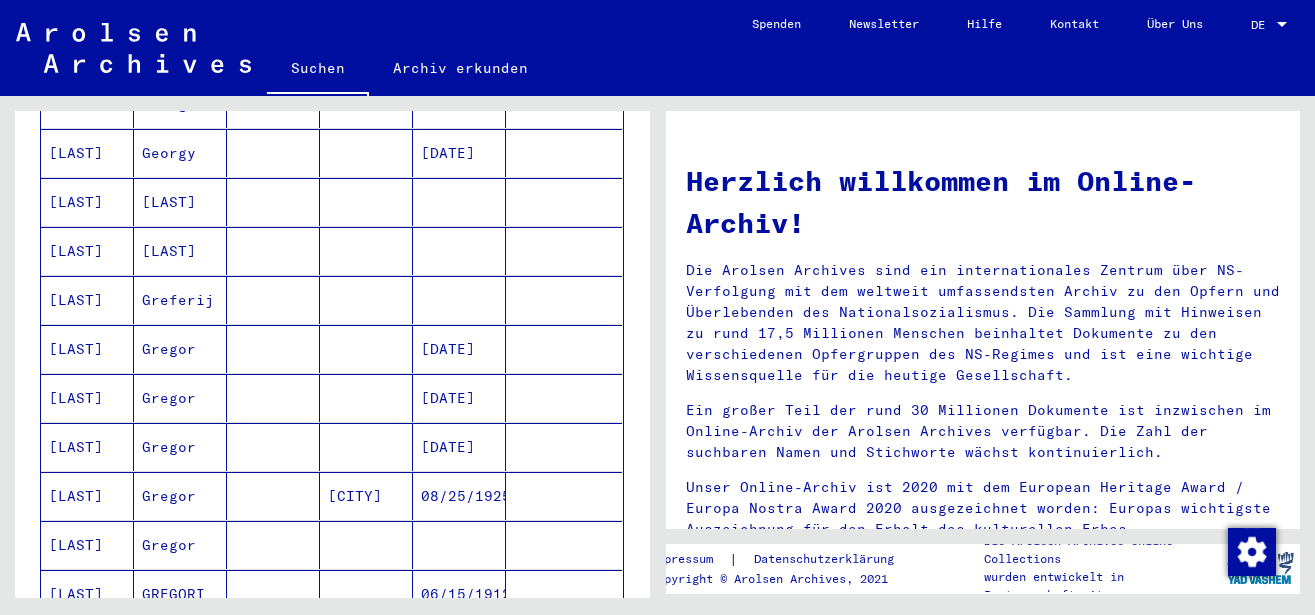 scroll, scrollTop: 432, scrollLeft: 0, axis: vertical 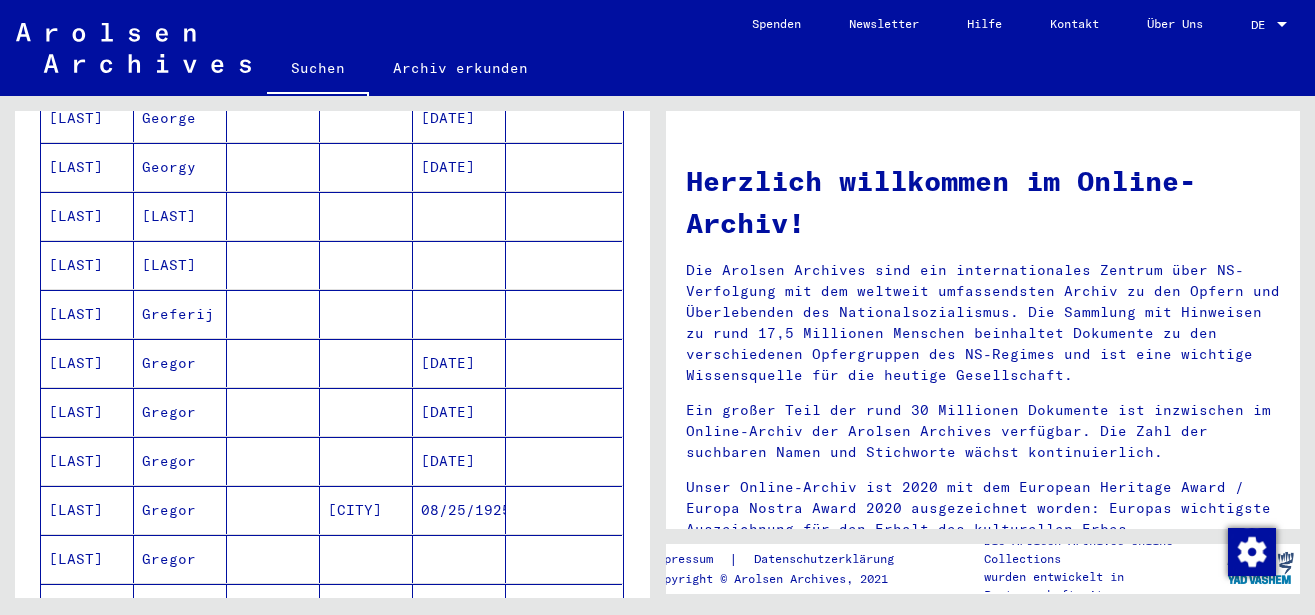 click on "Greferij" at bounding box center (180, 363) 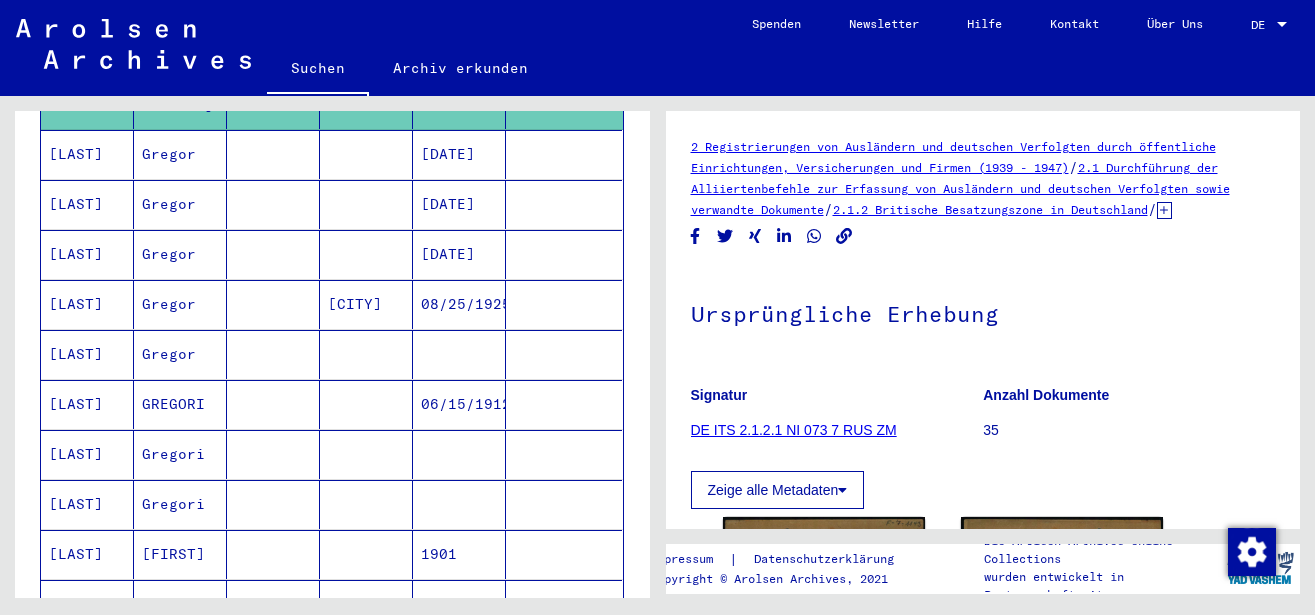scroll, scrollTop: 648, scrollLeft: 0, axis: vertical 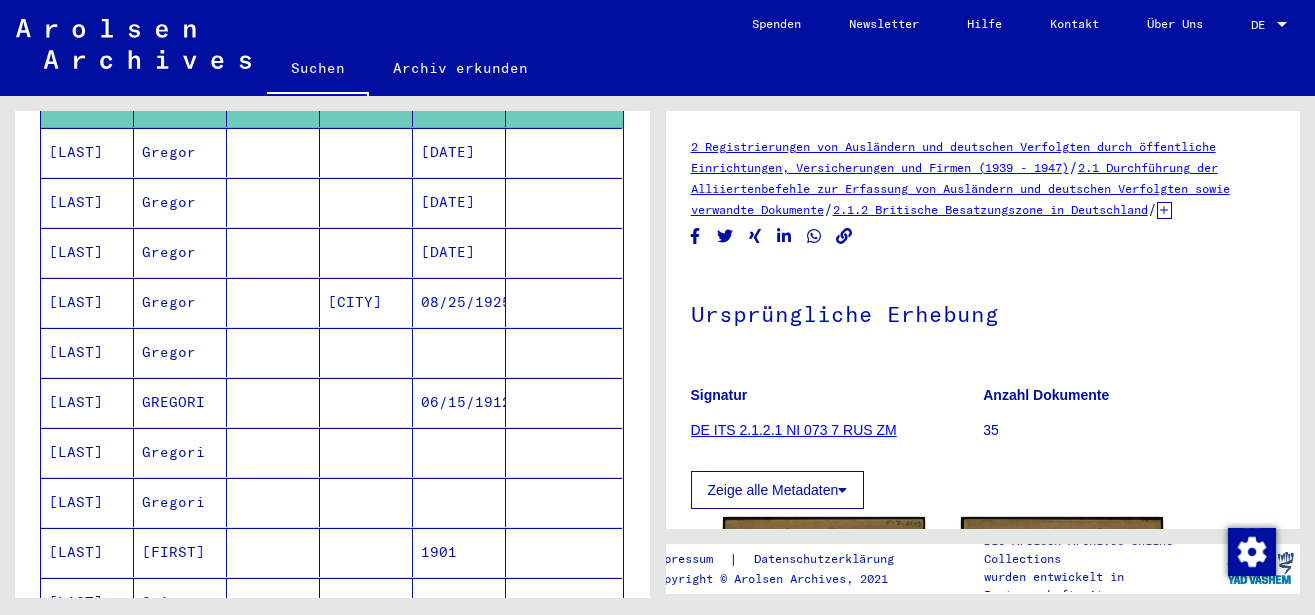 click on "GREGORI" at bounding box center (180, 452) 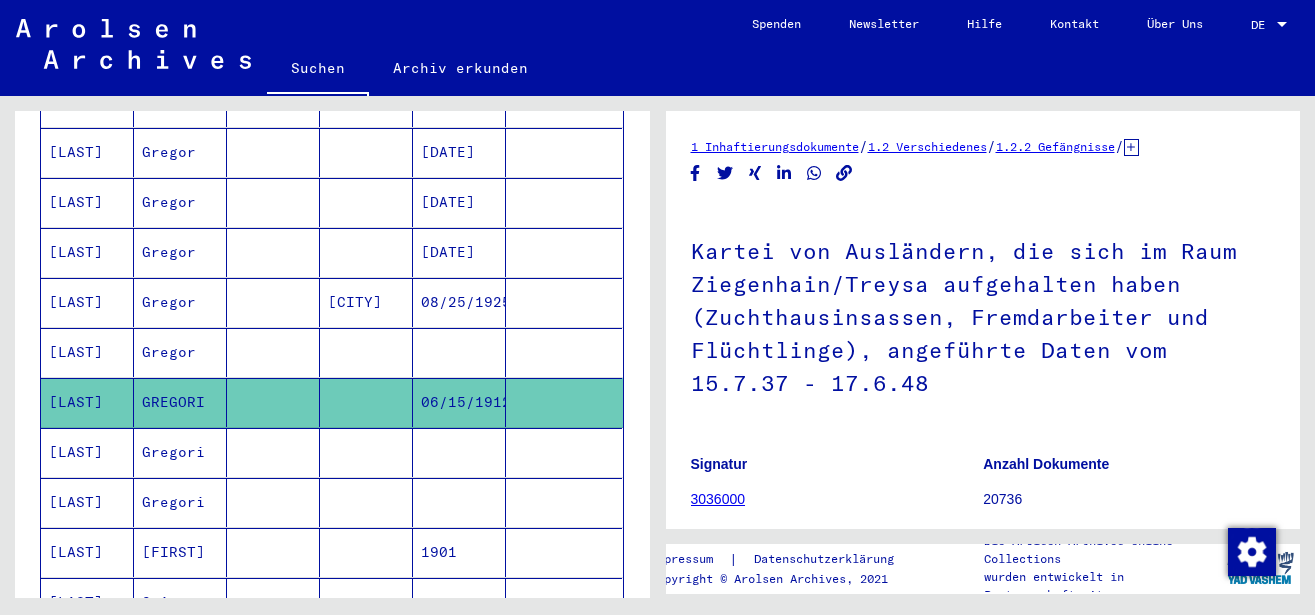 scroll, scrollTop: 648, scrollLeft: 0, axis: vertical 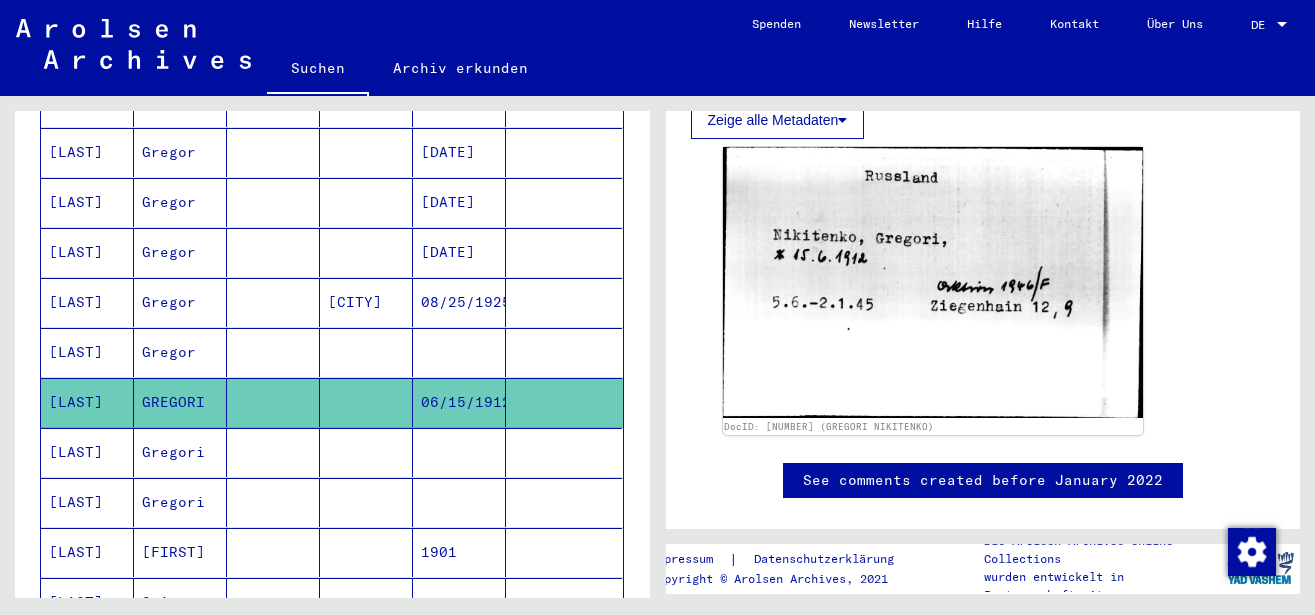 click on "Gregori" at bounding box center (180, 502) 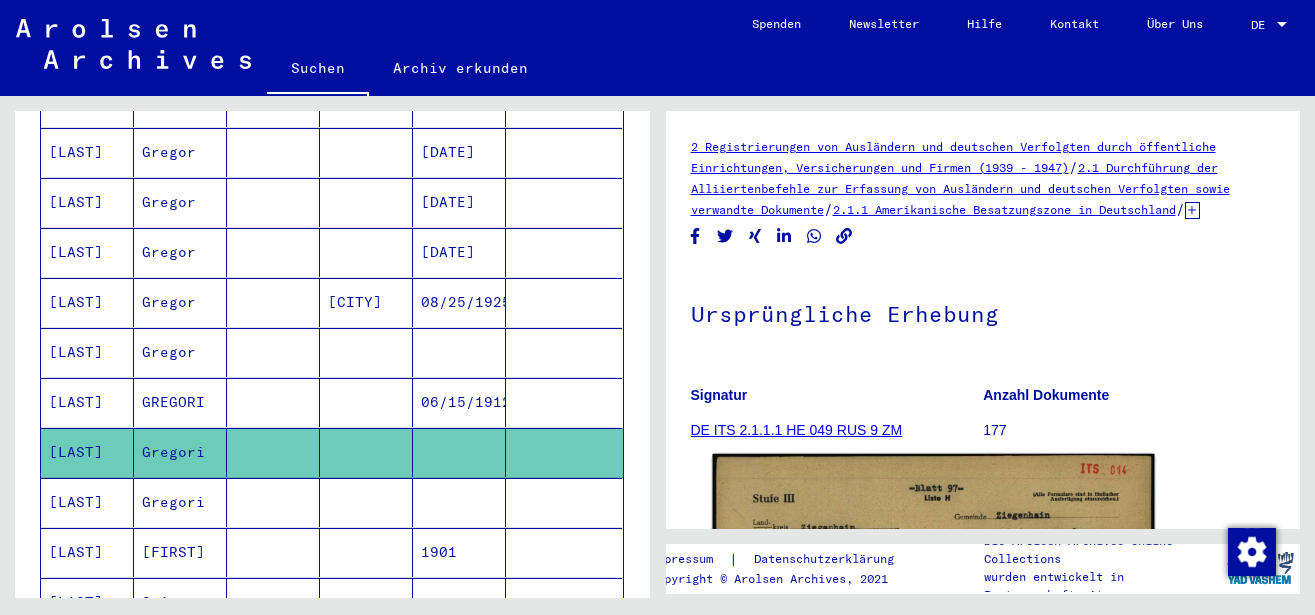 scroll, scrollTop: 432, scrollLeft: 0, axis: vertical 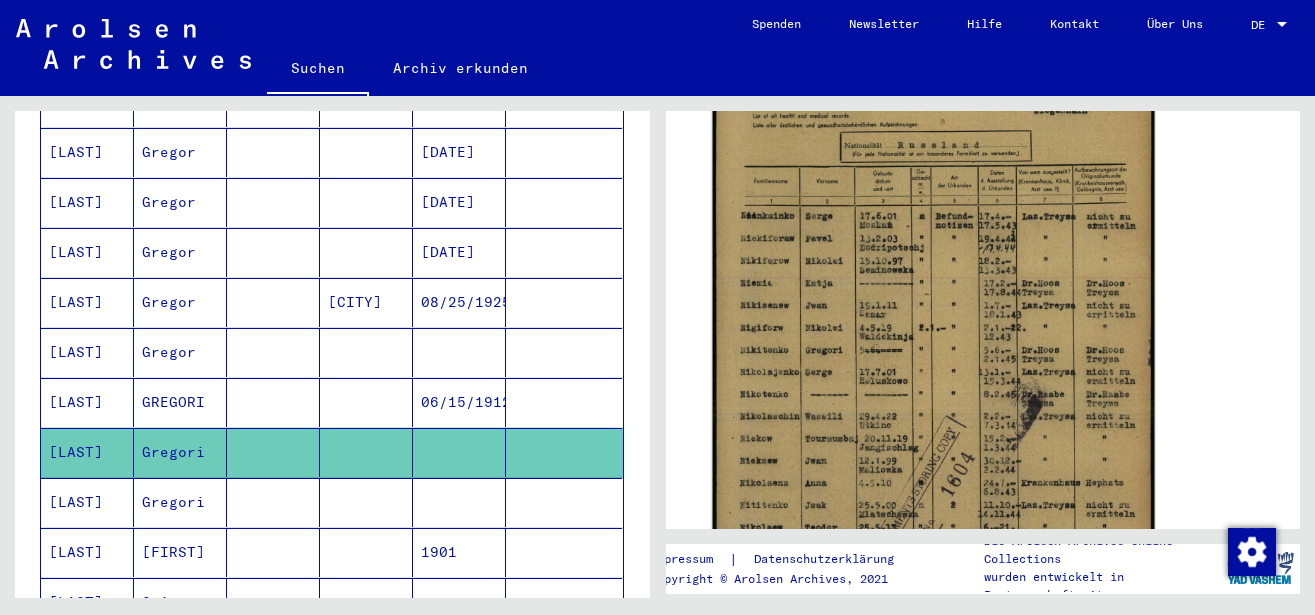 click 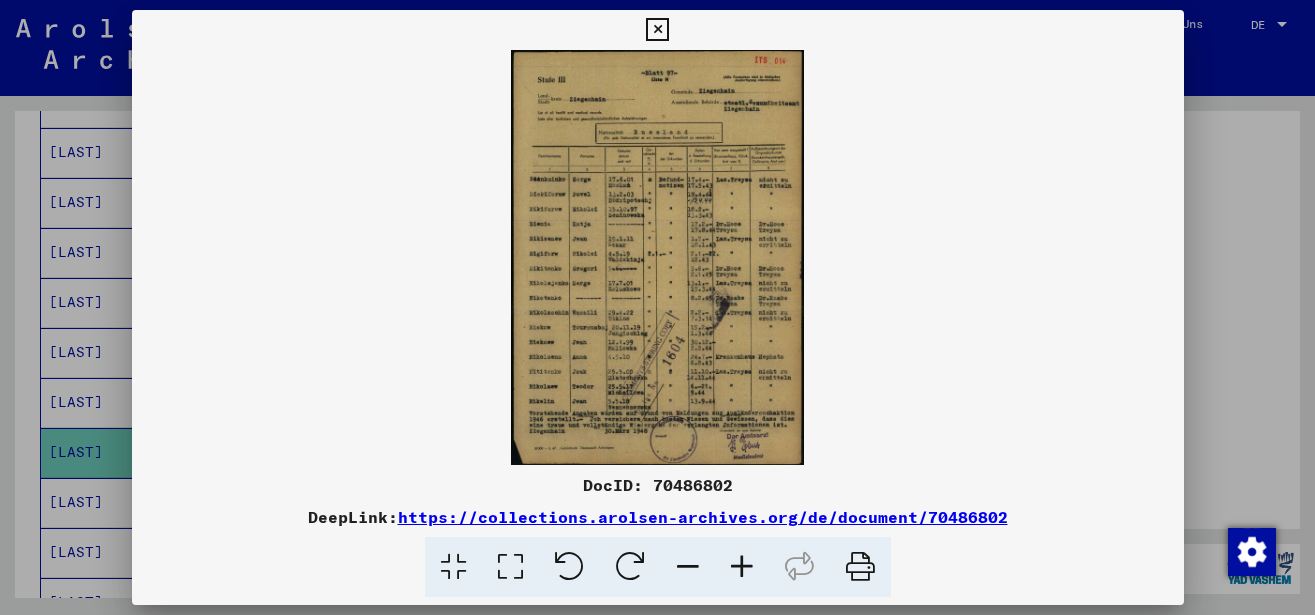 scroll, scrollTop: 431, scrollLeft: 0, axis: vertical 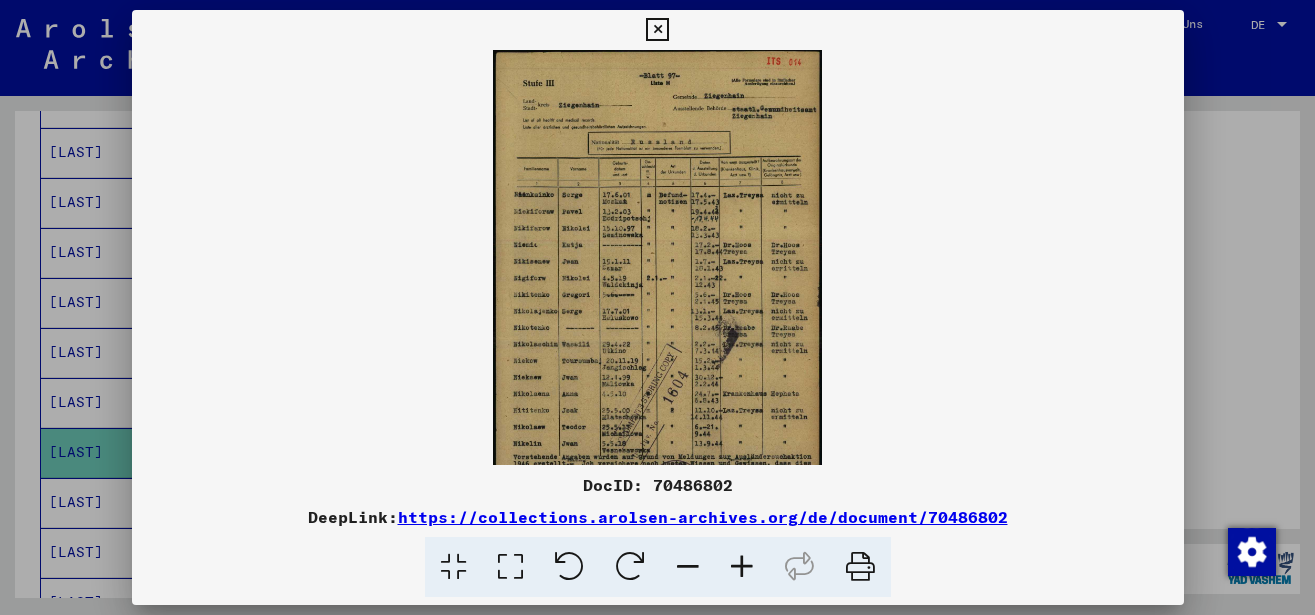 click at bounding box center [742, 567] 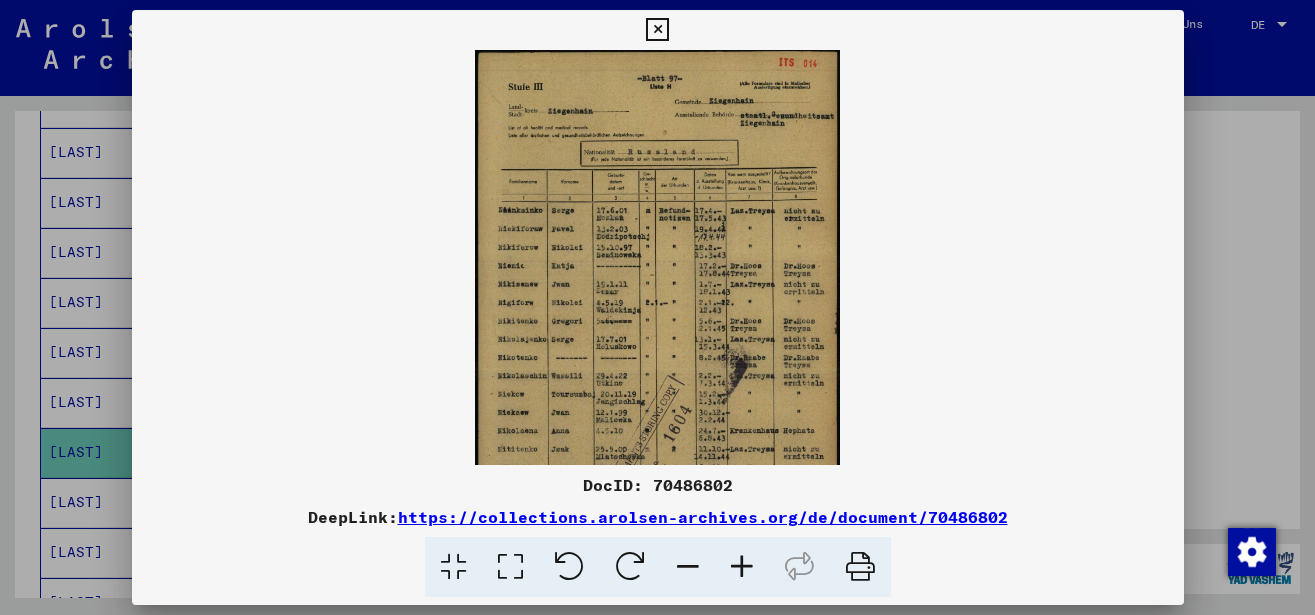 click at bounding box center (742, 567) 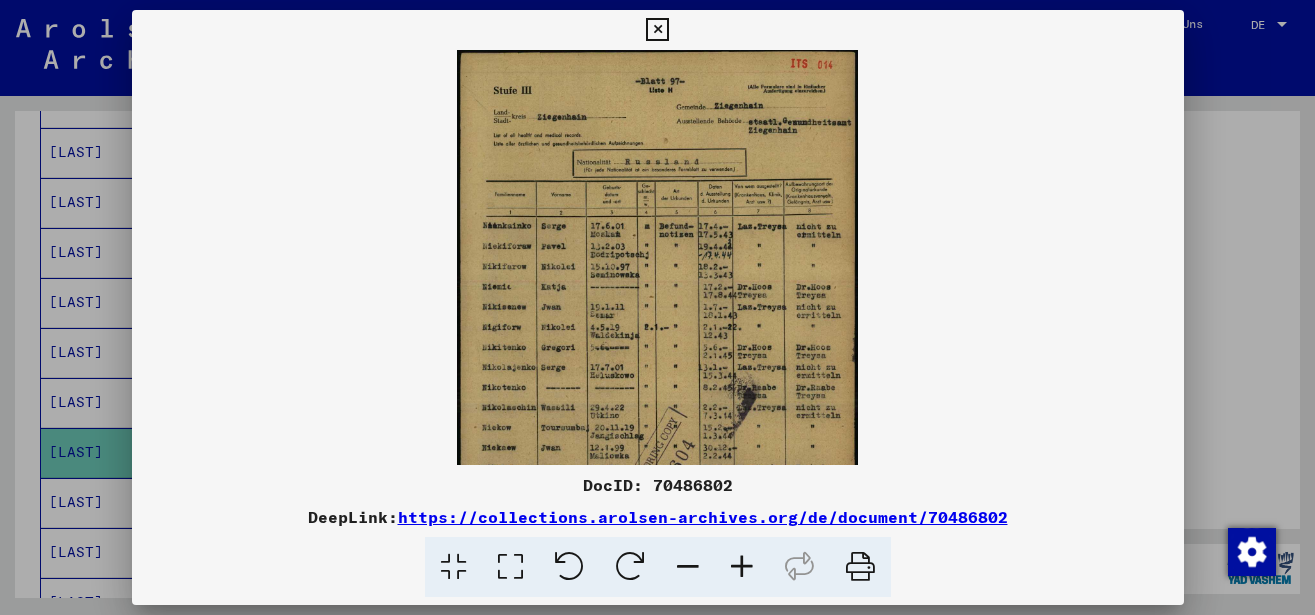 click at bounding box center (742, 567) 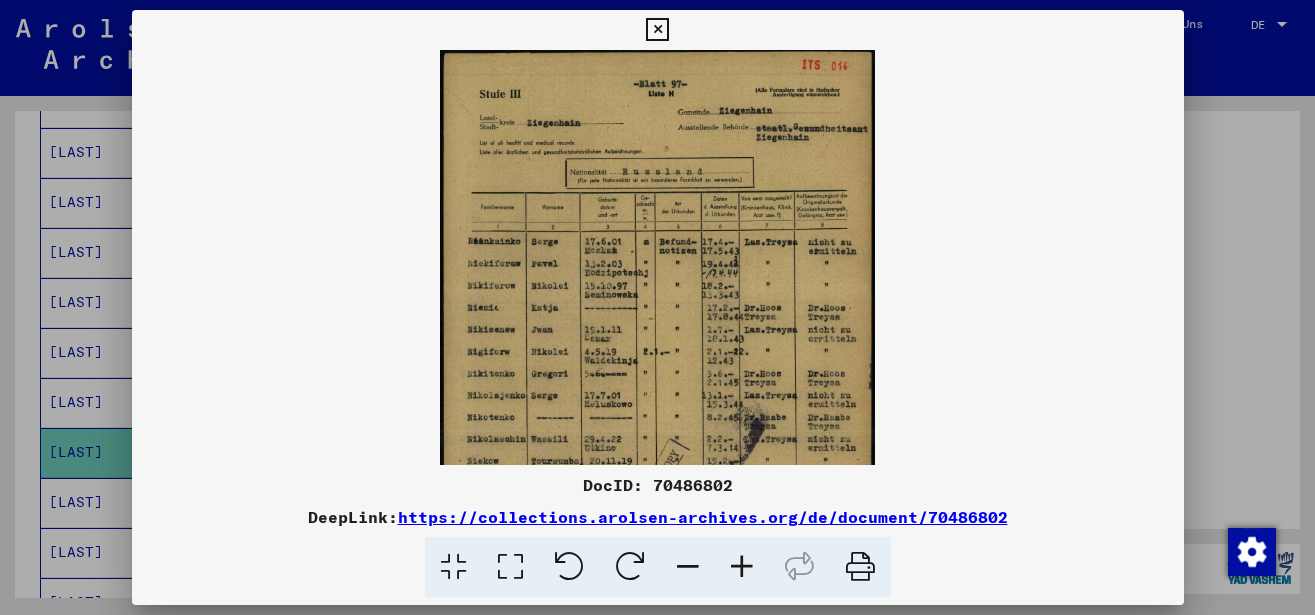 click at bounding box center [742, 567] 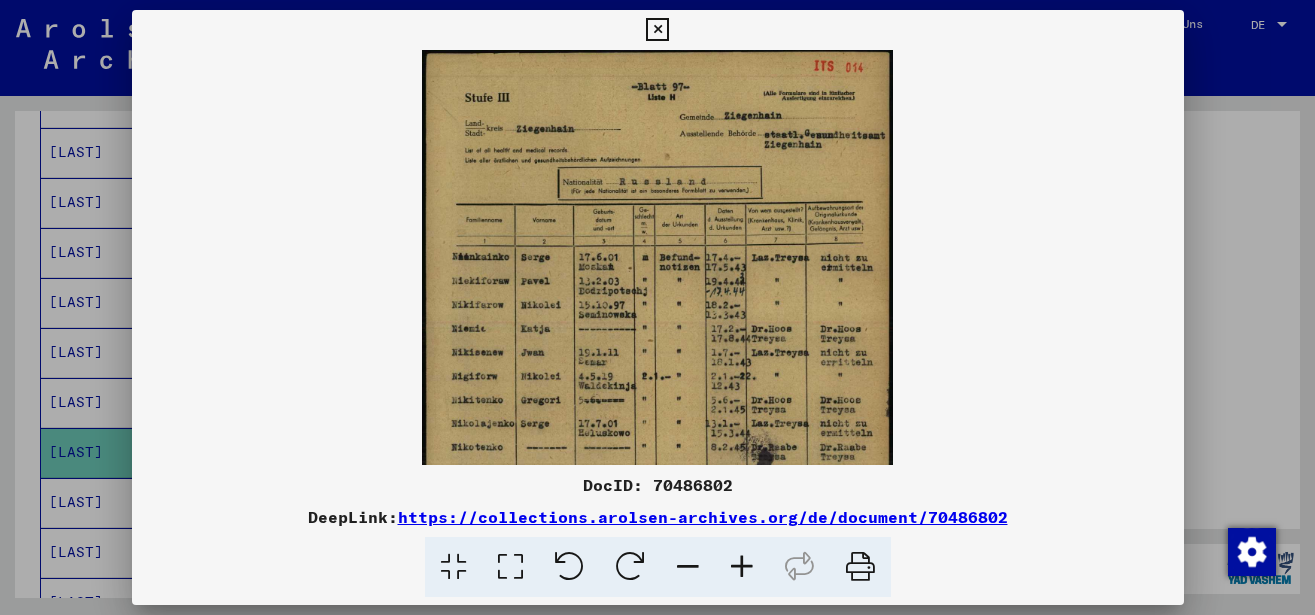 click at bounding box center (742, 567) 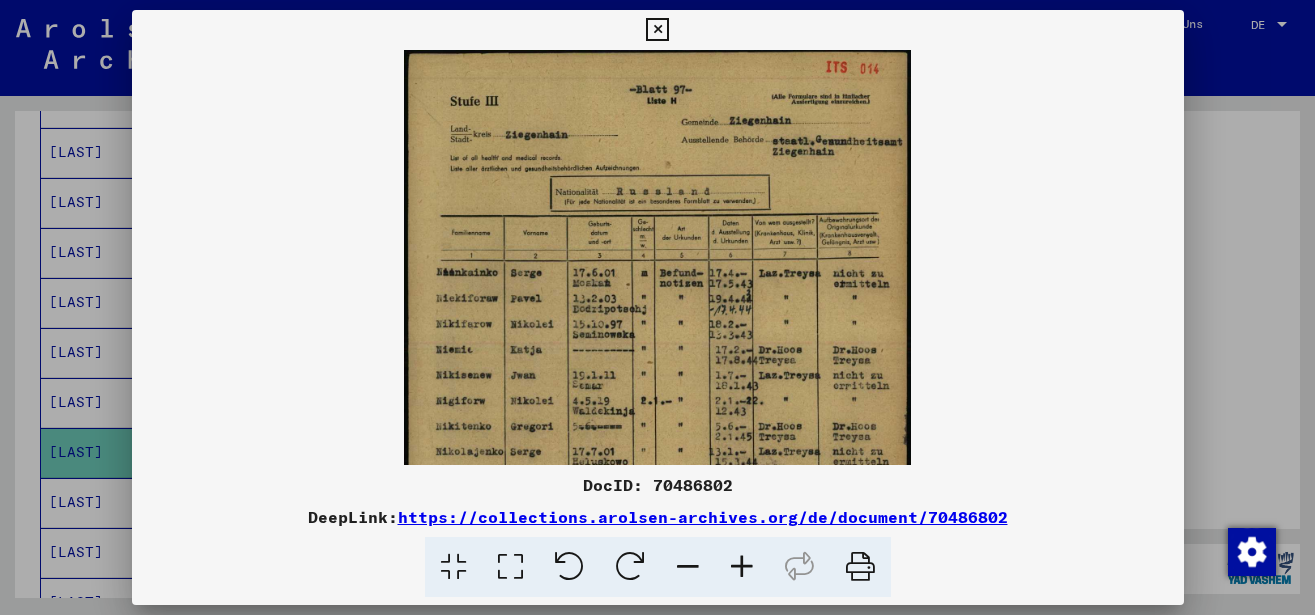 click at bounding box center (742, 567) 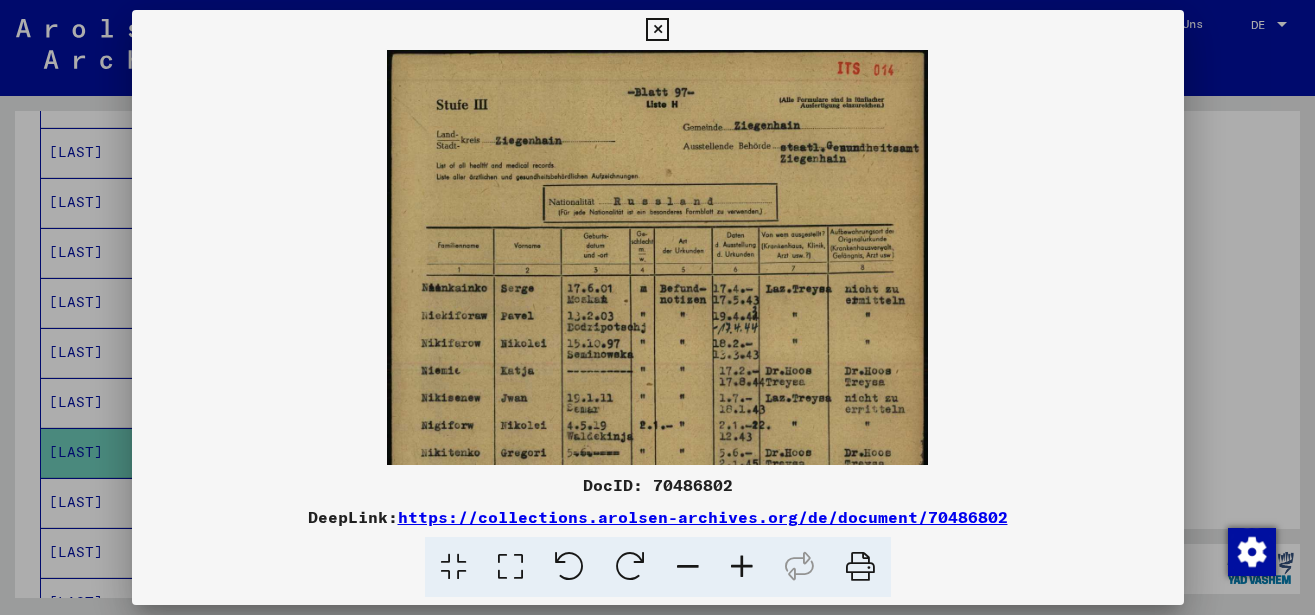 click at bounding box center [742, 567] 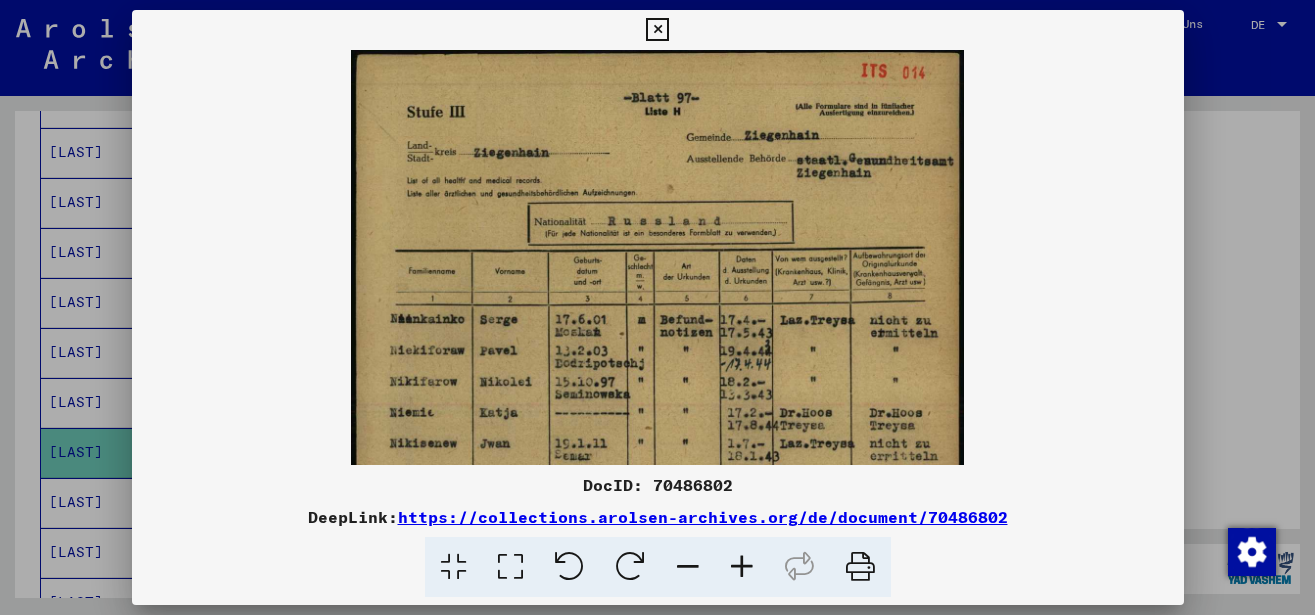 click at bounding box center [742, 567] 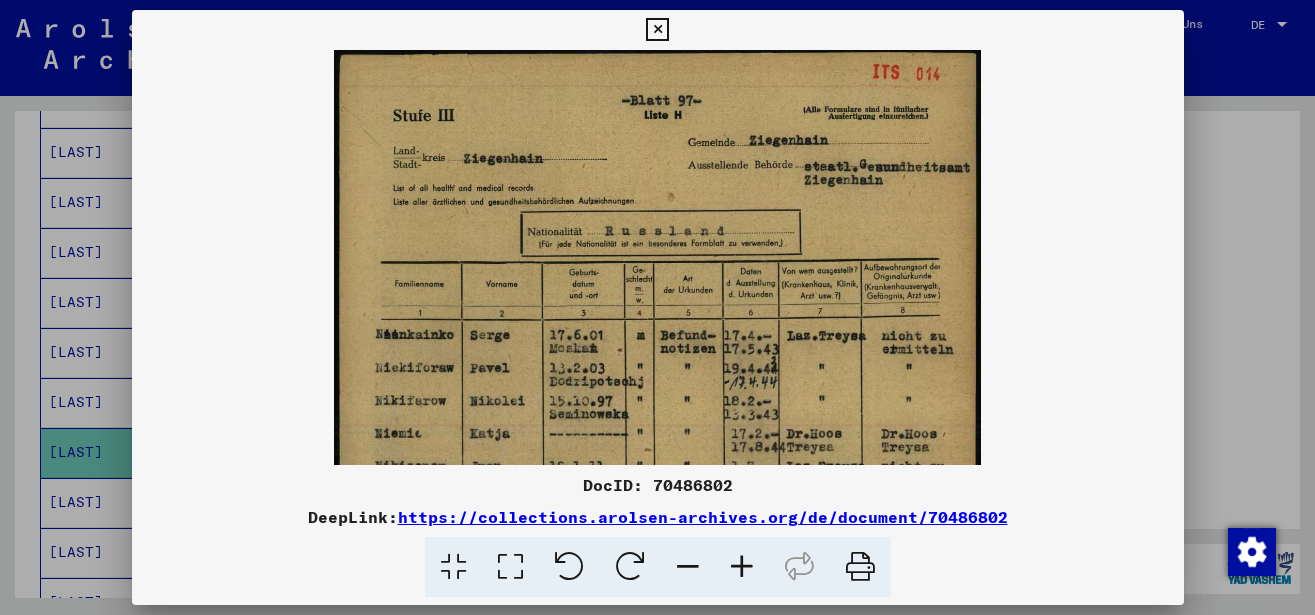 click at bounding box center [742, 567] 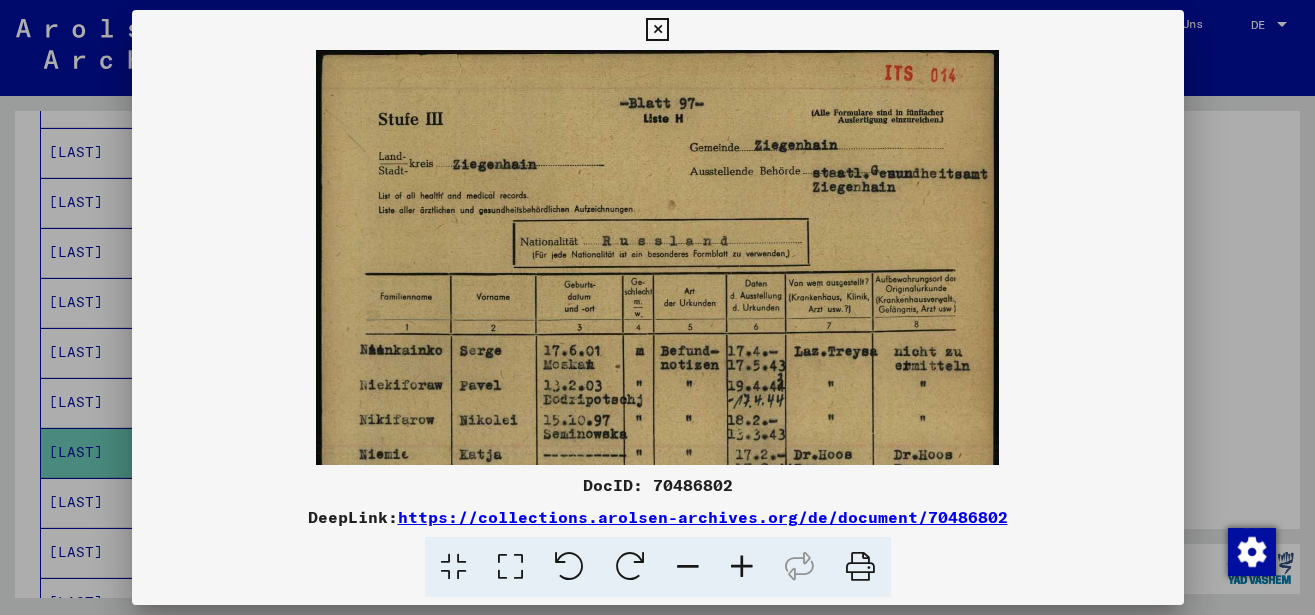 click at bounding box center (742, 567) 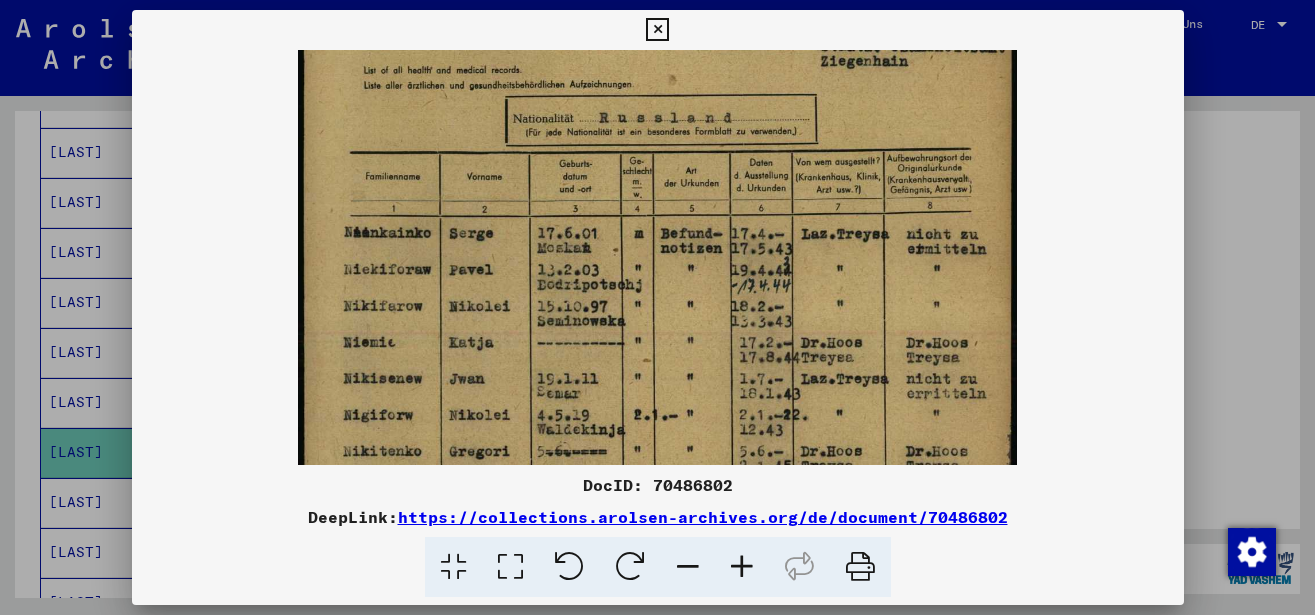 scroll, scrollTop: 166, scrollLeft: 0, axis: vertical 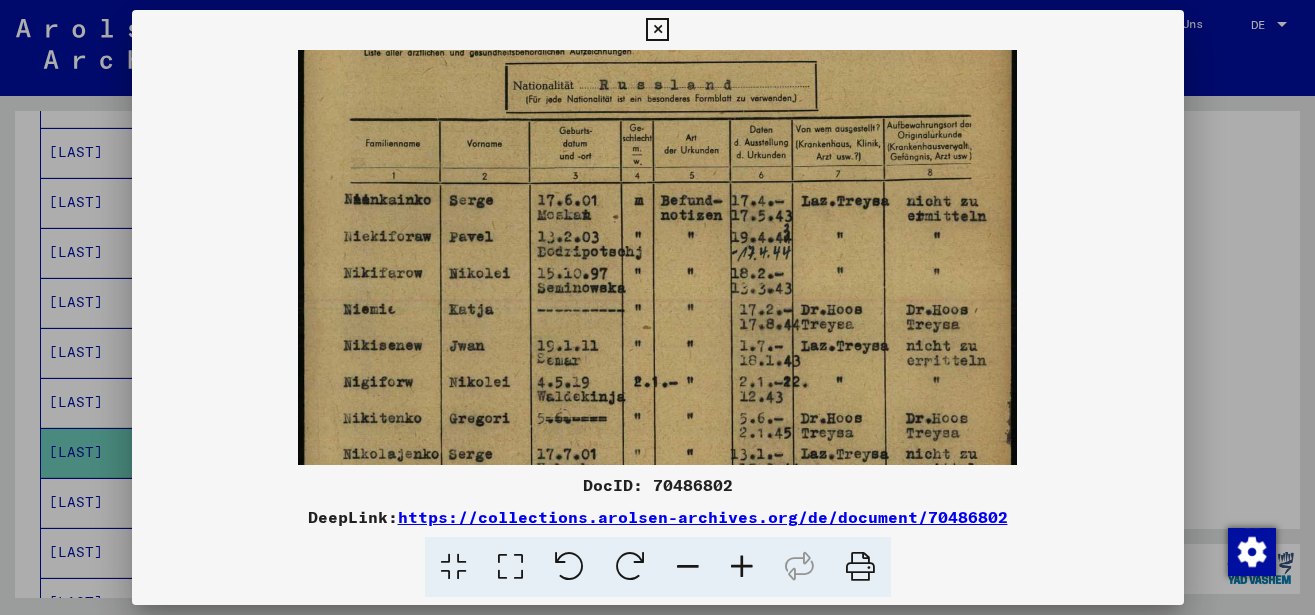 drag, startPoint x: 736, startPoint y: 391, endPoint x: 720, endPoint y: 225, distance: 166.7693 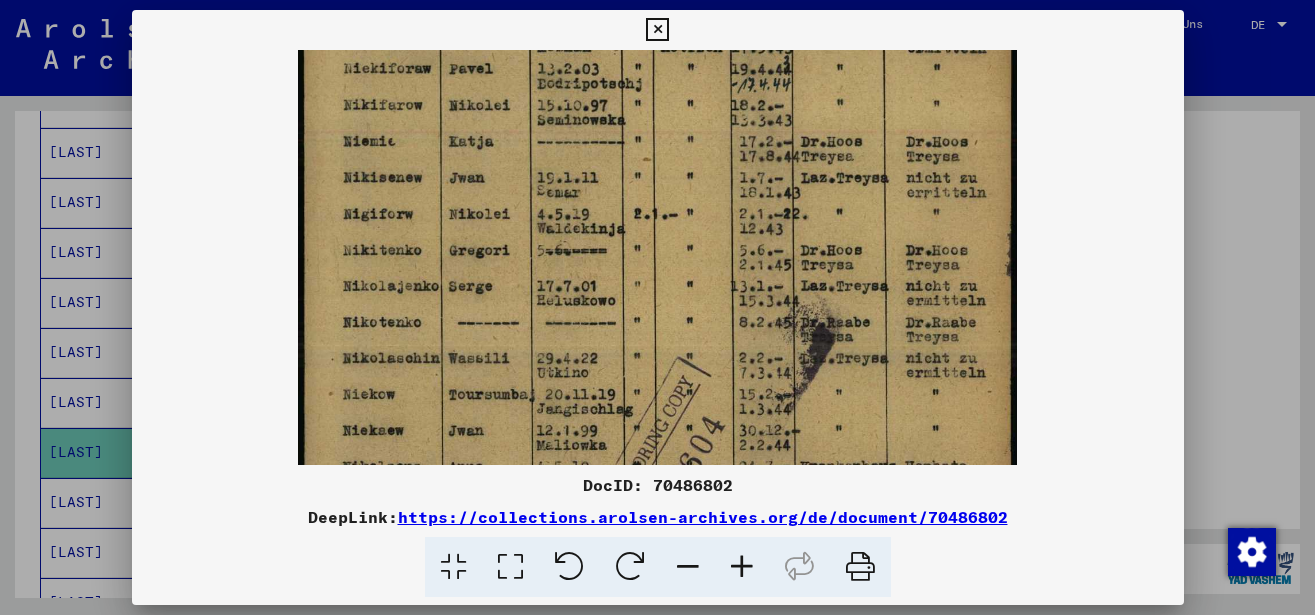 scroll, scrollTop: 351, scrollLeft: 0, axis: vertical 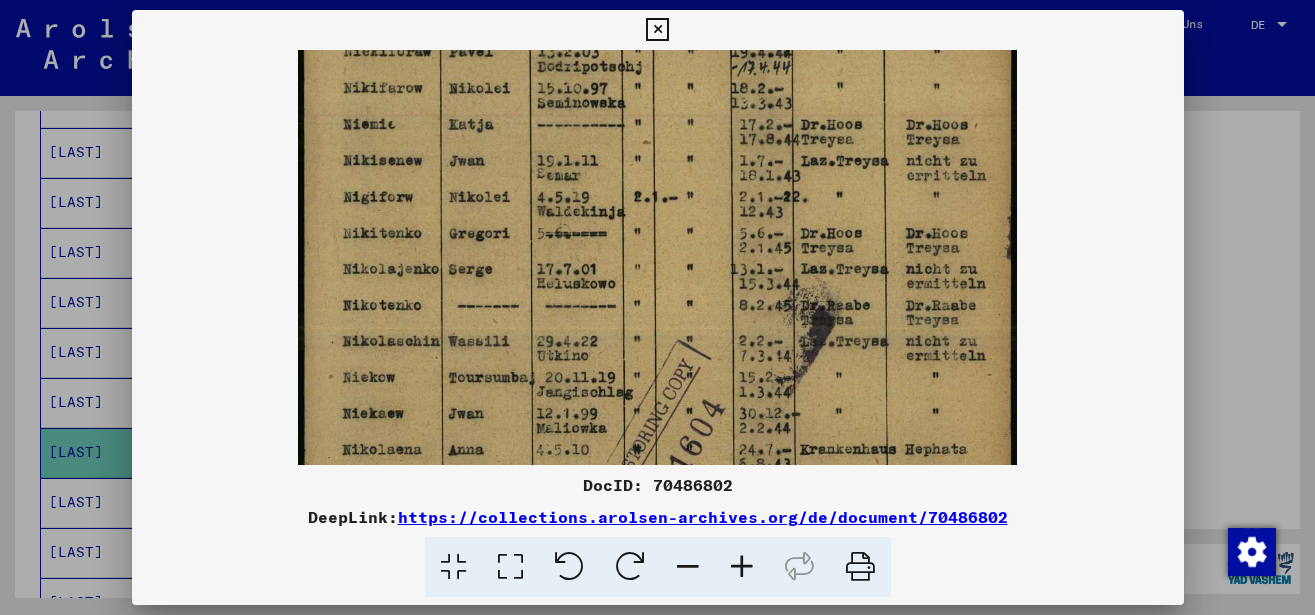 drag, startPoint x: 708, startPoint y: 353, endPoint x: 709, endPoint y: 168, distance: 185.0027 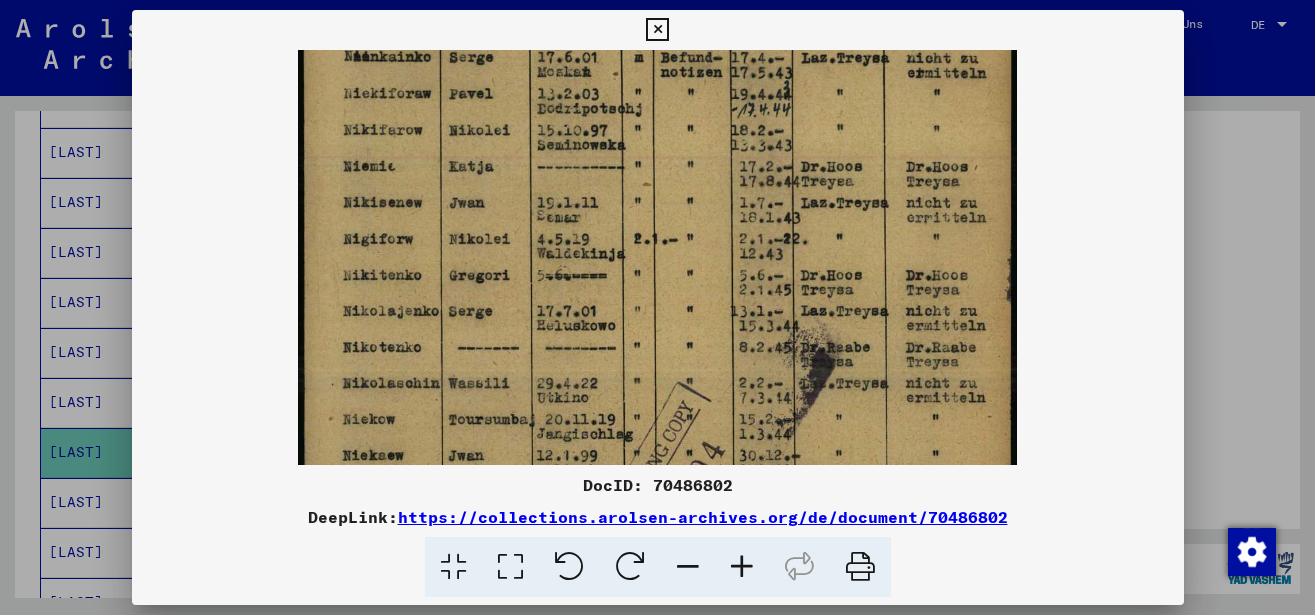 scroll, scrollTop: 272, scrollLeft: 0, axis: vertical 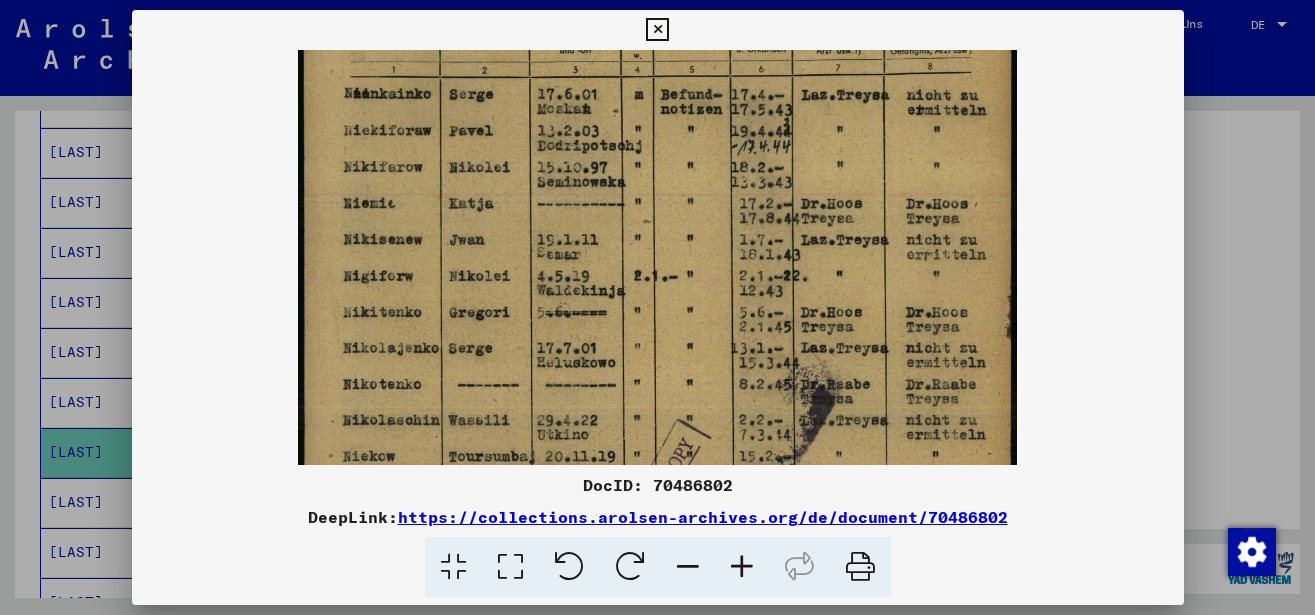 drag, startPoint x: 683, startPoint y: 330, endPoint x: 732, endPoint y: 409, distance: 92.96236 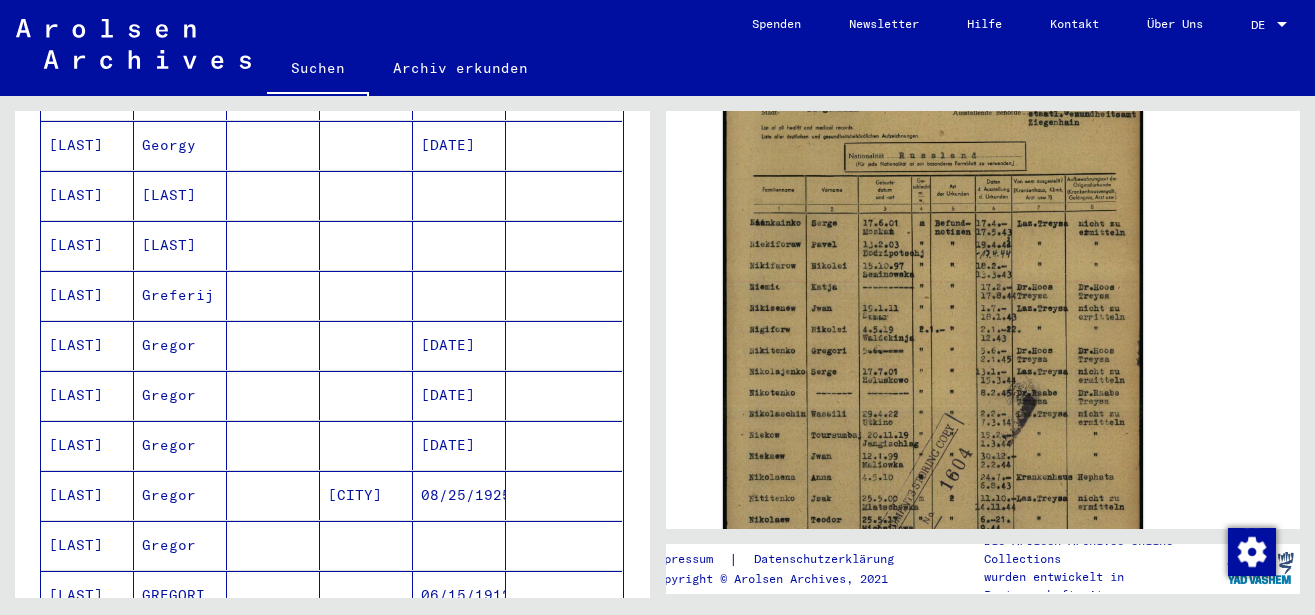 scroll, scrollTop: 432, scrollLeft: 0, axis: vertical 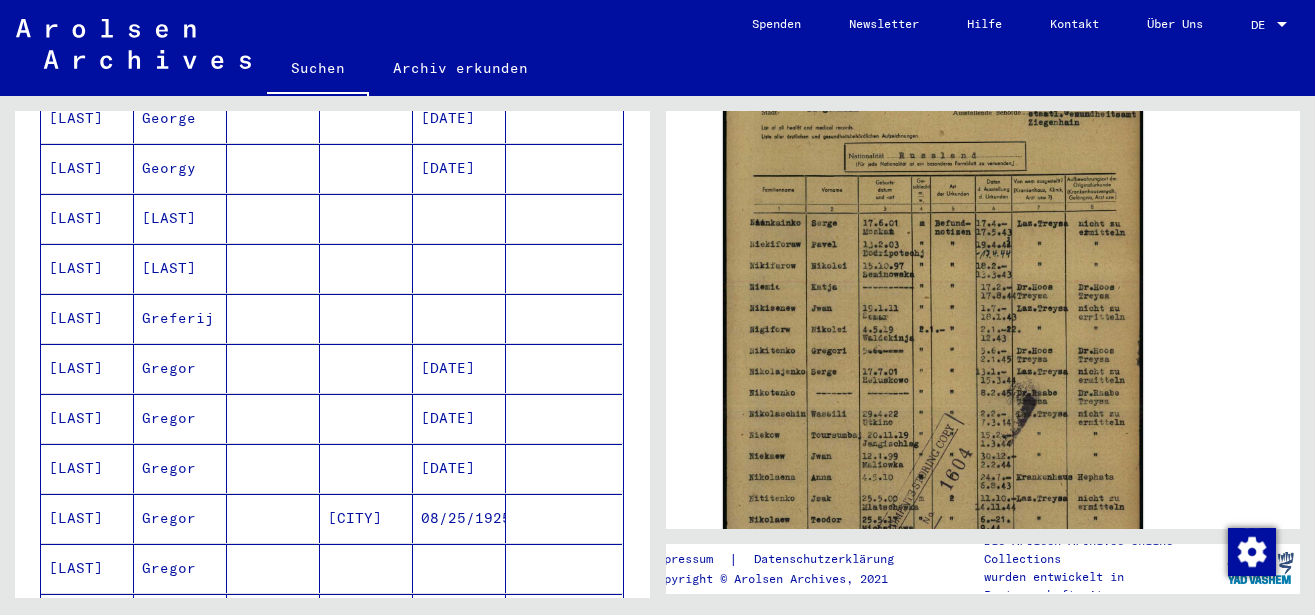 click at bounding box center (273, 418) 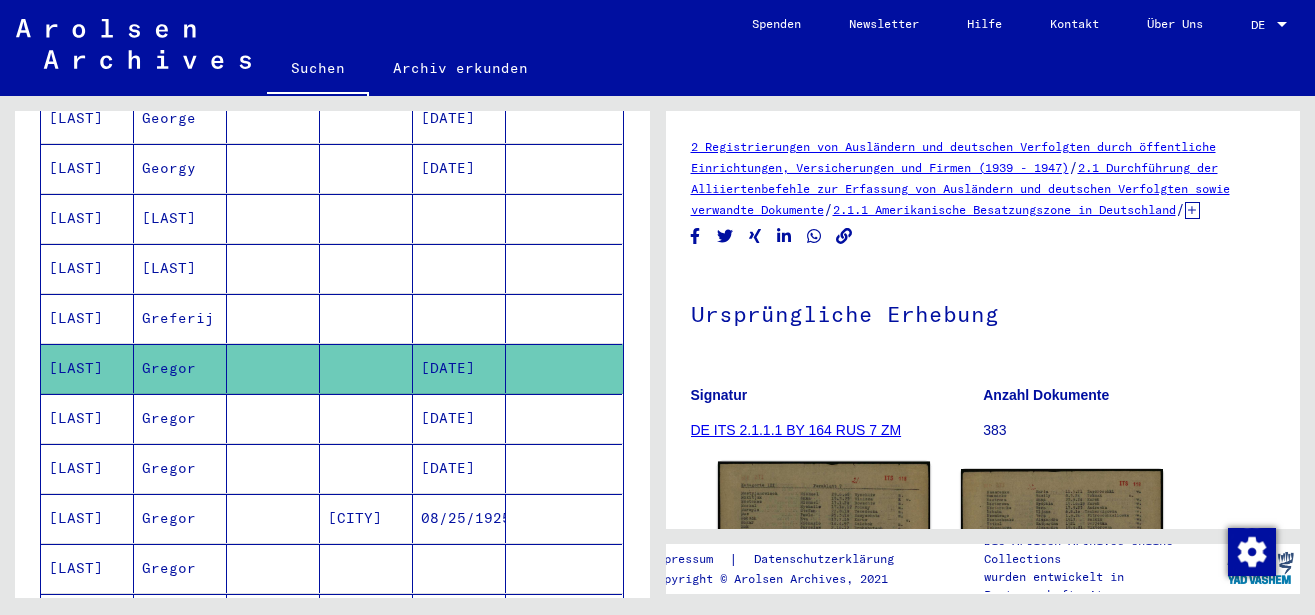 scroll, scrollTop: 216, scrollLeft: 0, axis: vertical 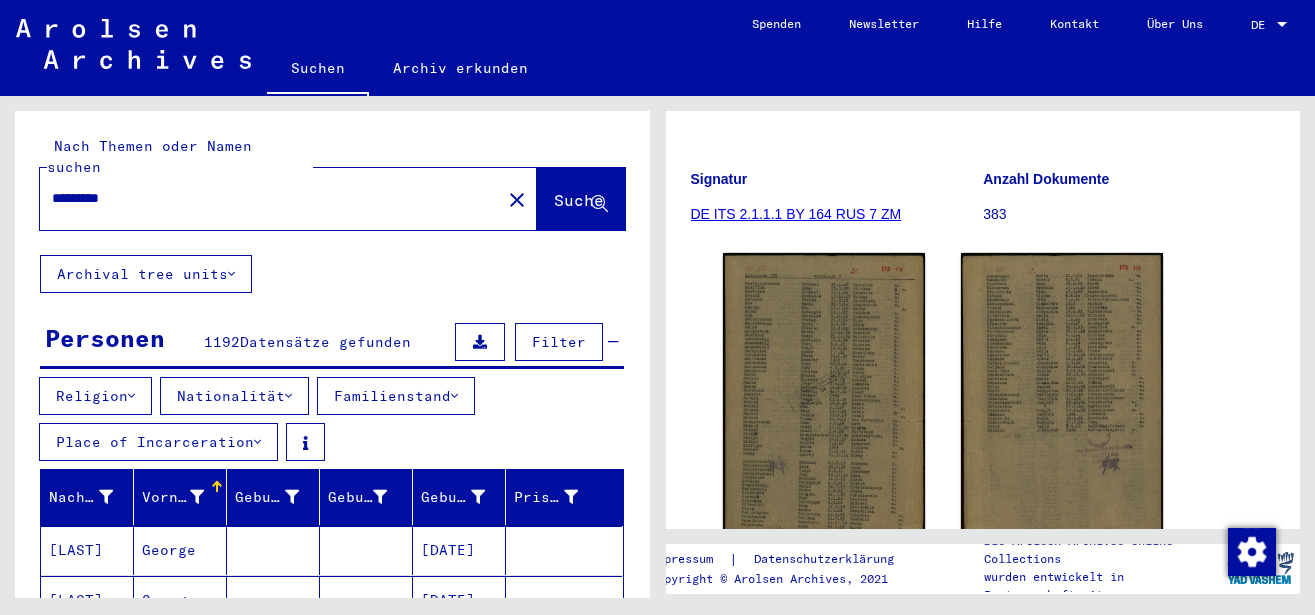 click on "*********" at bounding box center [270, 198] 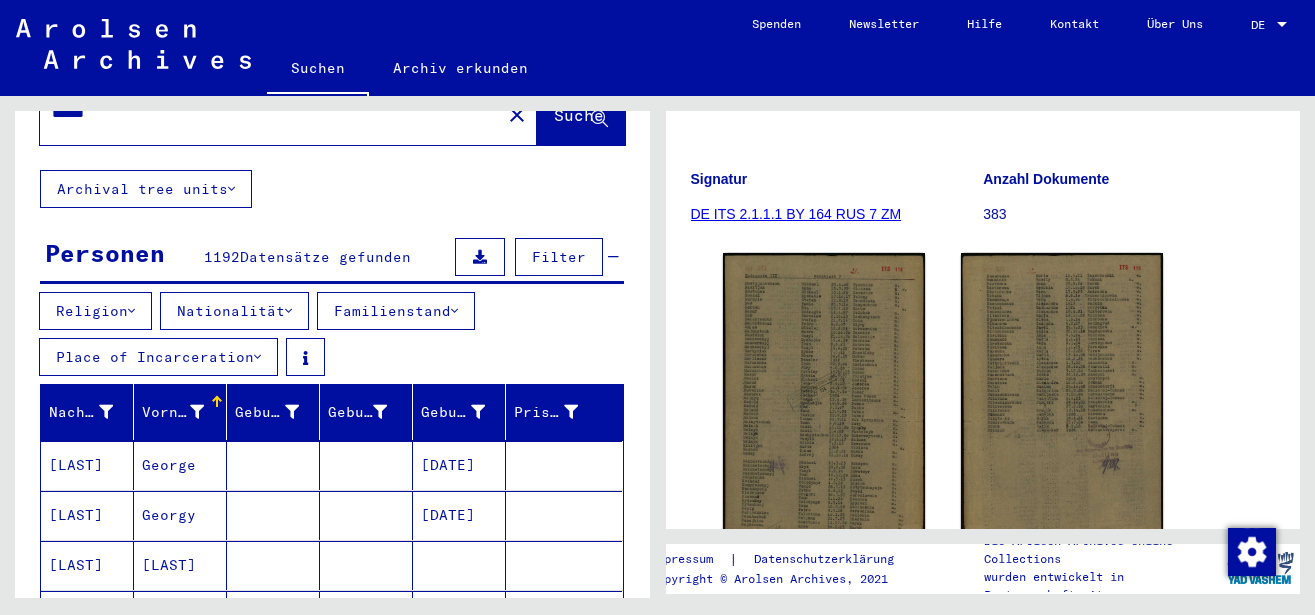scroll, scrollTop: 0, scrollLeft: 0, axis: both 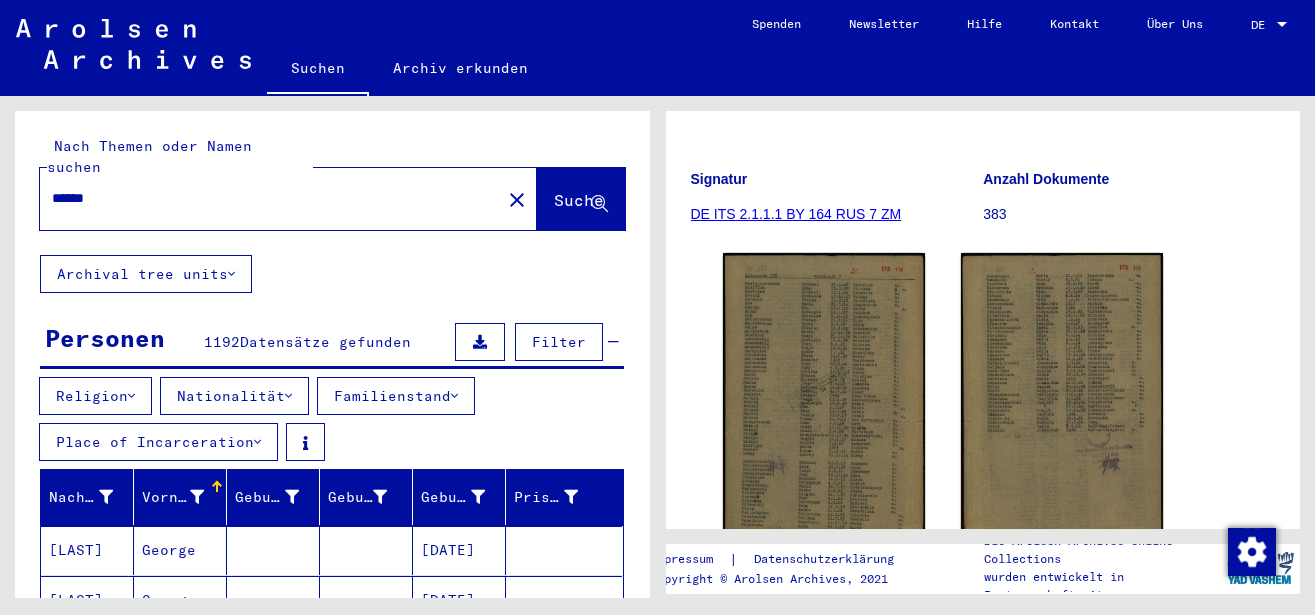 click on "Suche" 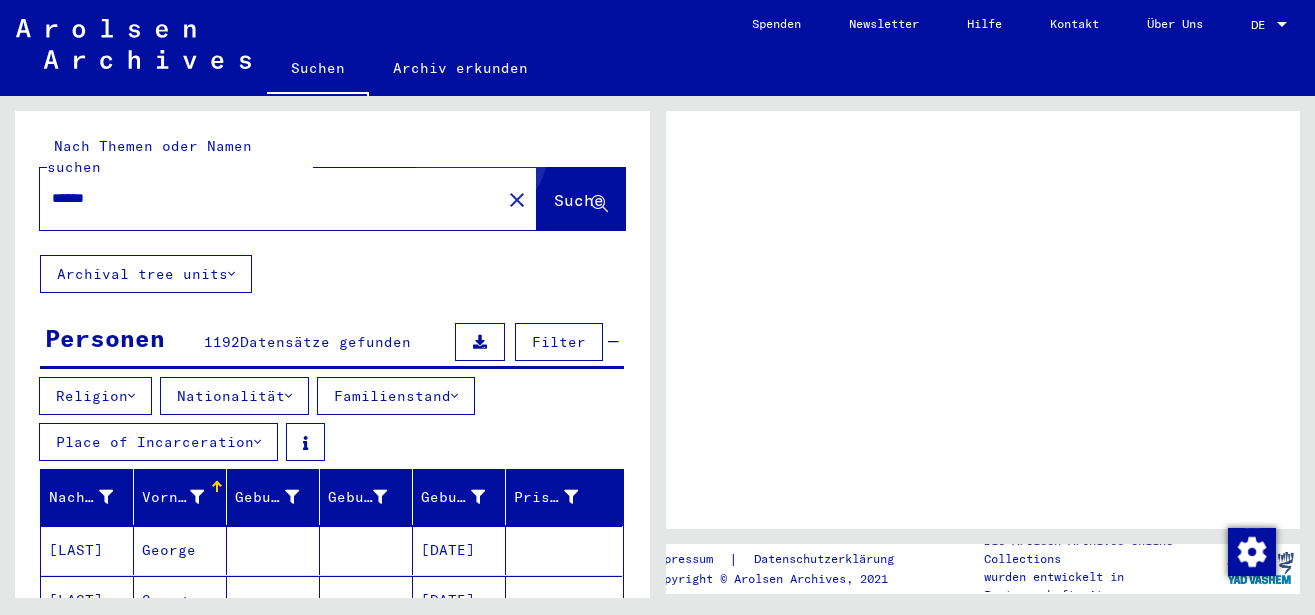 scroll, scrollTop: 0, scrollLeft: 0, axis: both 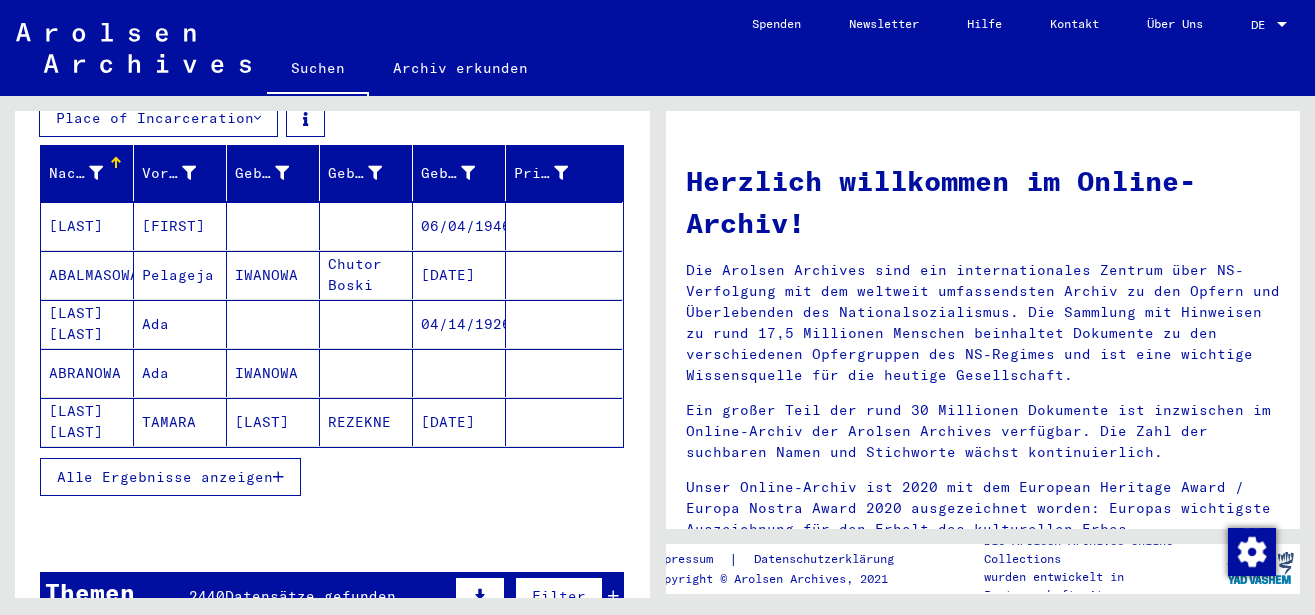 click on "Alle Ergebnisse anzeigen" at bounding box center (165, 477) 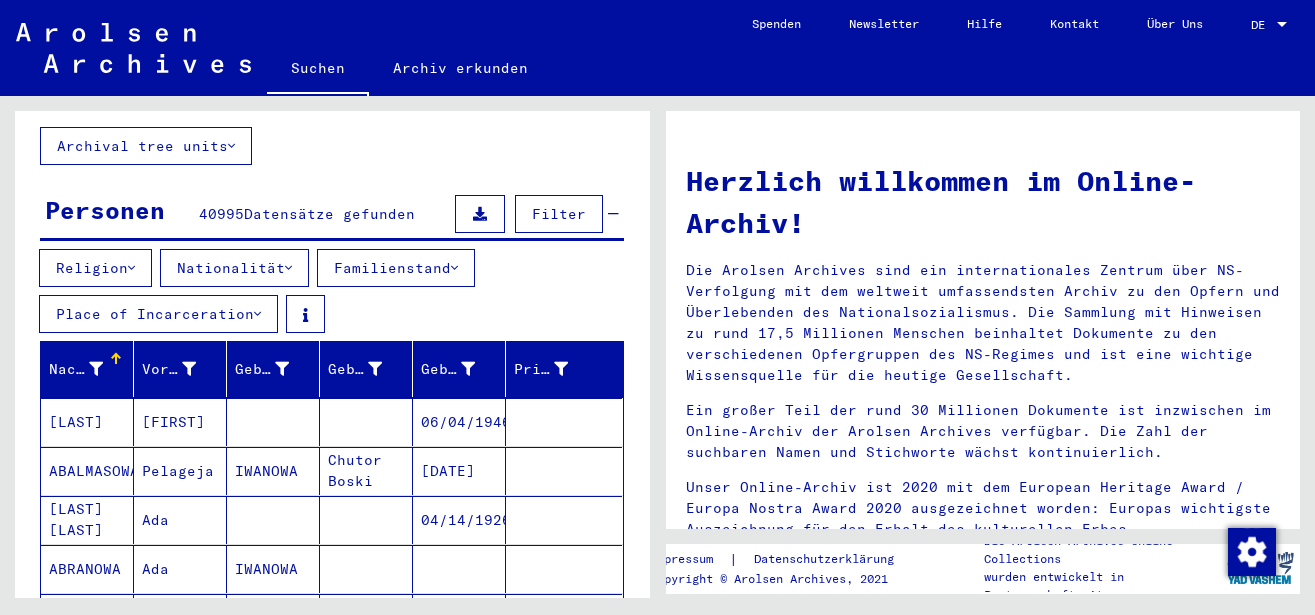 scroll, scrollTop: 108, scrollLeft: 0, axis: vertical 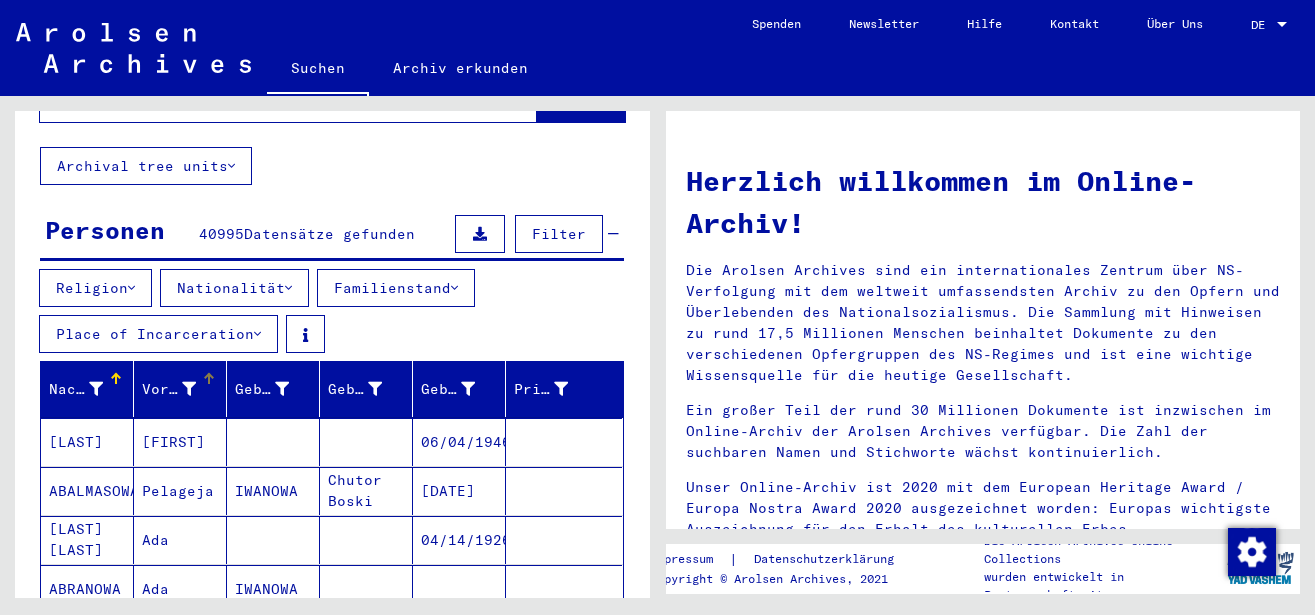 click on "Vorname" at bounding box center (171, 389) 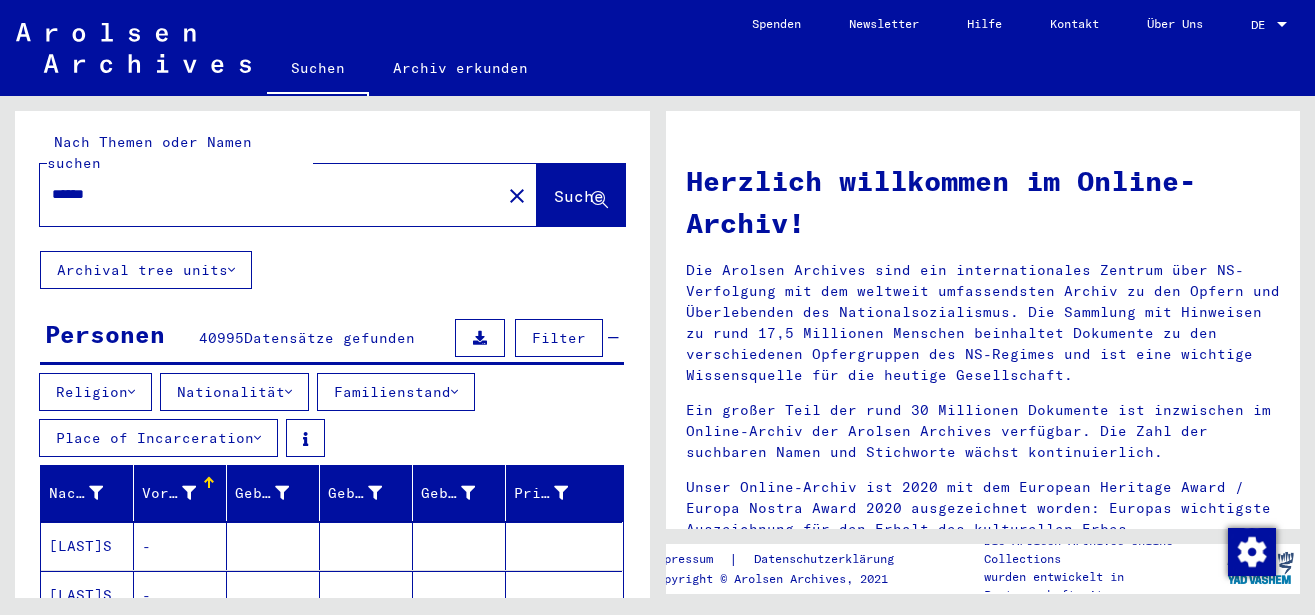 scroll, scrollTop: 0, scrollLeft: 0, axis: both 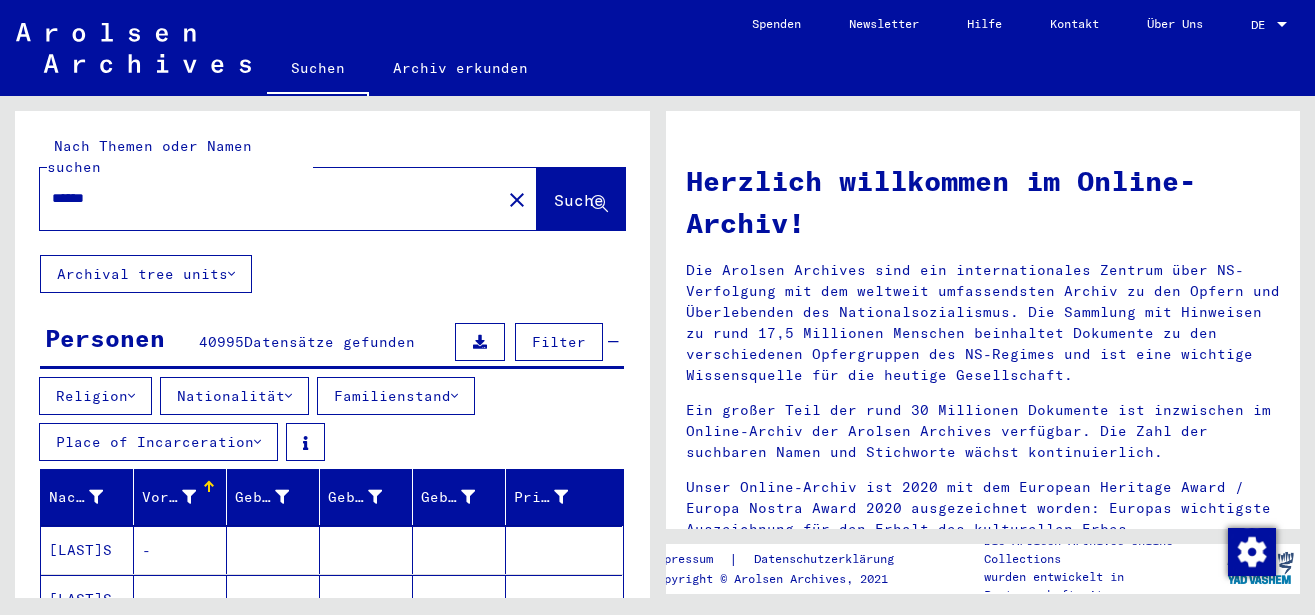 click on "Nationalität" at bounding box center [234, 396] 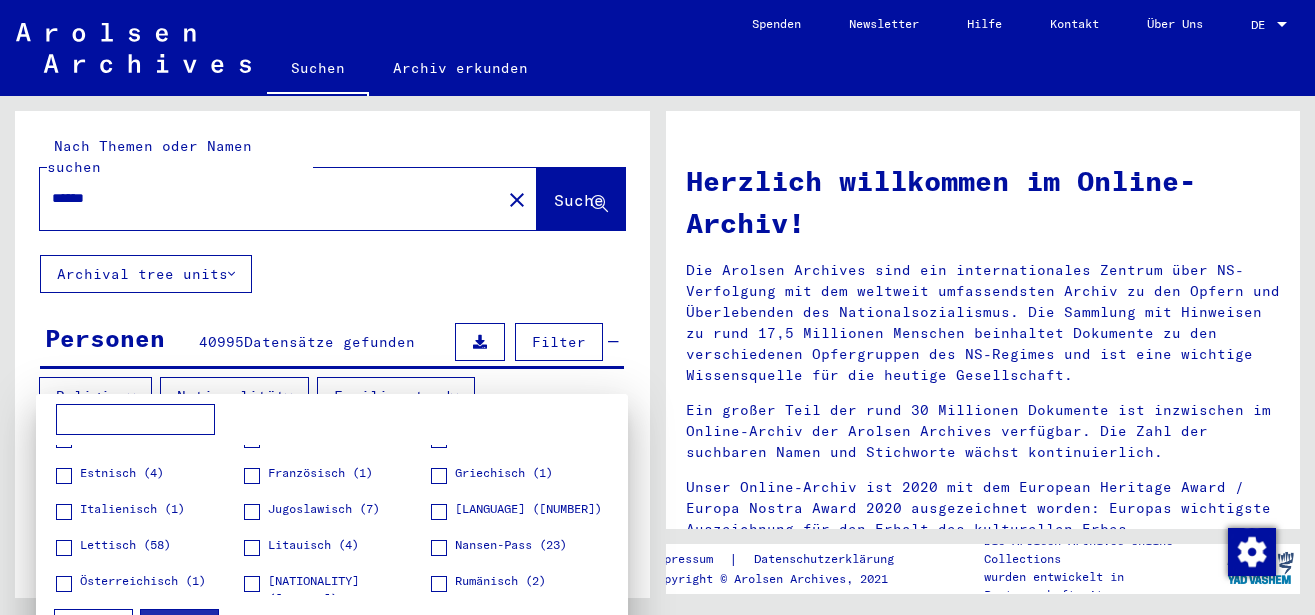 scroll, scrollTop: 90, scrollLeft: 0, axis: vertical 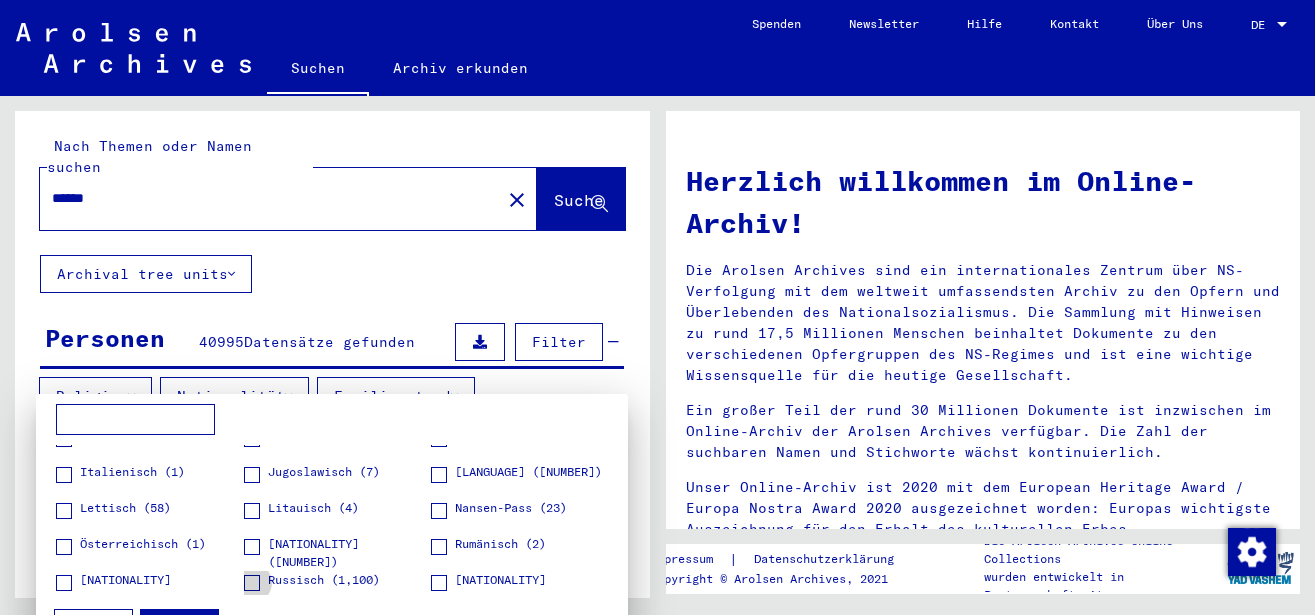 click at bounding box center (252, 583) 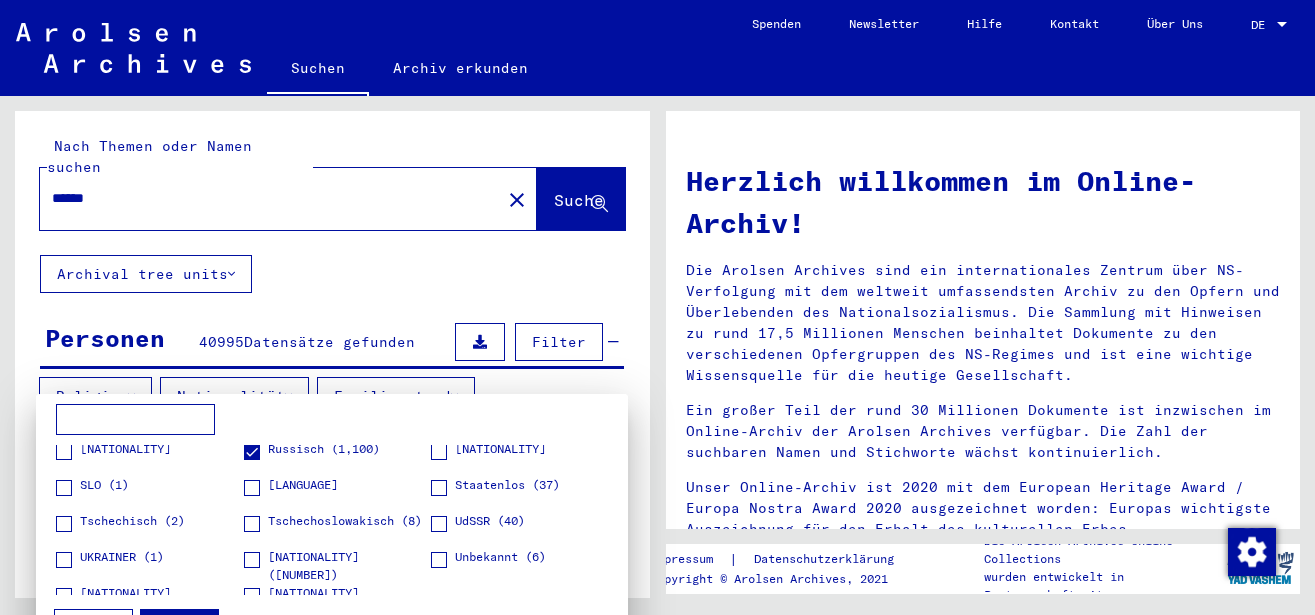 scroll, scrollTop: 245, scrollLeft: 0, axis: vertical 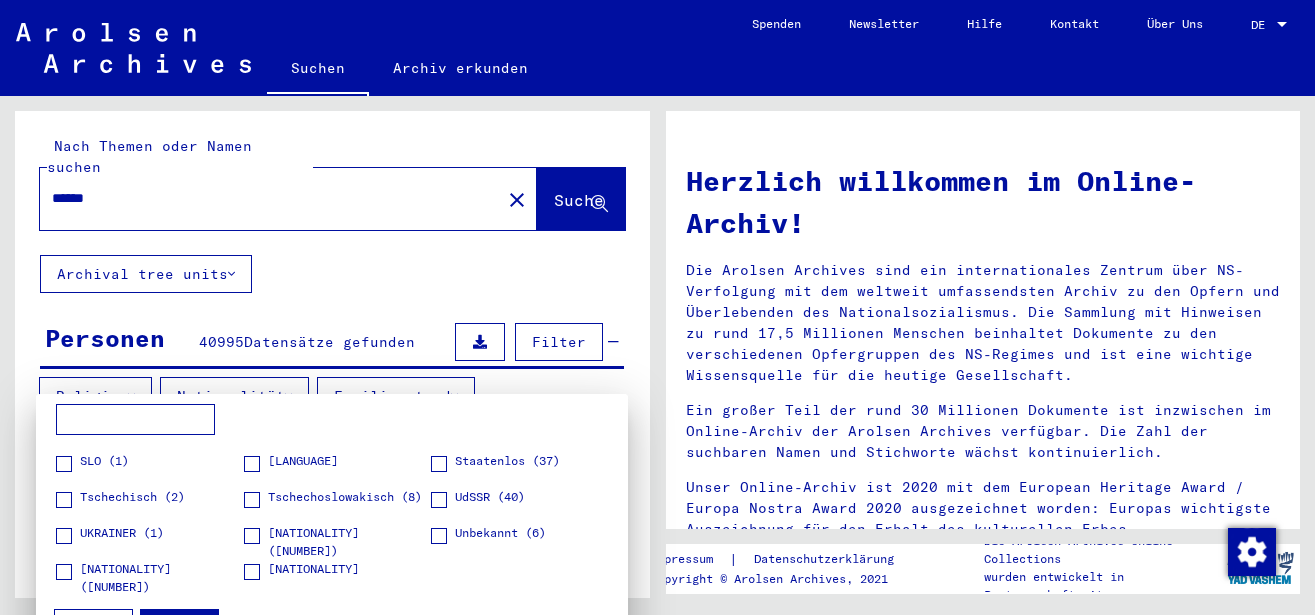 drag, startPoint x: 633, startPoint y: 264, endPoint x: 646, endPoint y: 320, distance: 57.48913 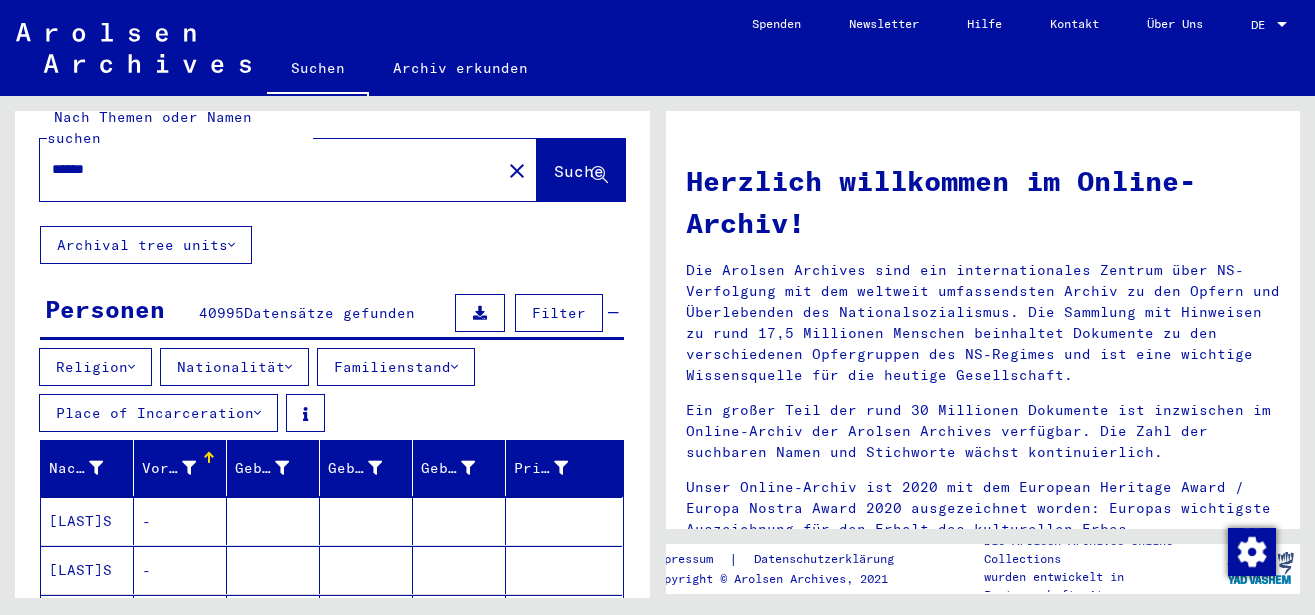 scroll, scrollTop: 7, scrollLeft: 0, axis: vertical 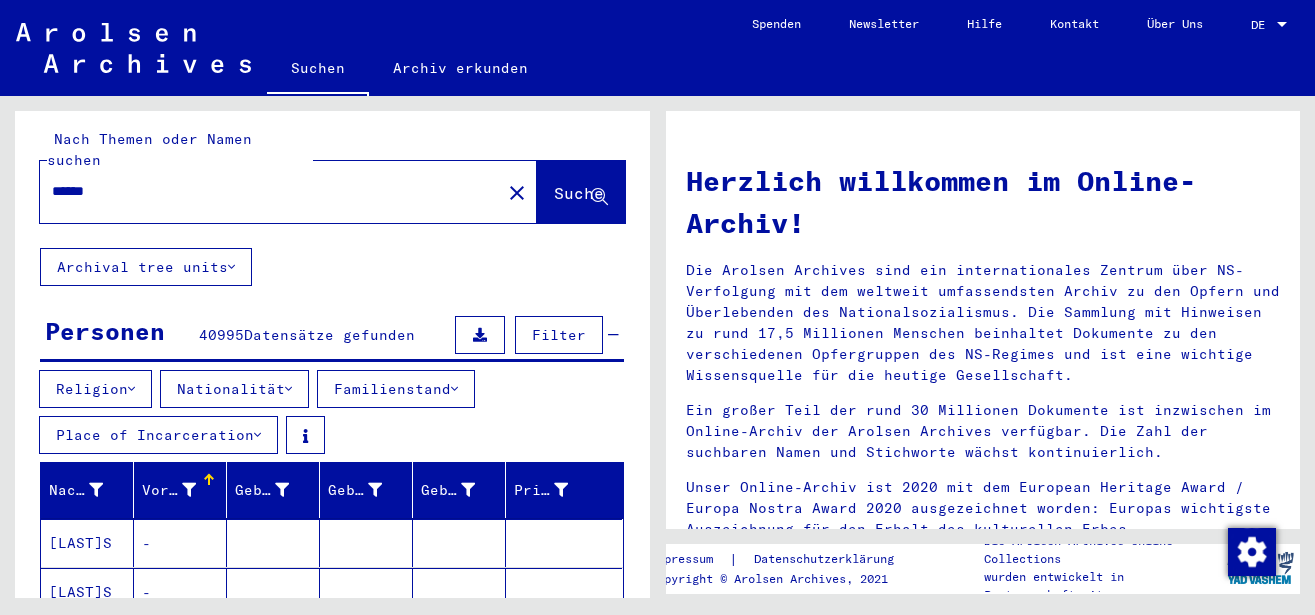 click on "******" at bounding box center (264, 191) 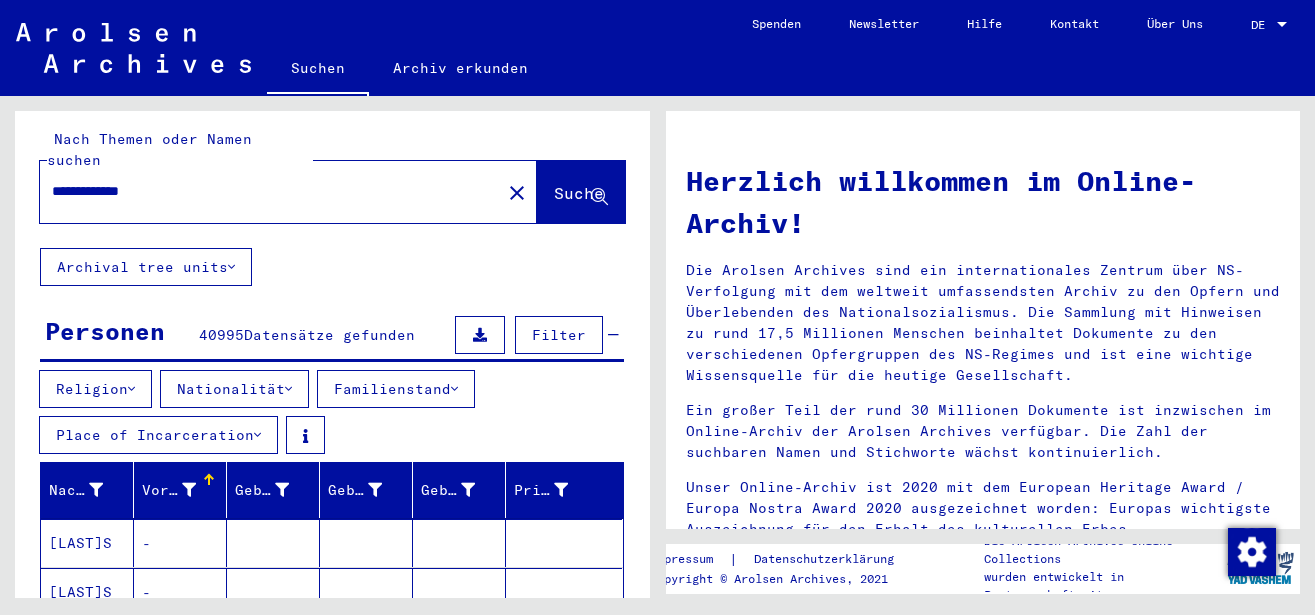 type on "**********" 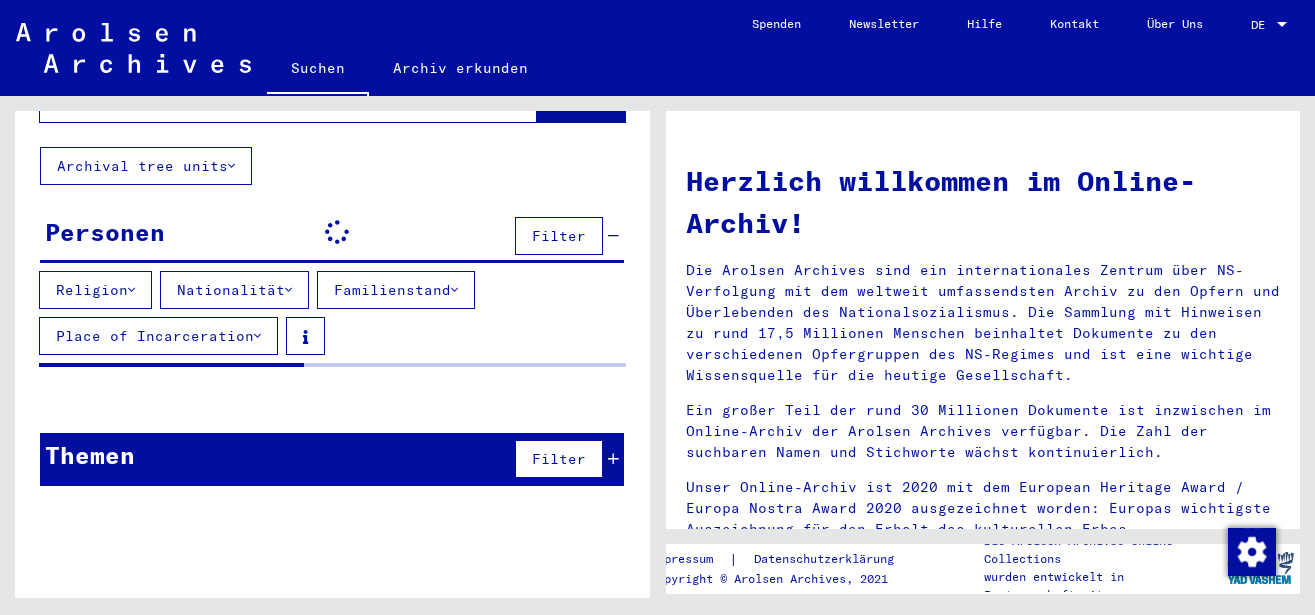 scroll, scrollTop: 0, scrollLeft: 0, axis: both 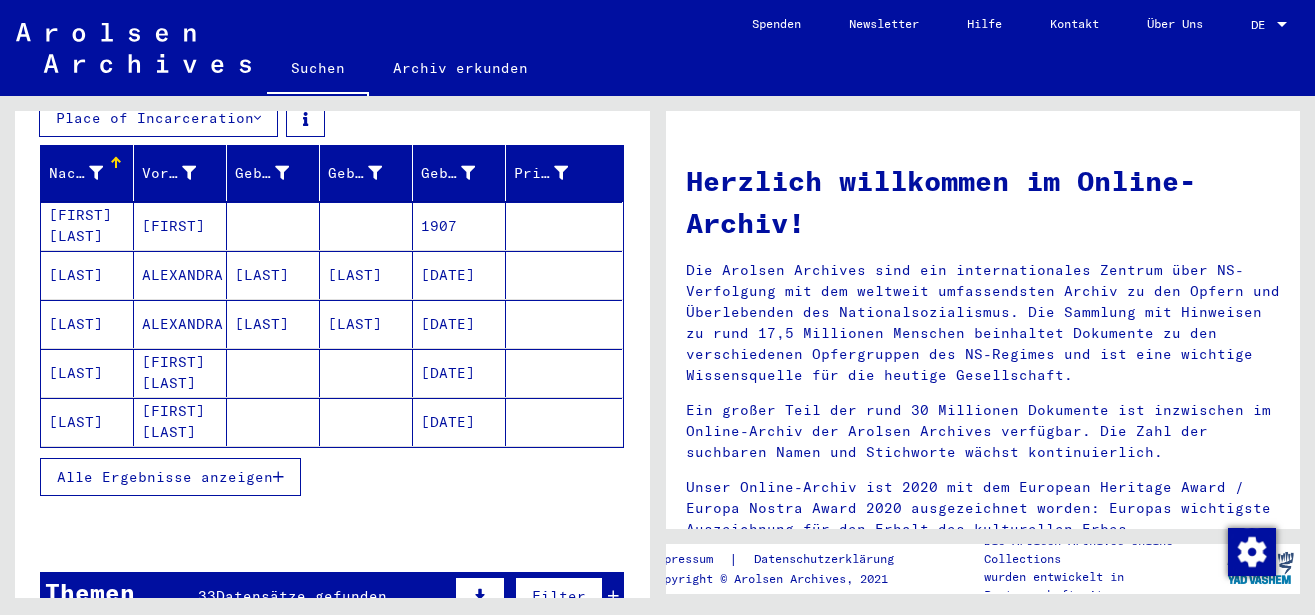 click at bounding box center [278, 477] 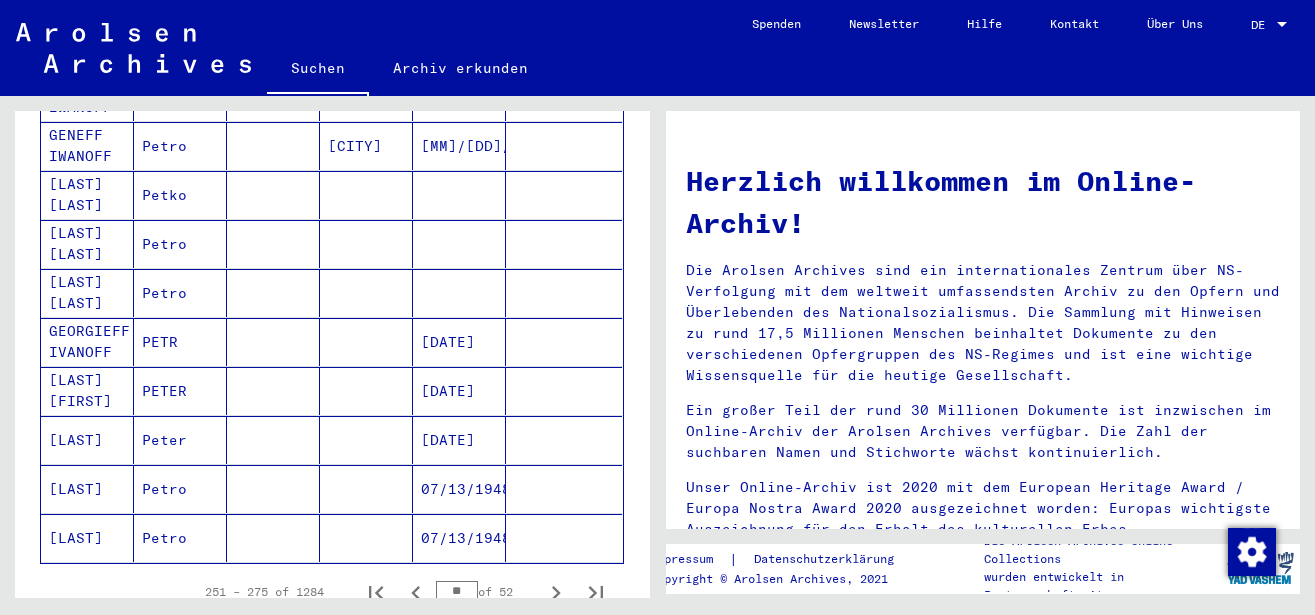 scroll, scrollTop: 1404, scrollLeft: 0, axis: vertical 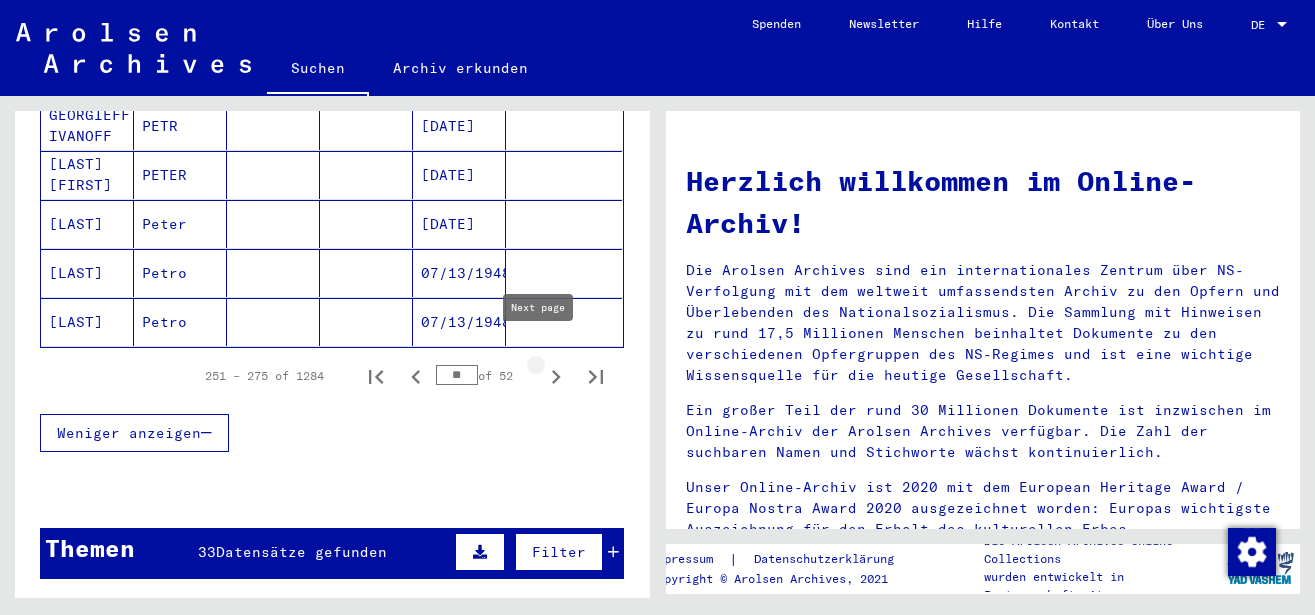 click 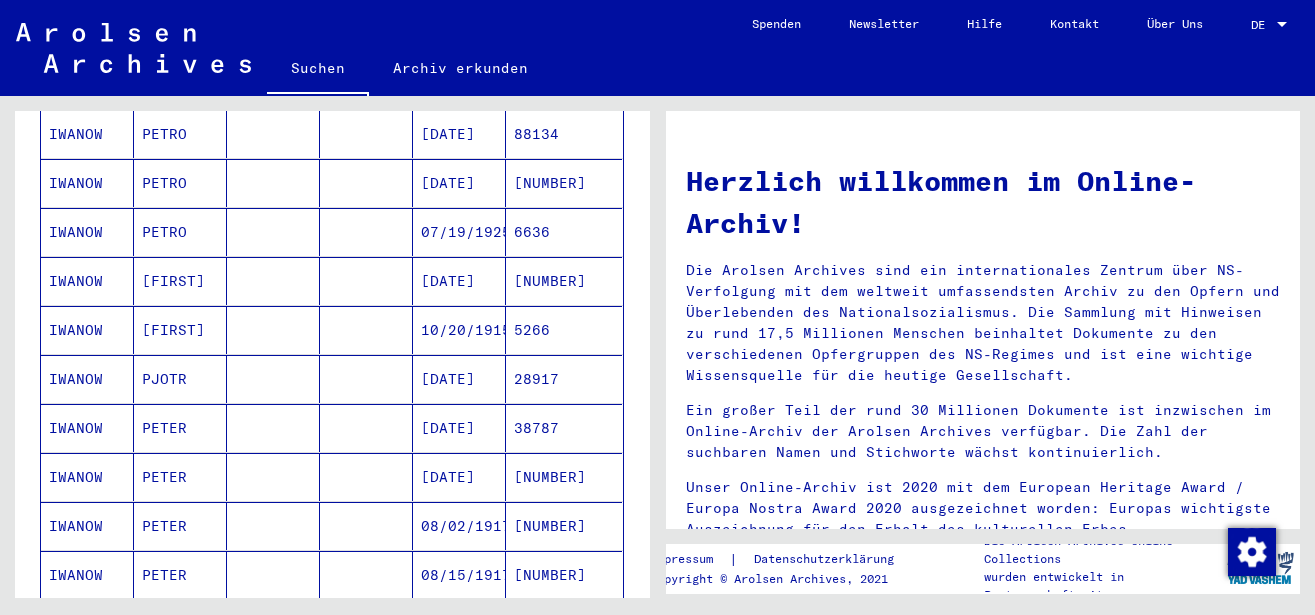 scroll, scrollTop: 864, scrollLeft: 0, axis: vertical 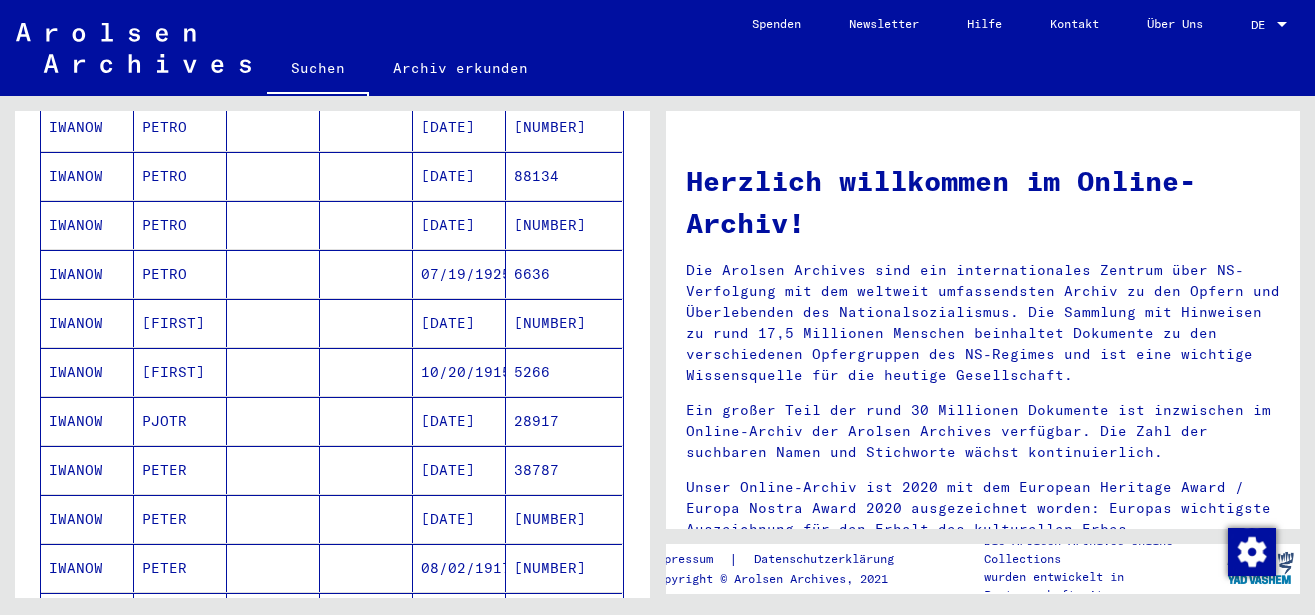 click on "IWANOW" at bounding box center [87, 519] 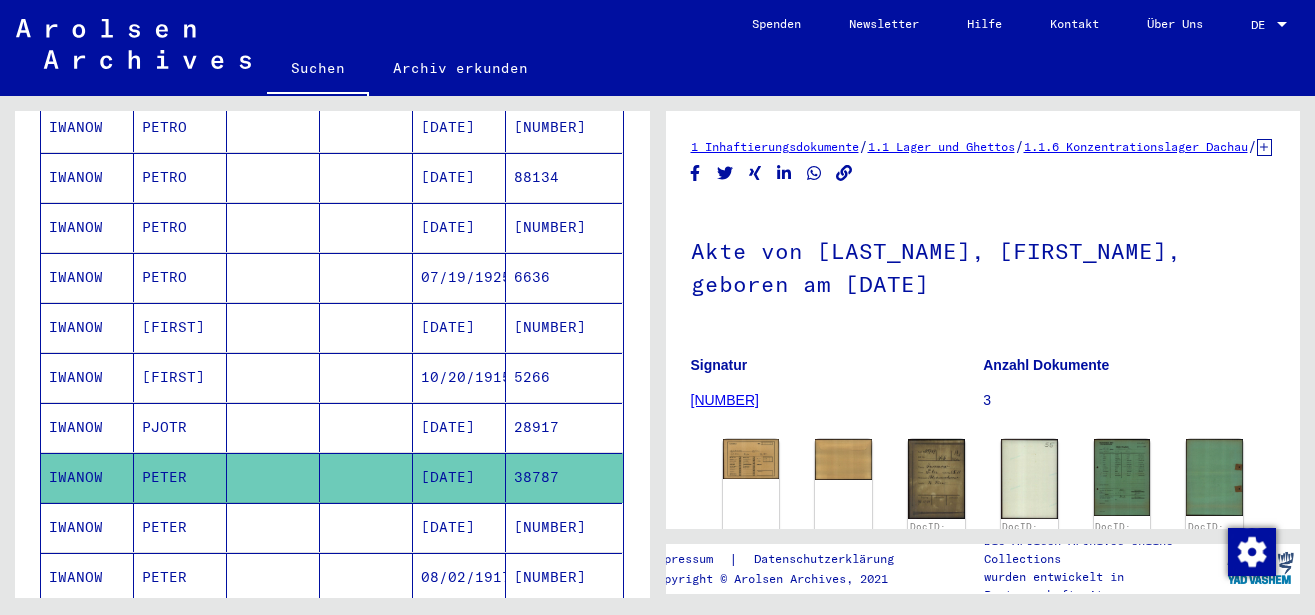 scroll, scrollTop: 108, scrollLeft: 0, axis: vertical 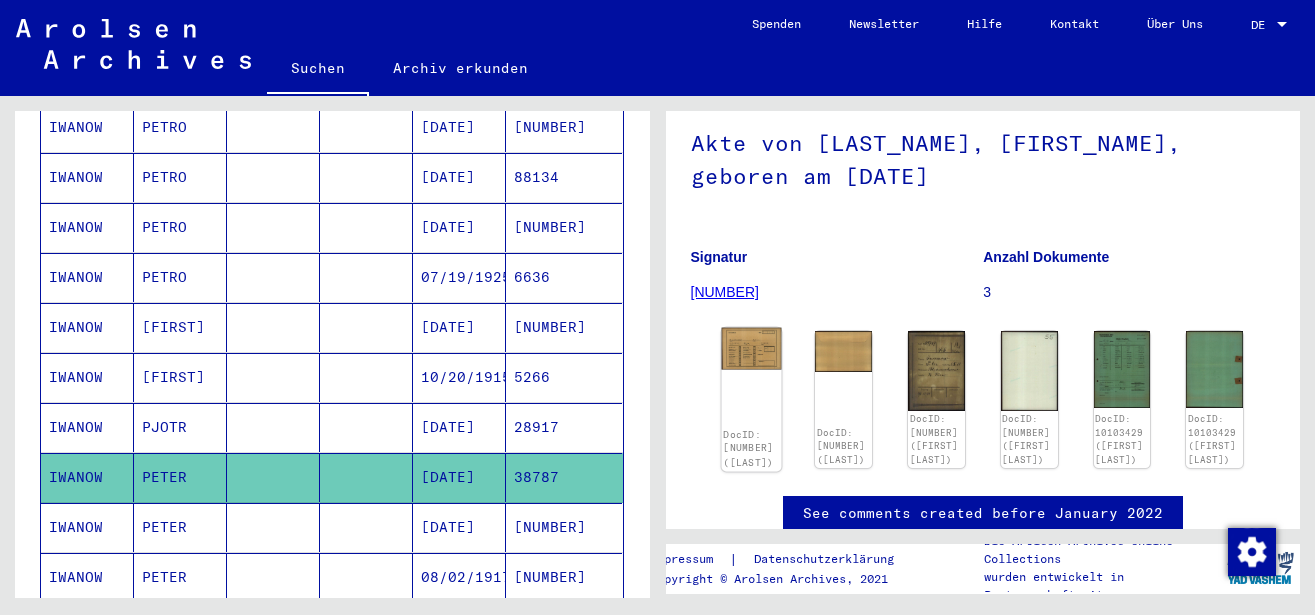 click 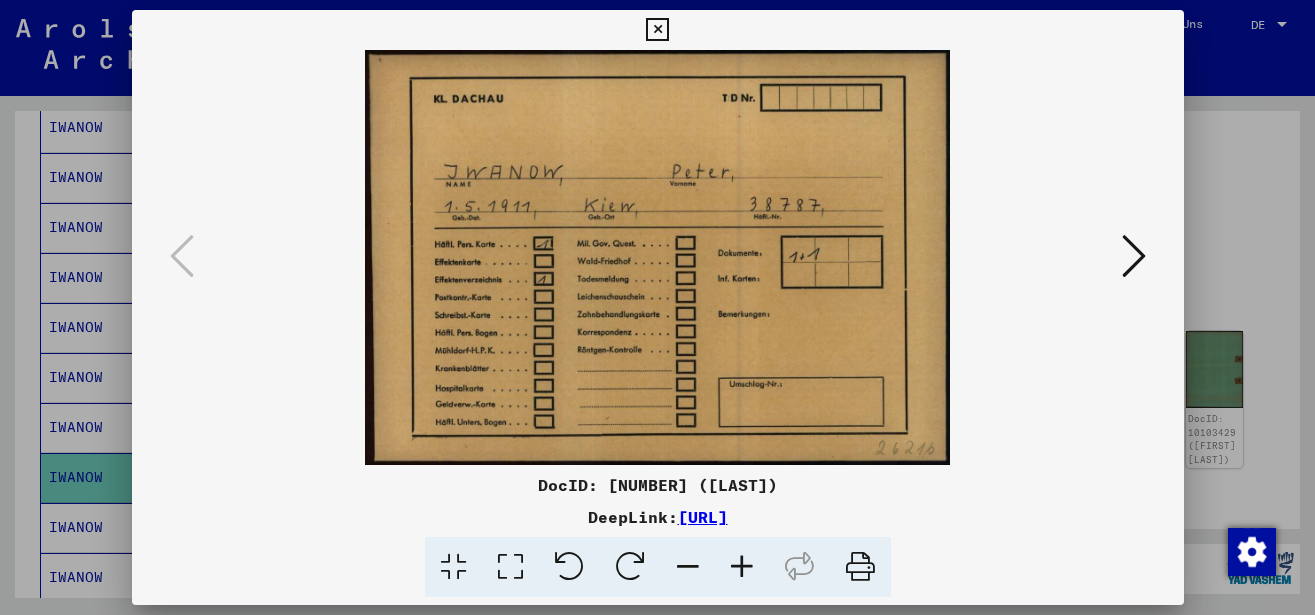 click at bounding box center [1134, 257] 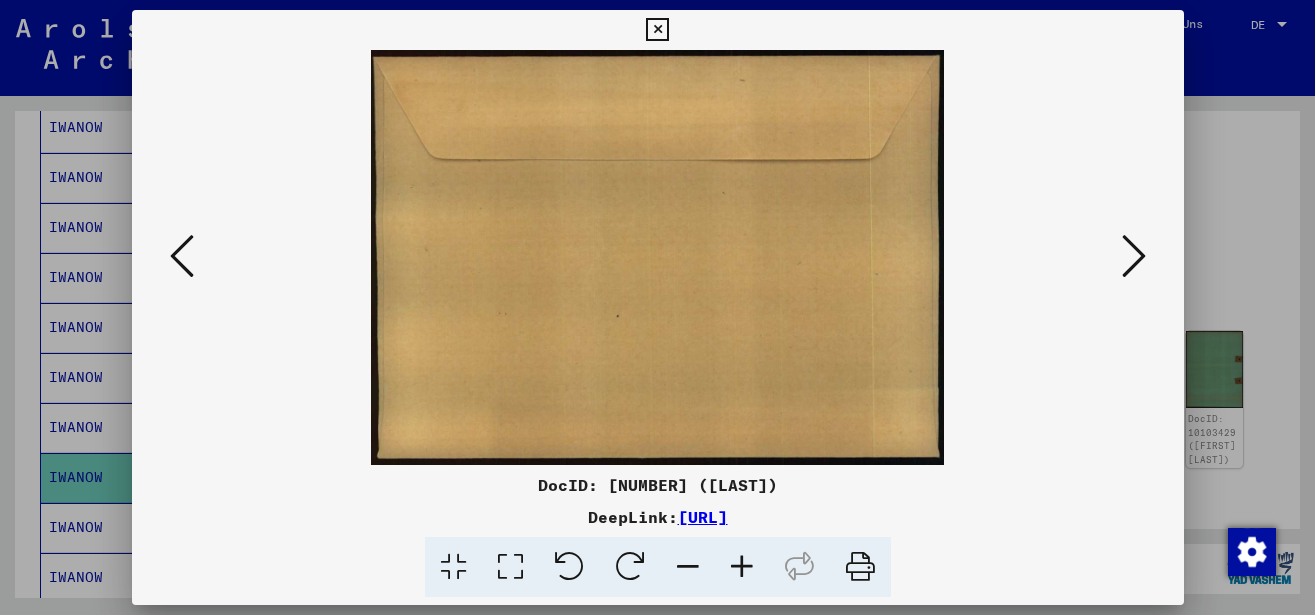 click at bounding box center [1134, 257] 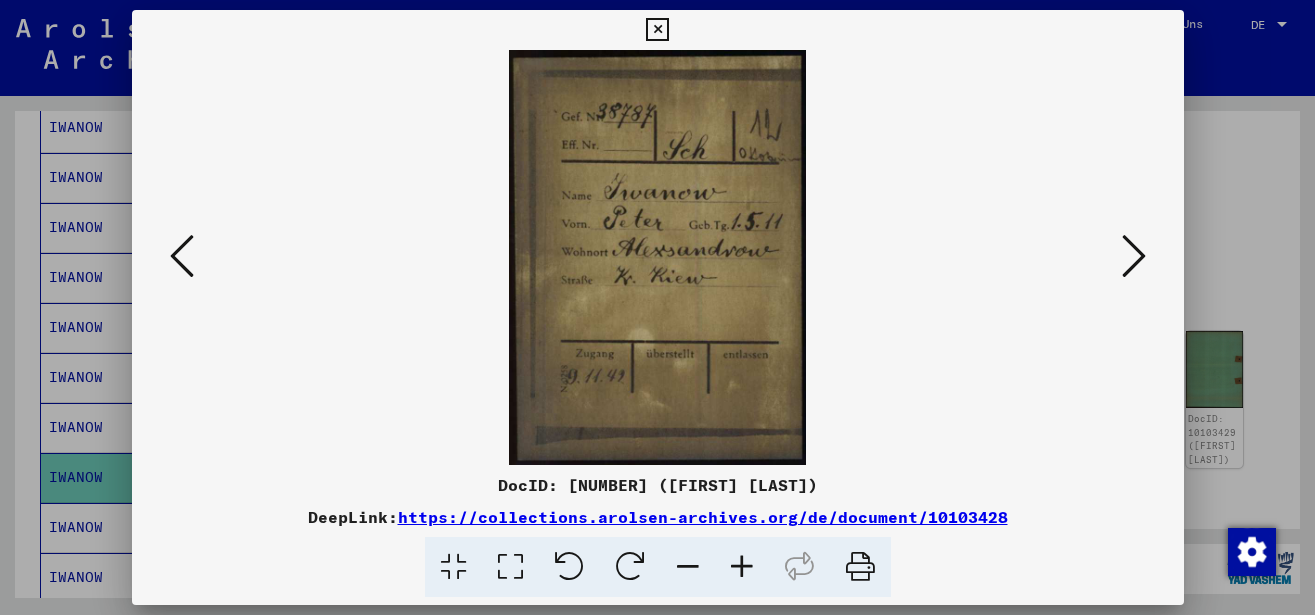 click at bounding box center [1134, 257] 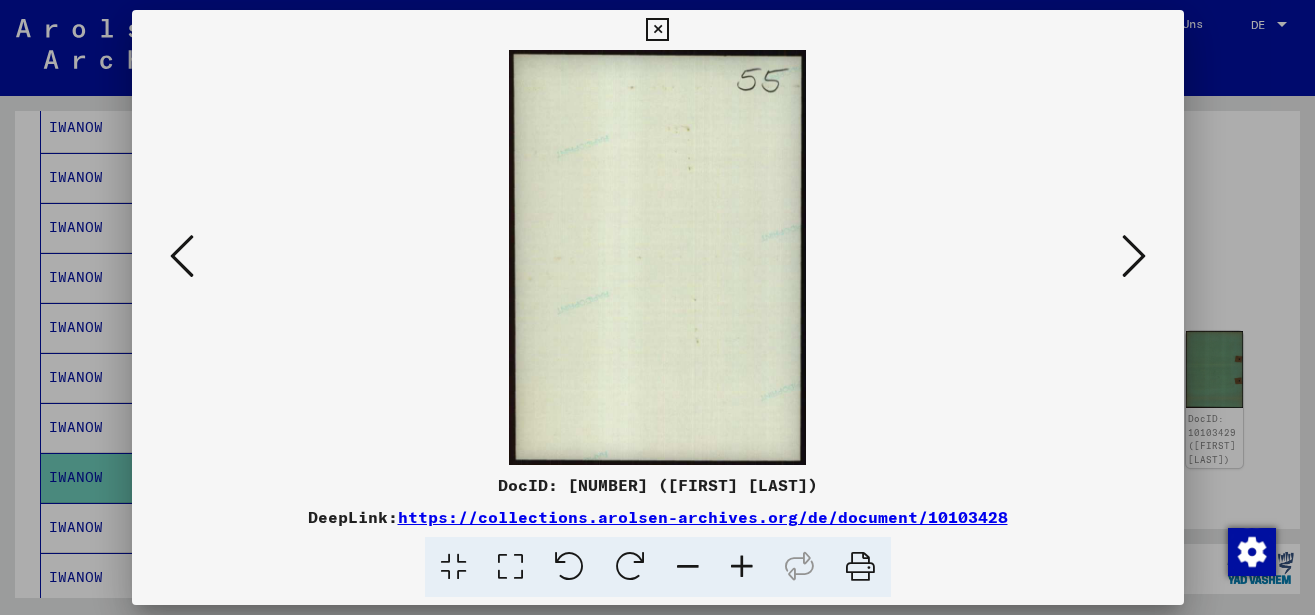 click at bounding box center [1134, 257] 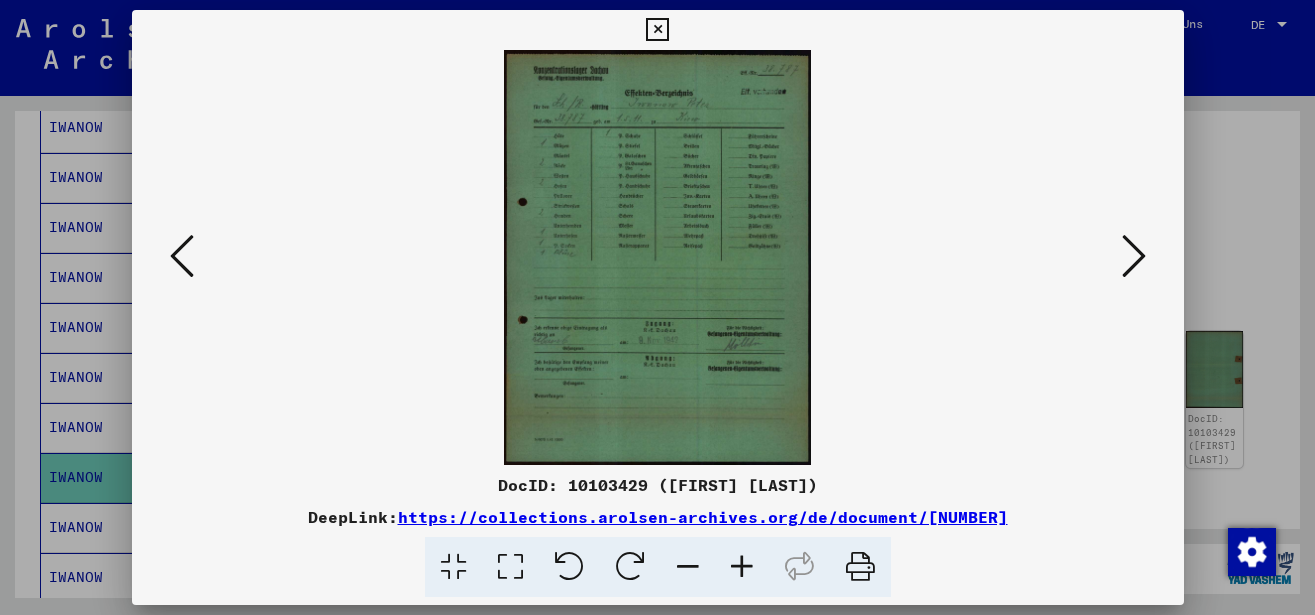 click at bounding box center (742, 567) 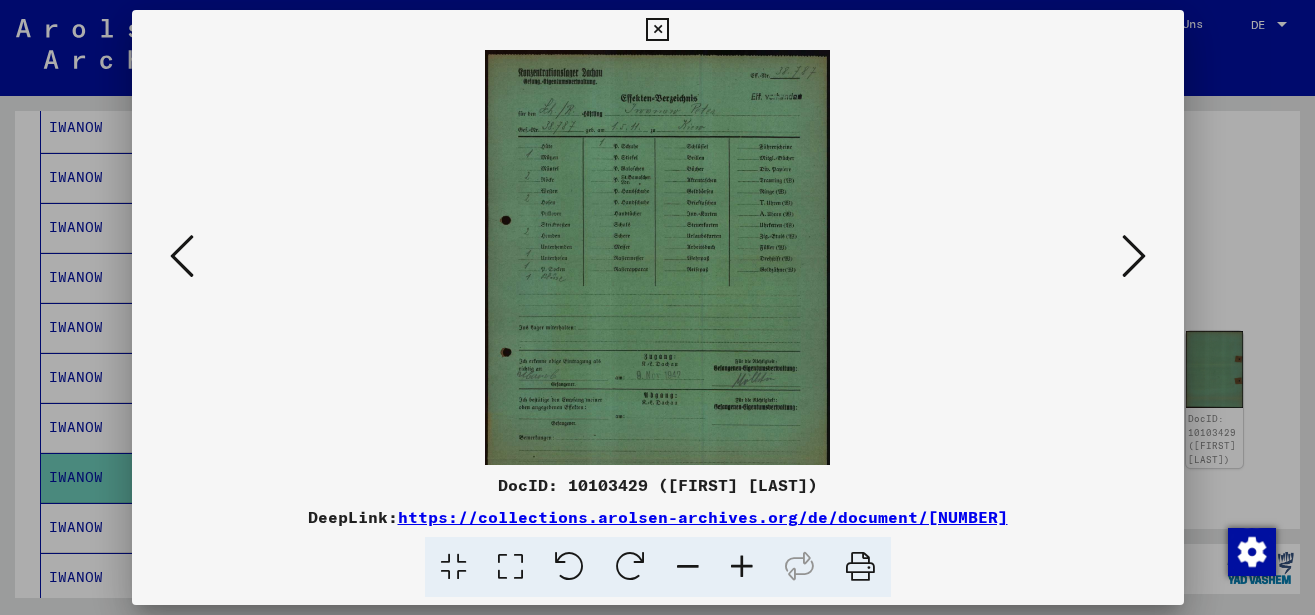 click at bounding box center [742, 567] 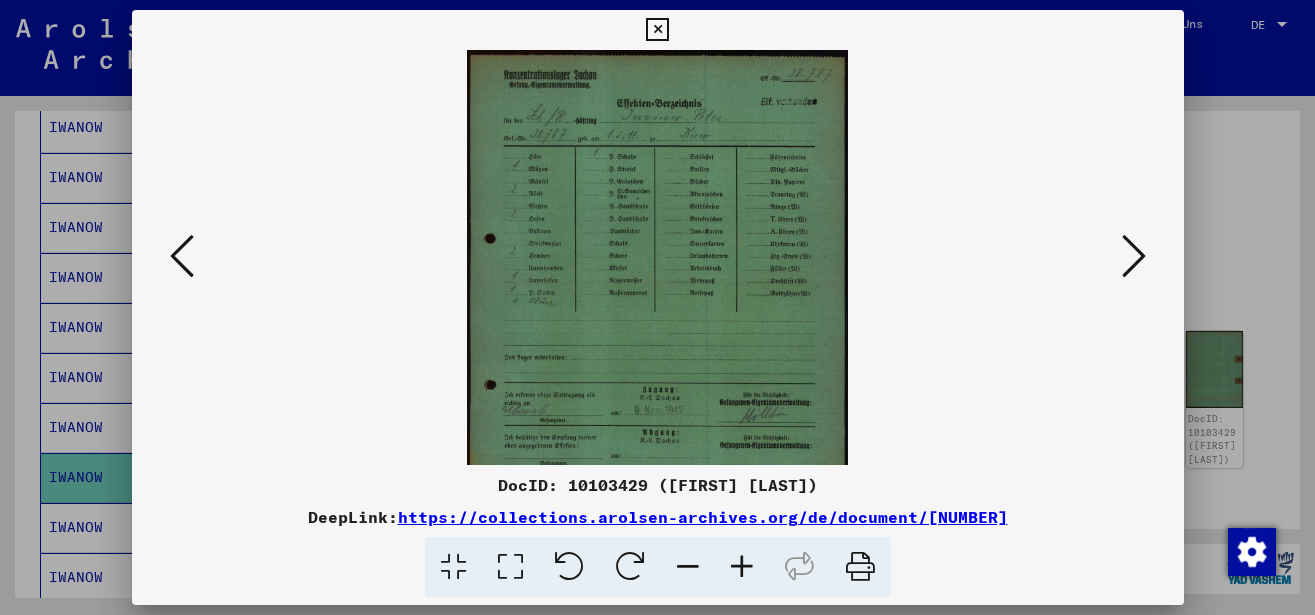 click at bounding box center [742, 567] 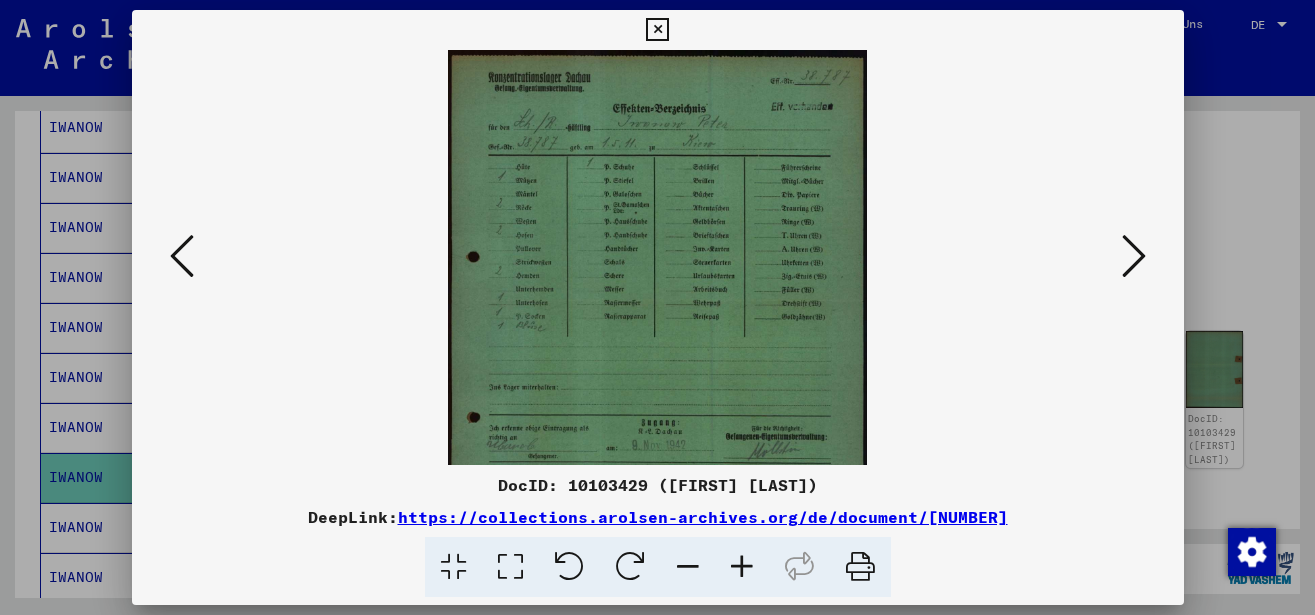 click at bounding box center [742, 567] 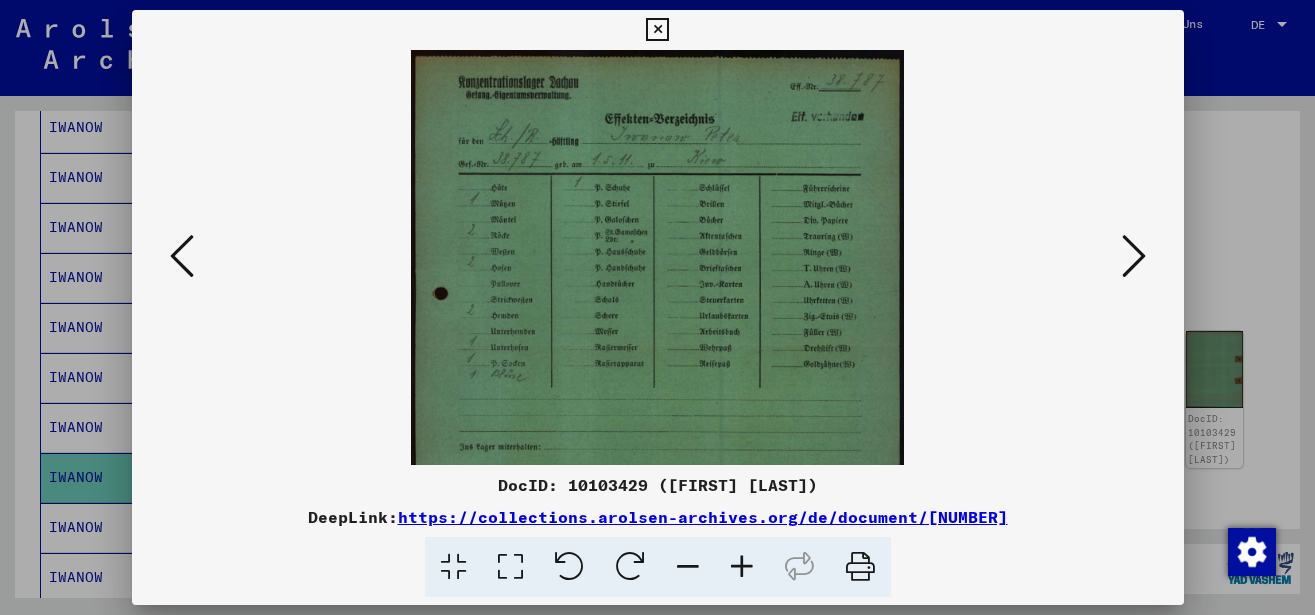 click at bounding box center [742, 567] 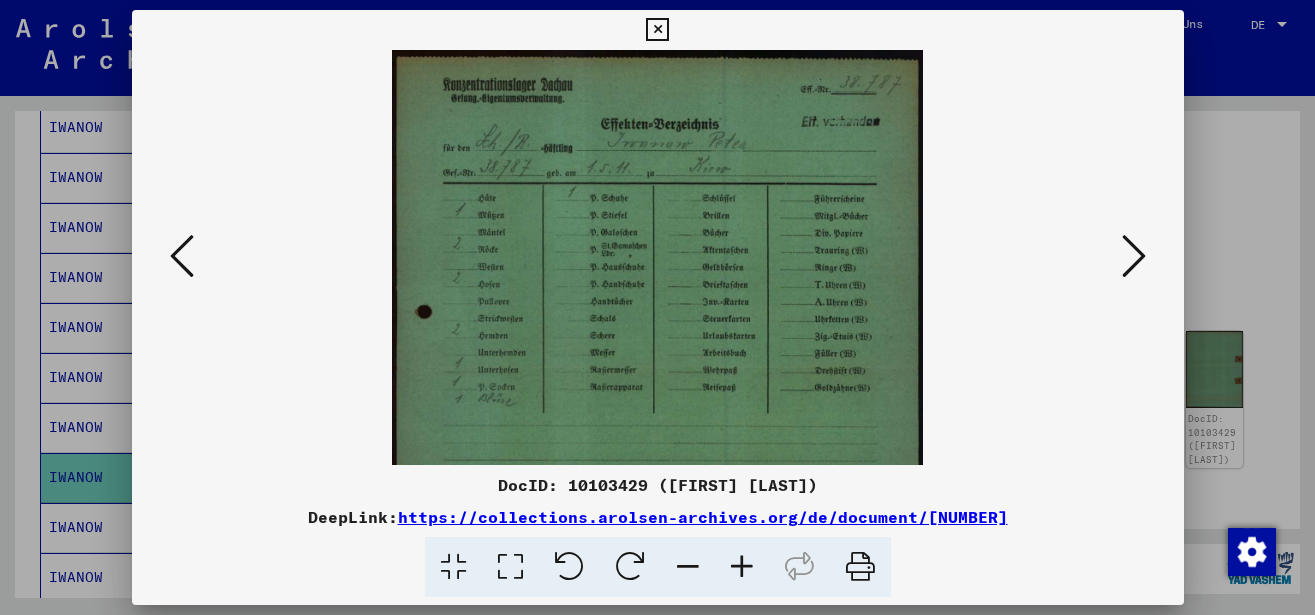 click at bounding box center [742, 567] 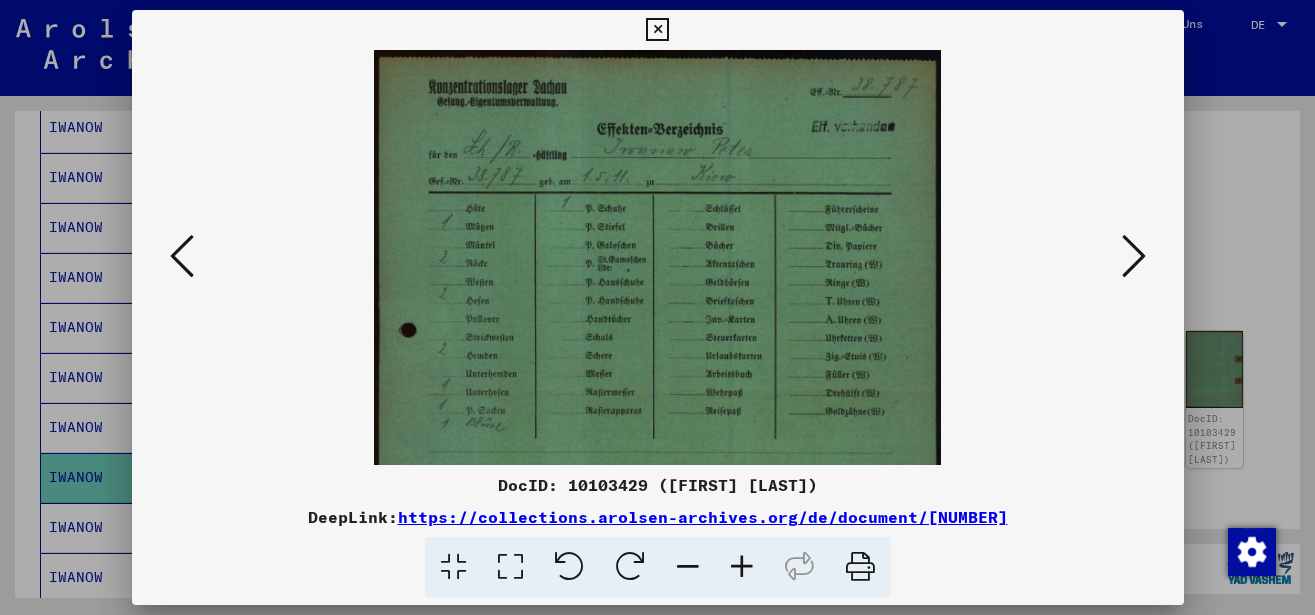 click at bounding box center (742, 567) 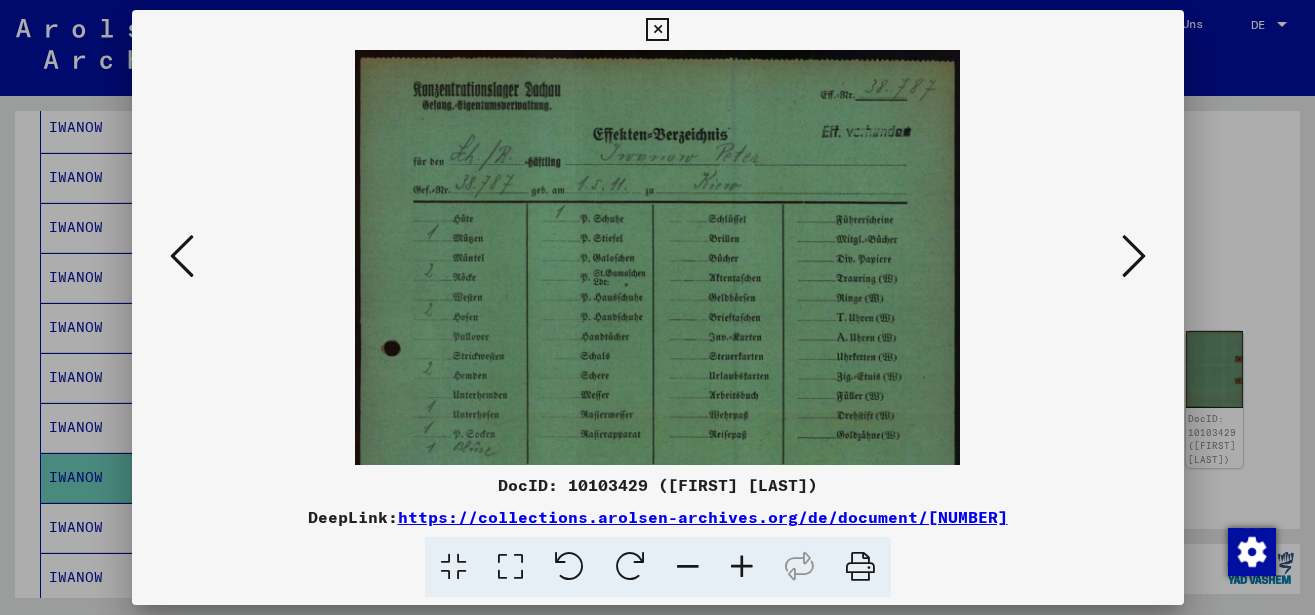 click at bounding box center (742, 567) 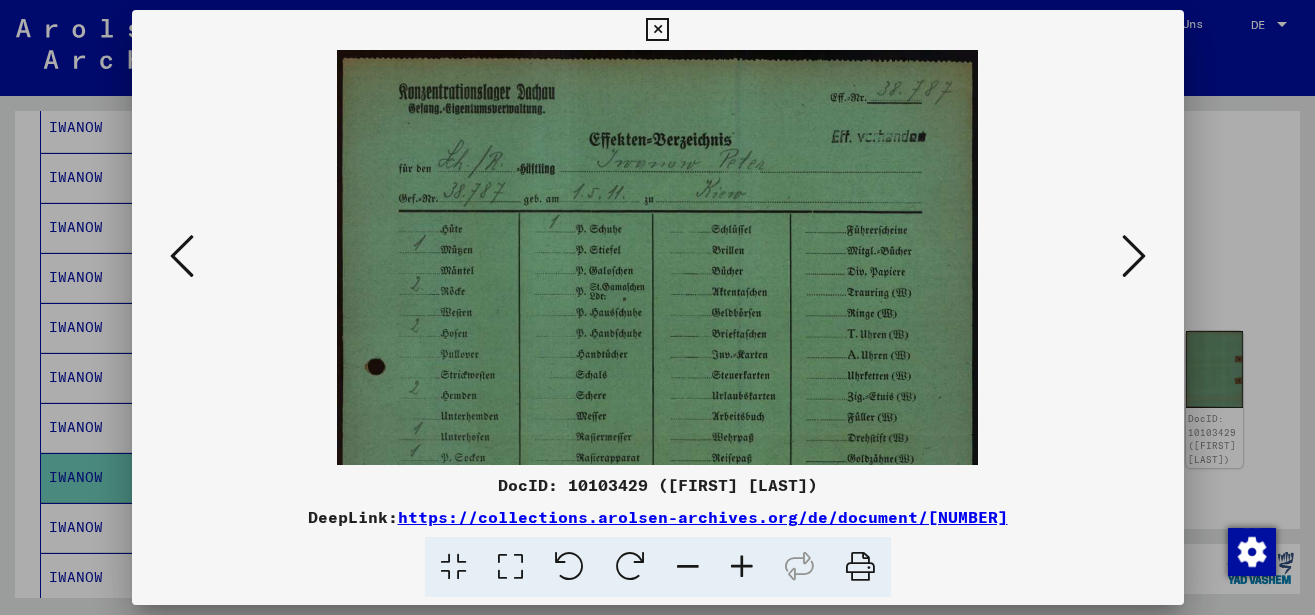 click at bounding box center (742, 567) 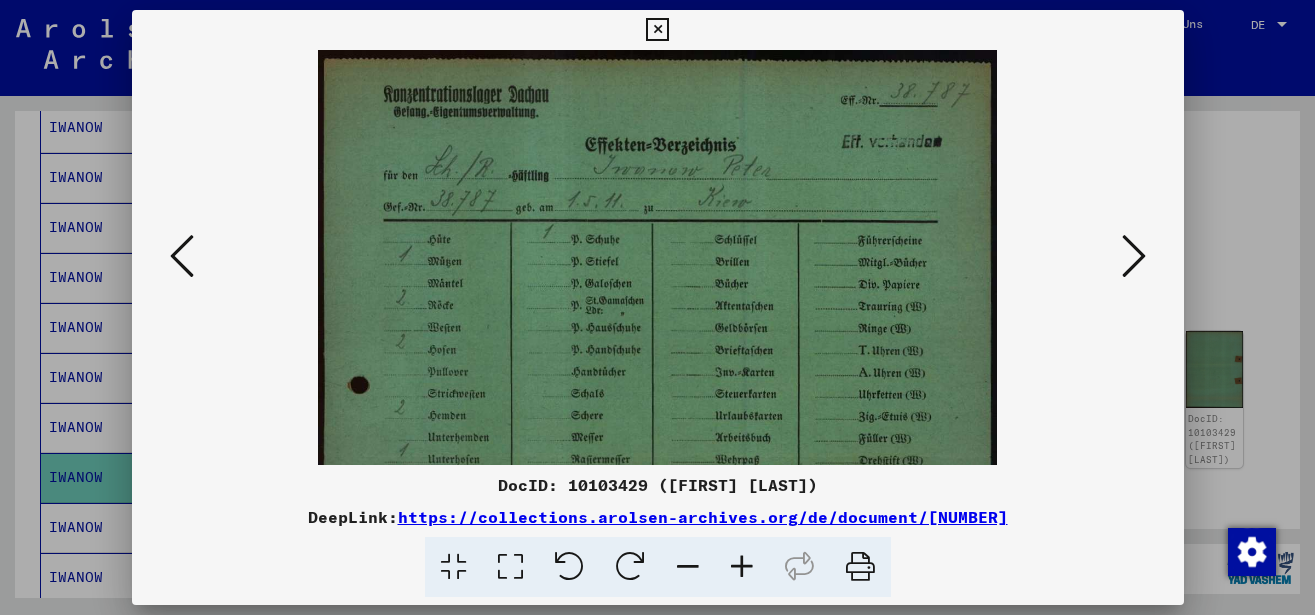 click at bounding box center [742, 567] 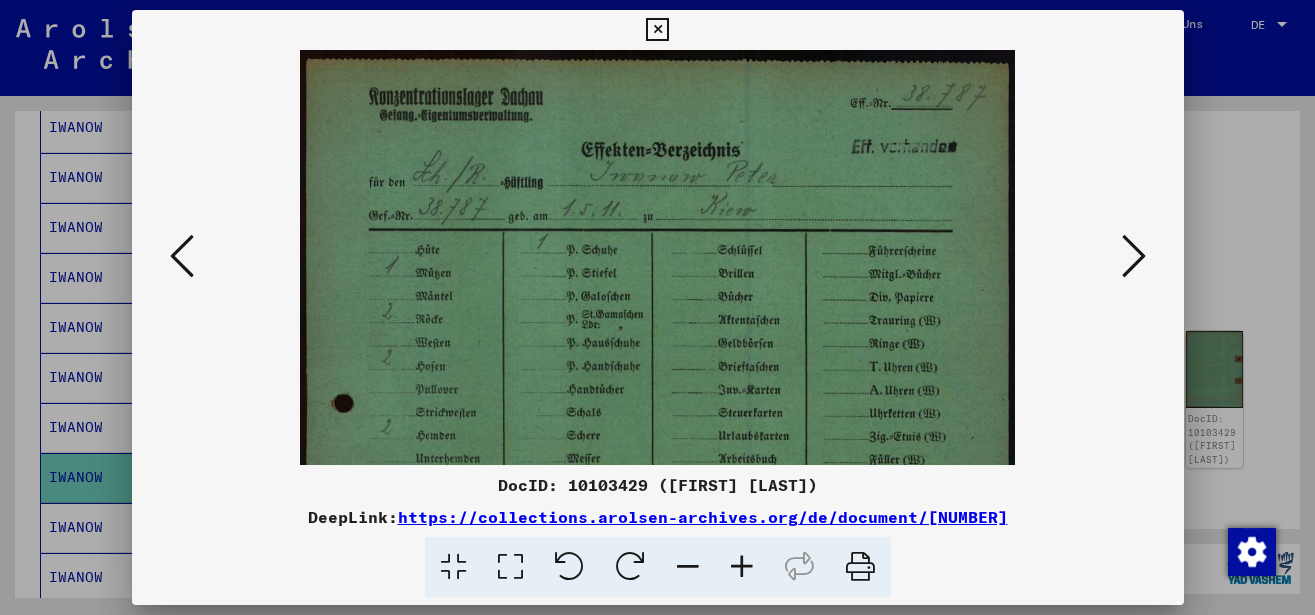 click at bounding box center (742, 567) 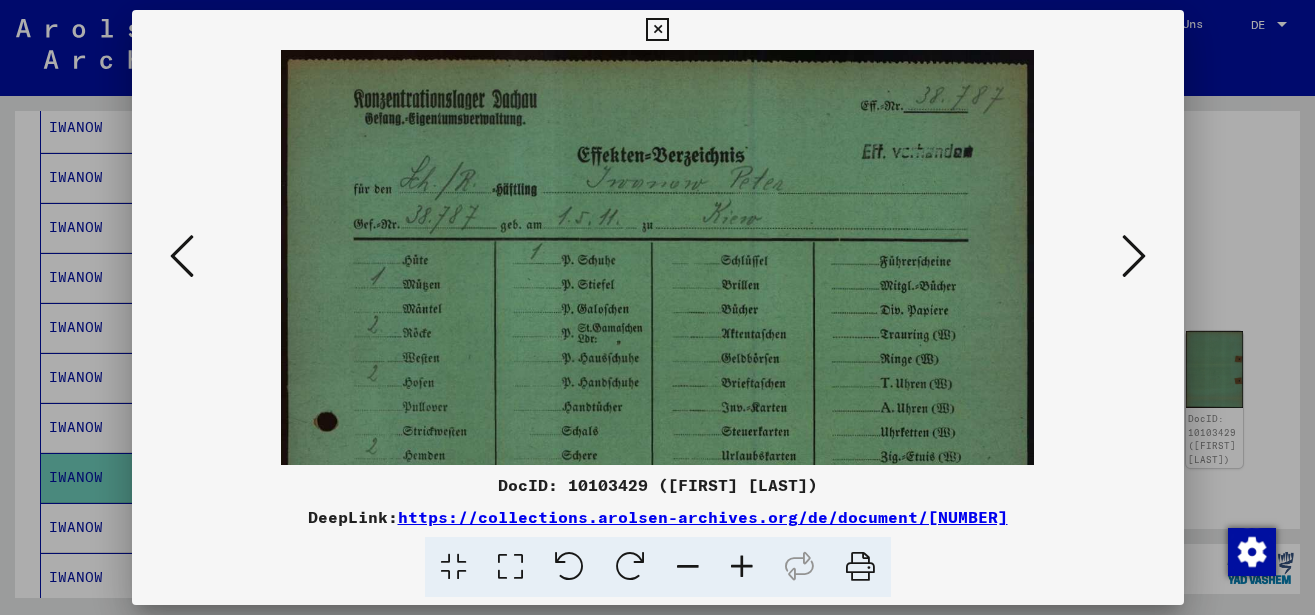 click at bounding box center [1134, 256] 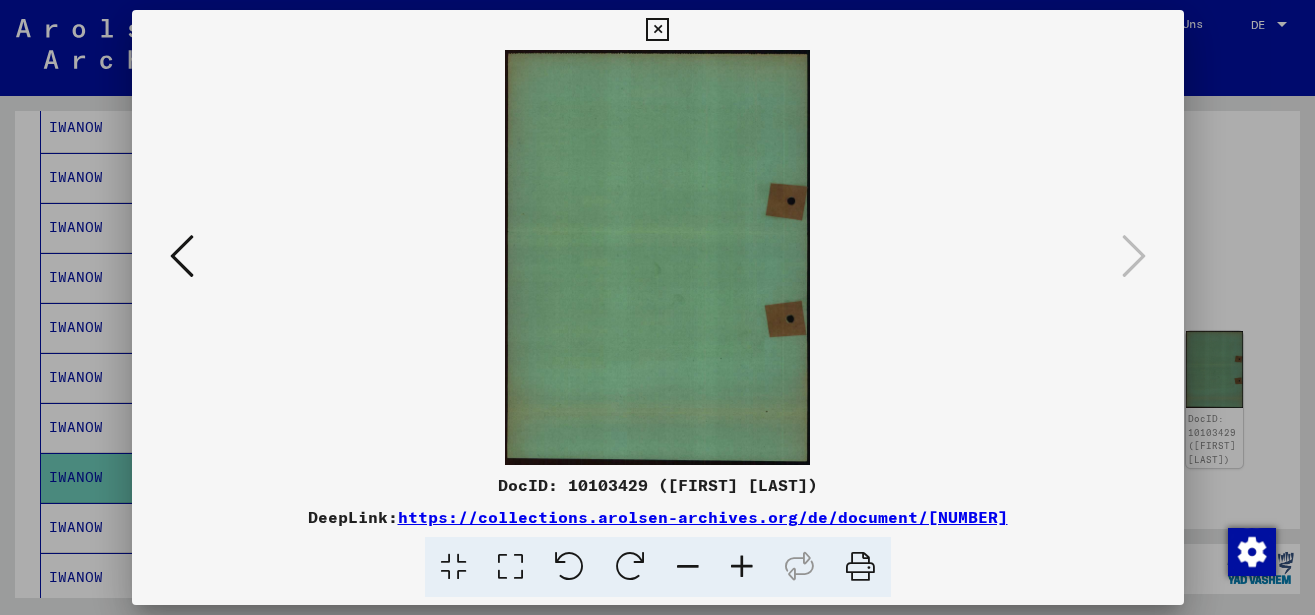 click at bounding box center [657, 30] 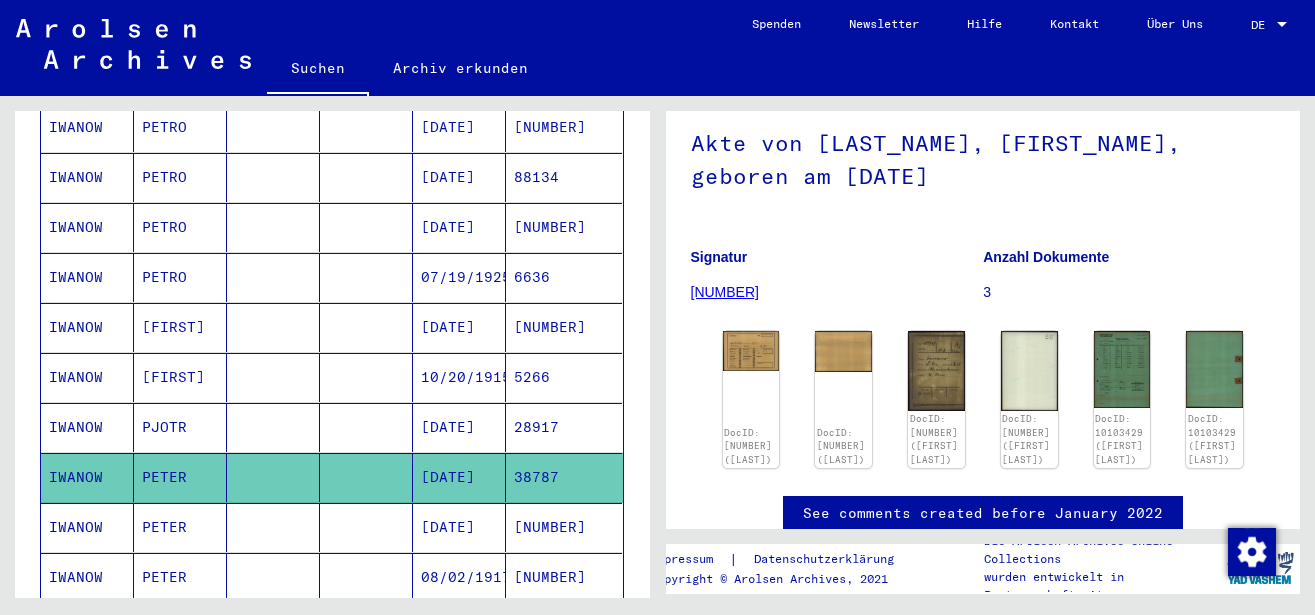 scroll, scrollTop: 226, scrollLeft: 0, axis: vertical 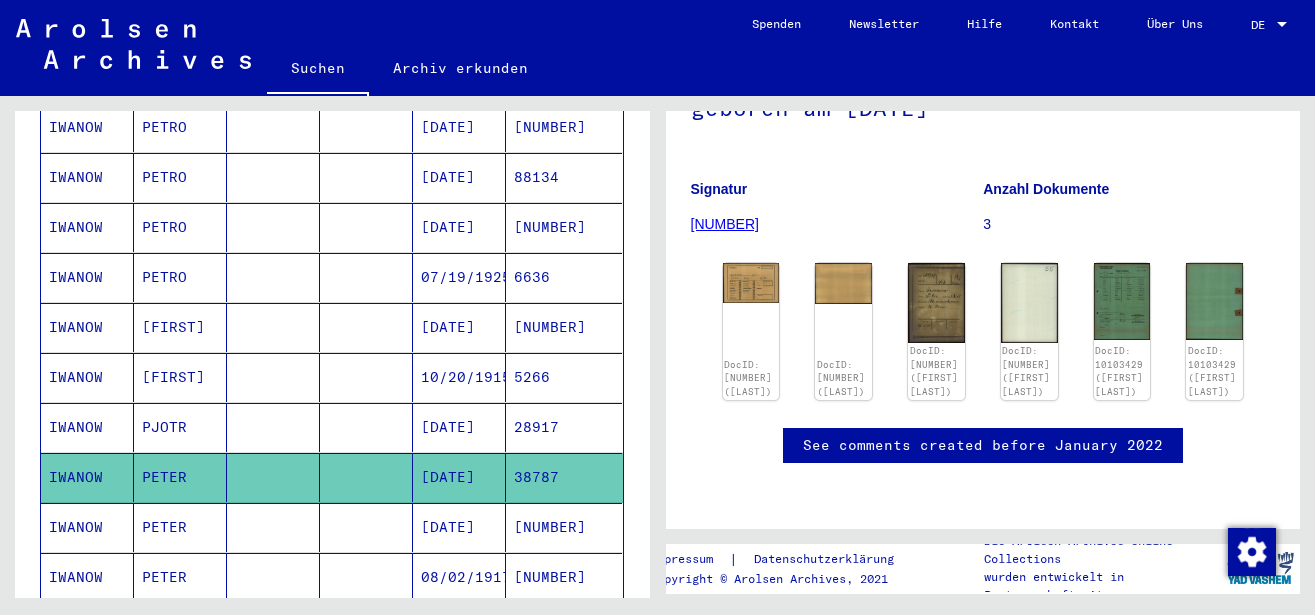 click on "PETER" at bounding box center [180, 577] 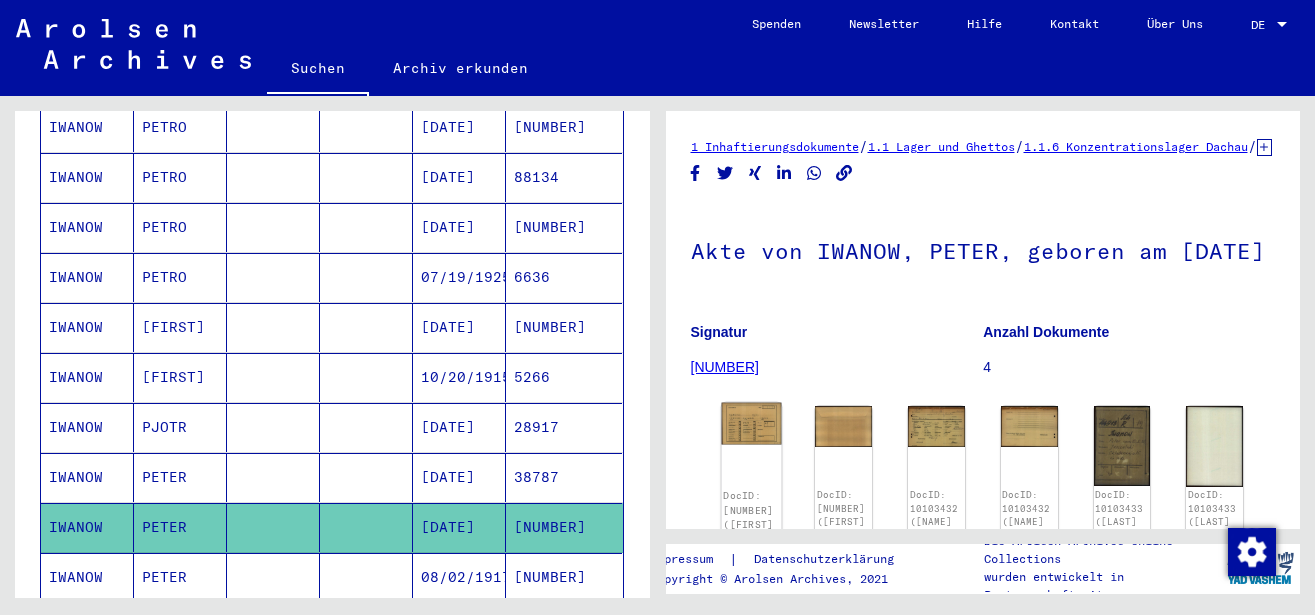 scroll, scrollTop: 216, scrollLeft: 0, axis: vertical 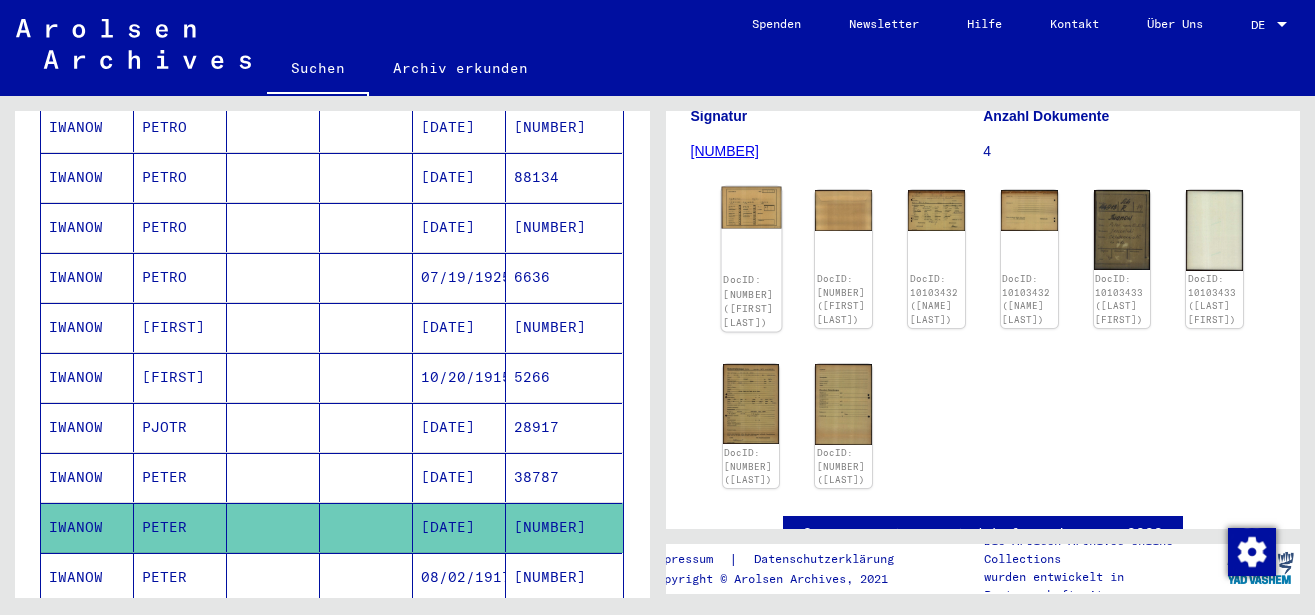 click 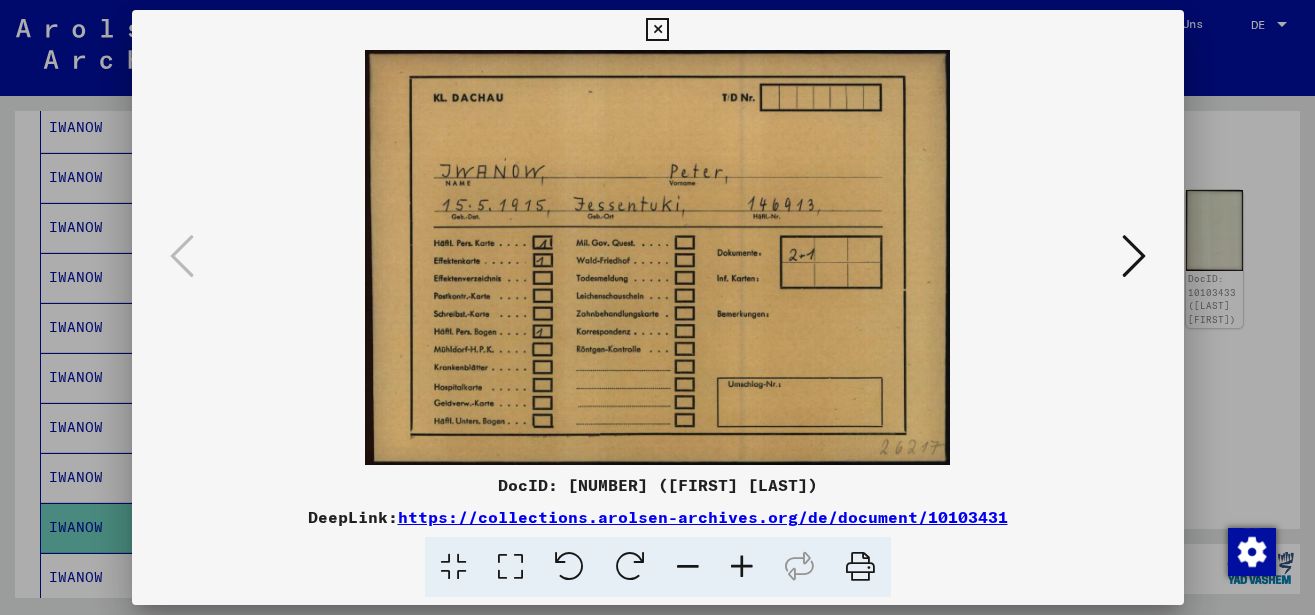 click at bounding box center (1134, 257) 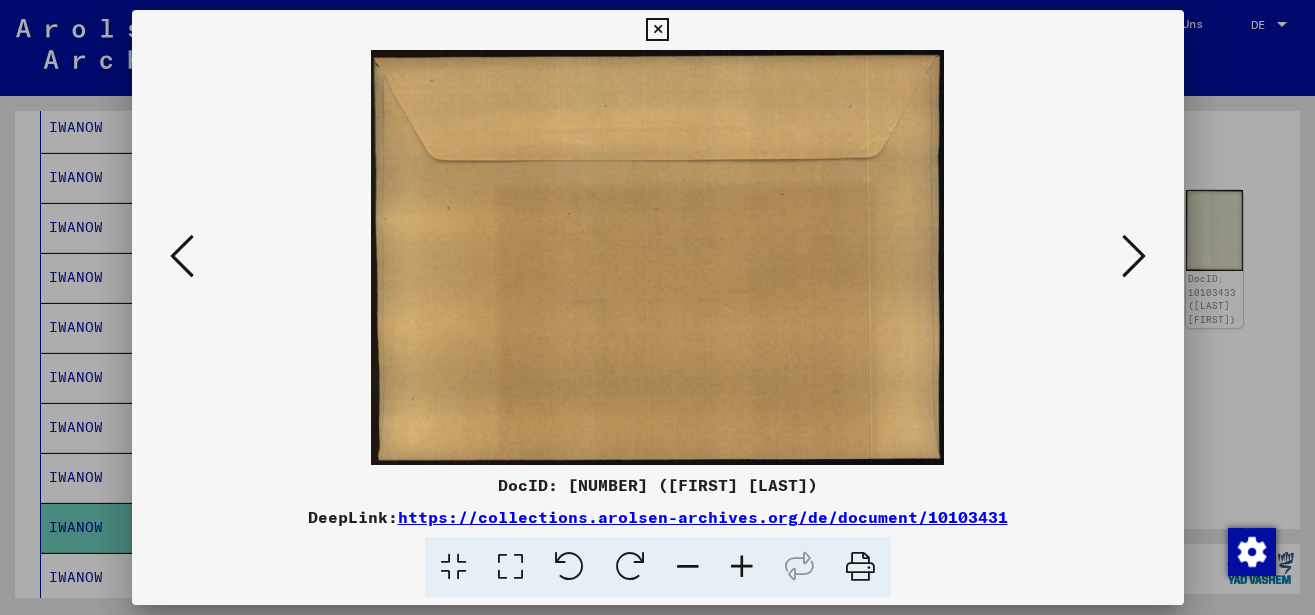 click at bounding box center (1134, 257) 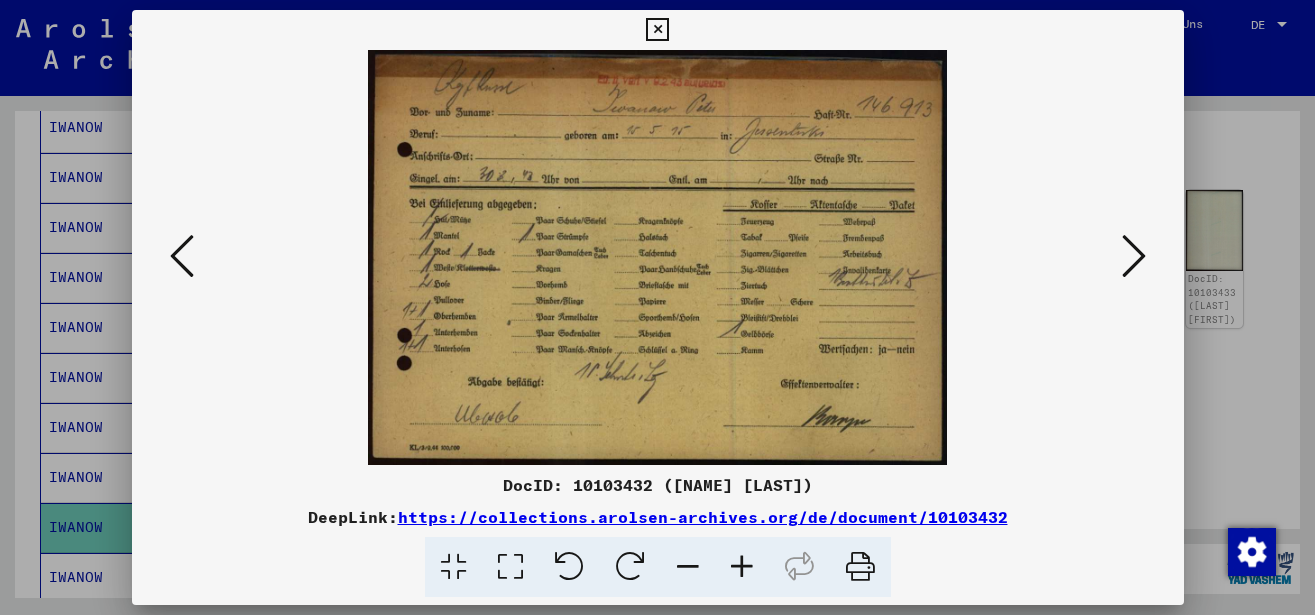 click at bounding box center (658, 257) 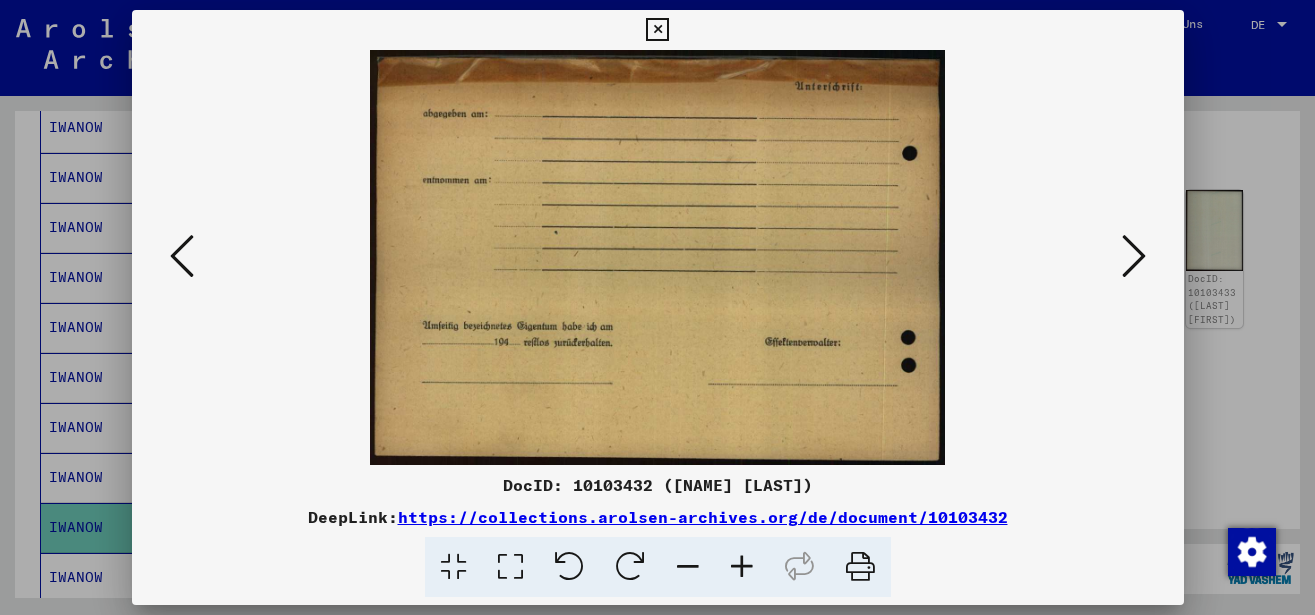 click at bounding box center [1134, 256] 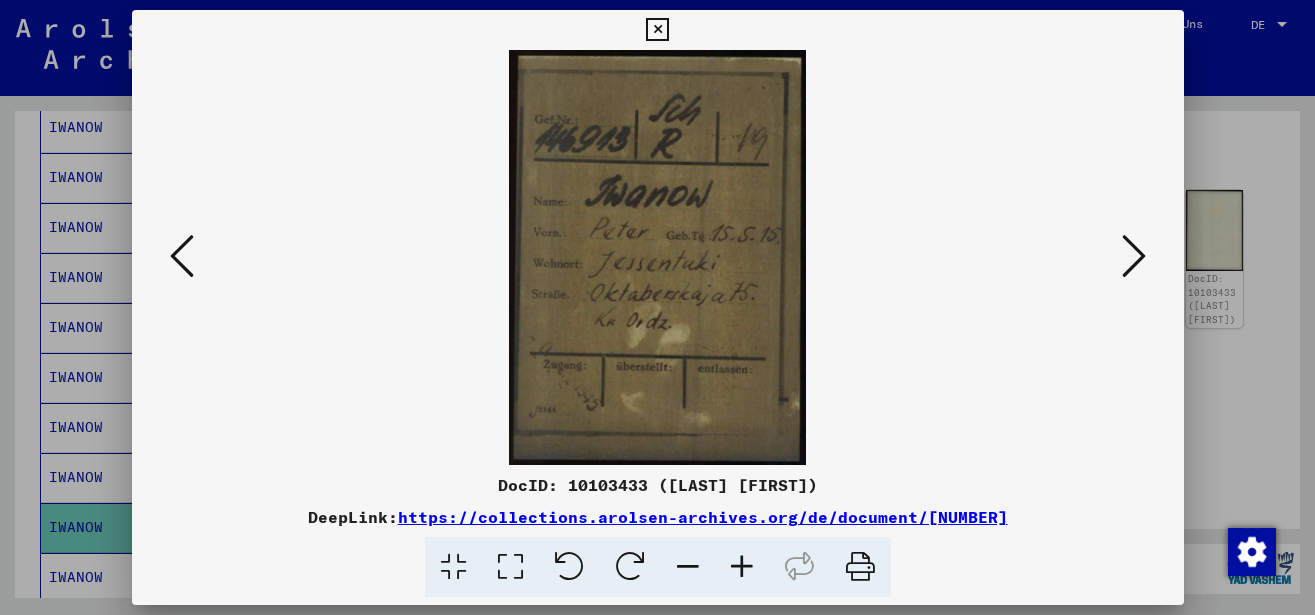 click at bounding box center (1134, 256) 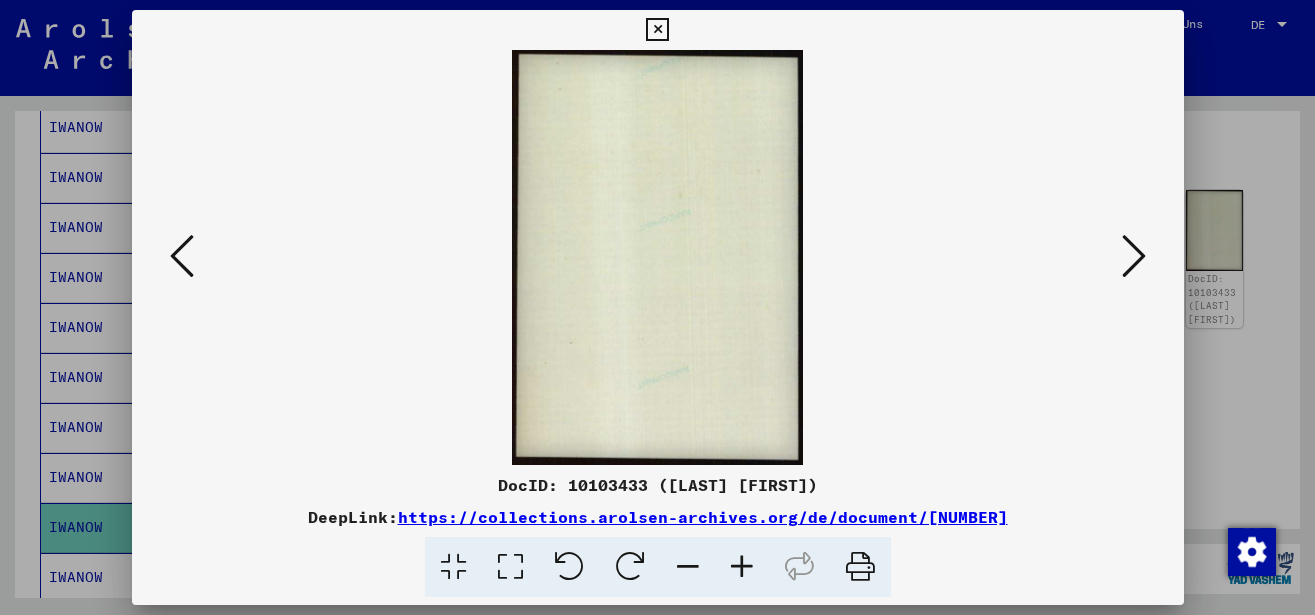 click at bounding box center [1134, 256] 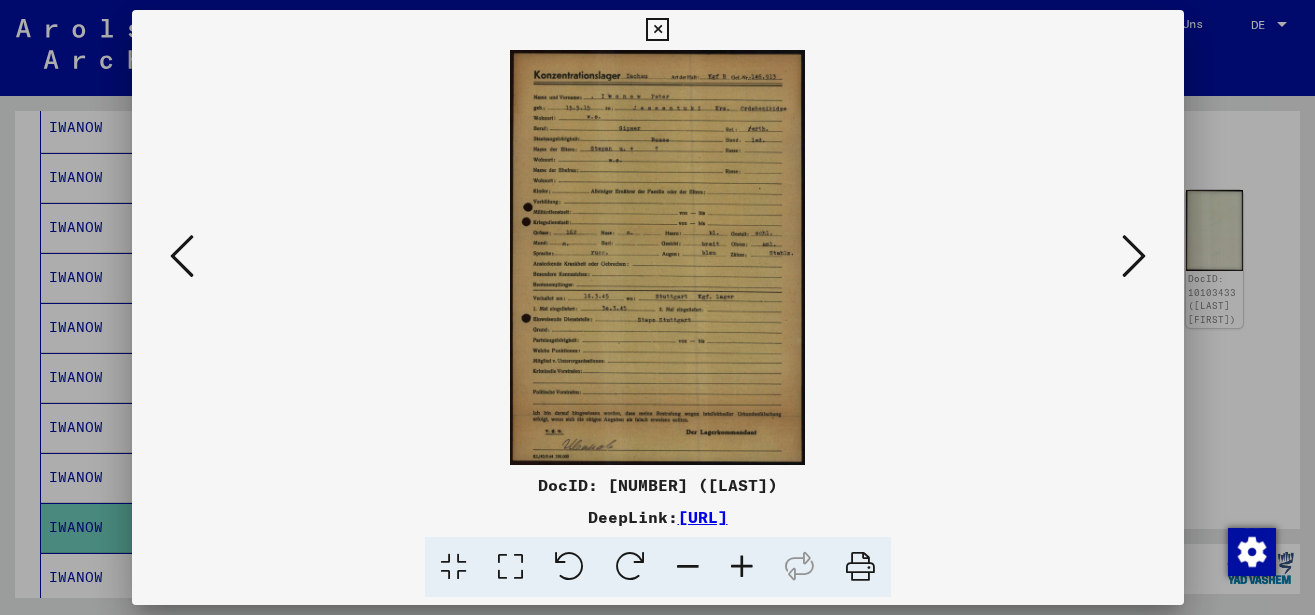 click at bounding box center (742, 567) 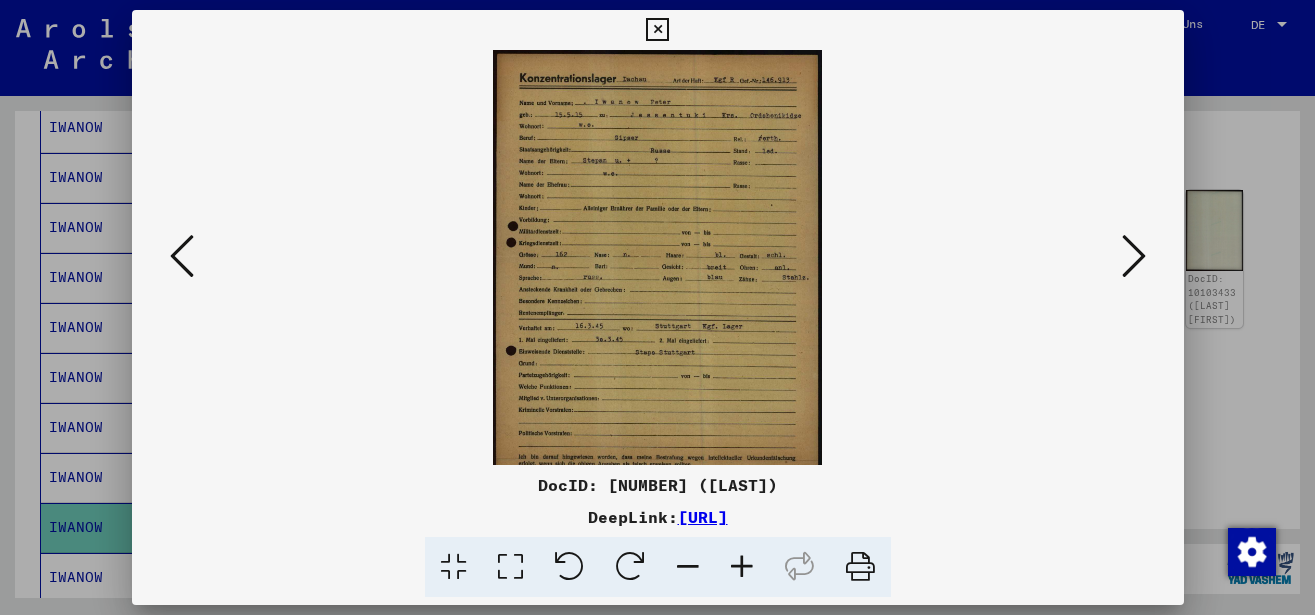 click at bounding box center [742, 567] 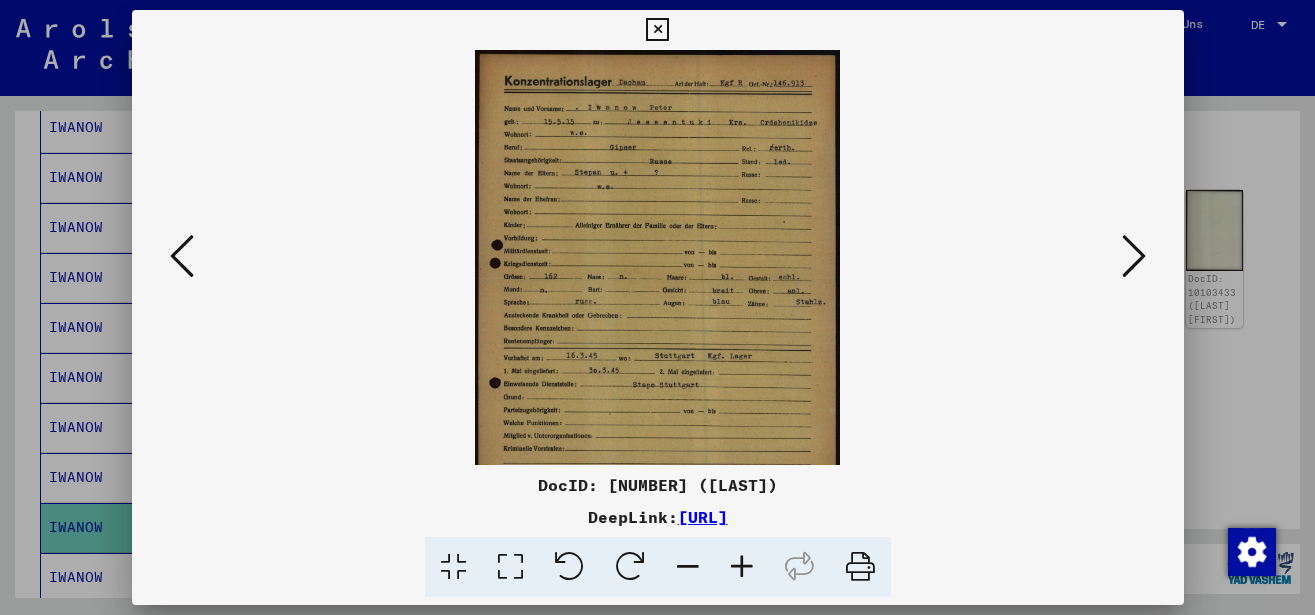 click at bounding box center (742, 567) 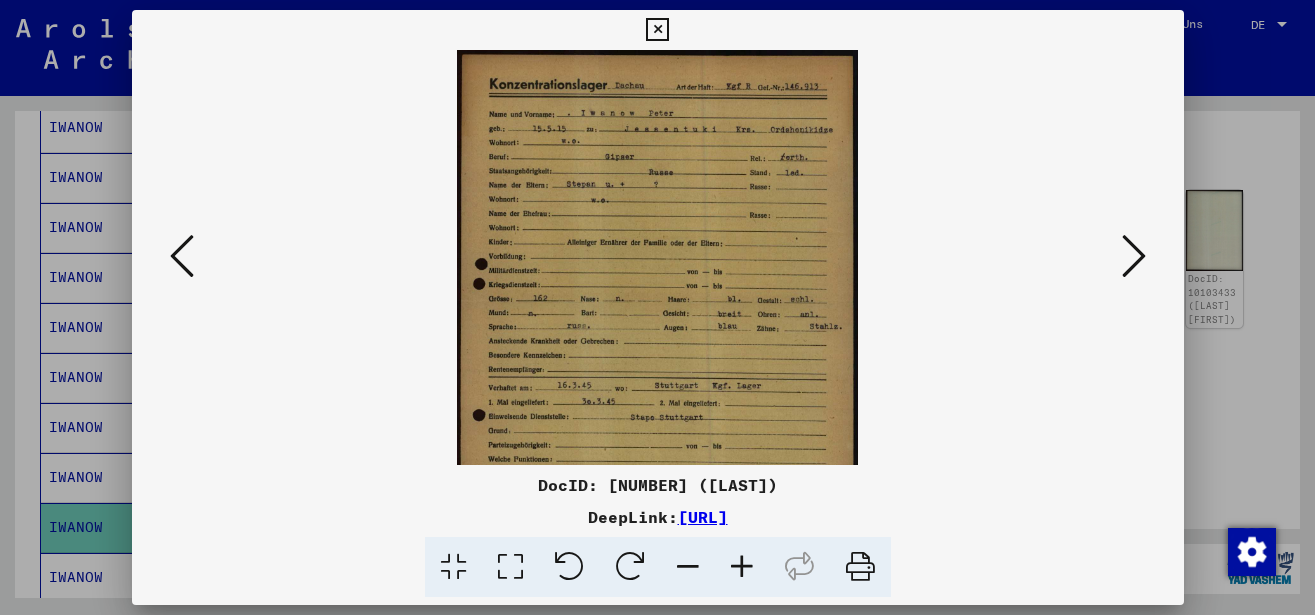 click at bounding box center [742, 567] 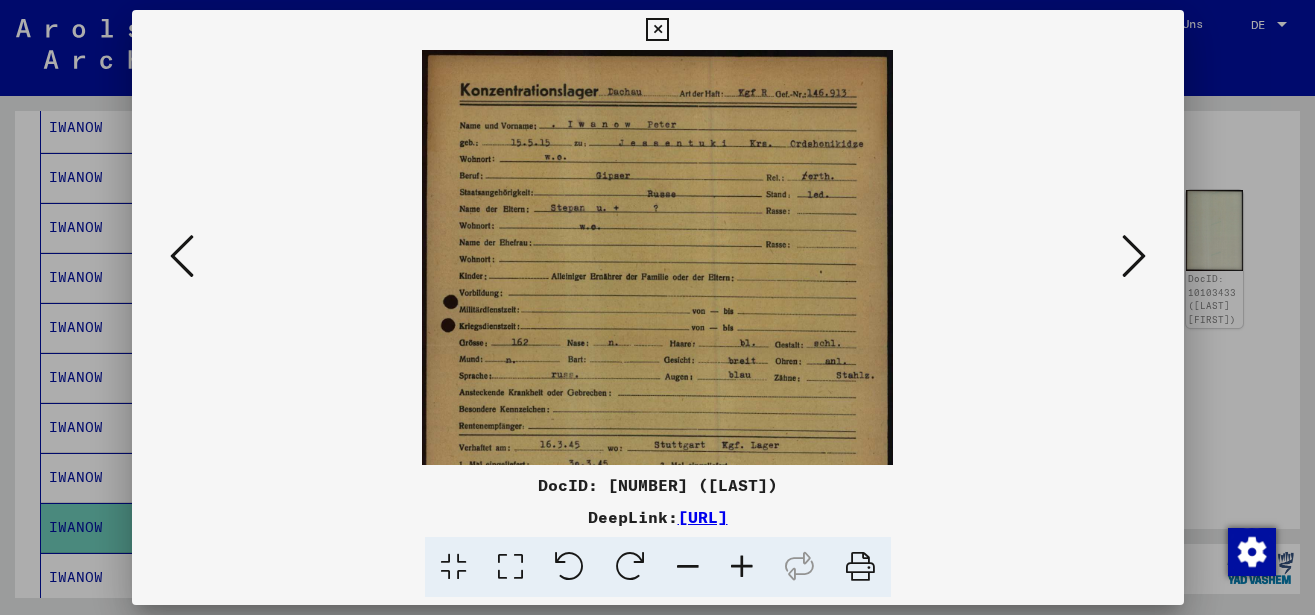 click at bounding box center (742, 567) 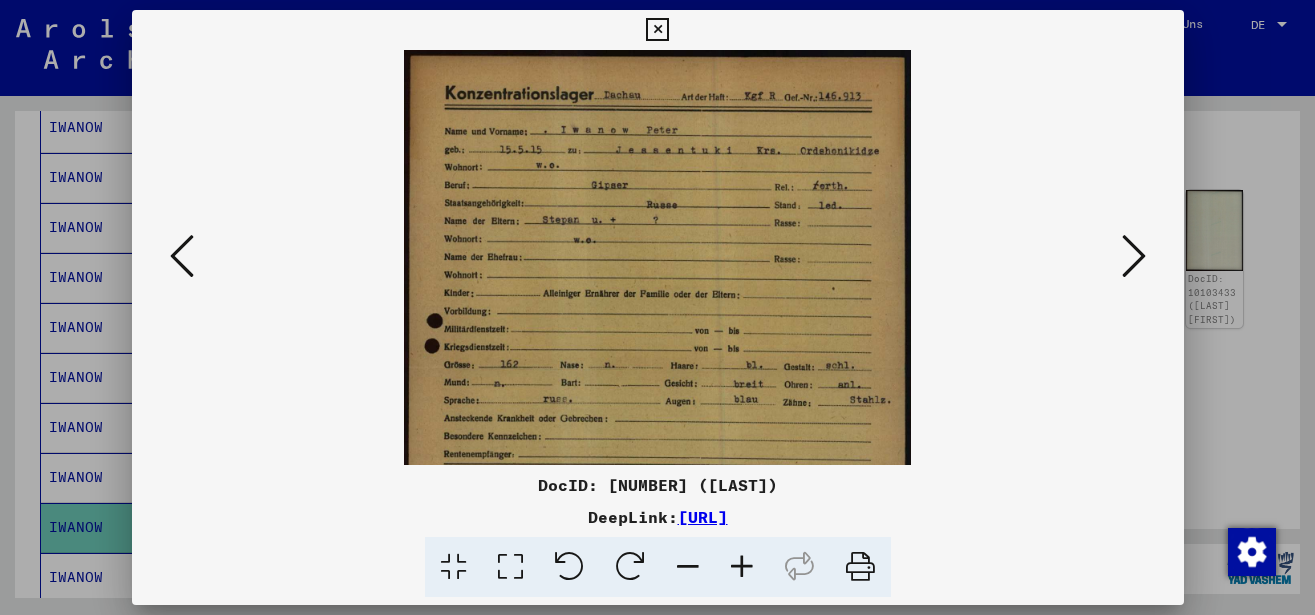 click at bounding box center [742, 567] 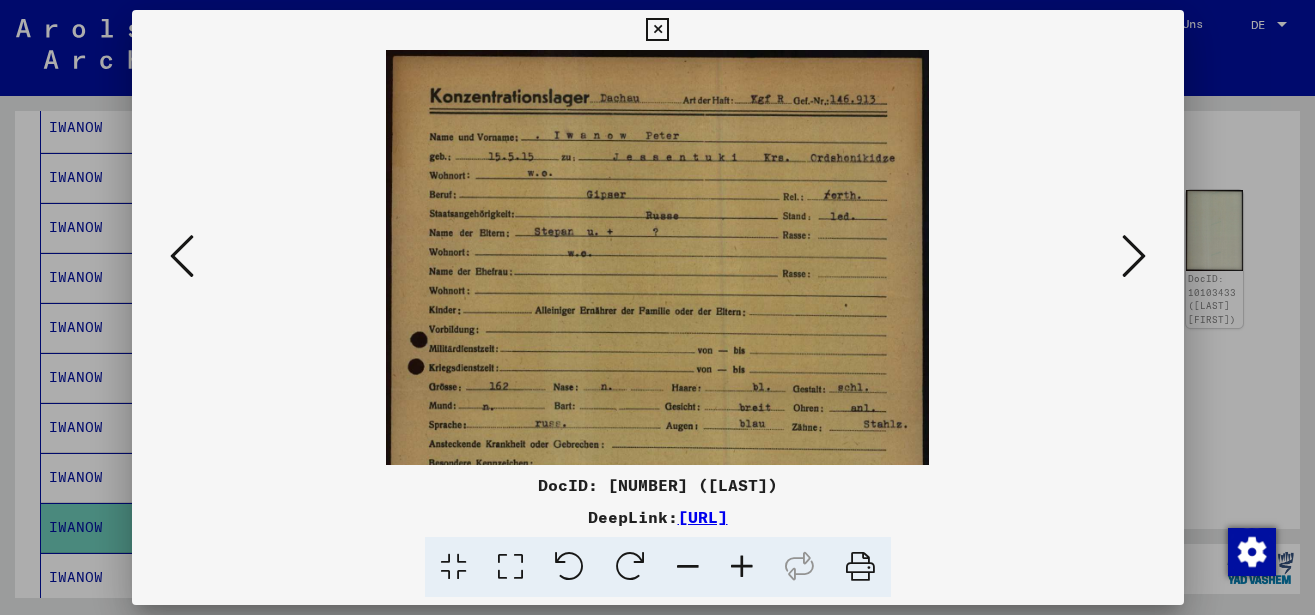 click at bounding box center (742, 567) 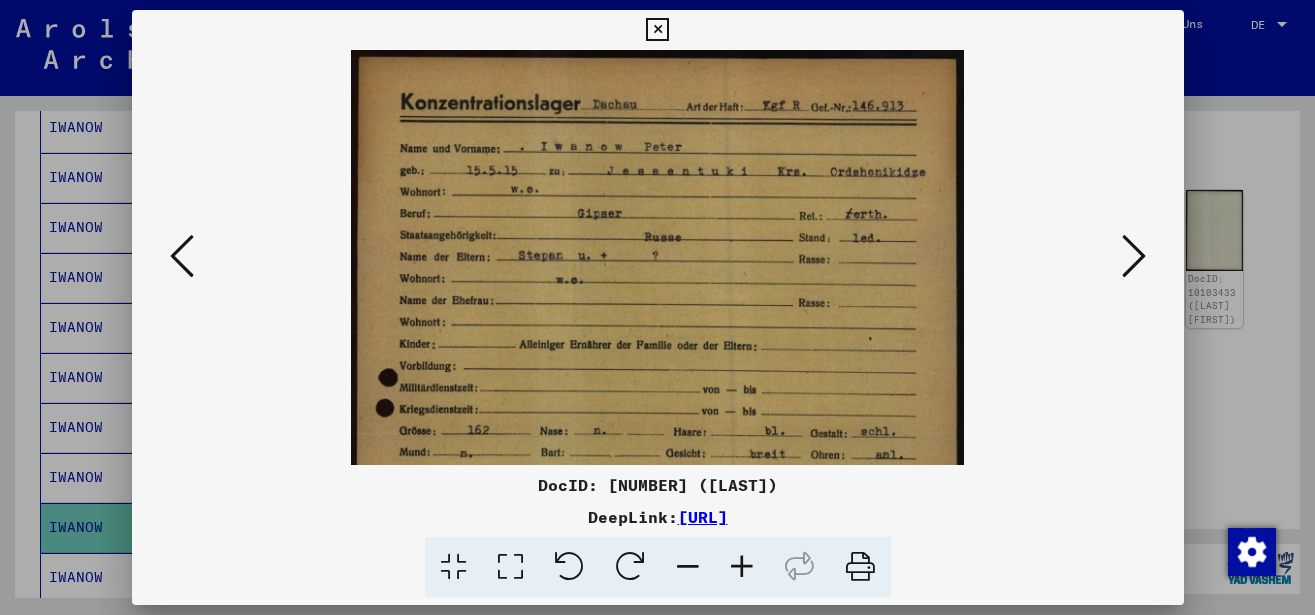 click at bounding box center (742, 567) 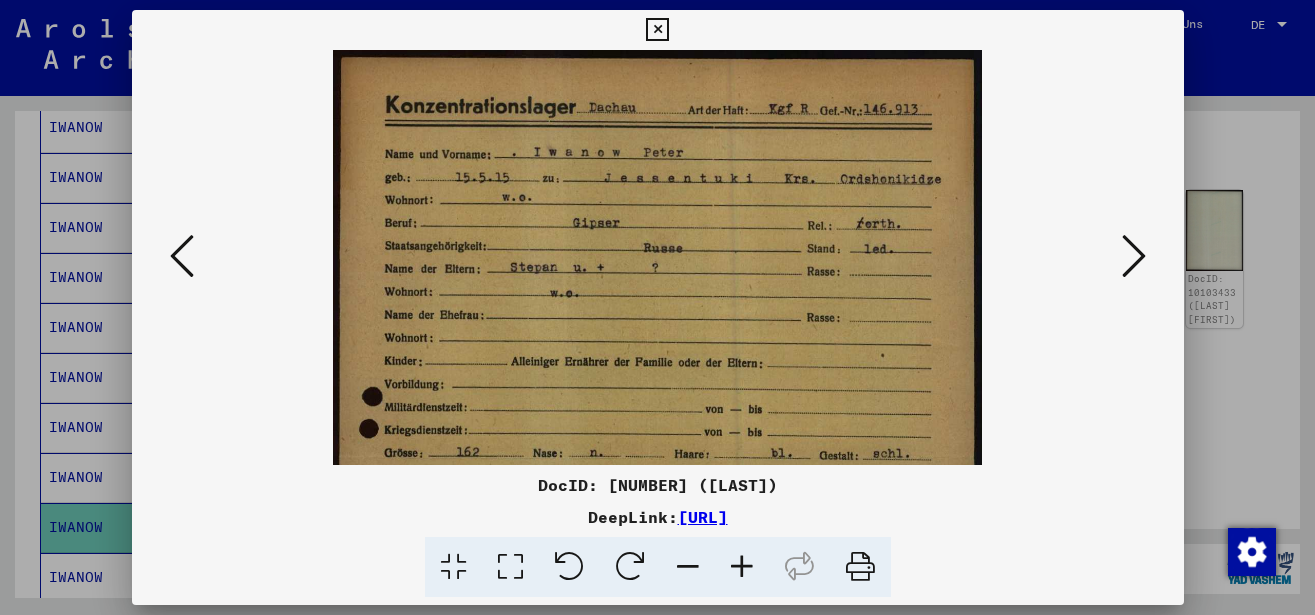 click at bounding box center (742, 567) 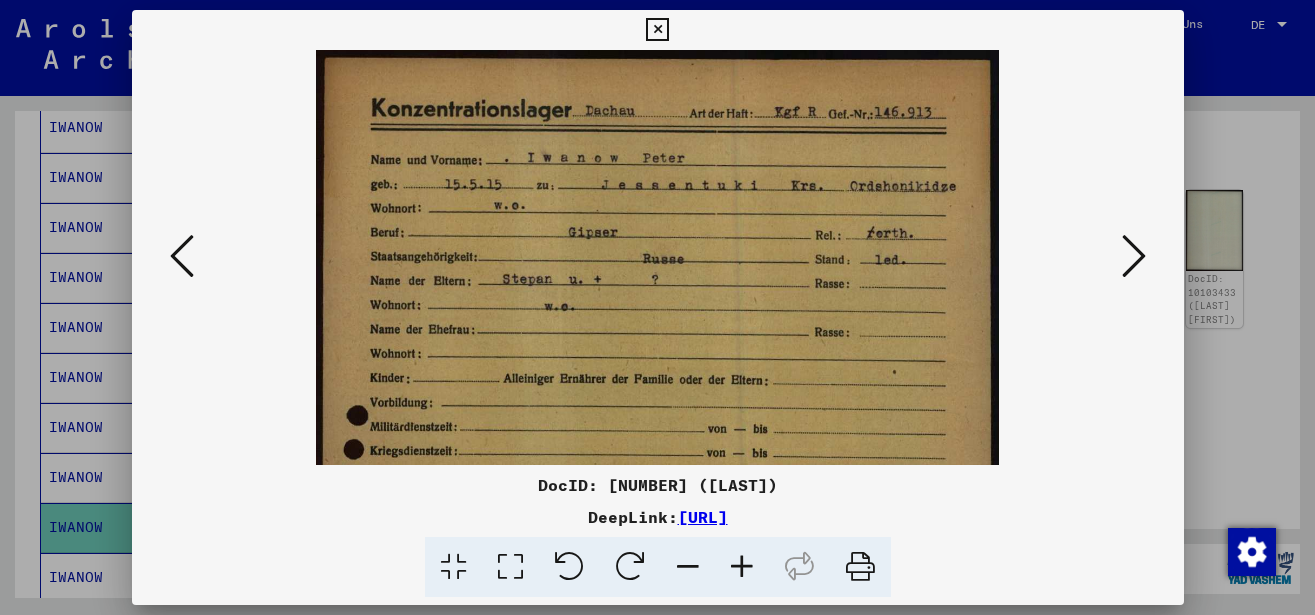 click at bounding box center (742, 567) 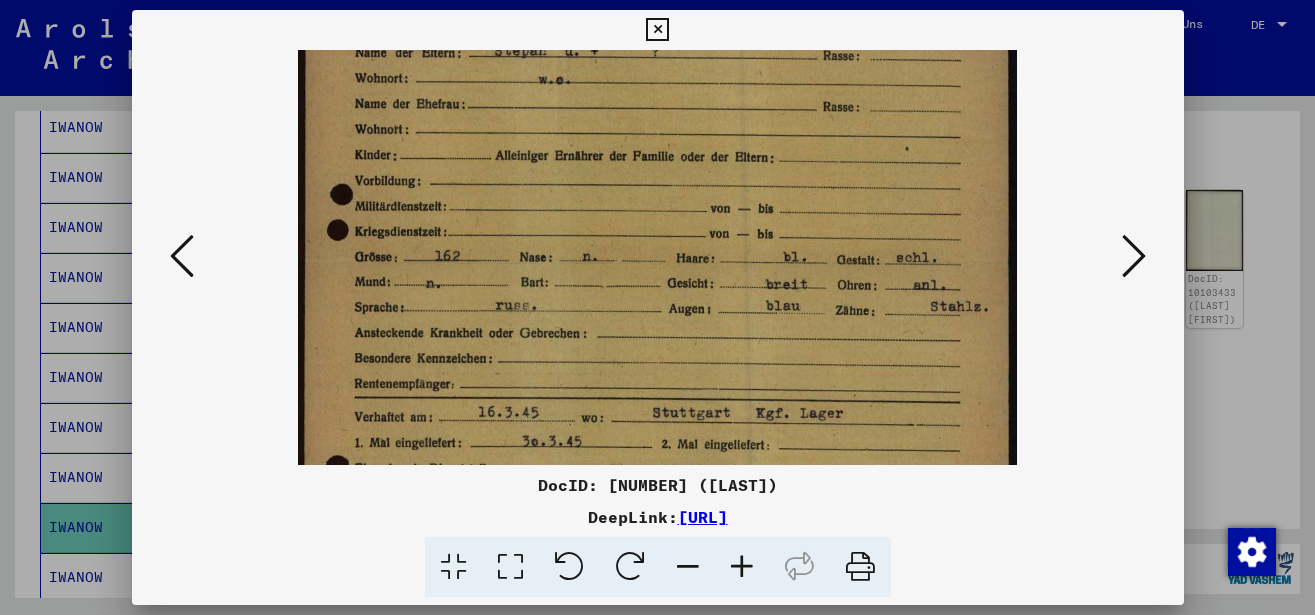 drag, startPoint x: 713, startPoint y: 414, endPoint x: 708, endPoint y: 174, distance: 240.05208 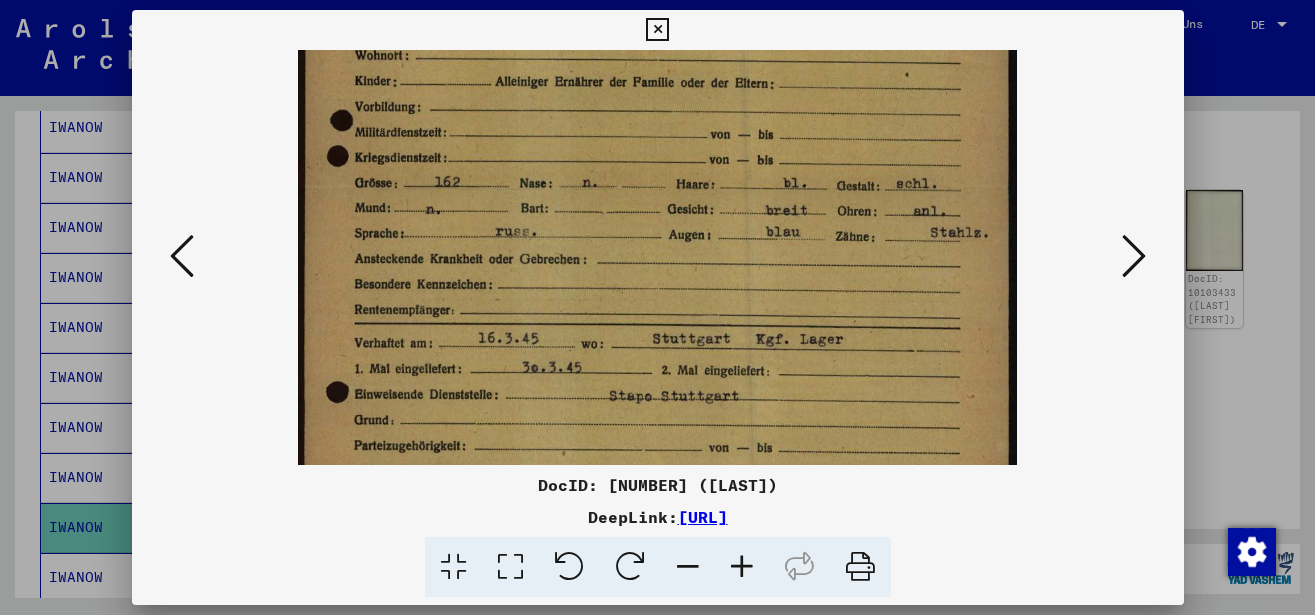 scroll, scrollTop: 358, scrollLeft: 0, axis: vertical 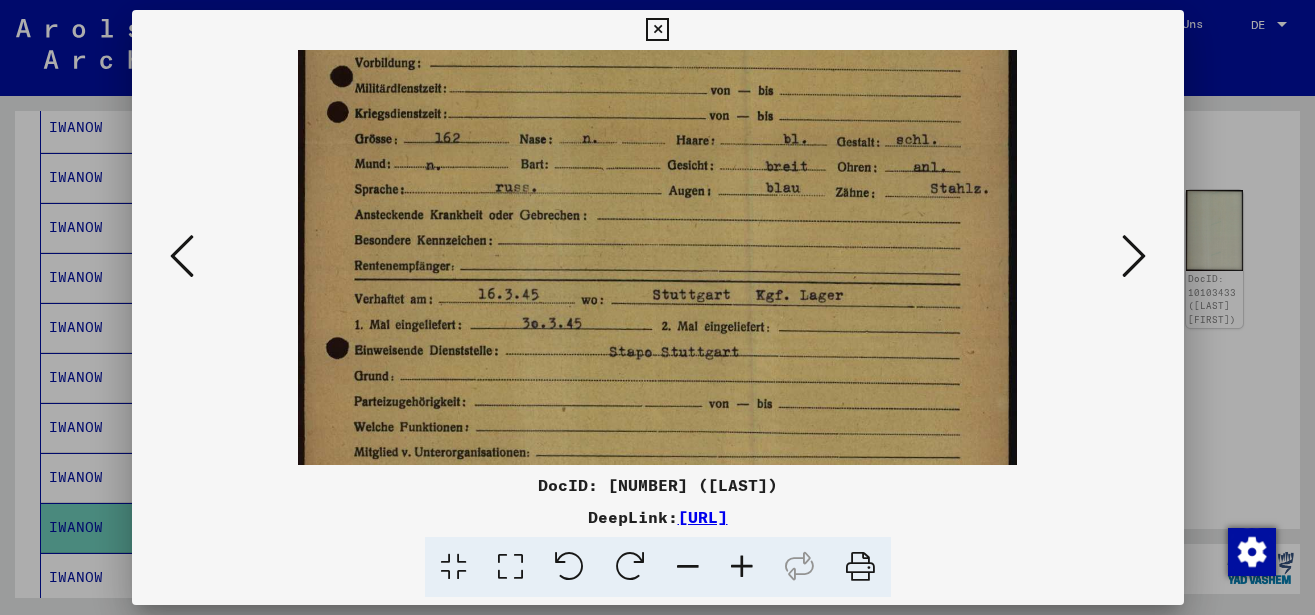 drag, startPoint x: 705, startPoint y: 312, endPoint x: 698, endPoint y: 194, distance: 118.20744 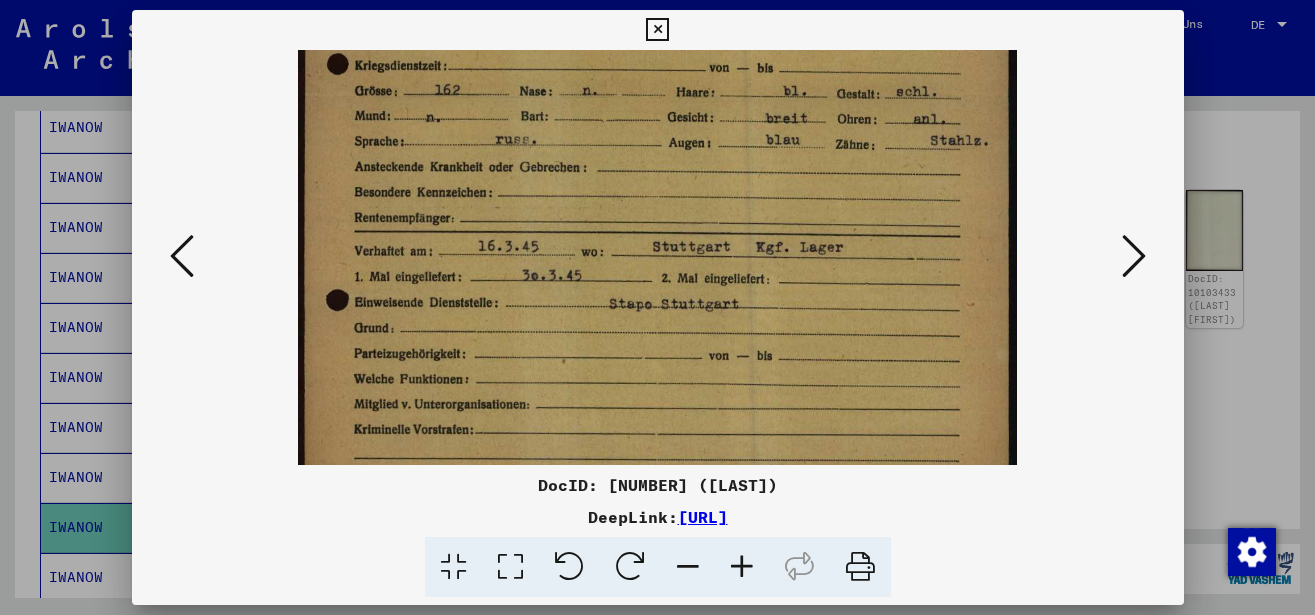 scroll, scrollTop: 408, scrollLeft: 0, axis: vertical 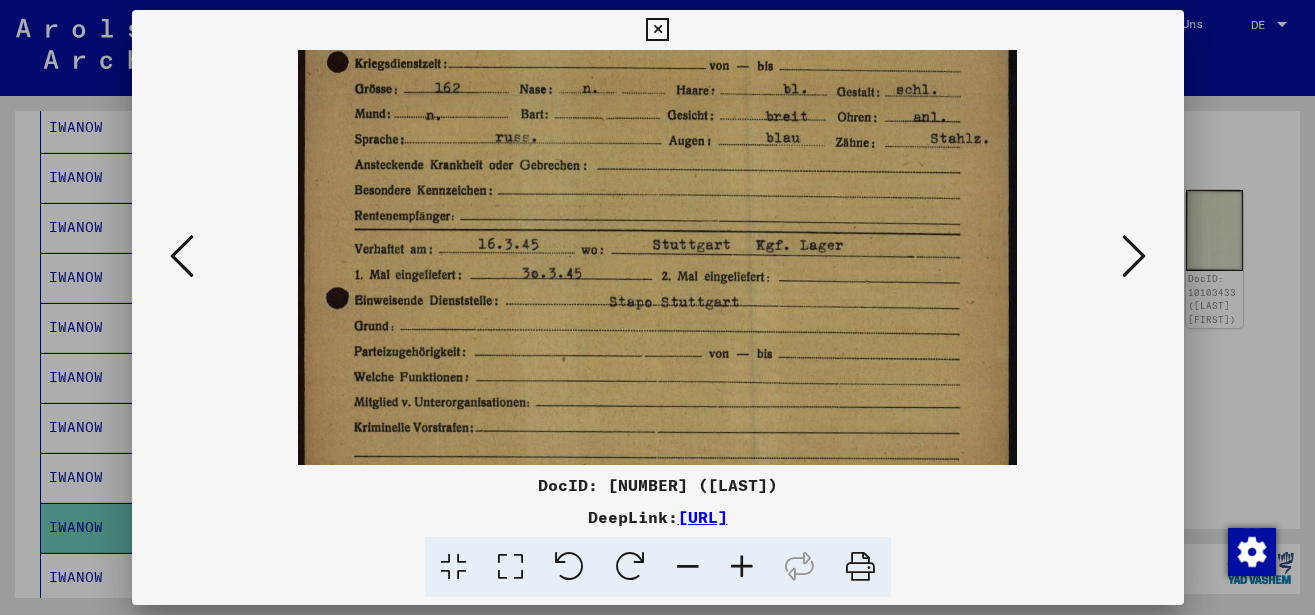 drag, startPoint x: 691, startPoint y: 250, endPoint x: 687, endPoint y: 200, distance: 50.159744 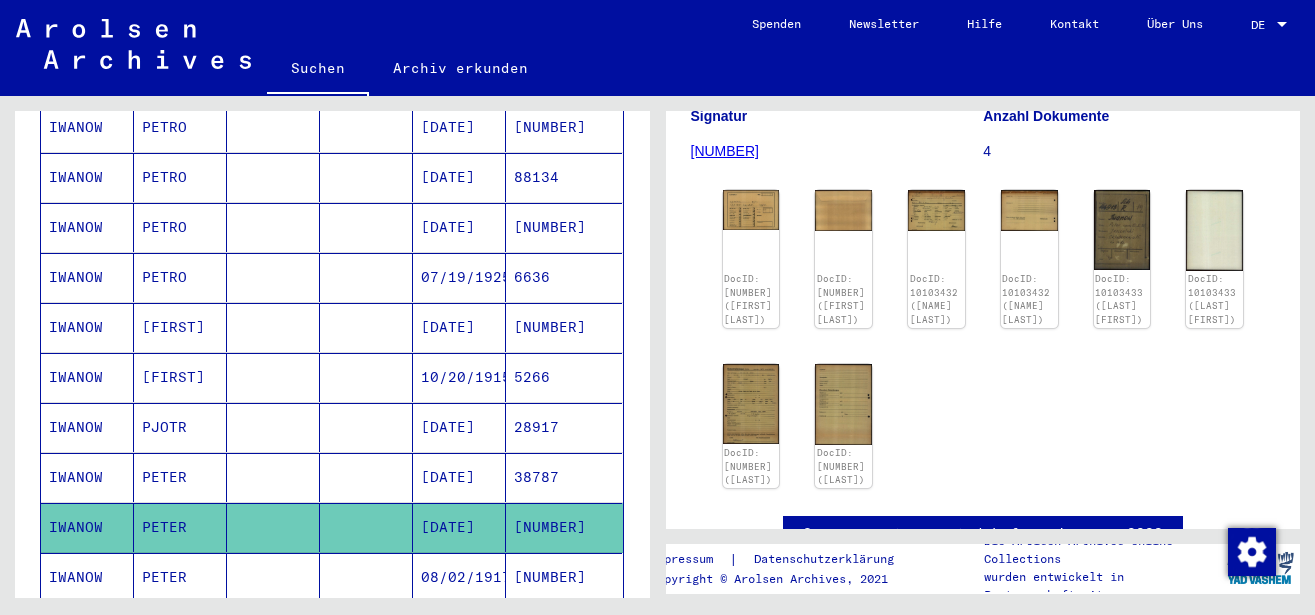 click at bounding box center [273, 627] 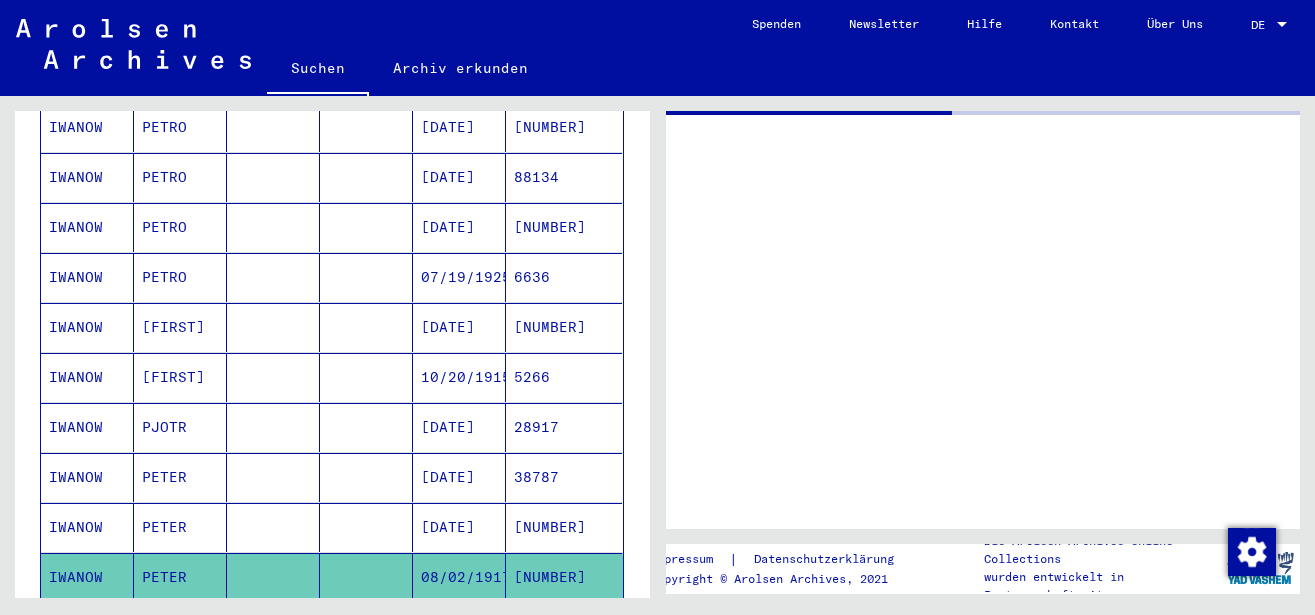scroll, scrollTop: 0, scrollLeft: 0, axis: both 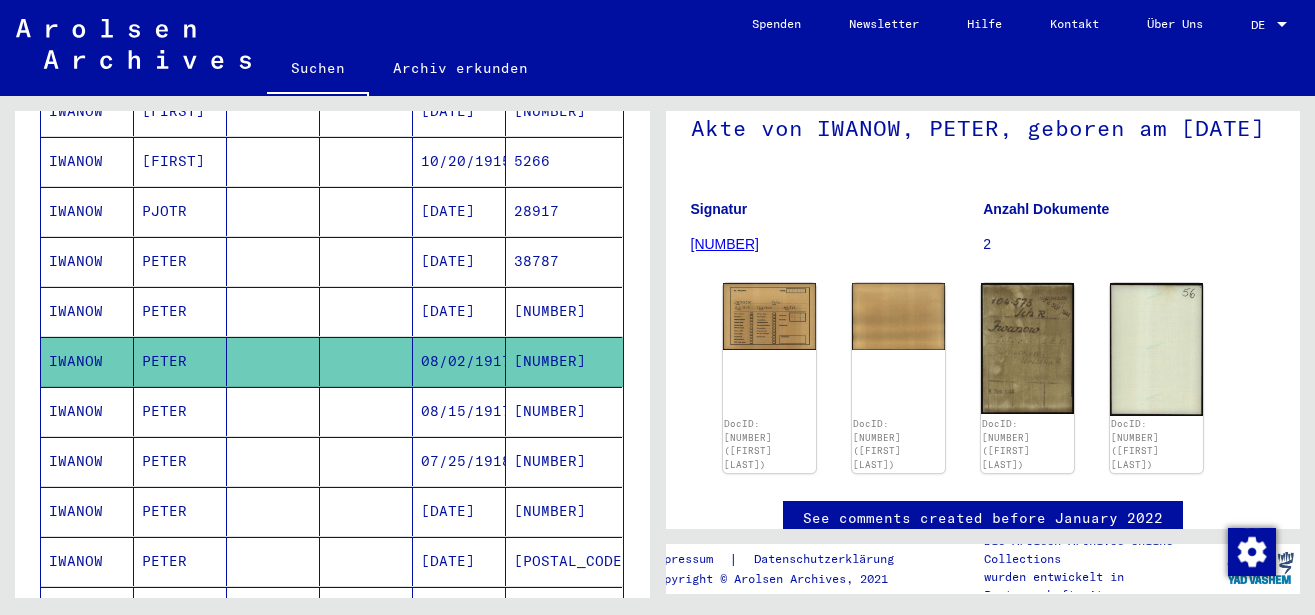 click at bounding box center [366, 461] 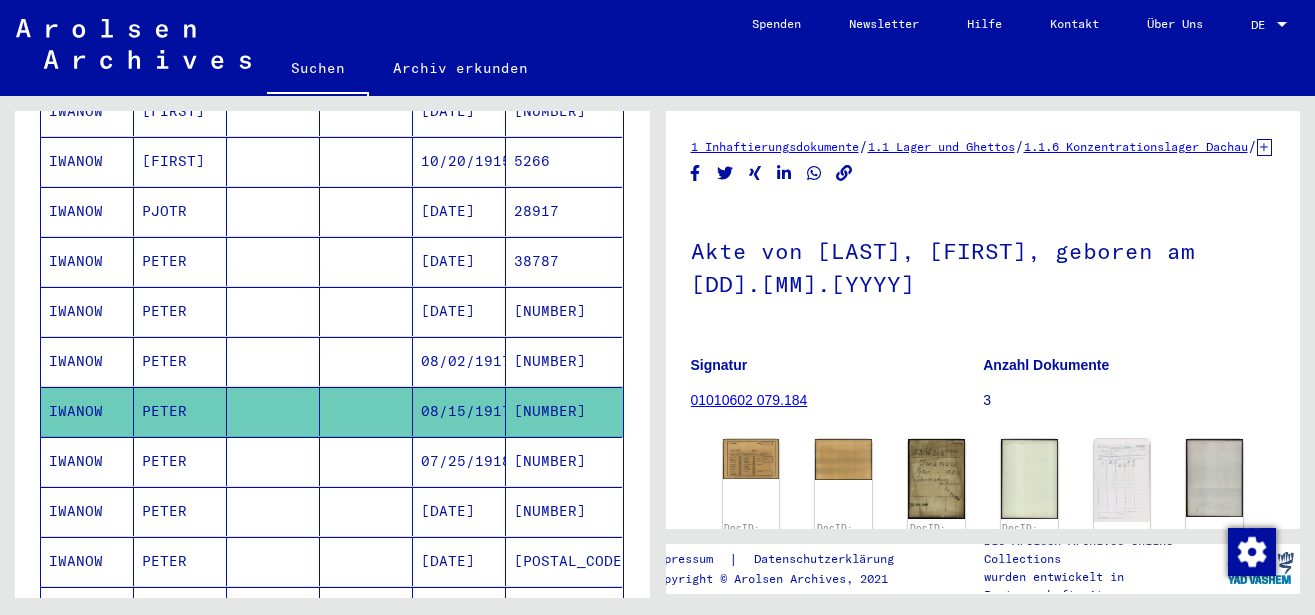 scroll, scrollTop: 108, scrollLeft: 0, axis: vertical 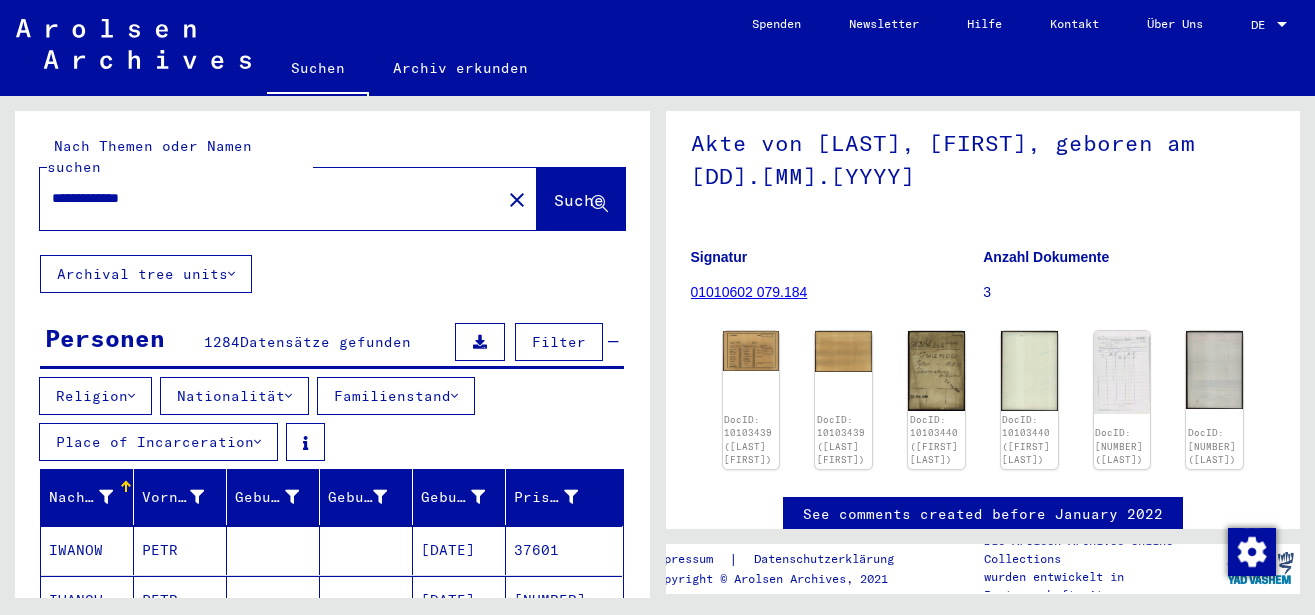 click on "**********" at bounding box center (270, 198) 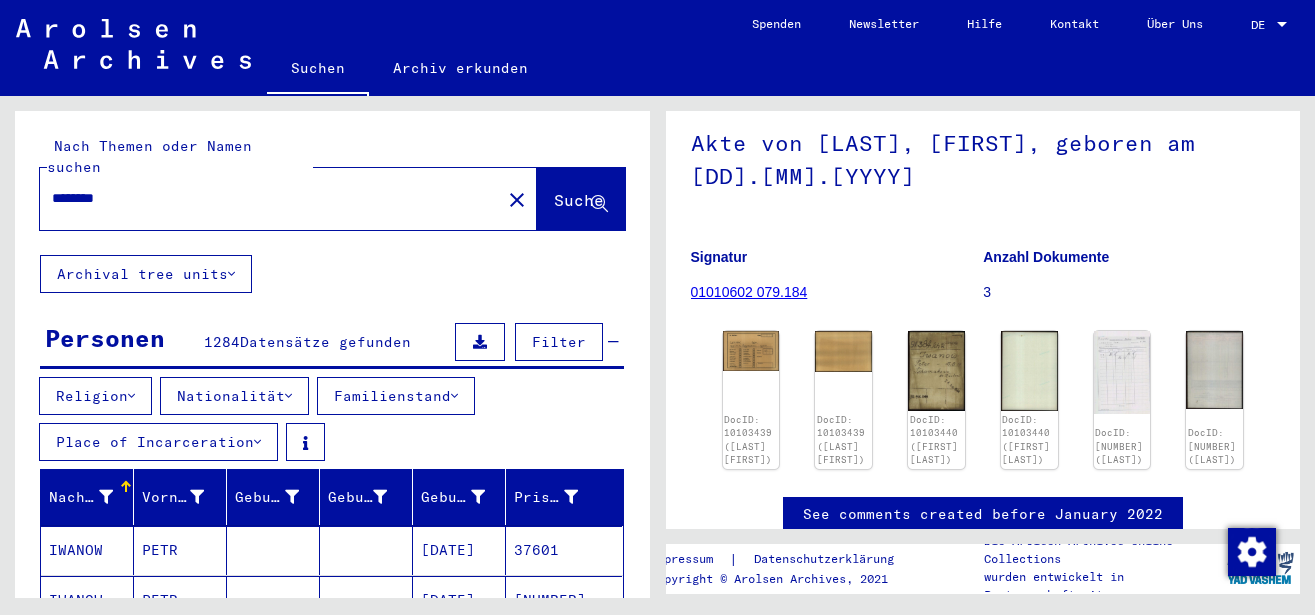 type on "********" 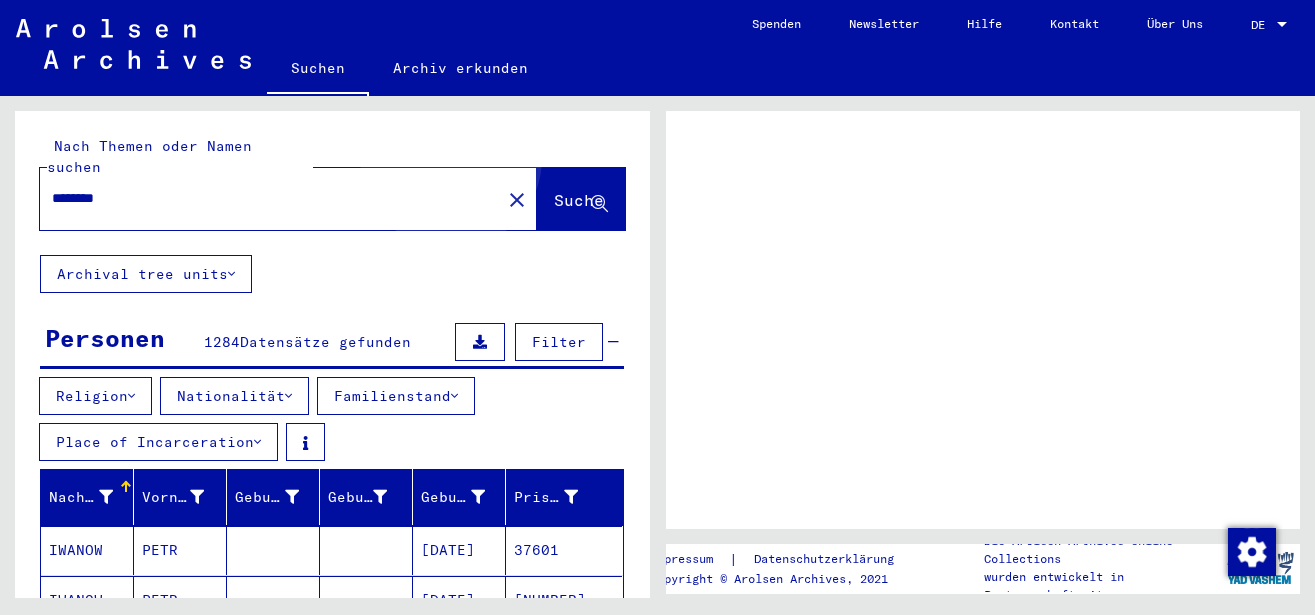 scroll, scrollTop: 0, scrollLeft: 0, axis: both 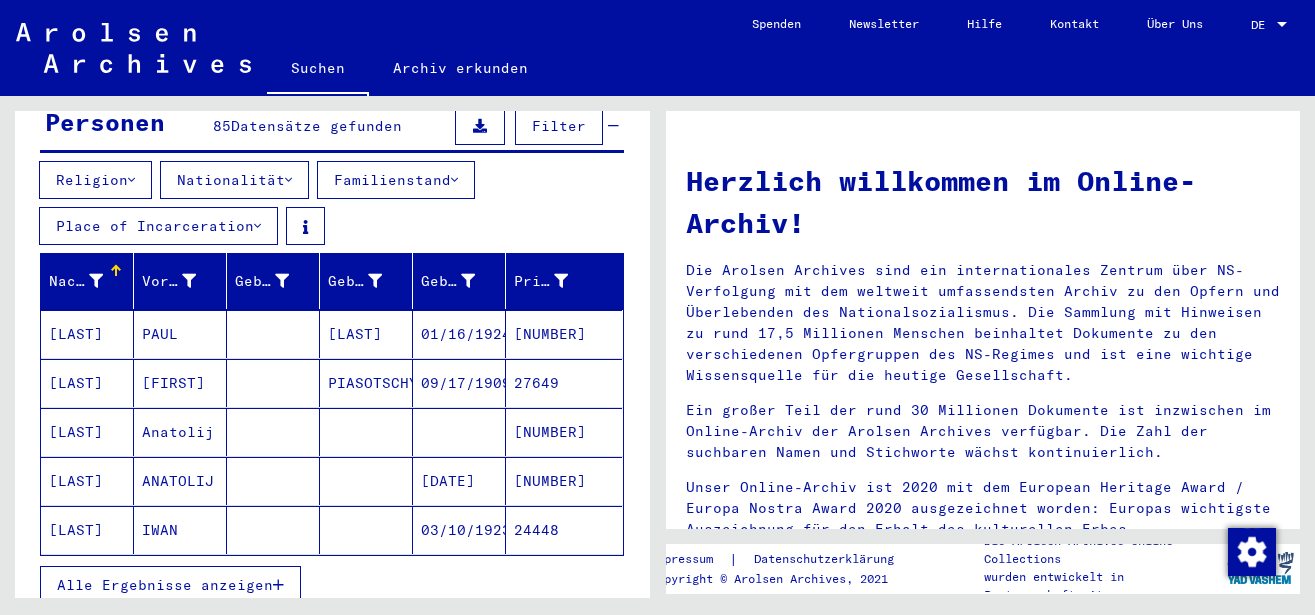 click on "Alle Ergebnisse anzeigen" at bounding box center (170, 585) 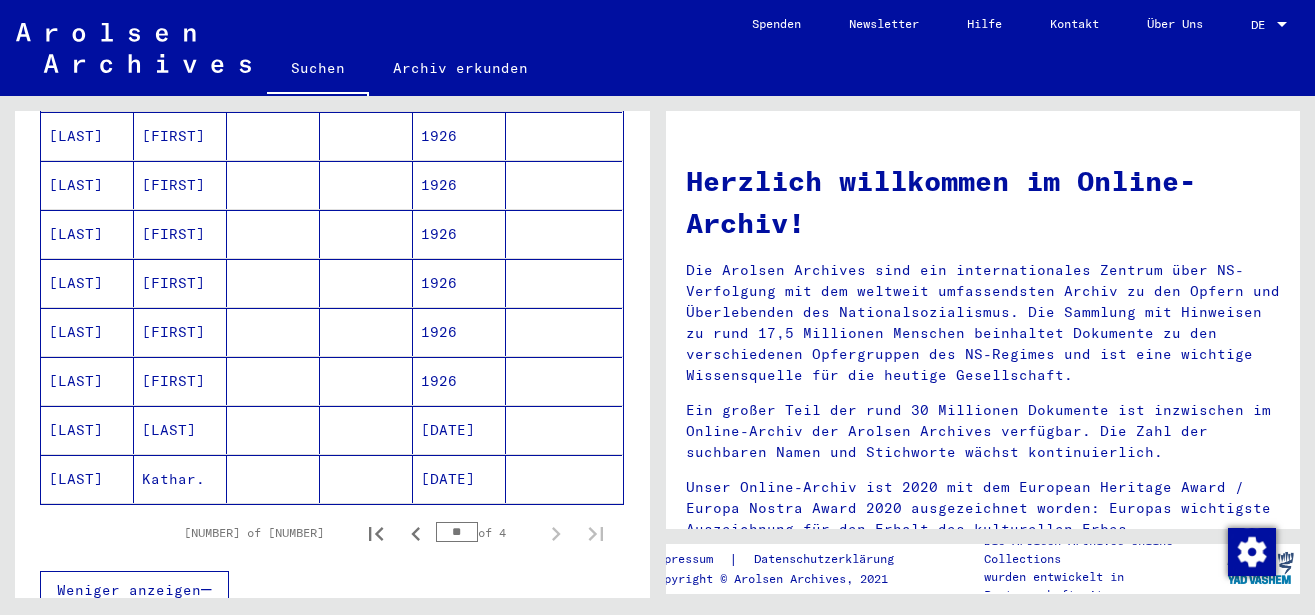 scroll, scrollTop: 1296, scrollLeft: 0, axis: vertical 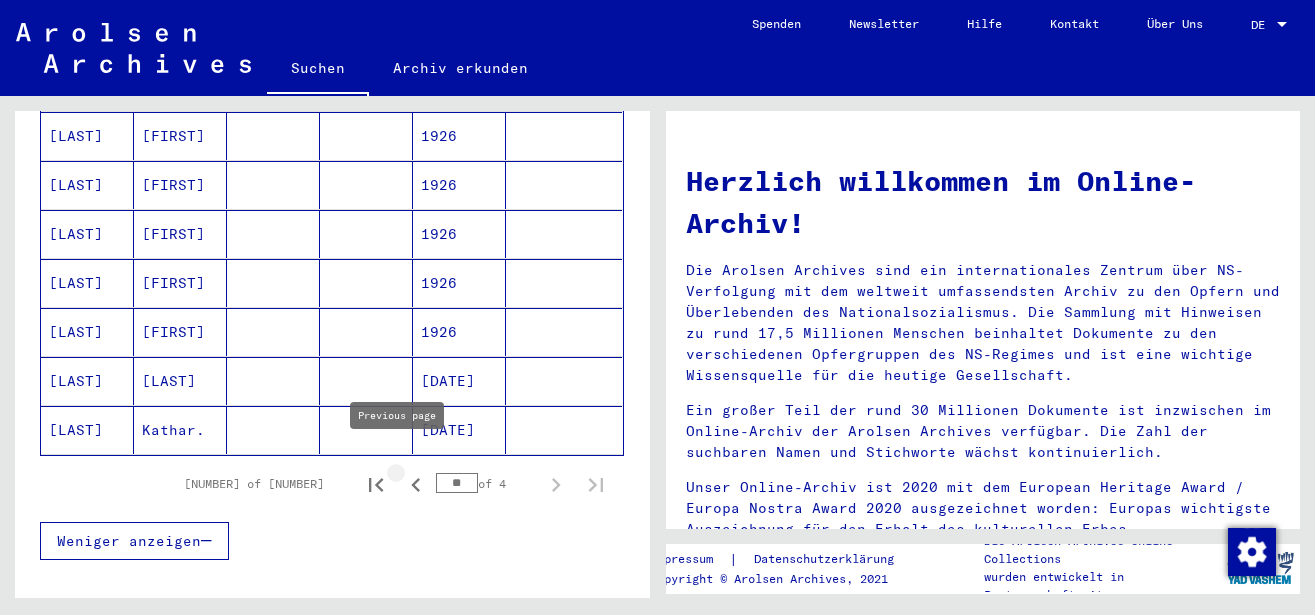 click 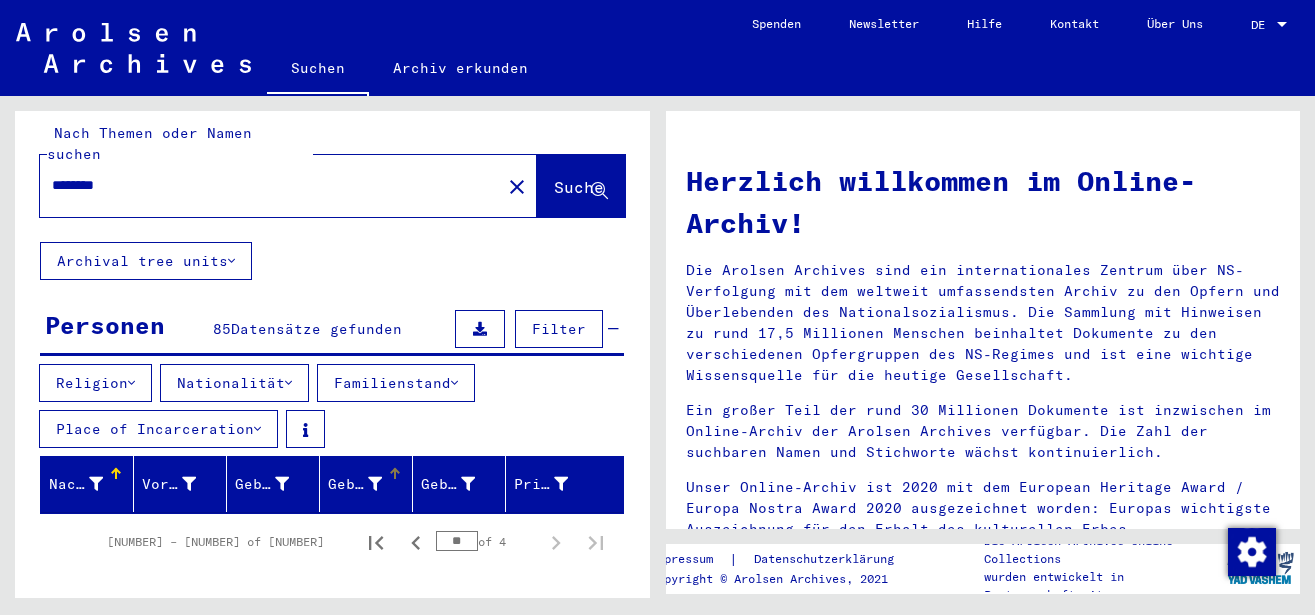 scroll, scrollTop: 0, scrollLeft: 0, axis: both 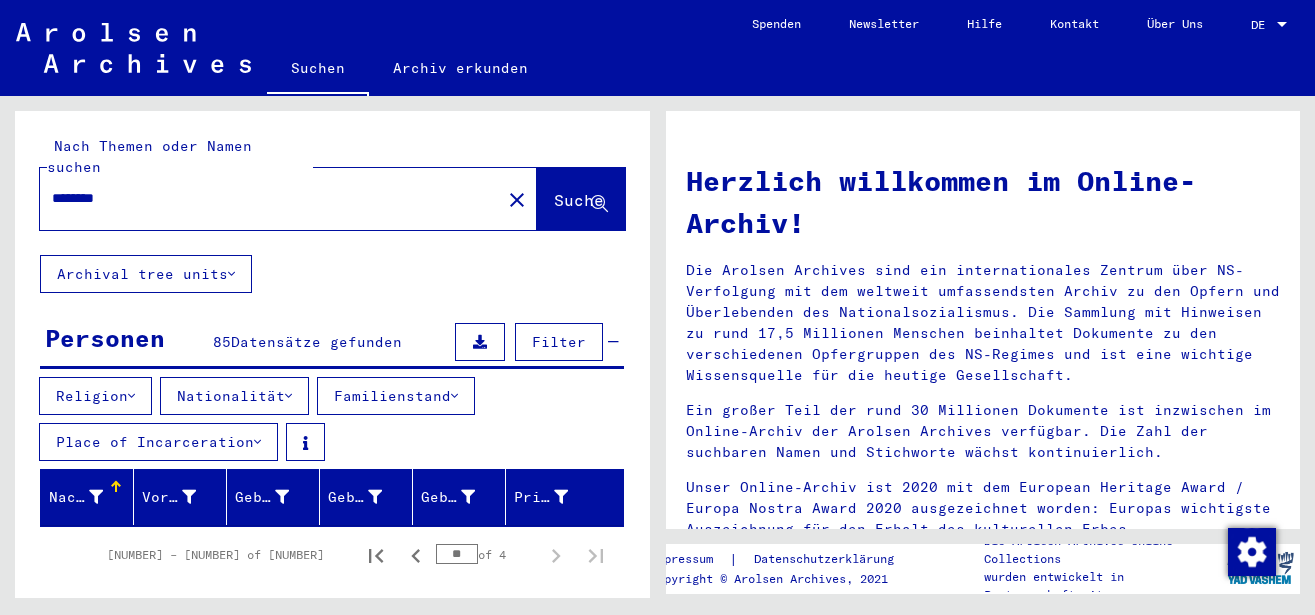 click on "Nationalität" at bounding box center (234, 396) 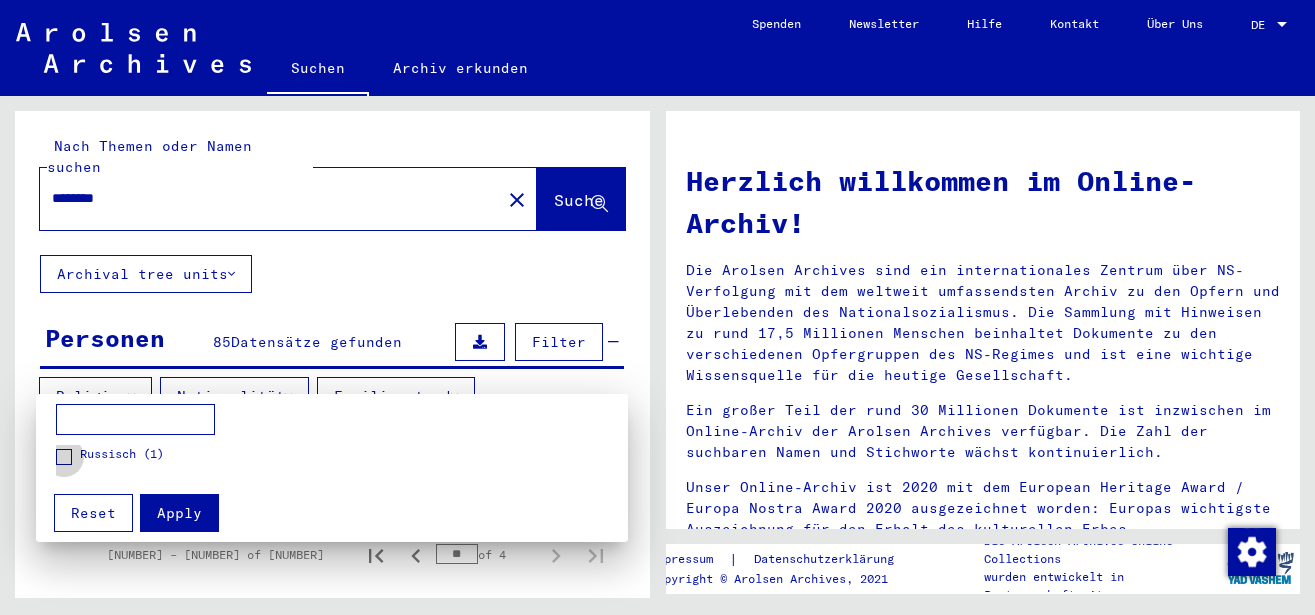 click on "Russisch (1)" at bounding box center [110, 455] 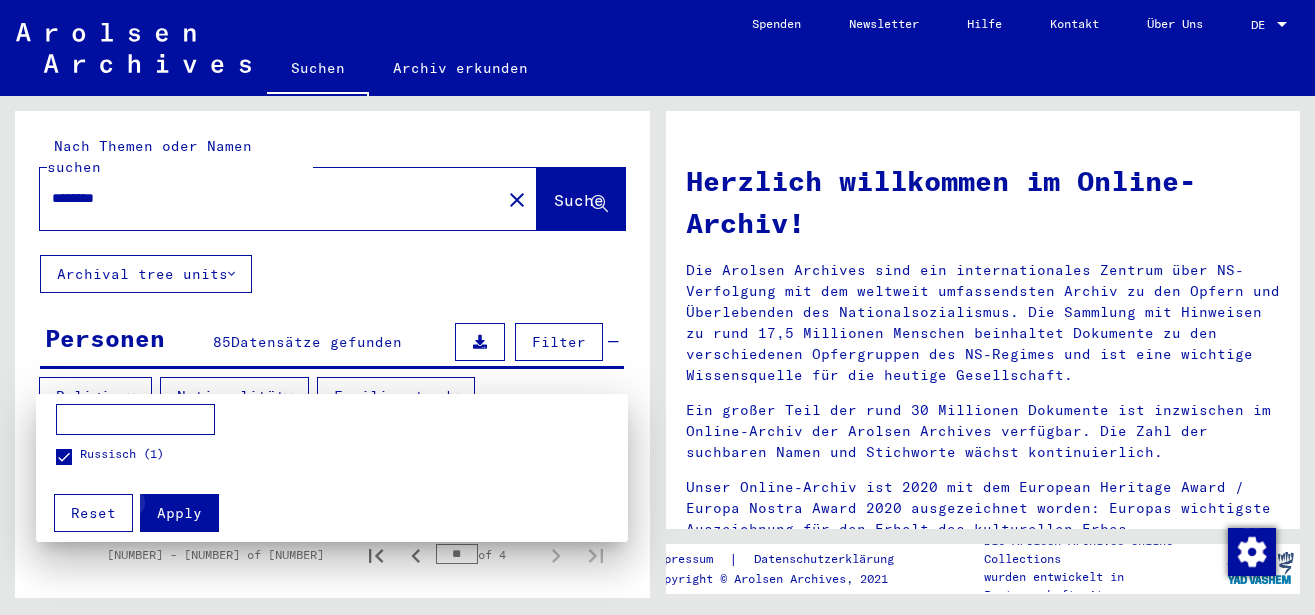click on "Apply" at bounding box center [179, 513] 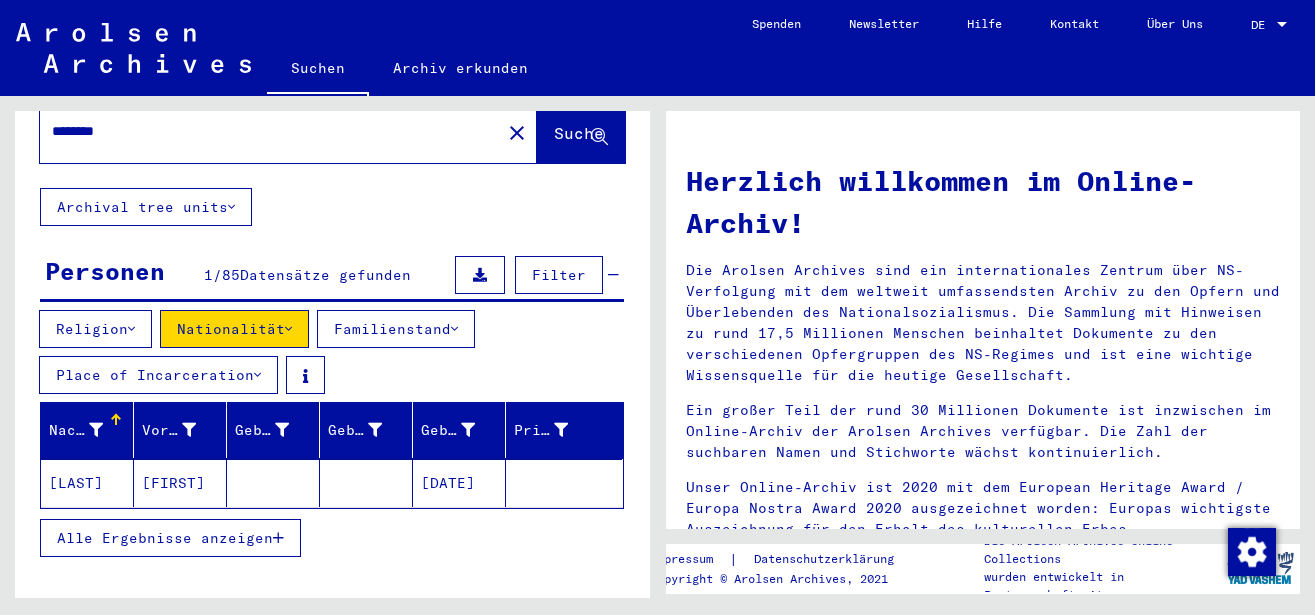 scroll, scrollTop: 108, scrollLeft: 0, axis: vertical 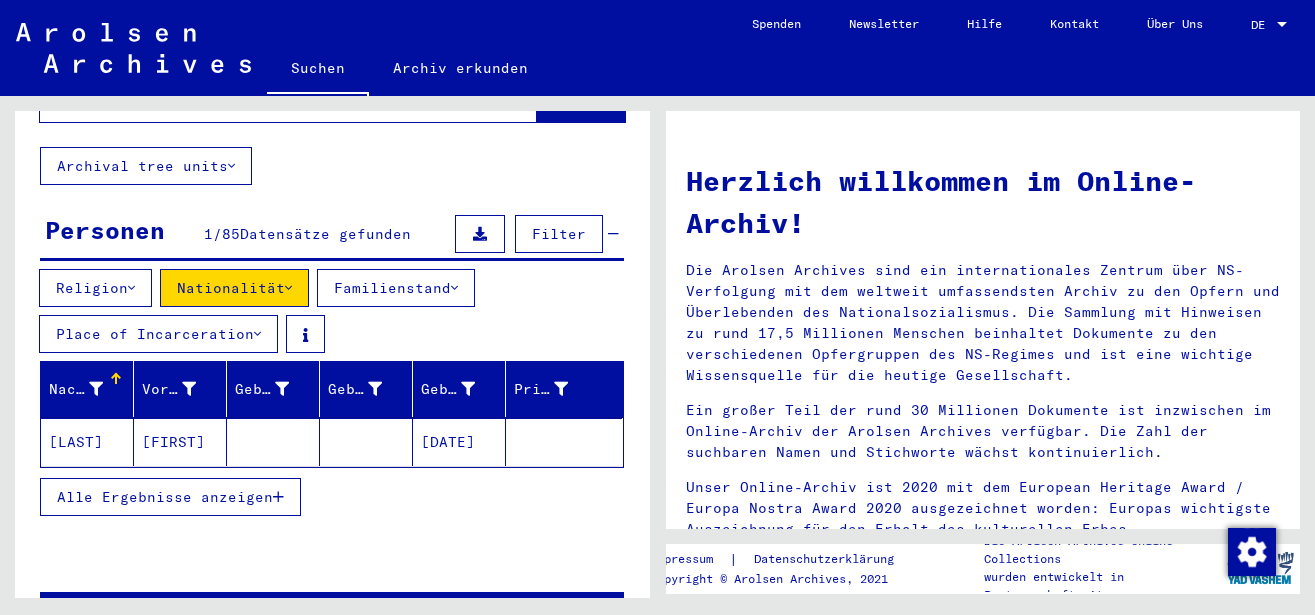 click on "Nationalität" at bounding box center [234, 288] 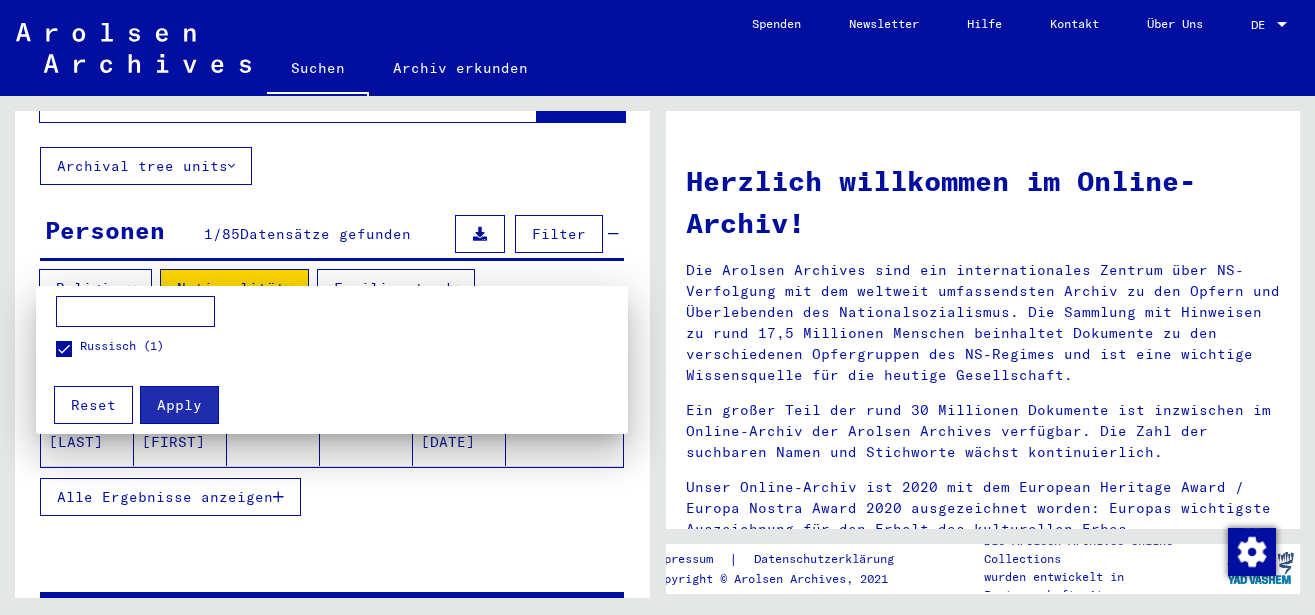 click at bounding box center [64, 349] 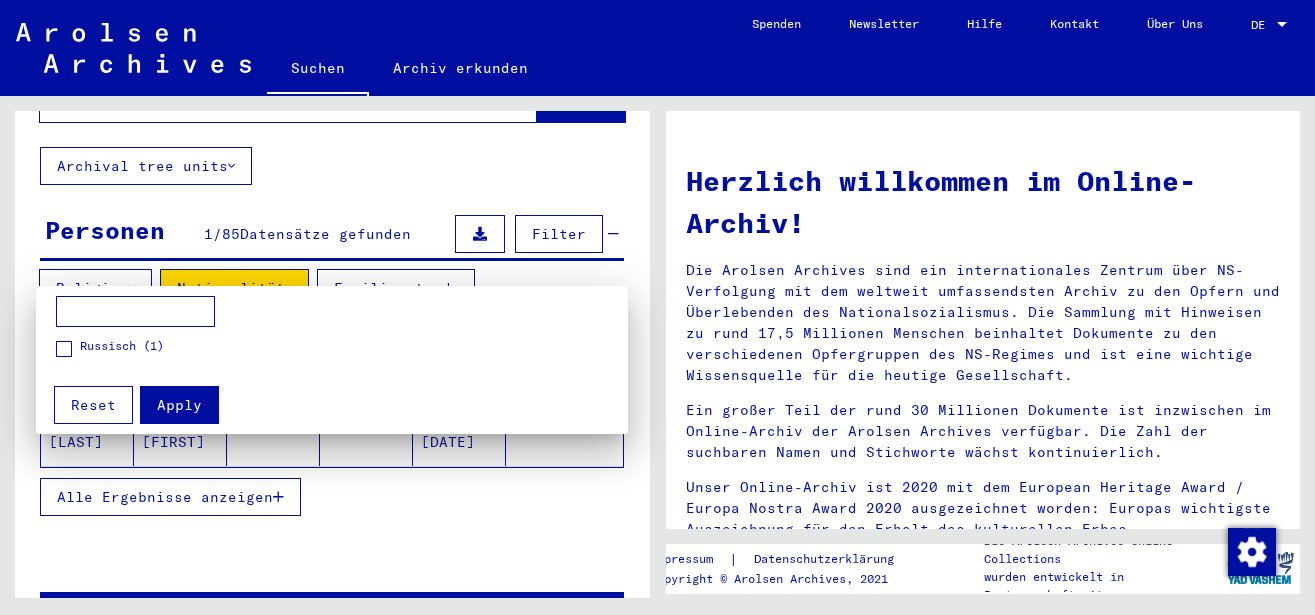 click on "Apply" at bounding box center (179, 405) 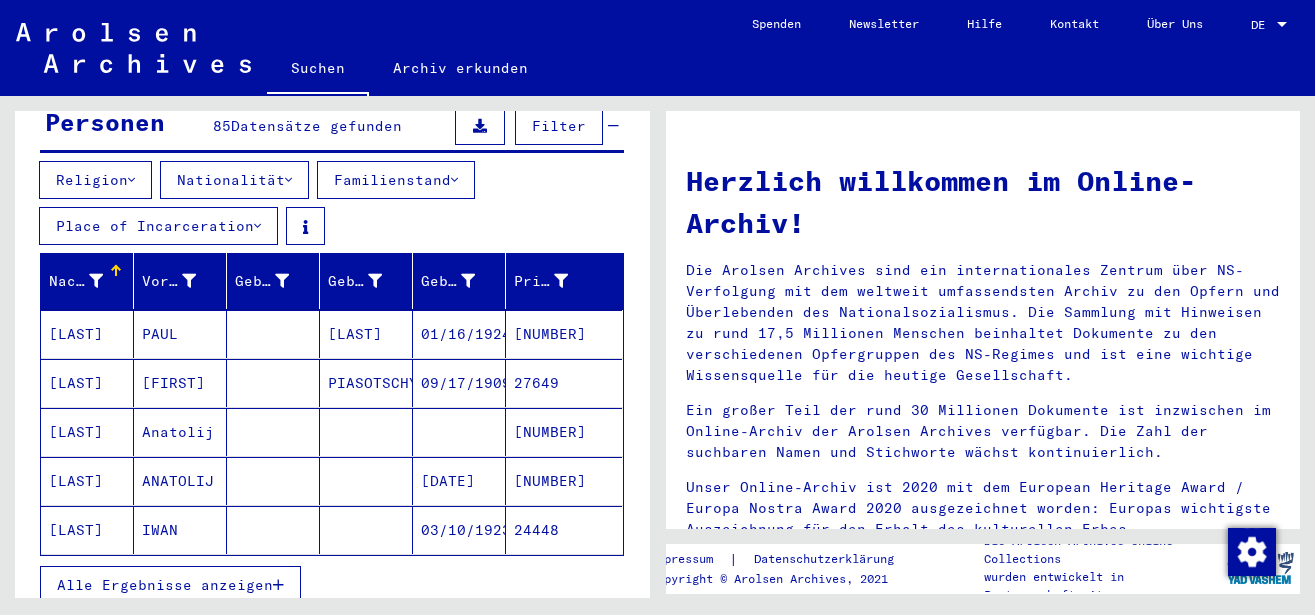 scroll, scrollTop: 322, scrollLeft: 0, axis: vertical 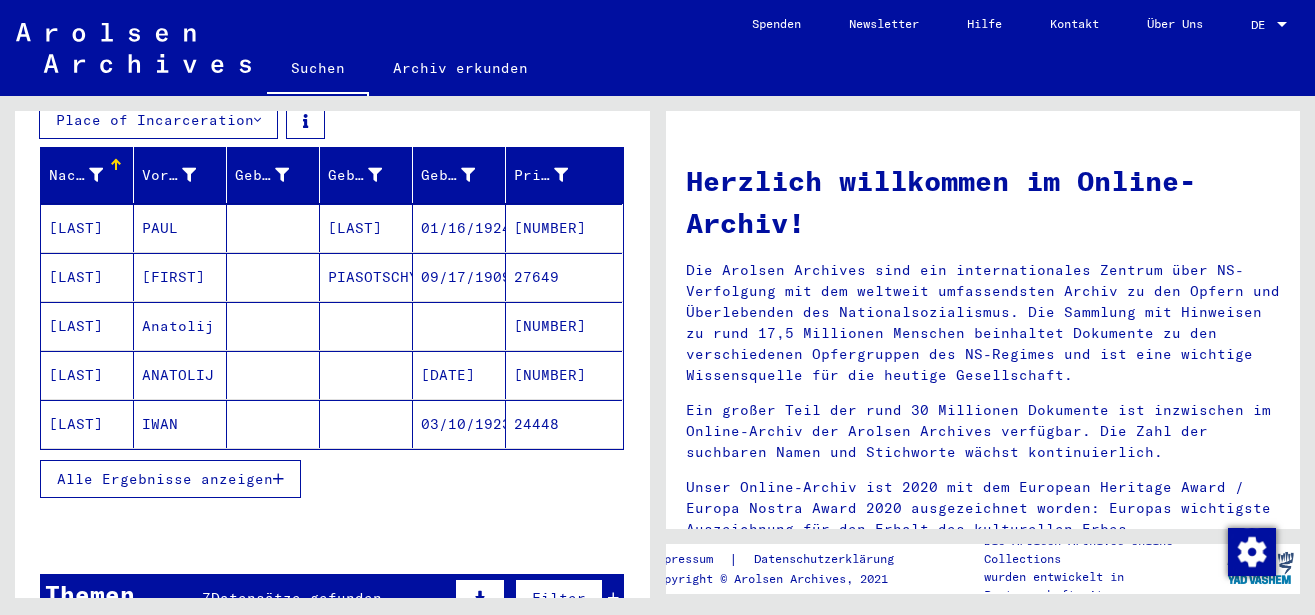 click at bounding box center (278, 479) 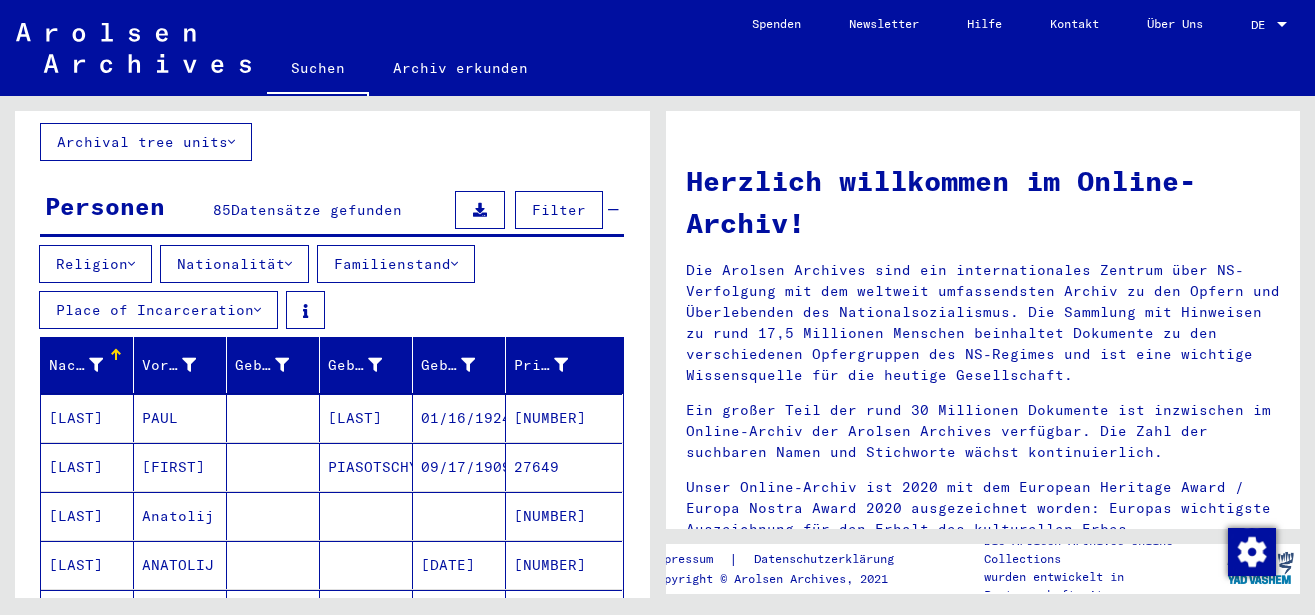 scroll, scrollTop: 0, scrollLeft: 0, axis: both 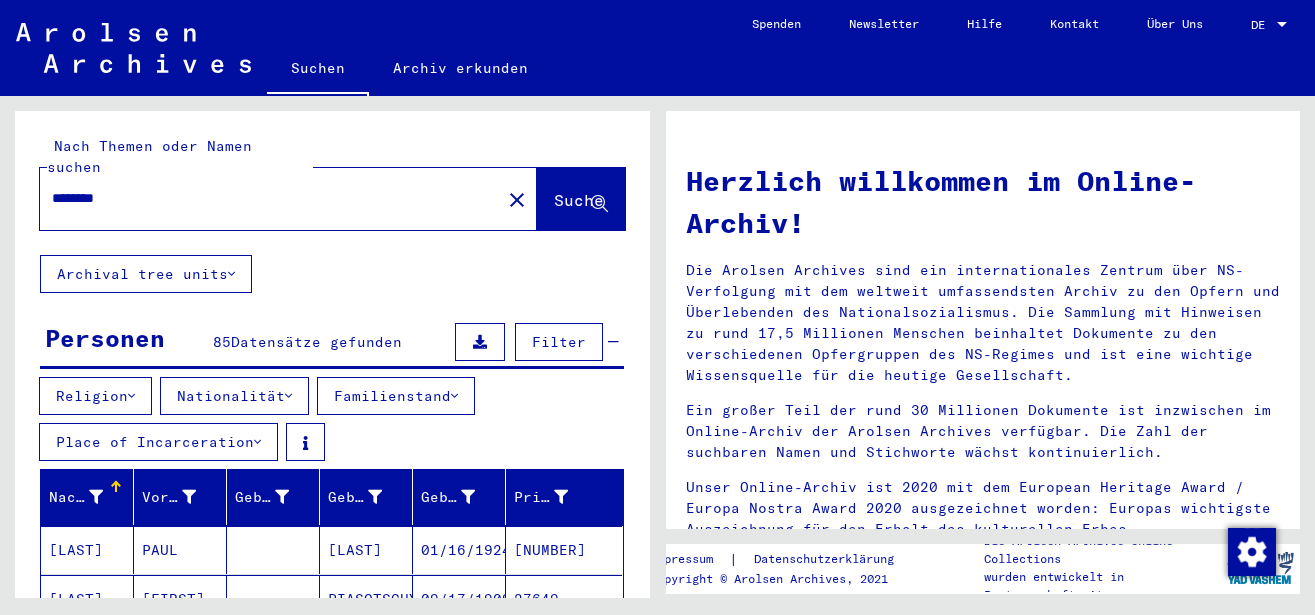 click on "********" at bounding box center (264, 198) 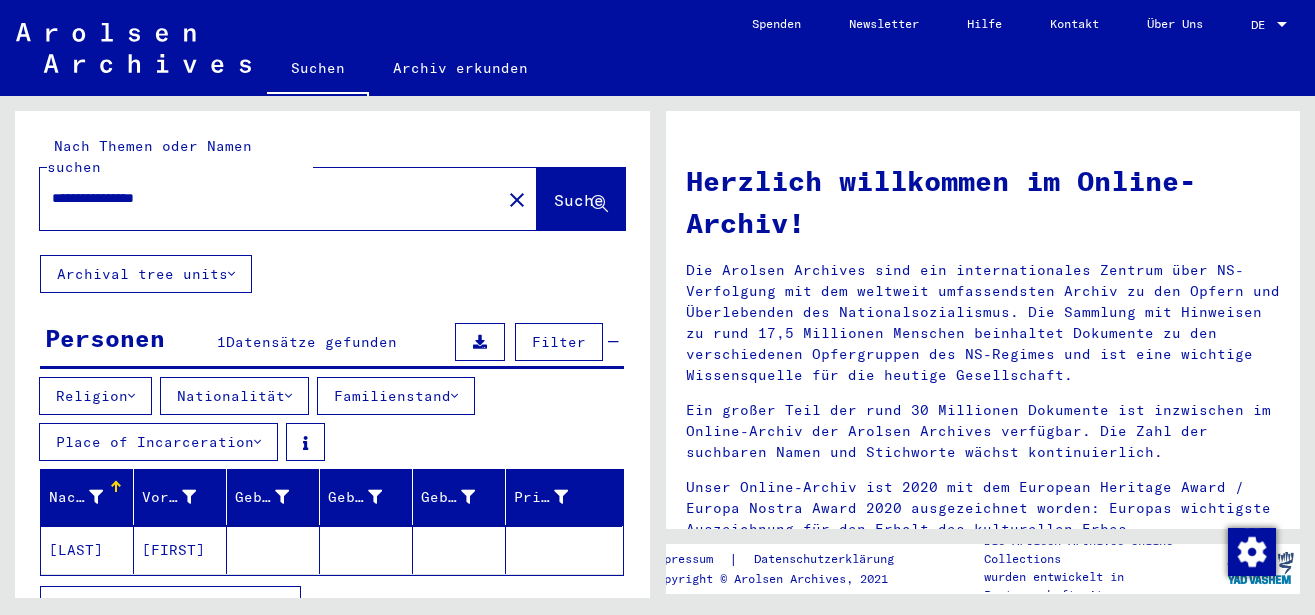click on "**********" at bounding box center (264, 198) 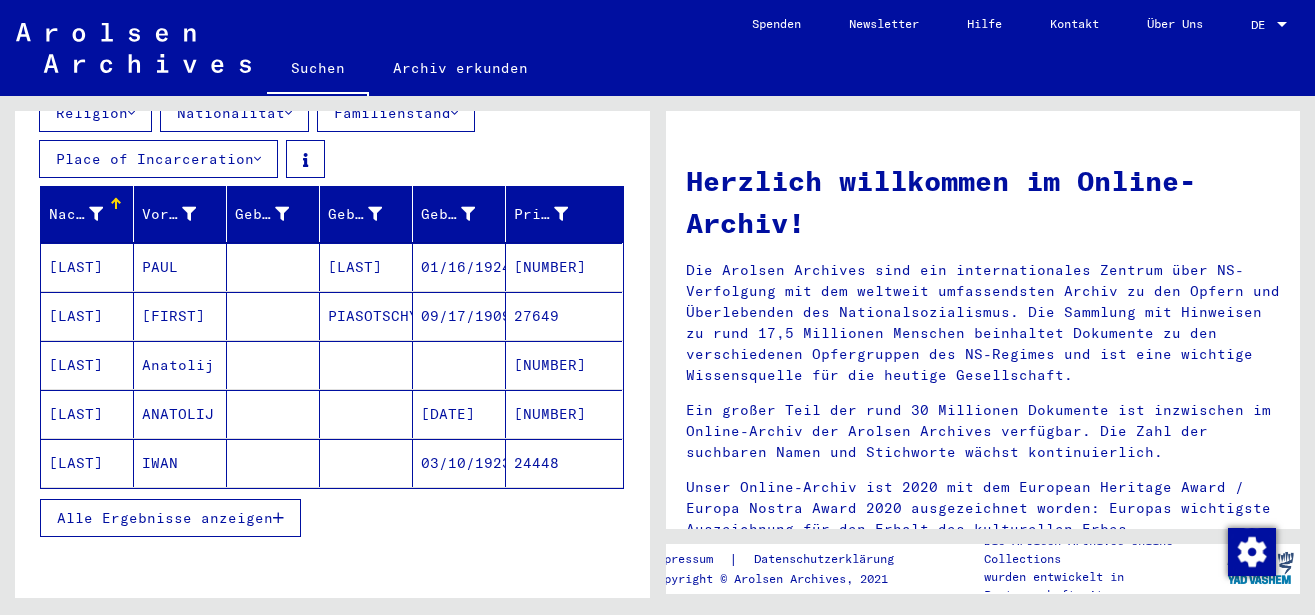 scroll, scrollTop: 324, scrollLeft: 0, axis: vertical 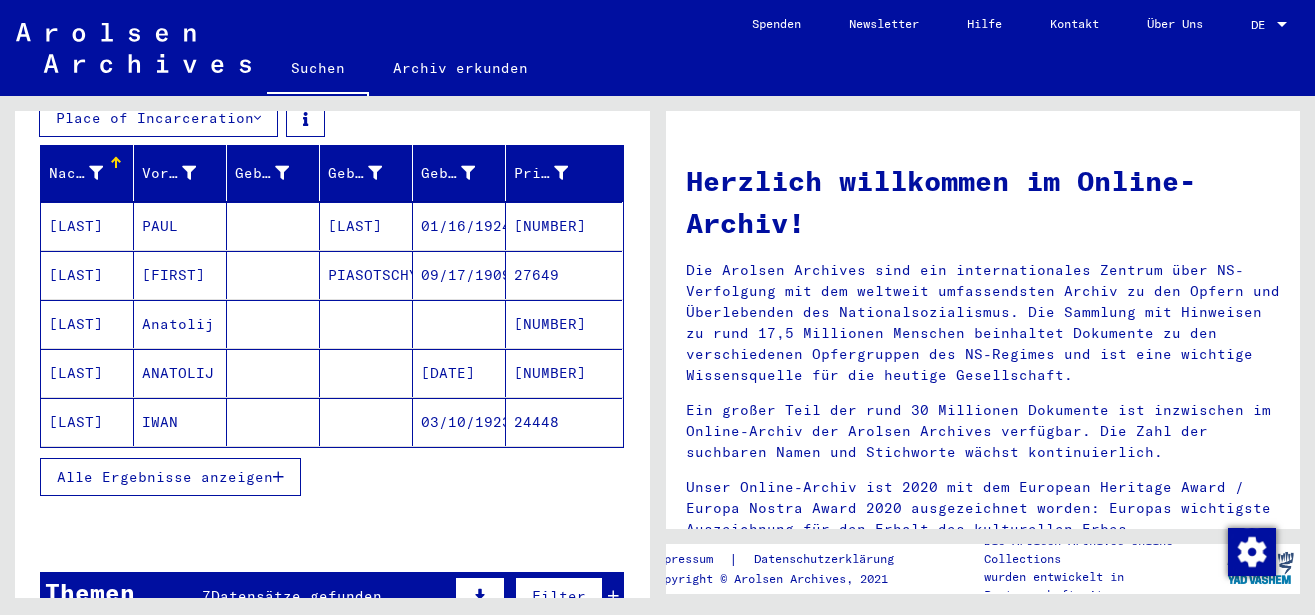 click on "Alle Ergebnisse anzeigen" at bounding box center (170, 477) 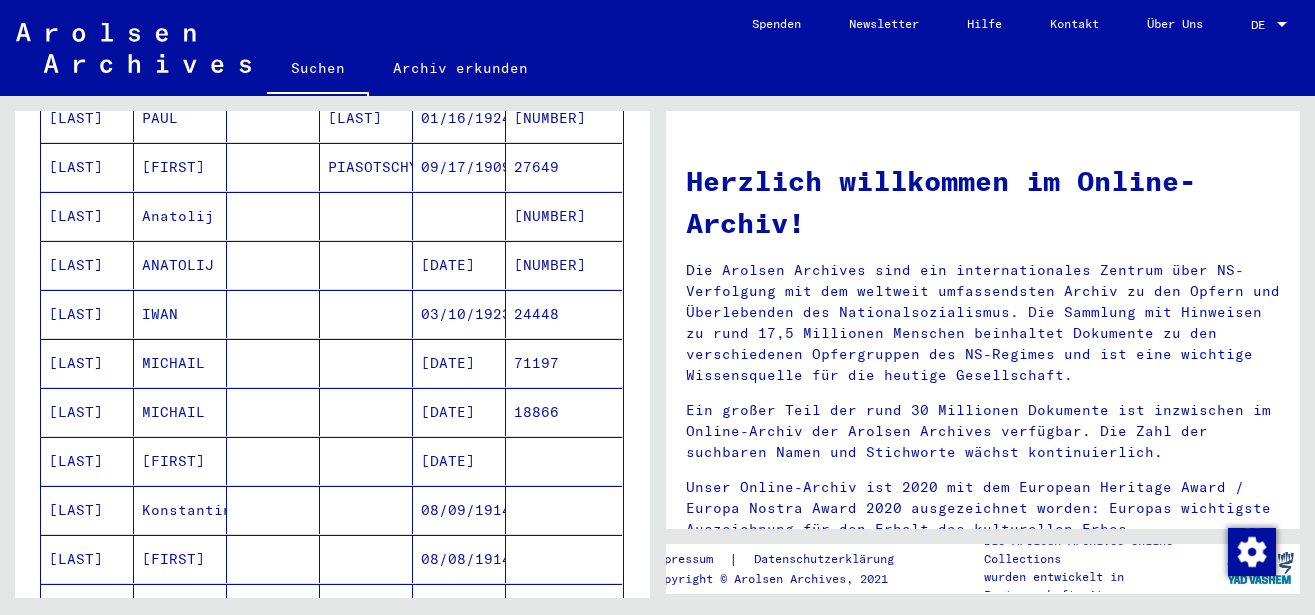 scroll, scrollTop: 0, scrollLeft: 0, axis: both 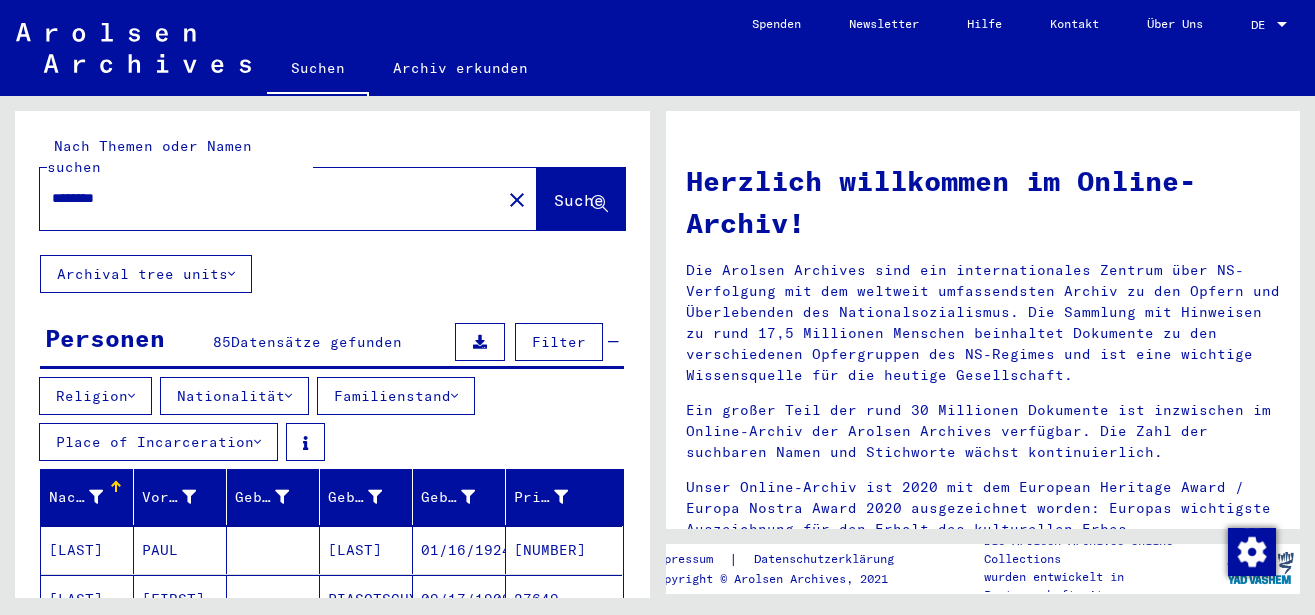 click on "********" at bounding box center (264, 198) 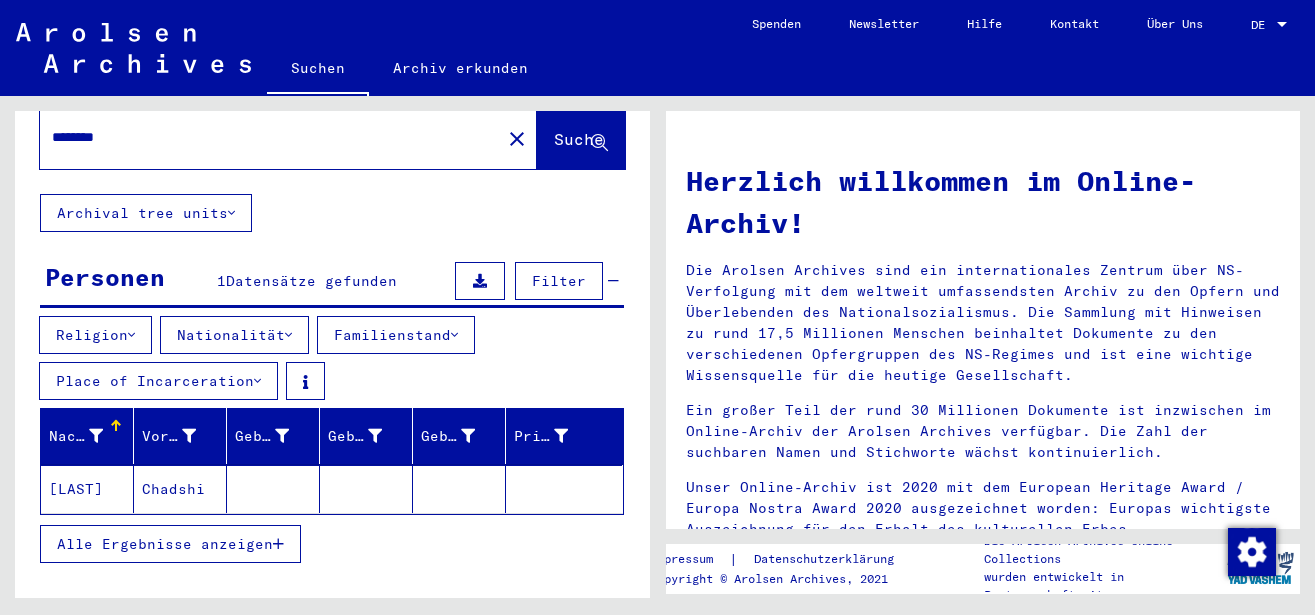 scroll, scrollTop: 0, scrollLeft: 0, axis: both 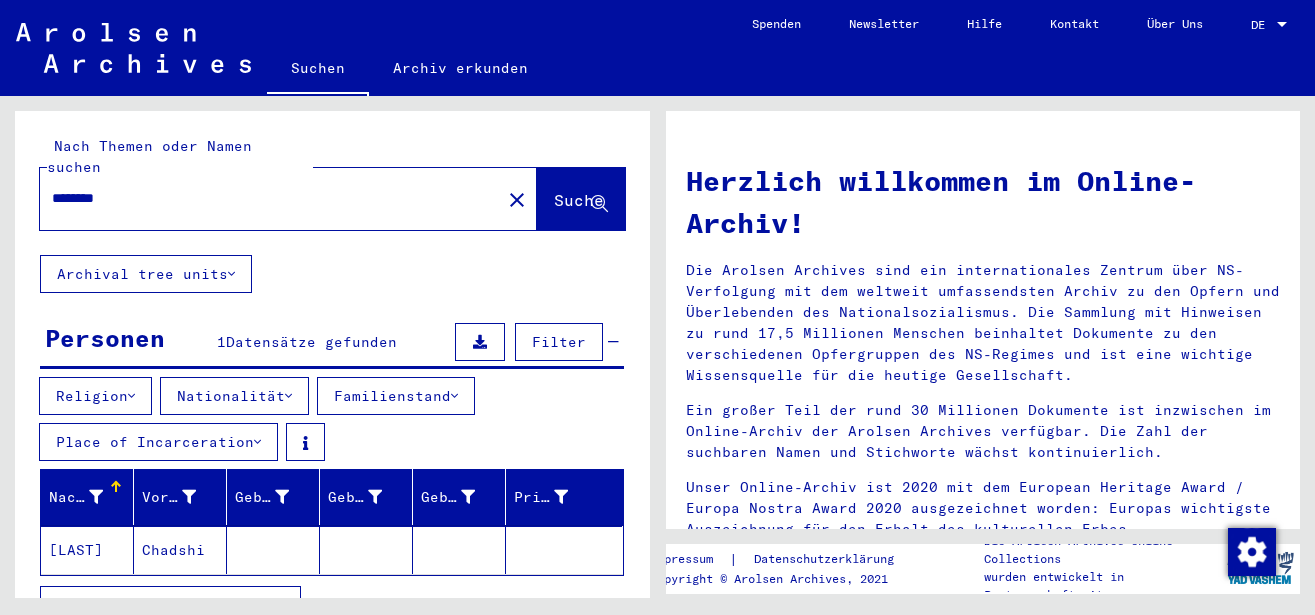 click on "********" at bounding box center [264, 198] 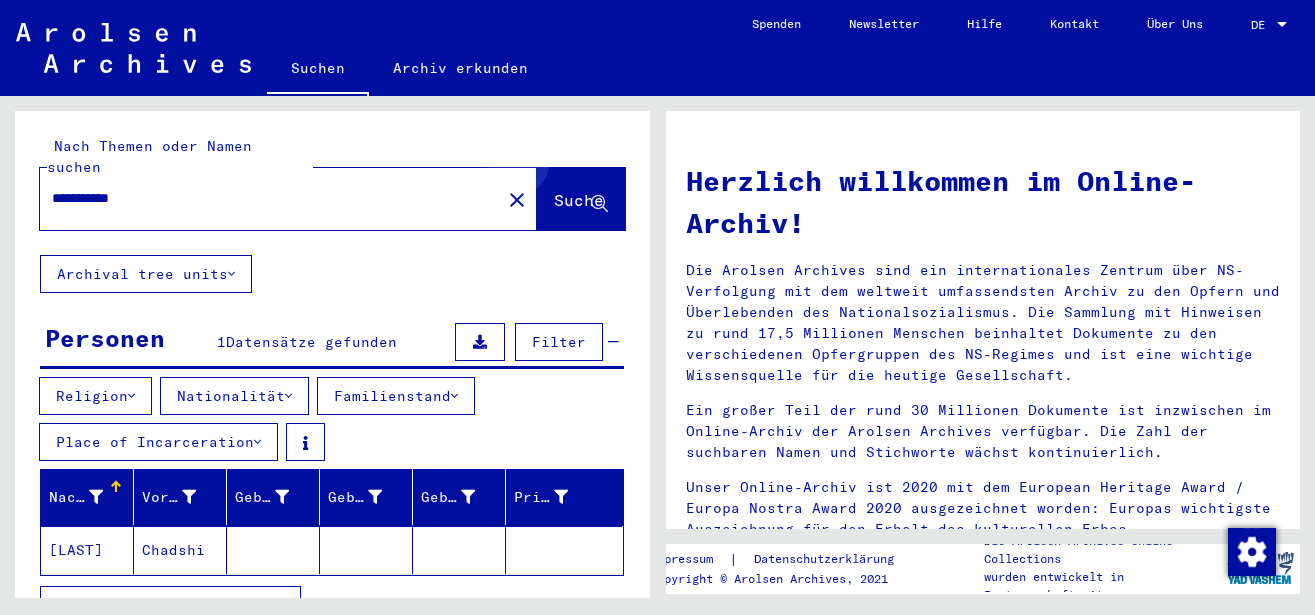 click on "Suche" 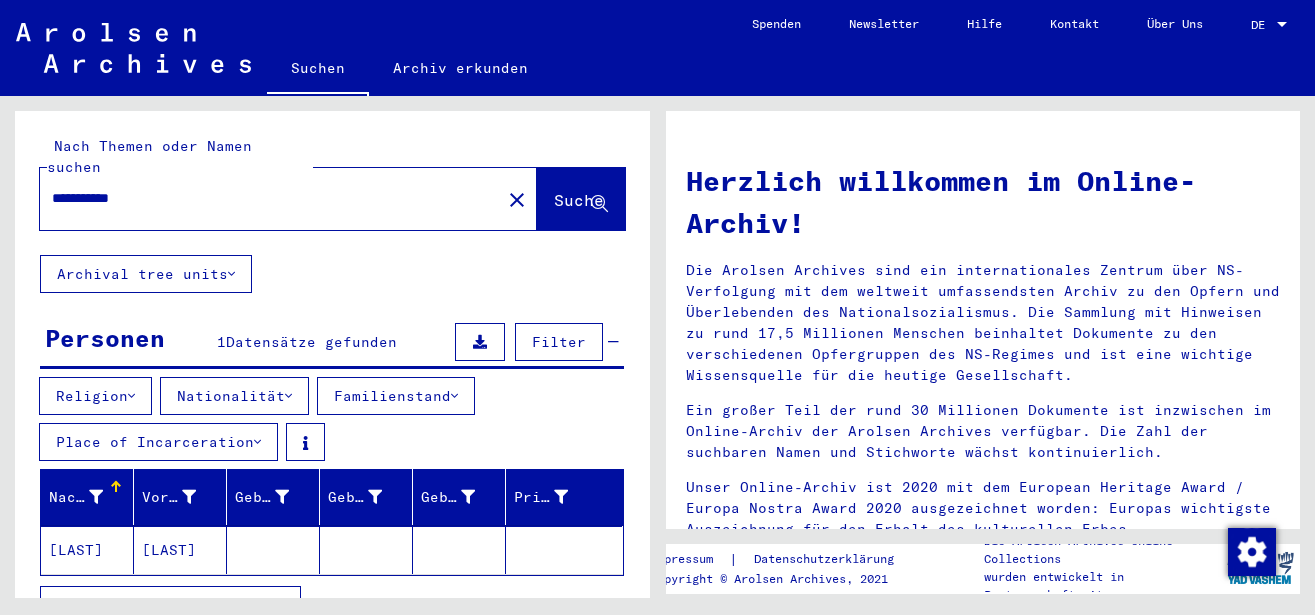 click on "**********" at bounding box center (264, 198) 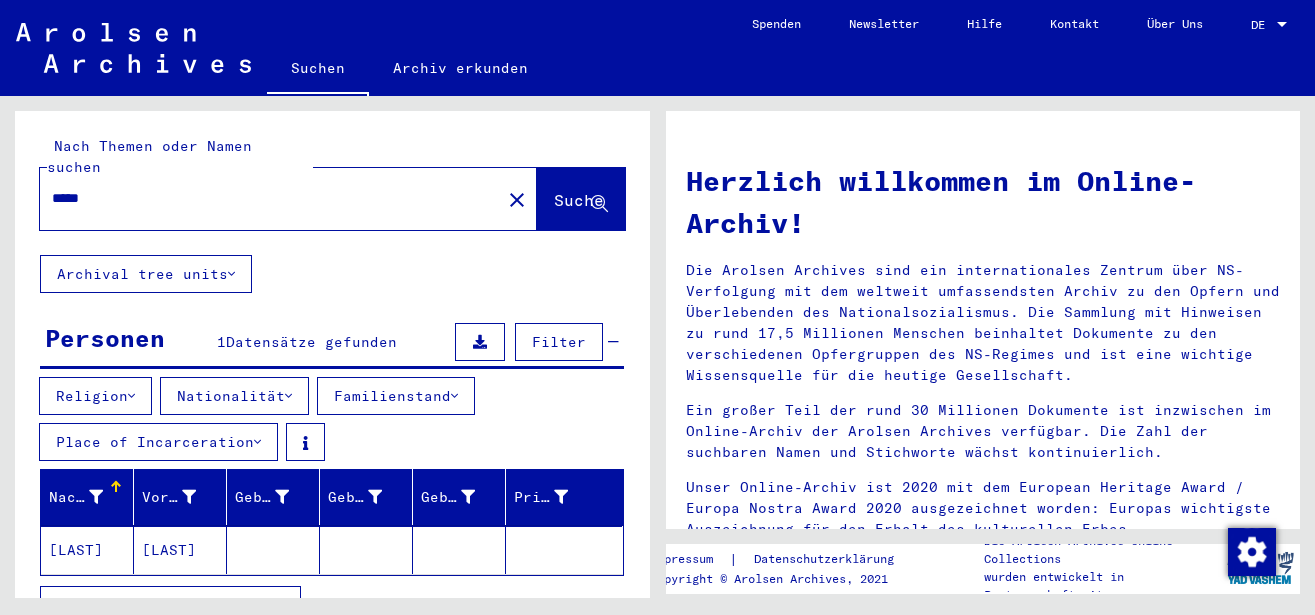 type on "*****" 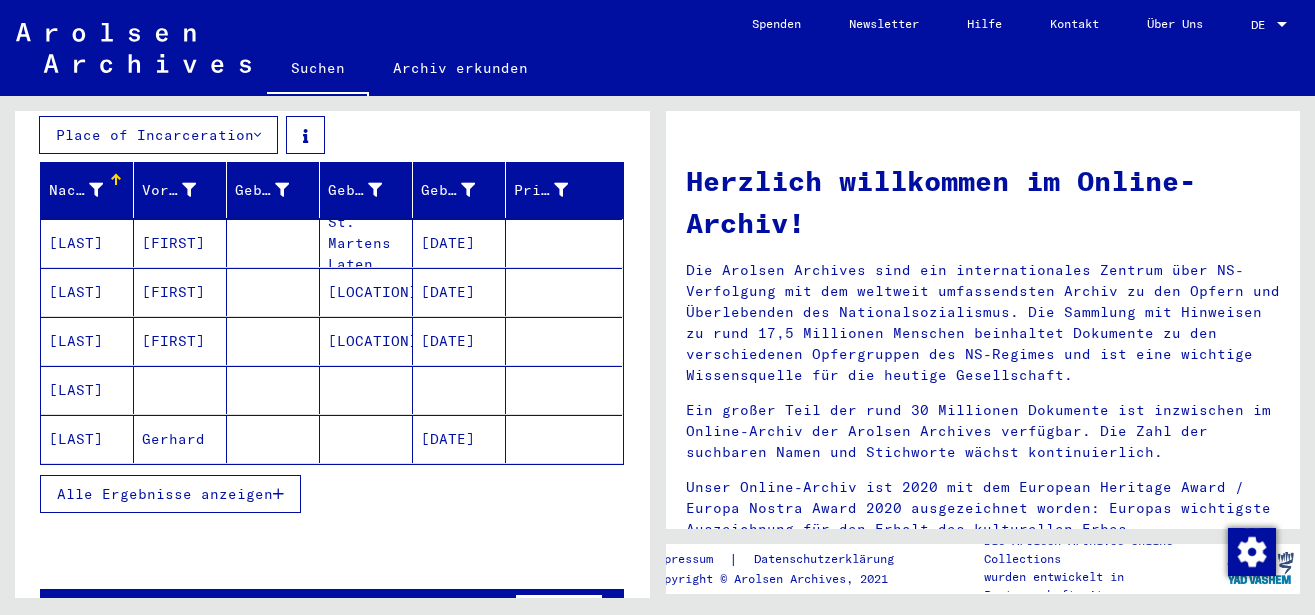 scroll, scrollTop: 350, scrollLeft: 0, axis: vertical 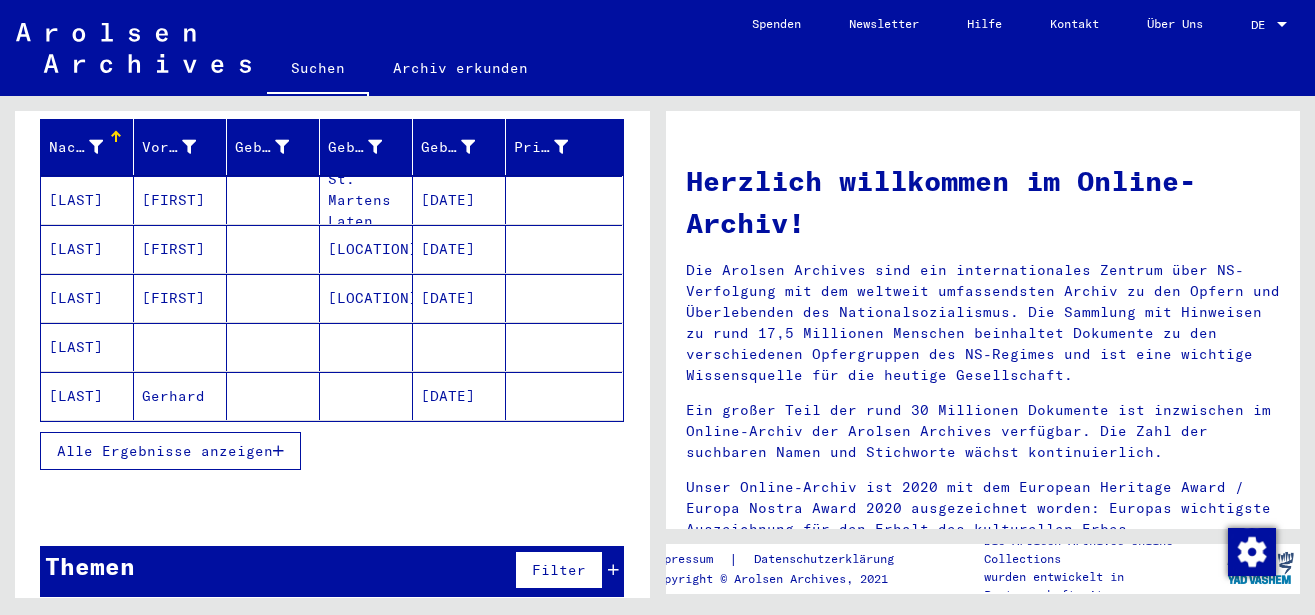 click on "Alle Ergebnisse anzeigen" at bounding box center [165, 451] 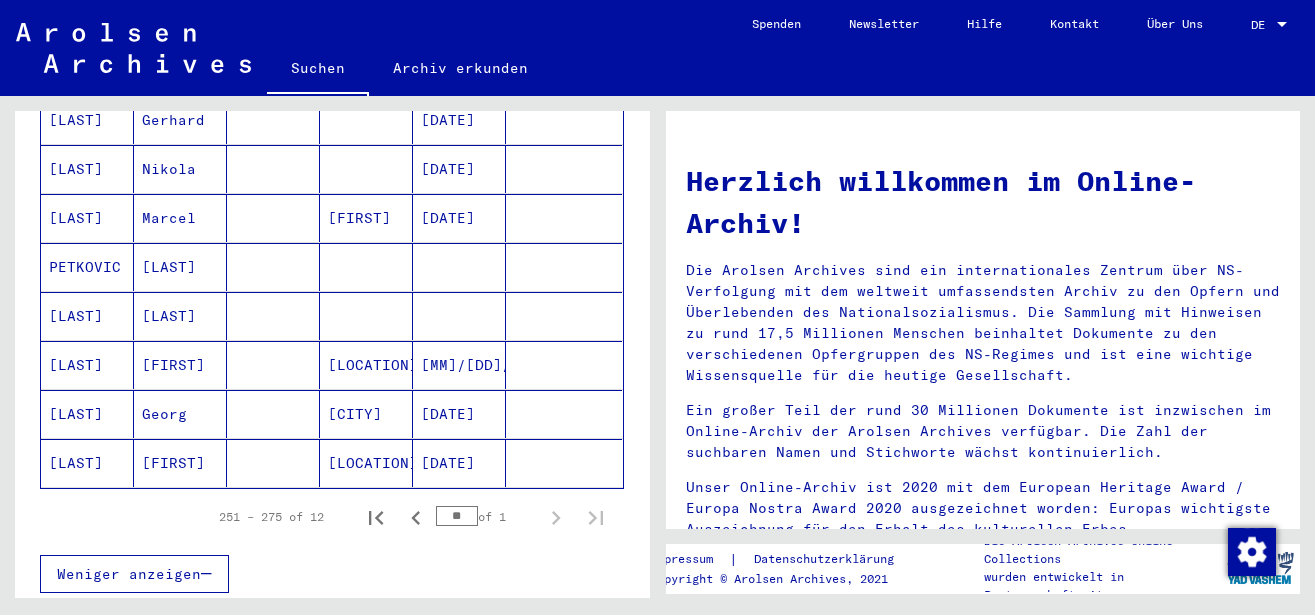 scroll, scrollTop: 674, scrollLeft: 0, axis: vertical 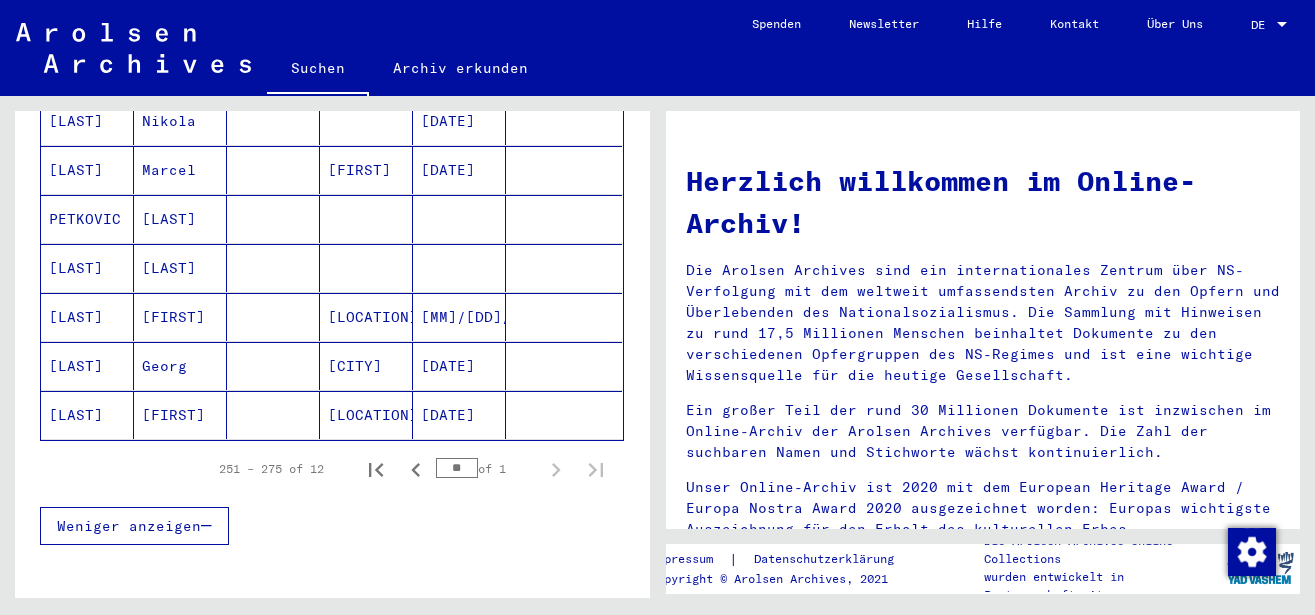 click on "[LAST]" at bounding box center (87, 317) 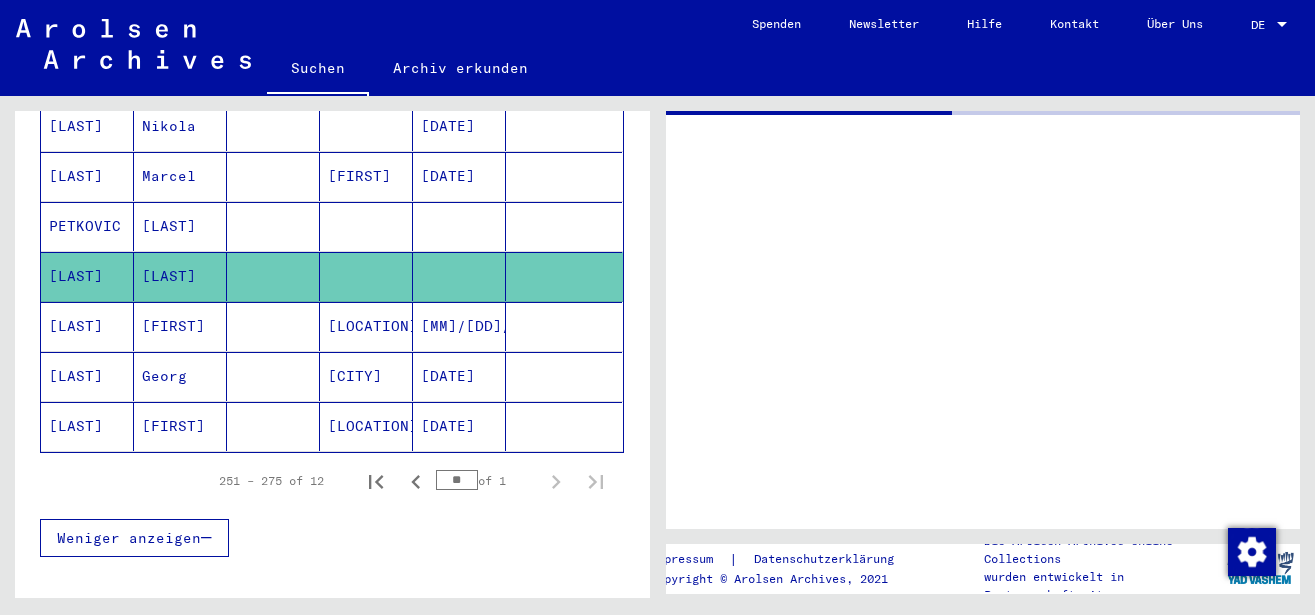 scroll, scrollTop: 679, scrollLeft: 0, axis: vertical 